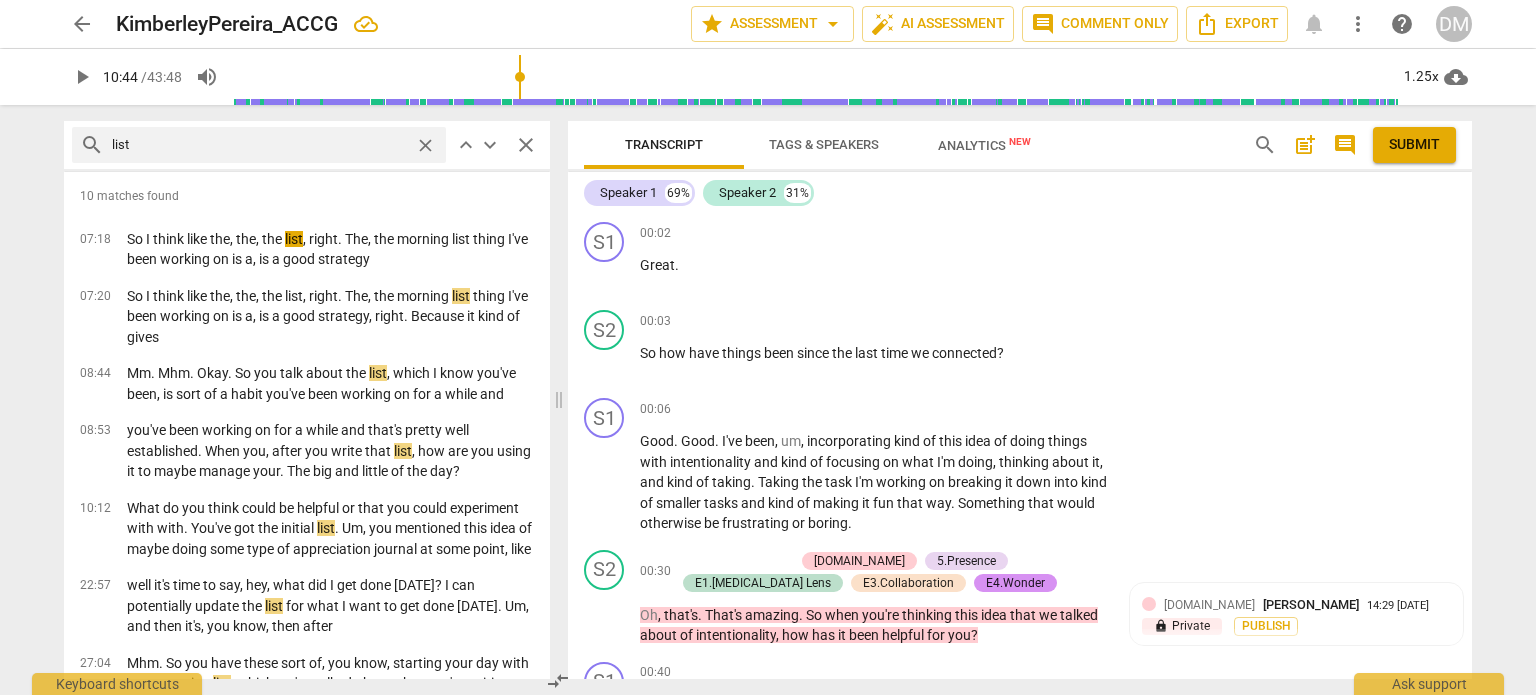 scroll, scrollTop: 0, scrollLeft: 0, axis: both 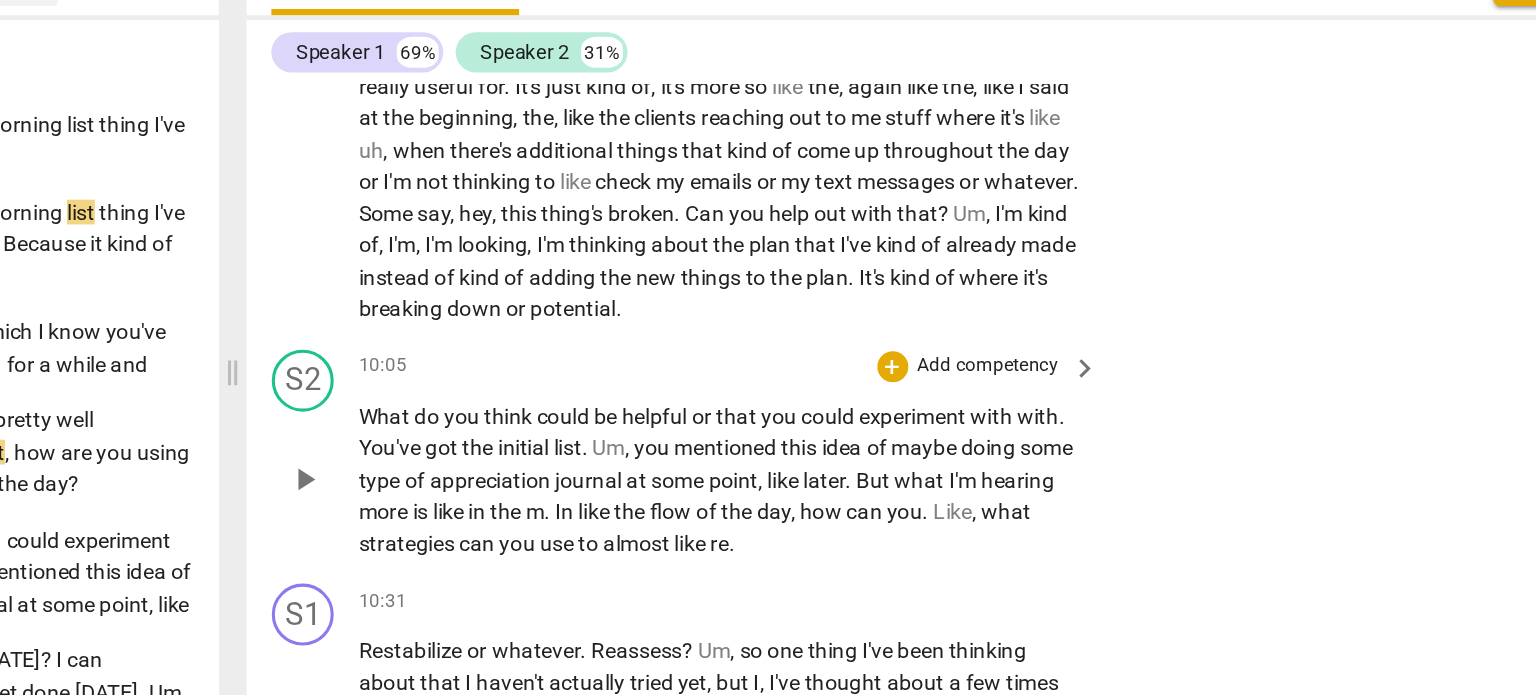 click on "What" at bounding box center (658, 428) 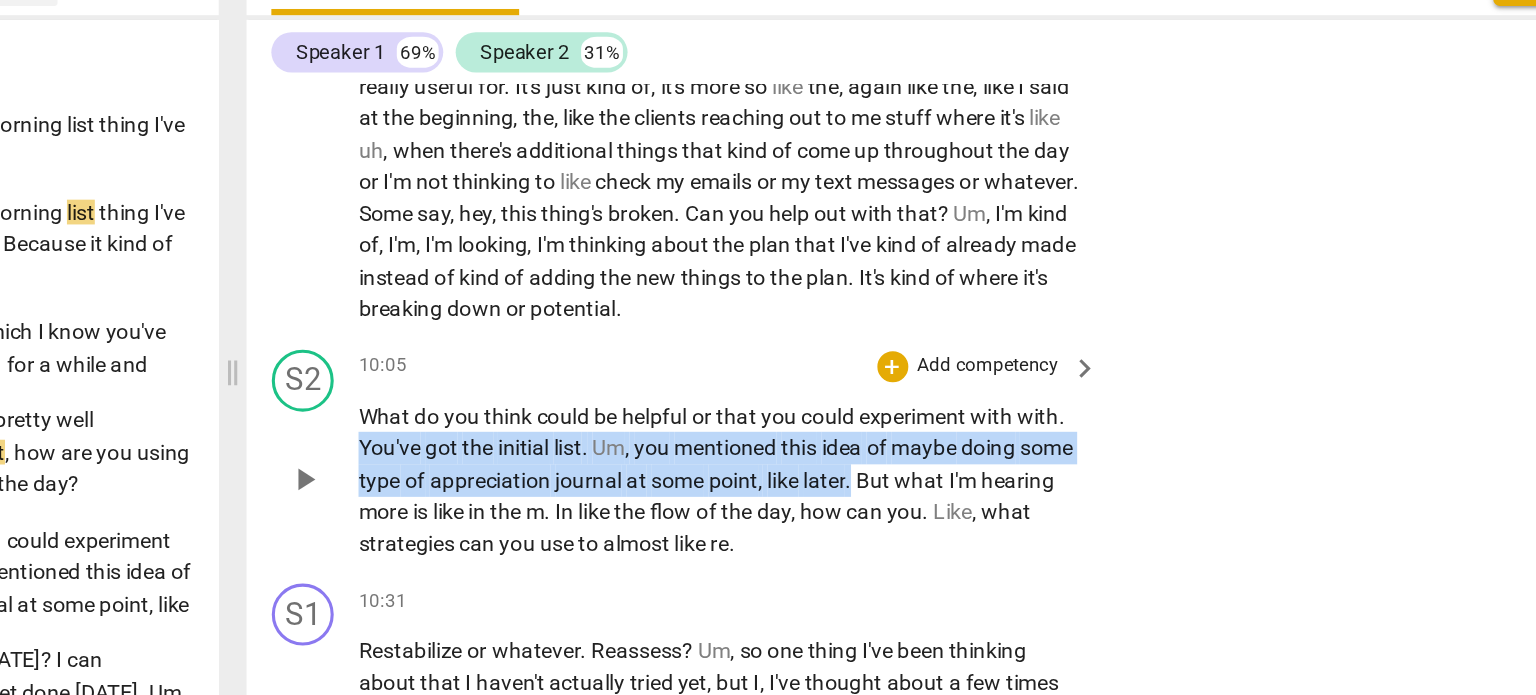 drag, startPoint x: 642, startPoint y: 431, endPoint x: 998, endPoint y: 448, distance: 356.40567 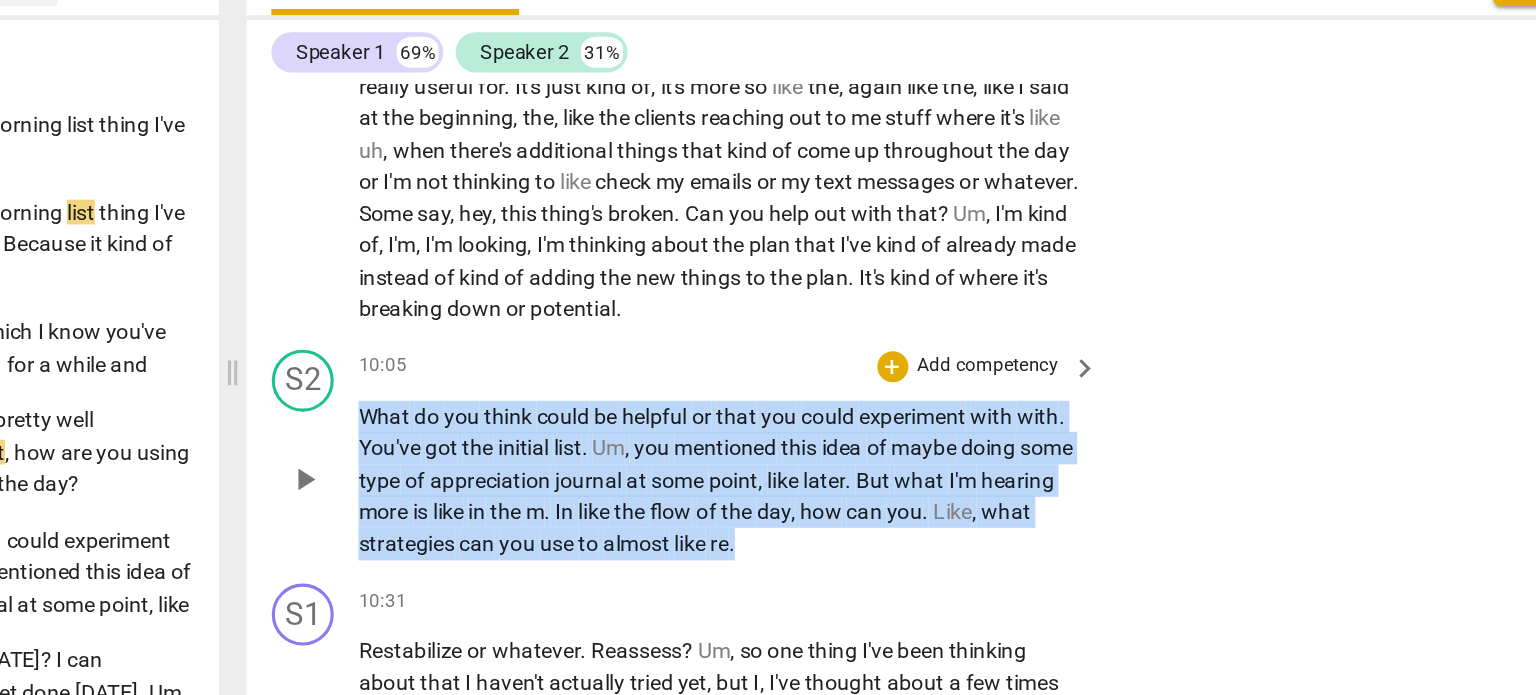 drag, startPoint x: 638, startPoint y: 412, endPoint x: 985, endPoint y: 486, distance: 354.80276 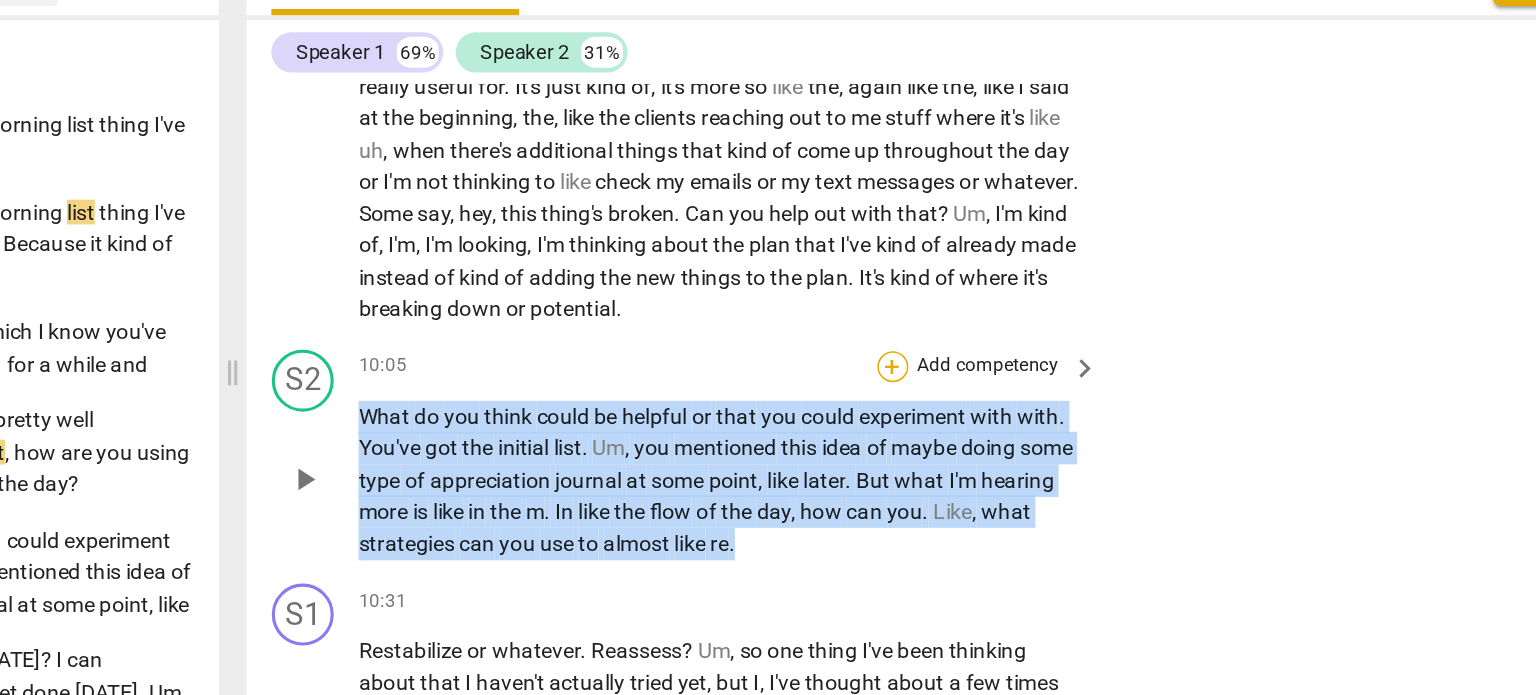 click on "+" at bounding box center (985, 396) 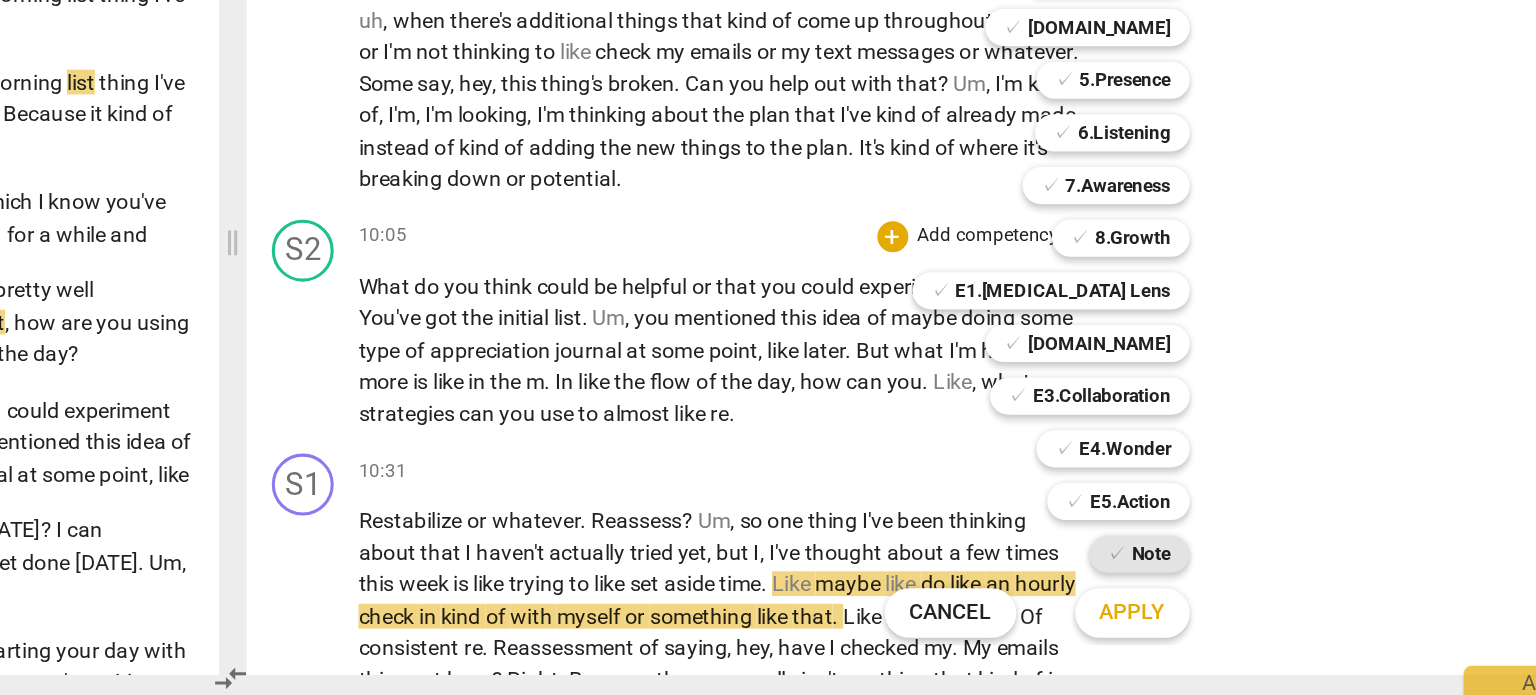 click on "Note" at bounding box center (1152, 601) 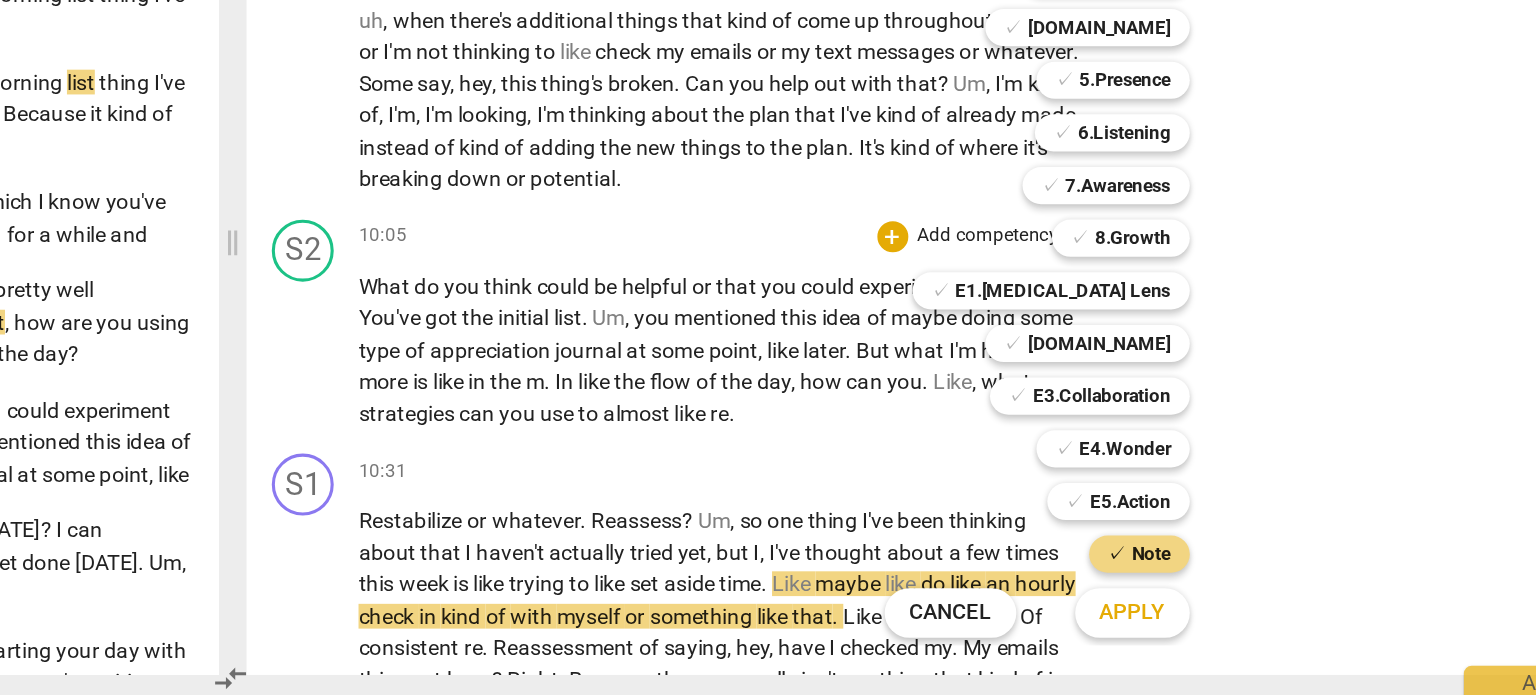 click on "Apply" at bounding box center (1140, 639) 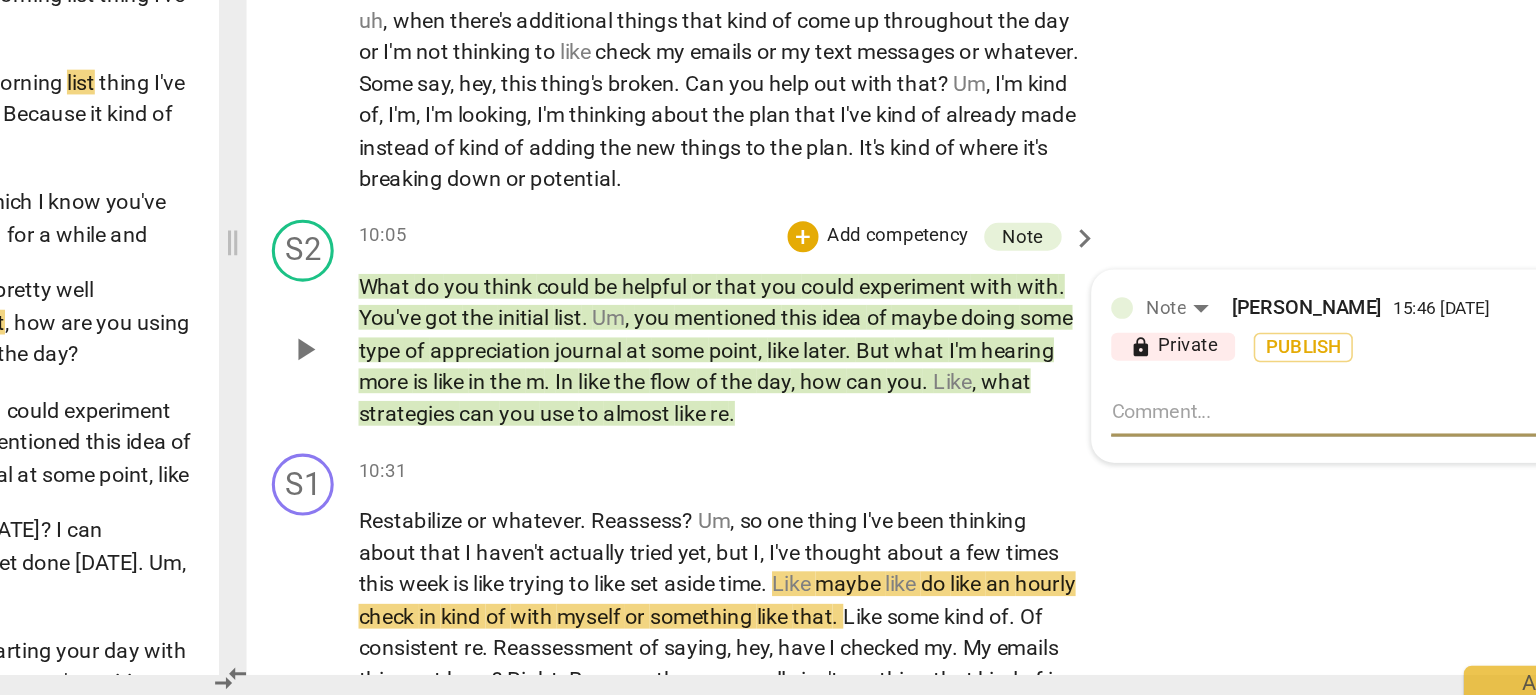 click at bounding box center [1264, 508] 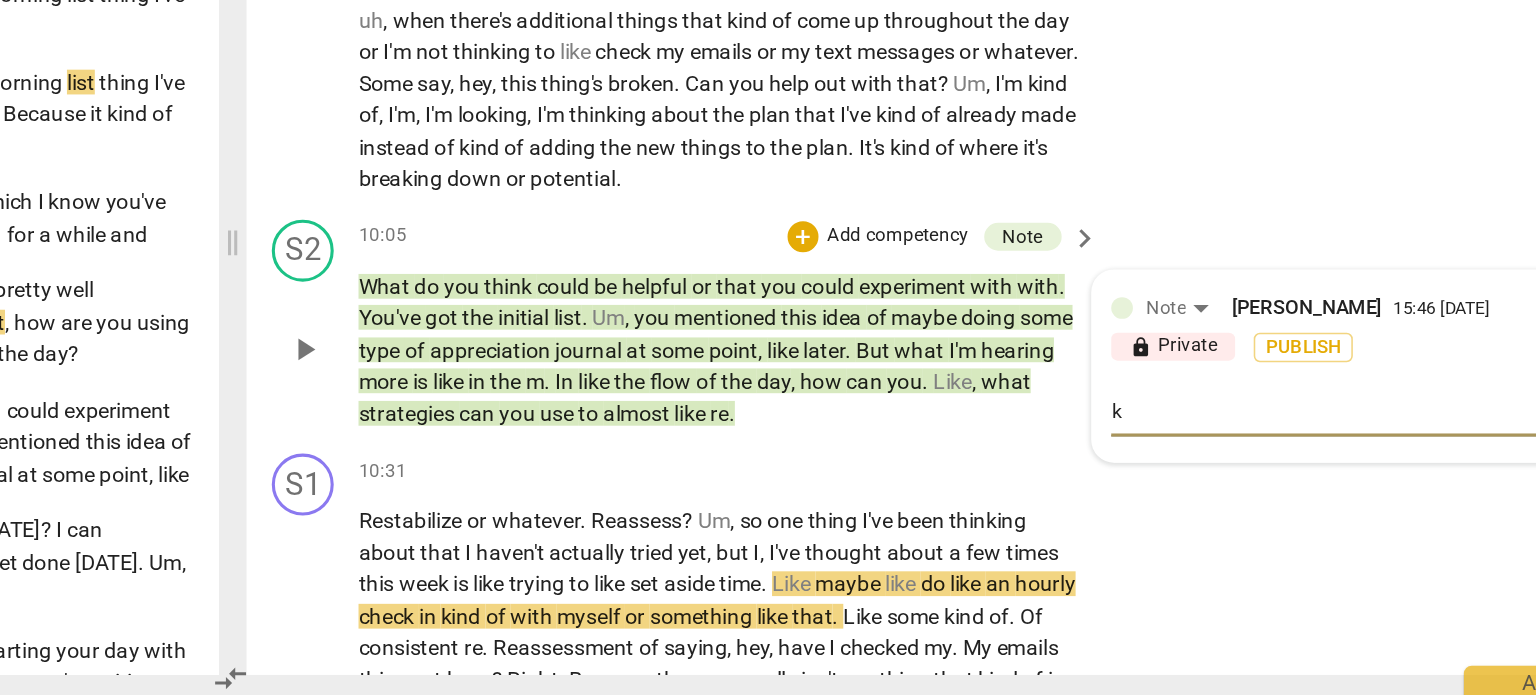 type 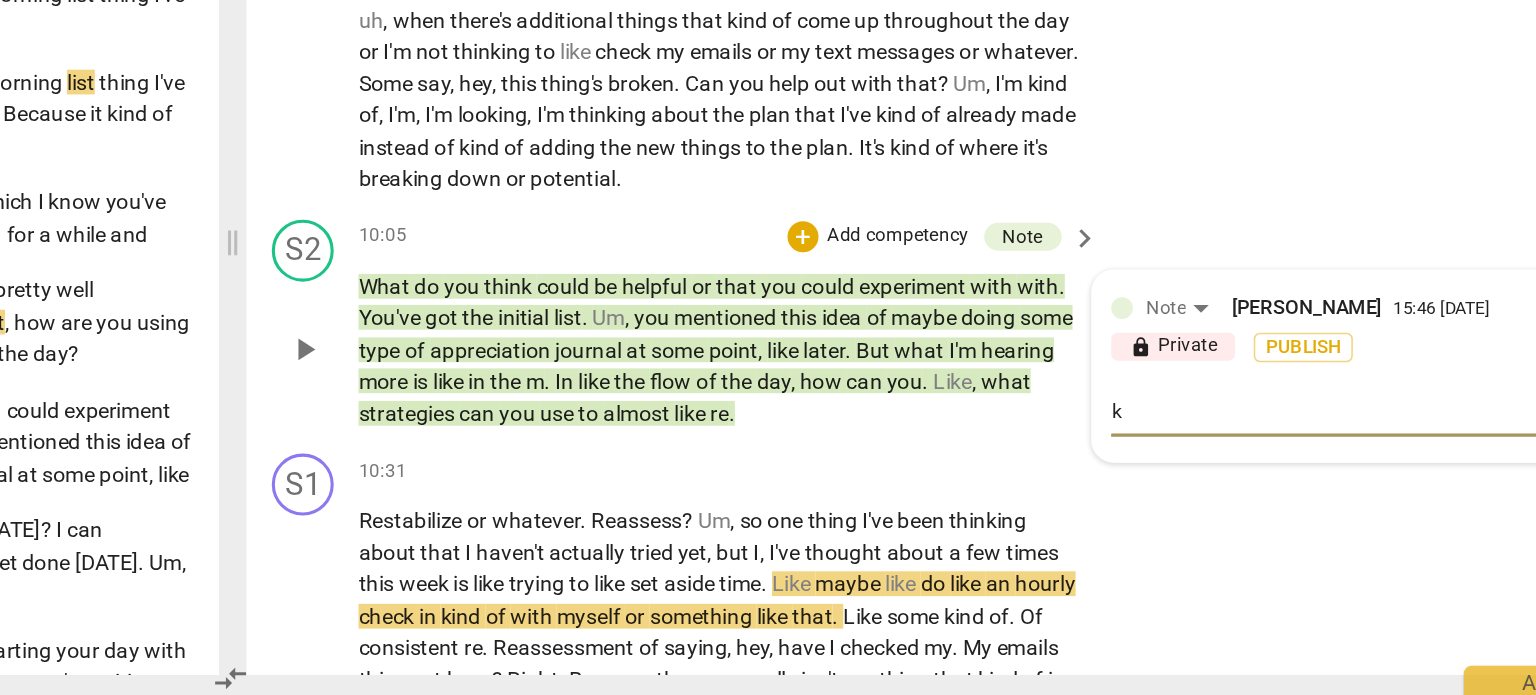 type 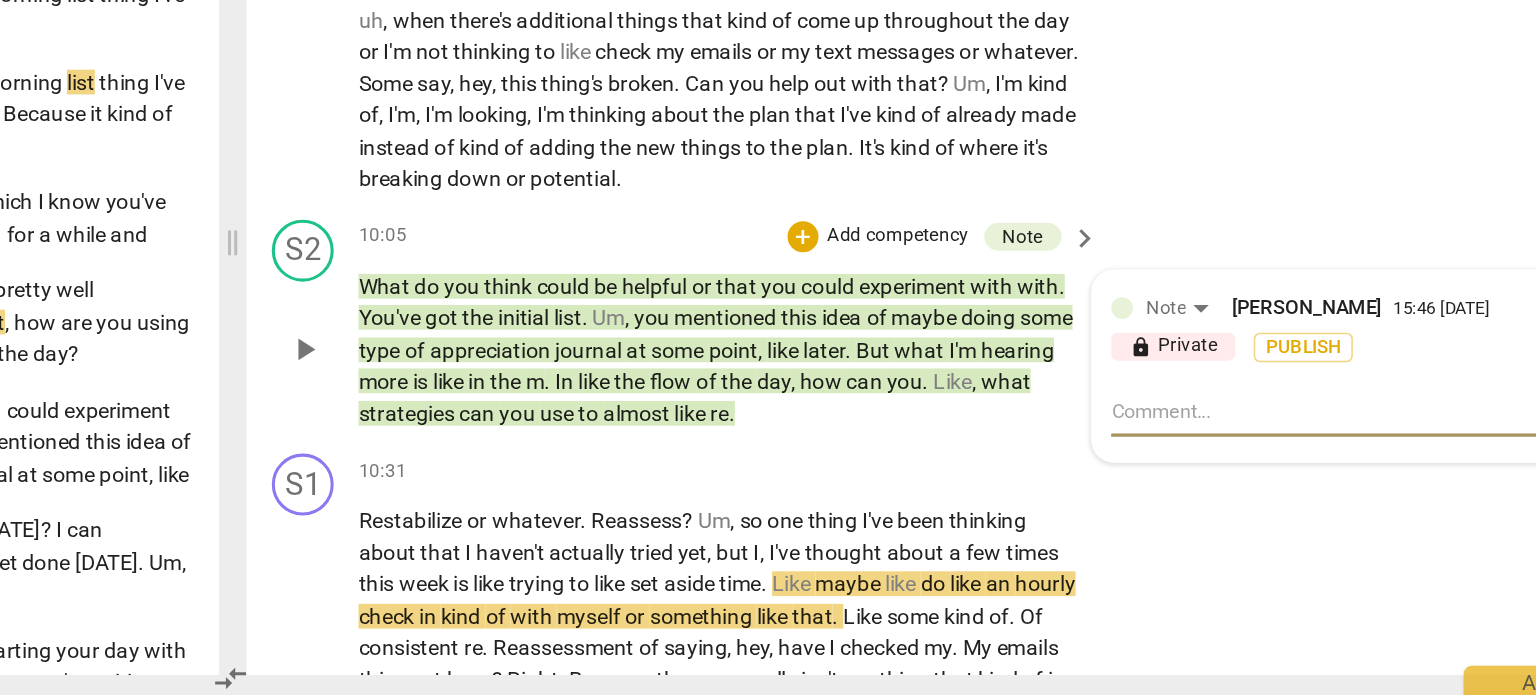 type on "Y" 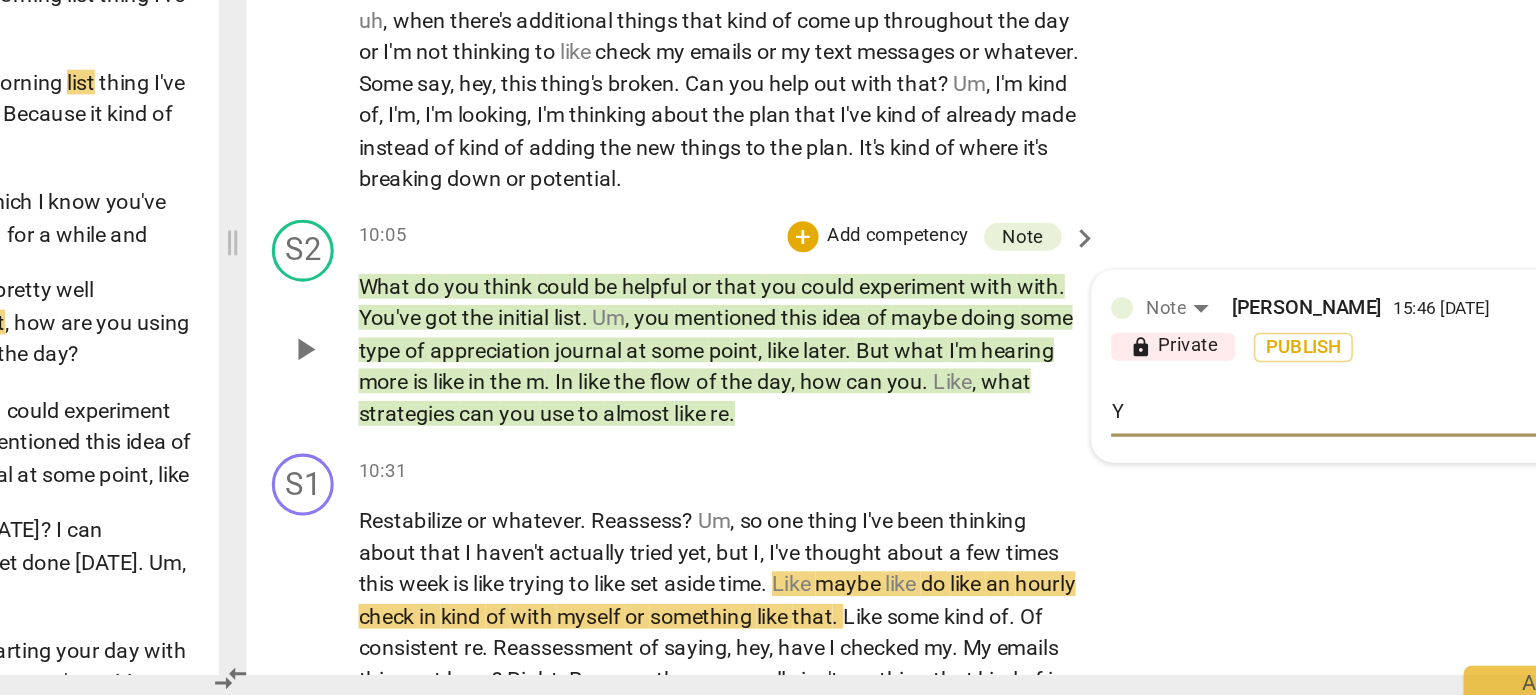 type on "Yo" 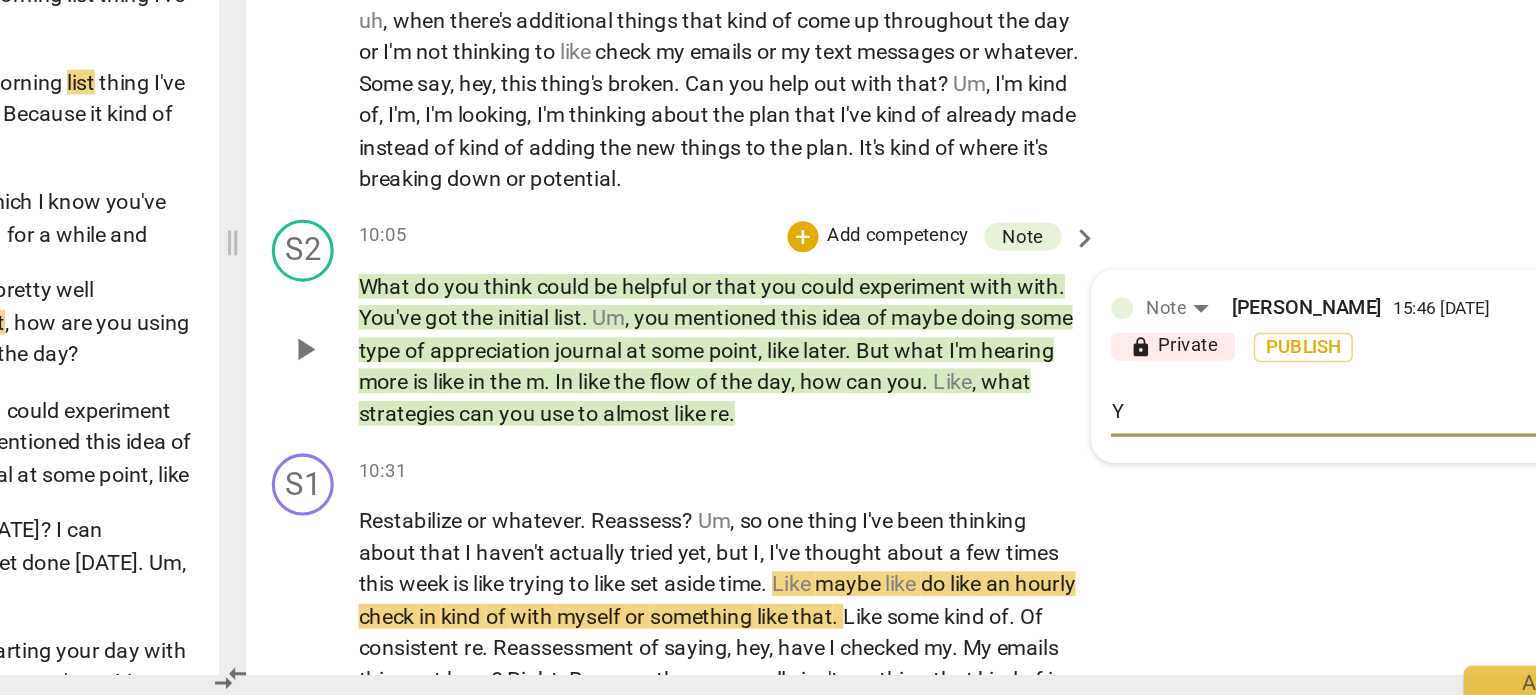 type on "Yo" 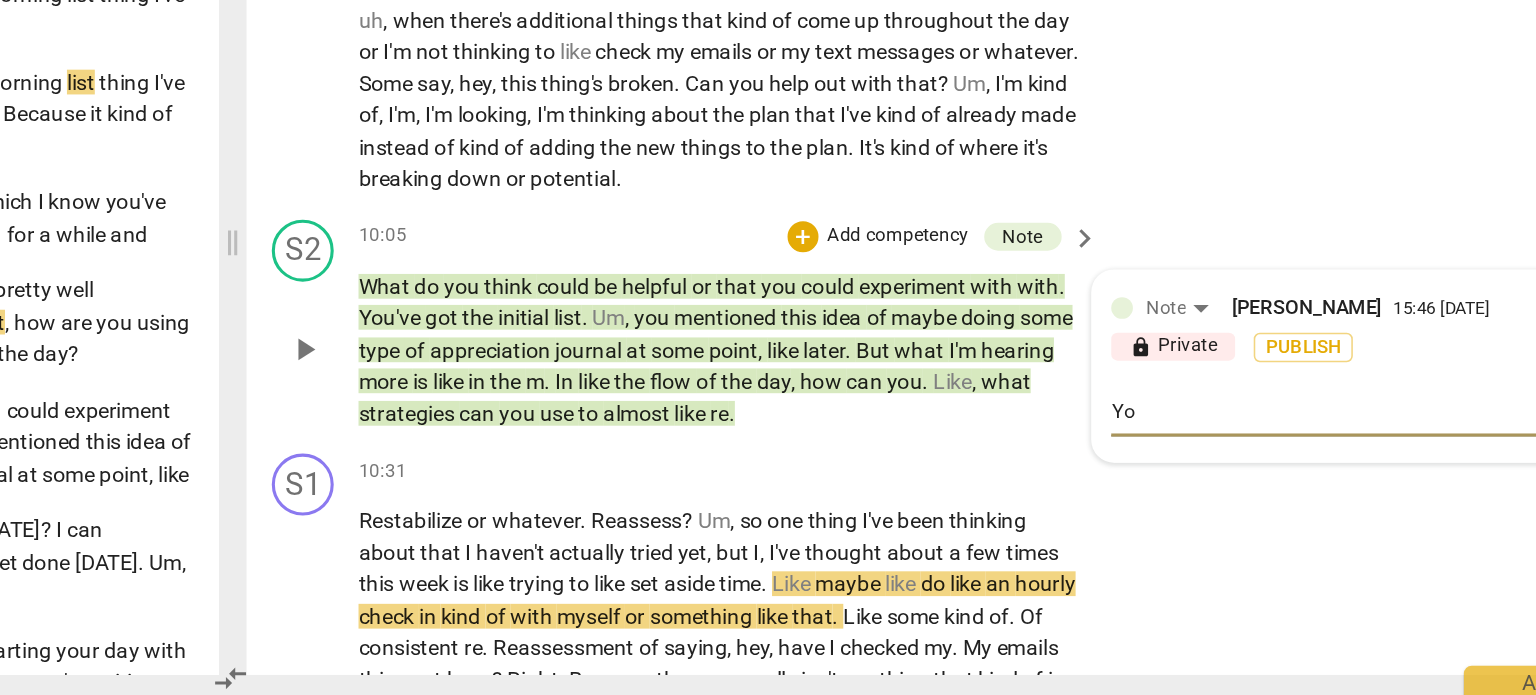 type on "You" 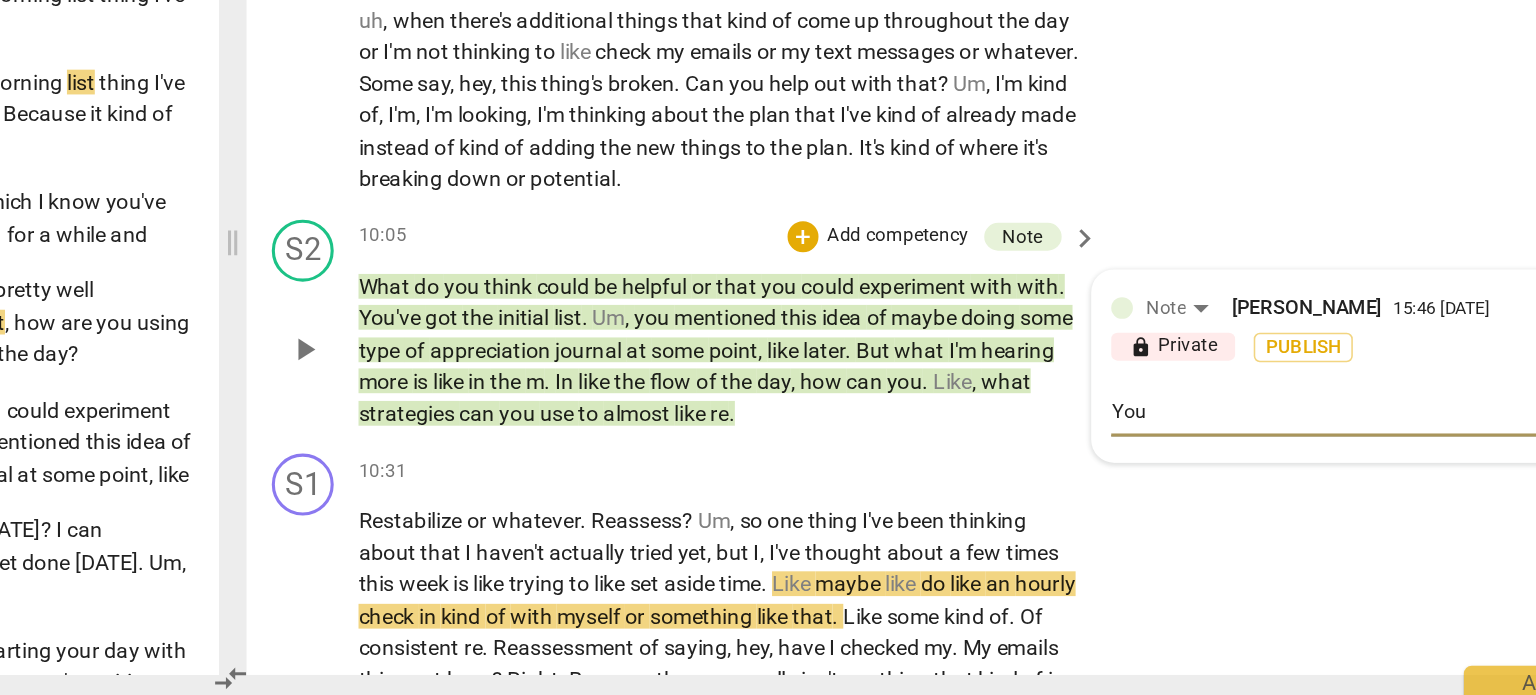 type on "Your" 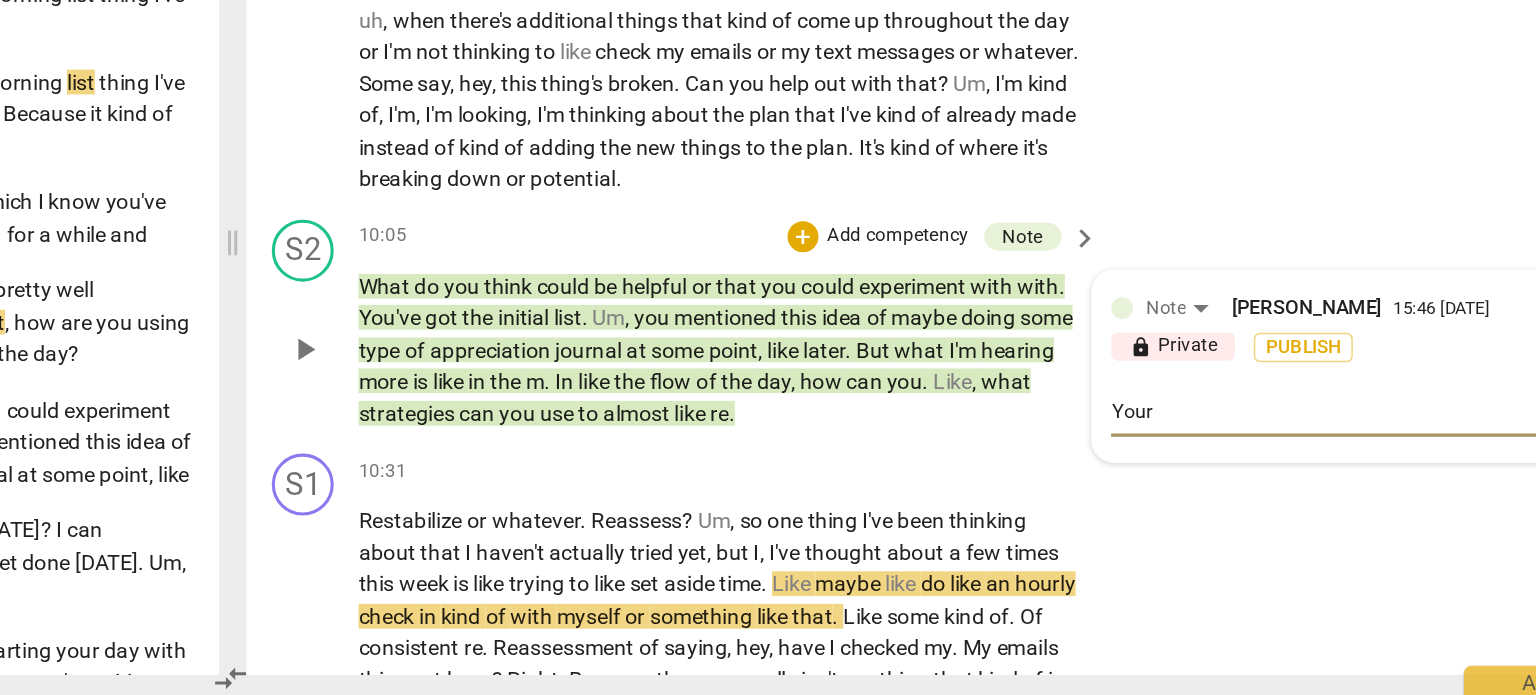 type on "Your" 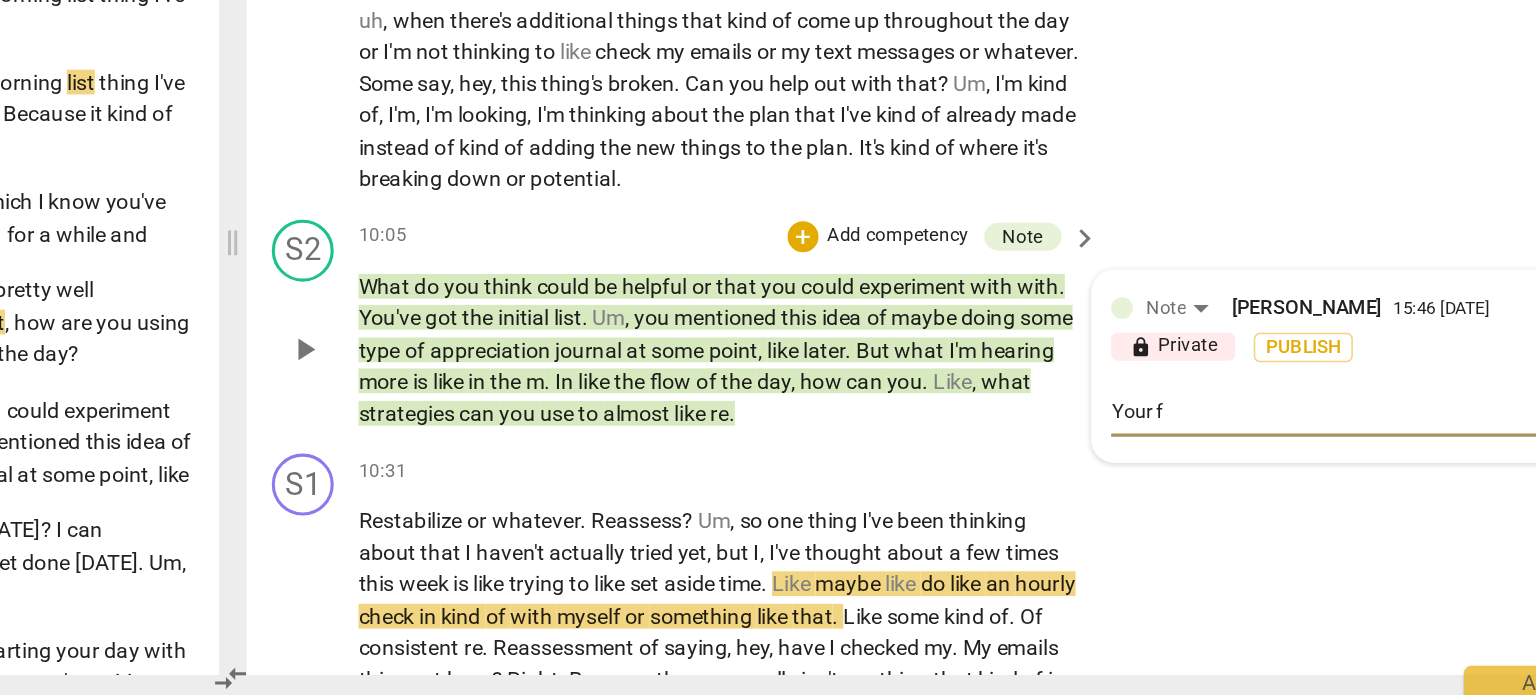 type on "Your fi" 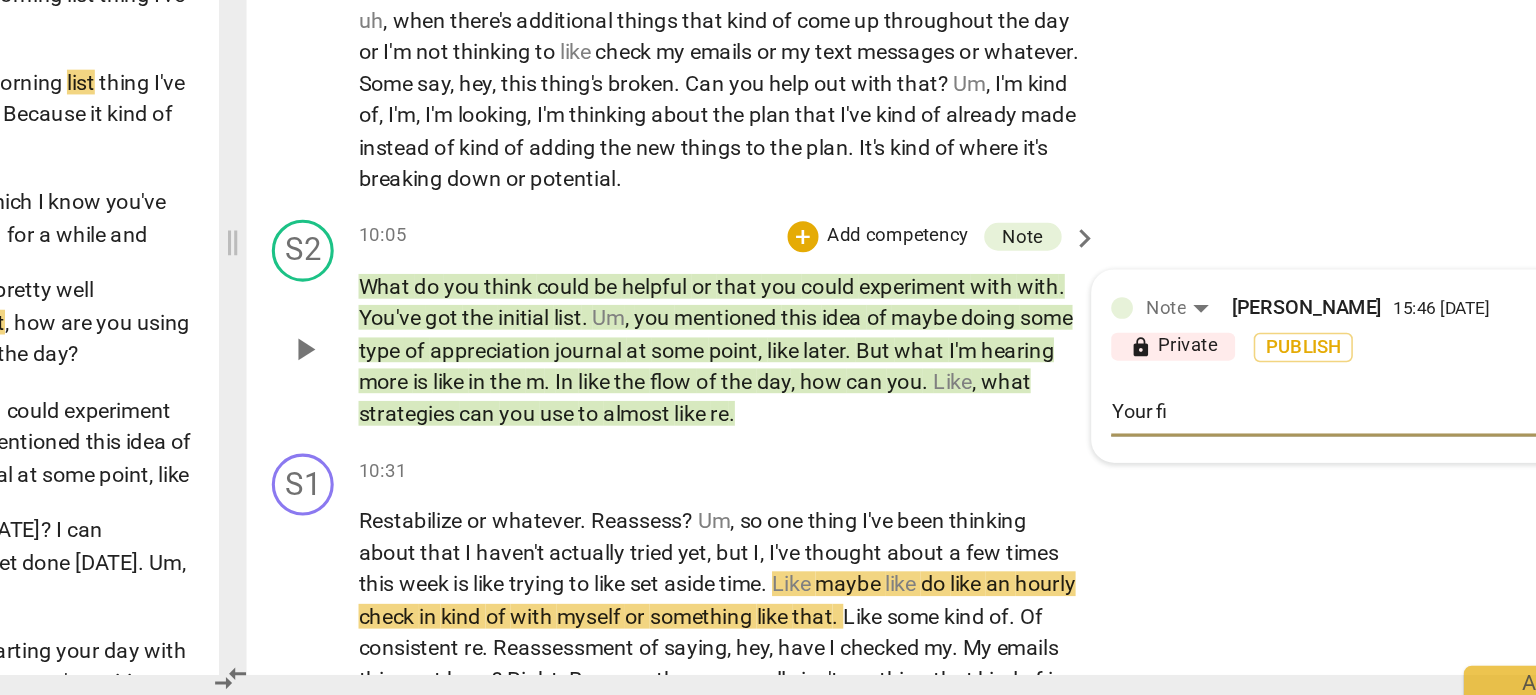 type on "Your fir" 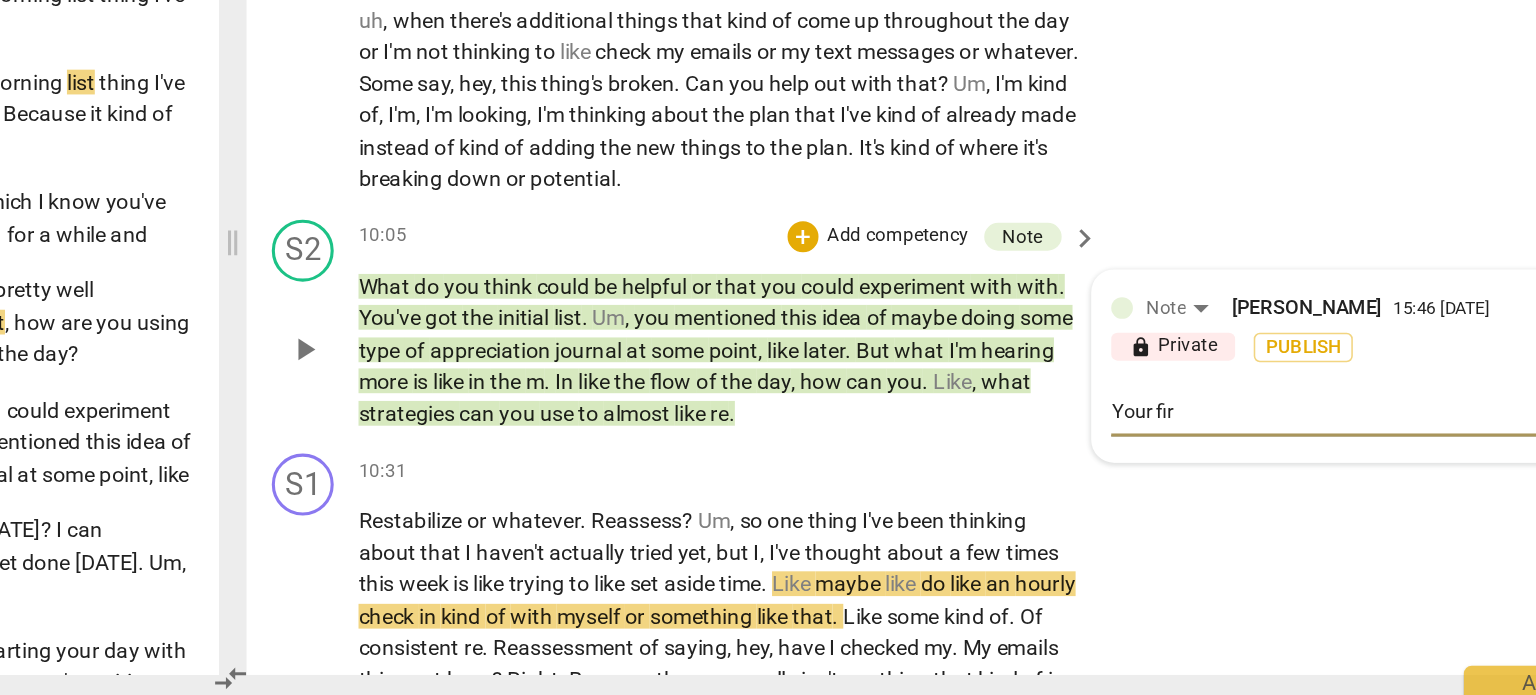 type on "Your firs" 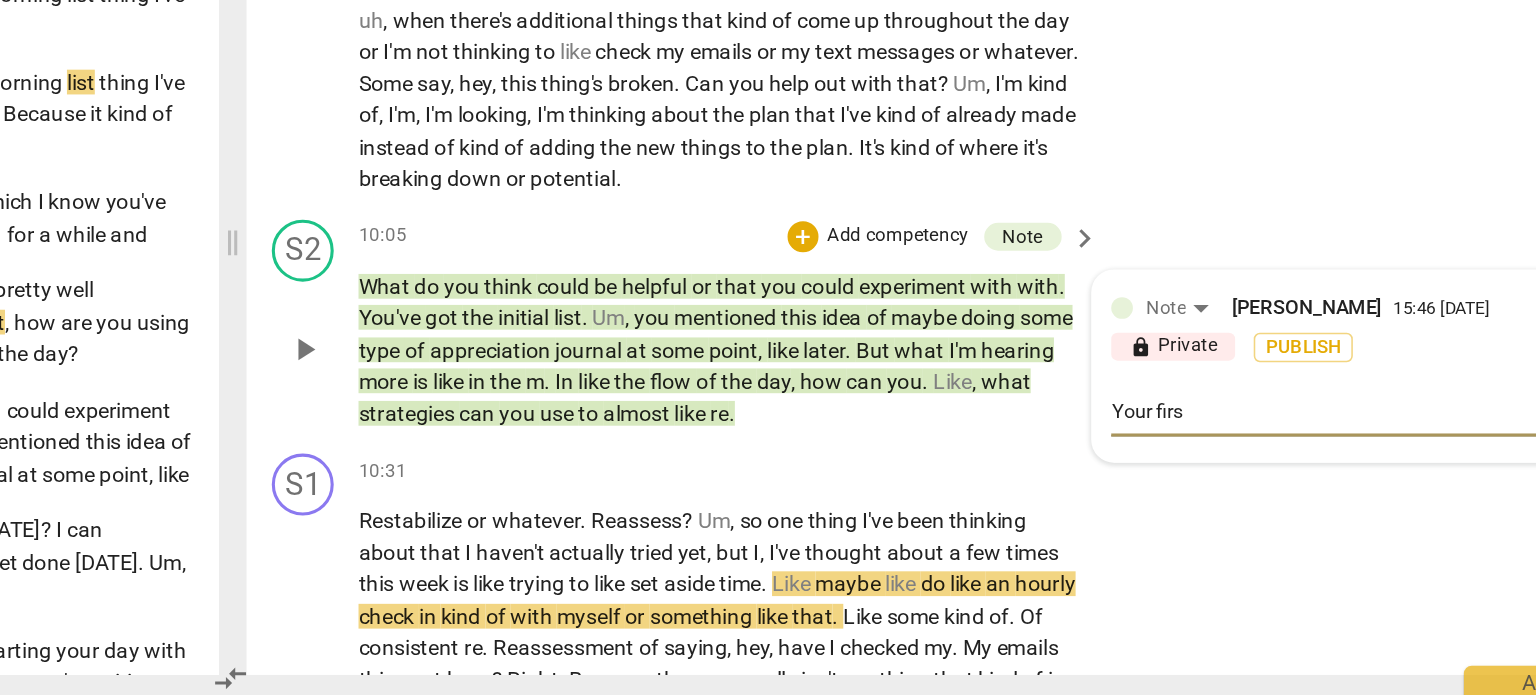 type on "Your first" 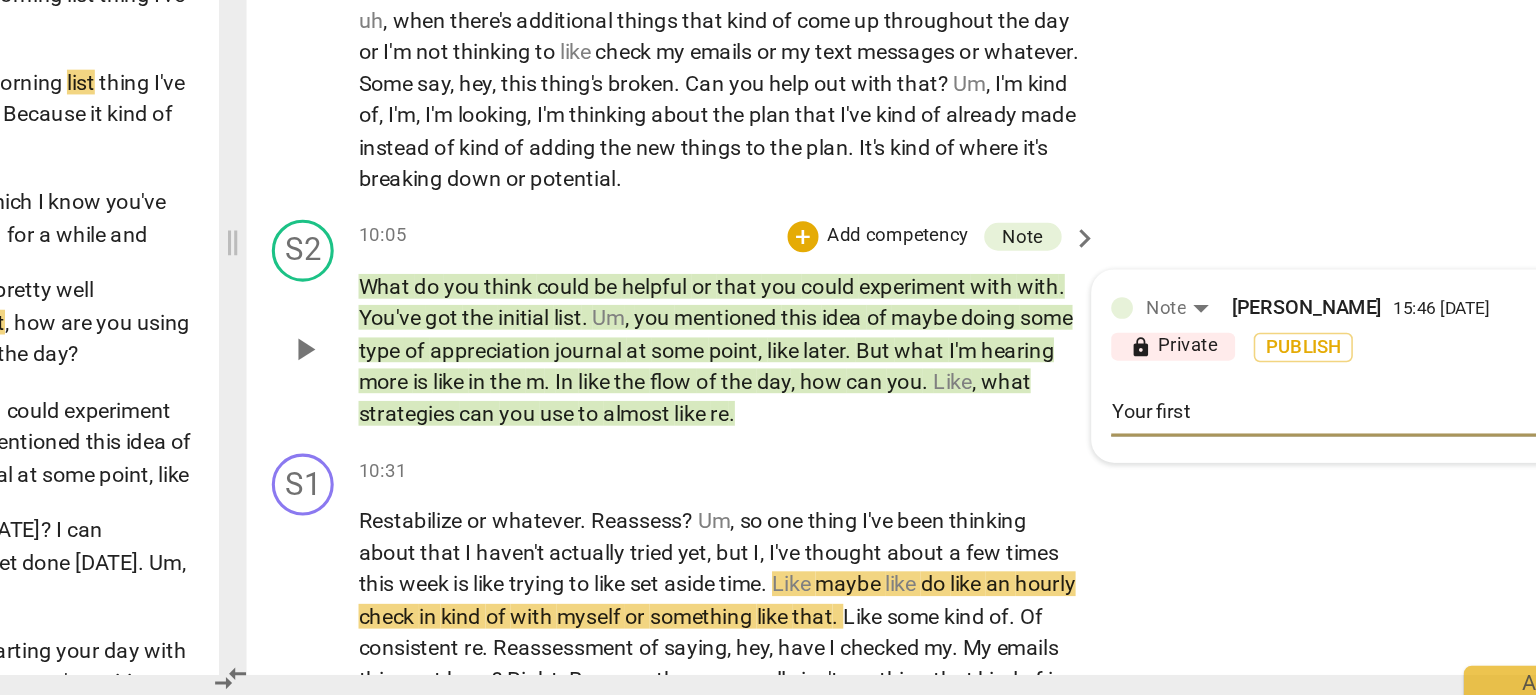 type on "Your first" 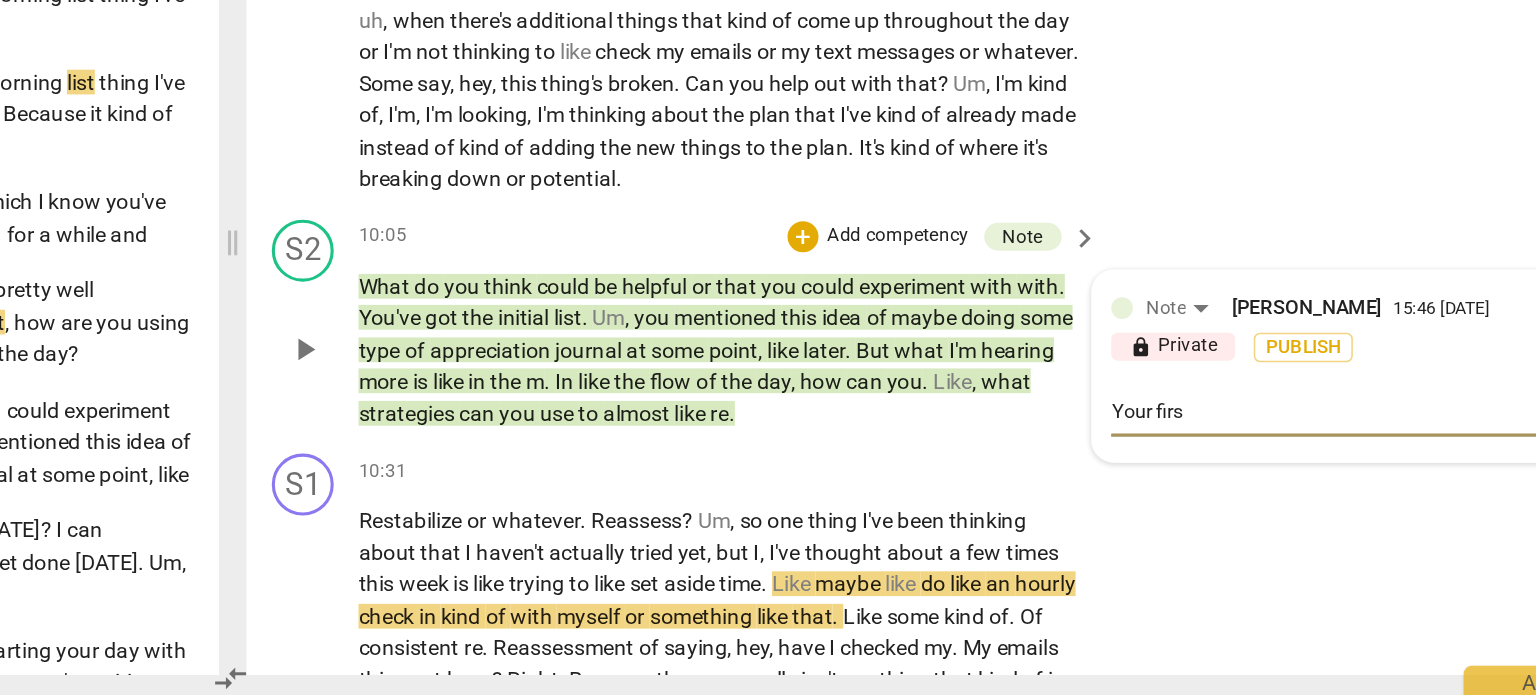 type on "Your fir" 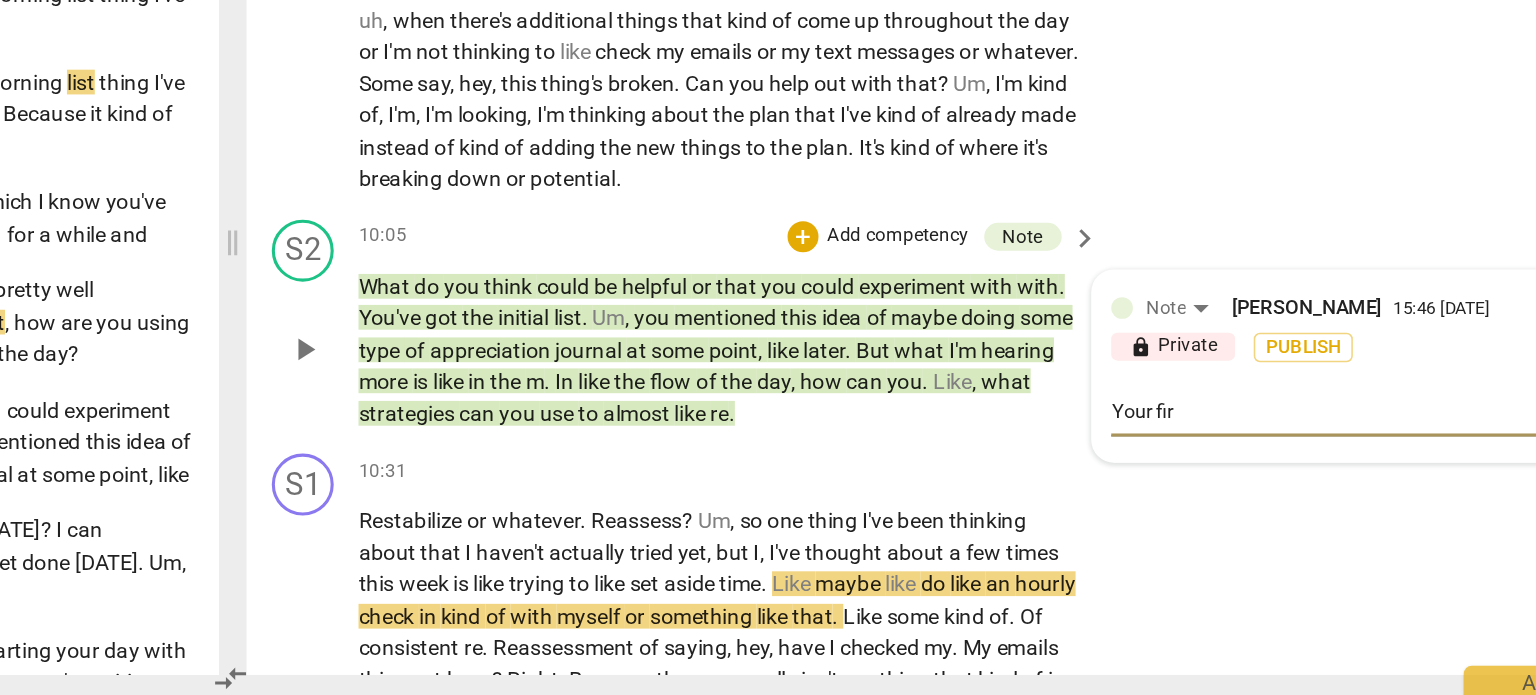 type on "Your fi" 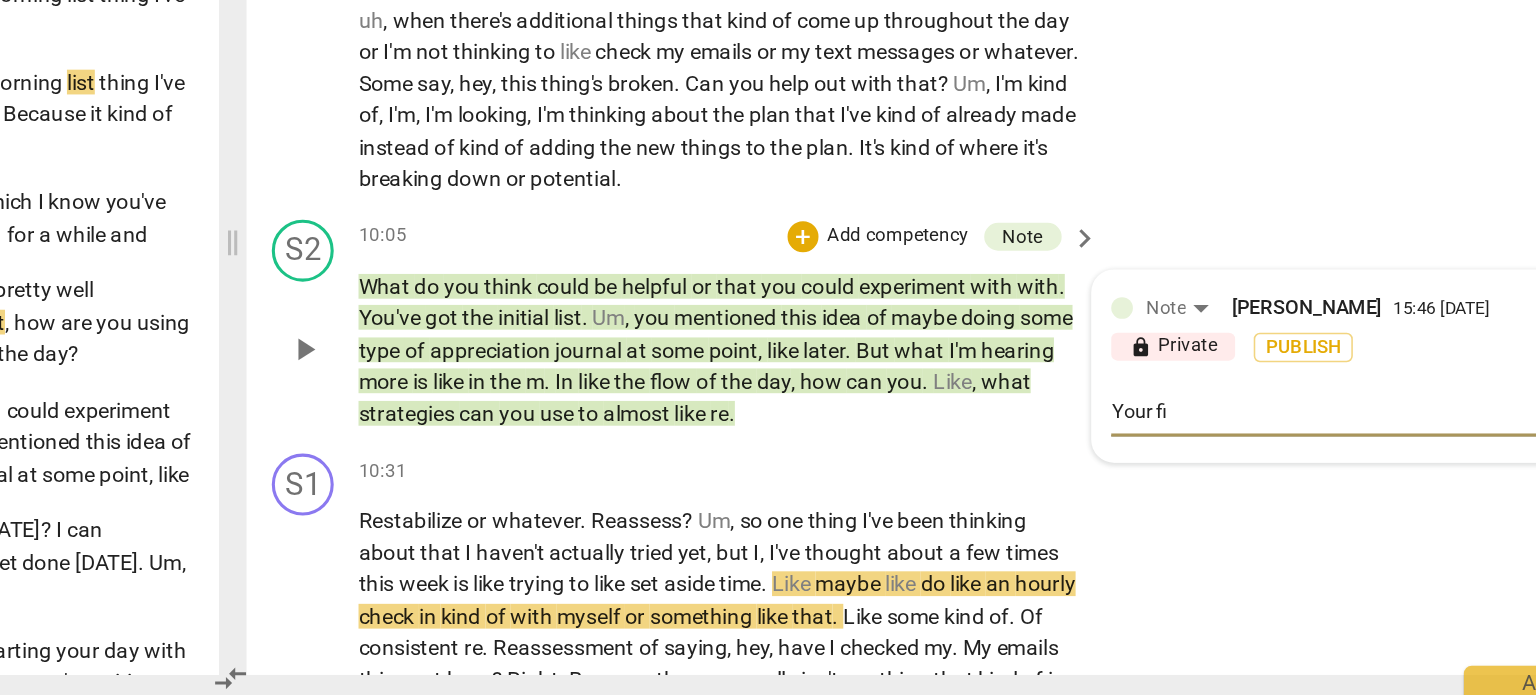 type on "Your f" 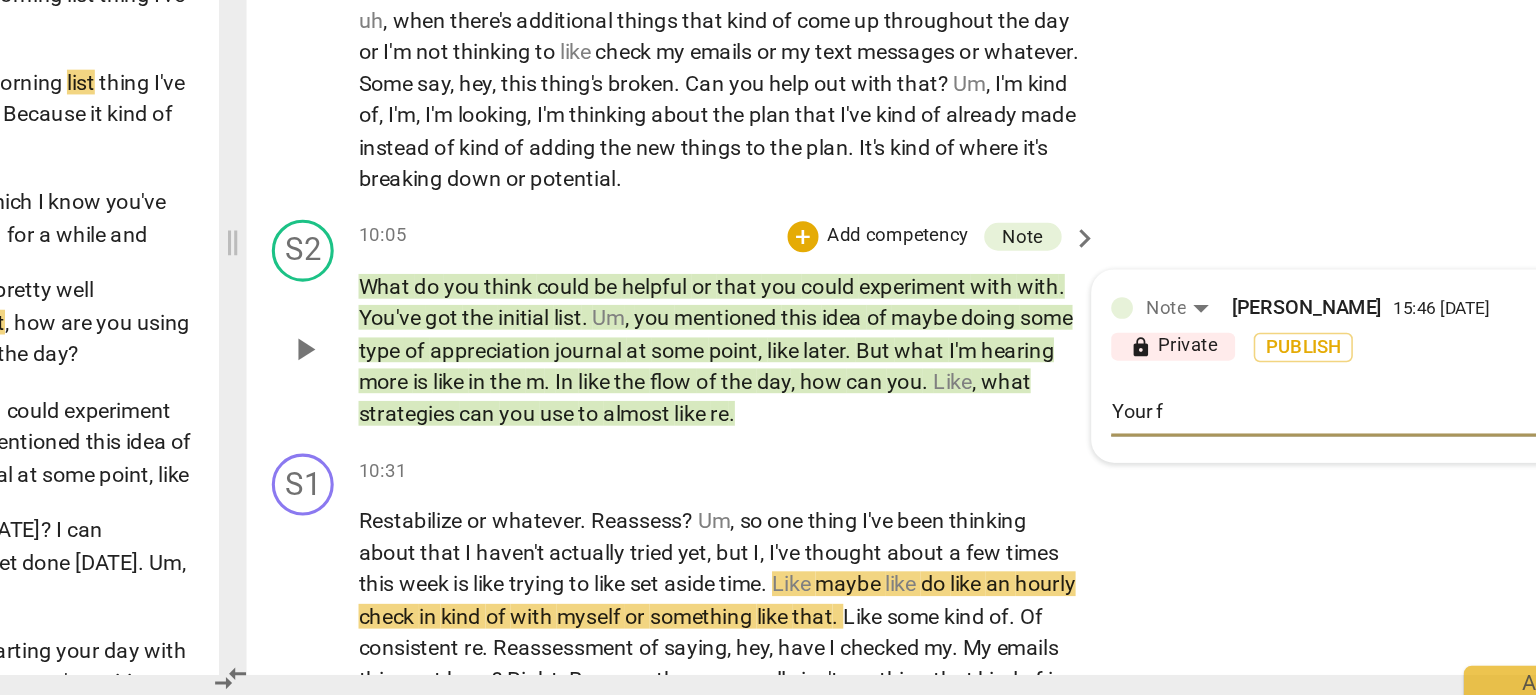 type on "Your" 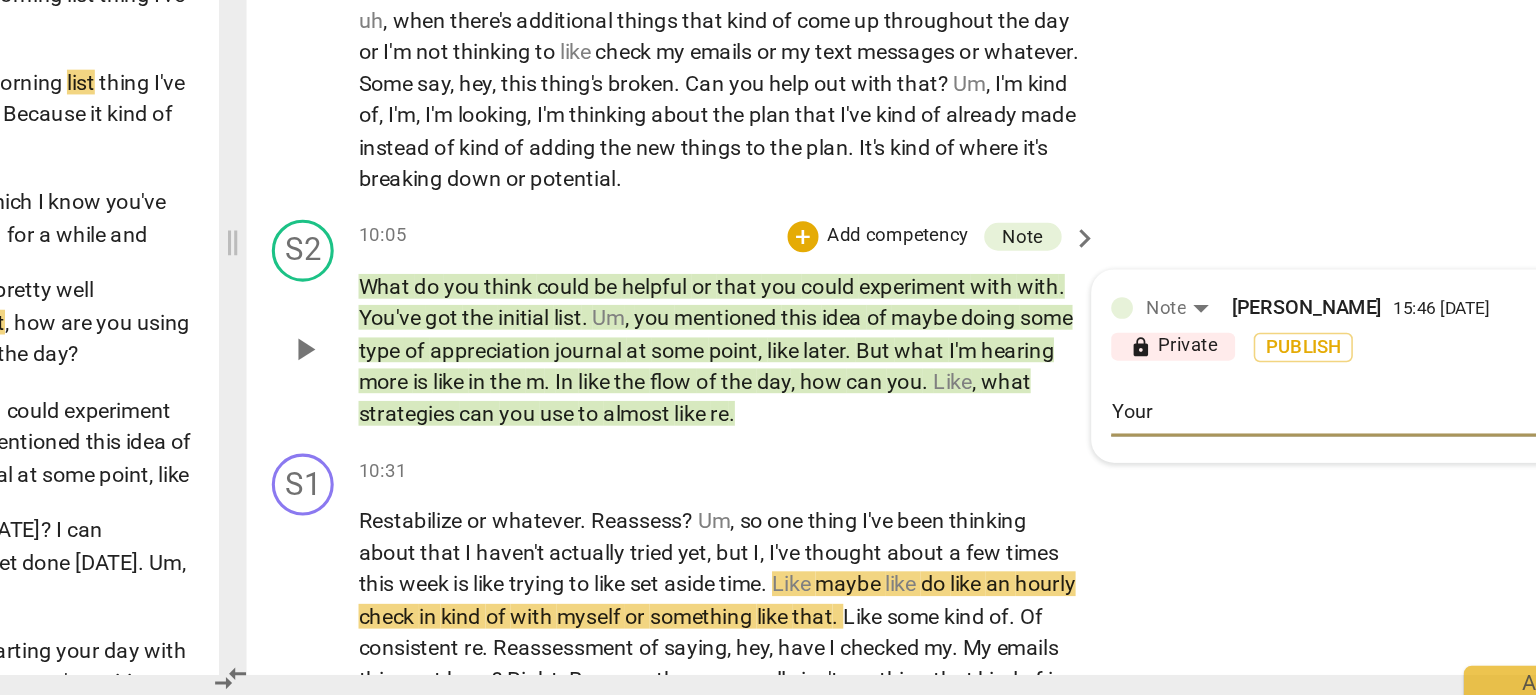 type on "Your i" 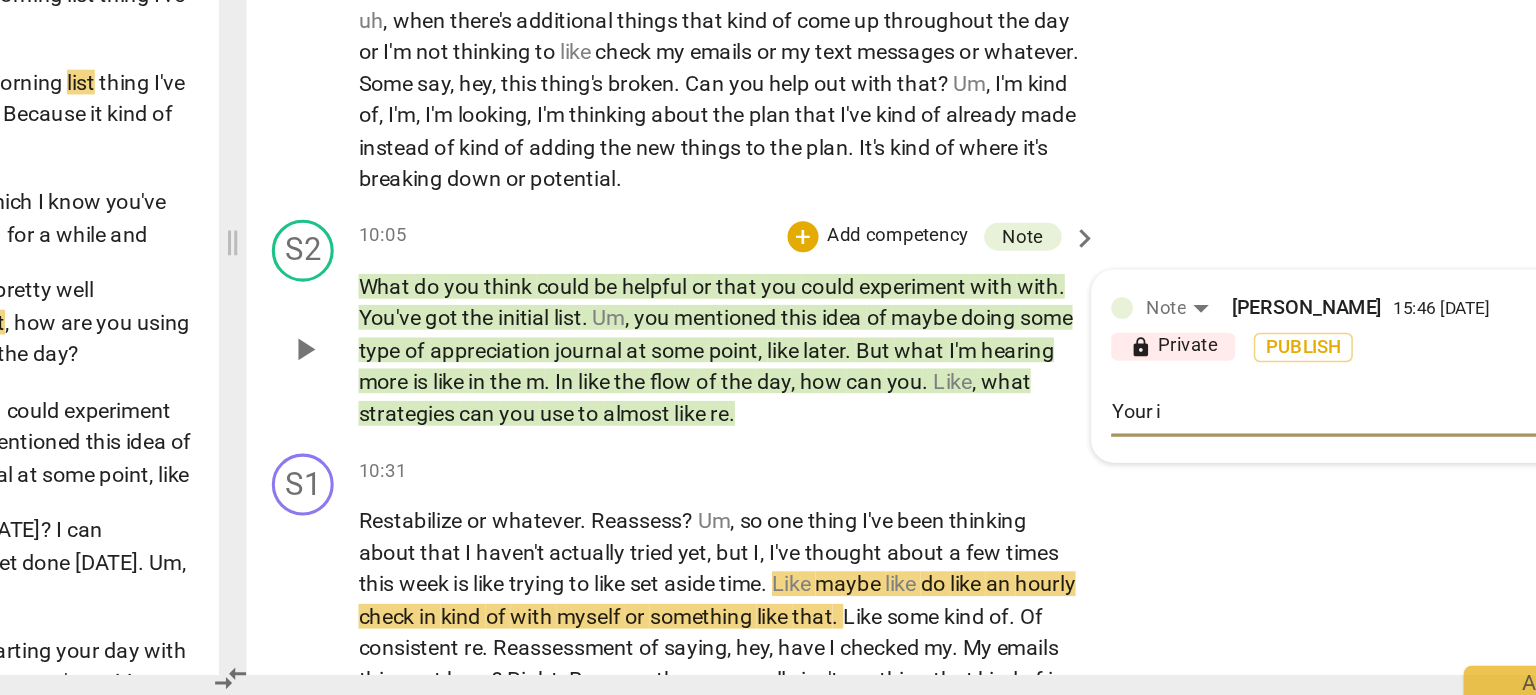 type on "Your in" 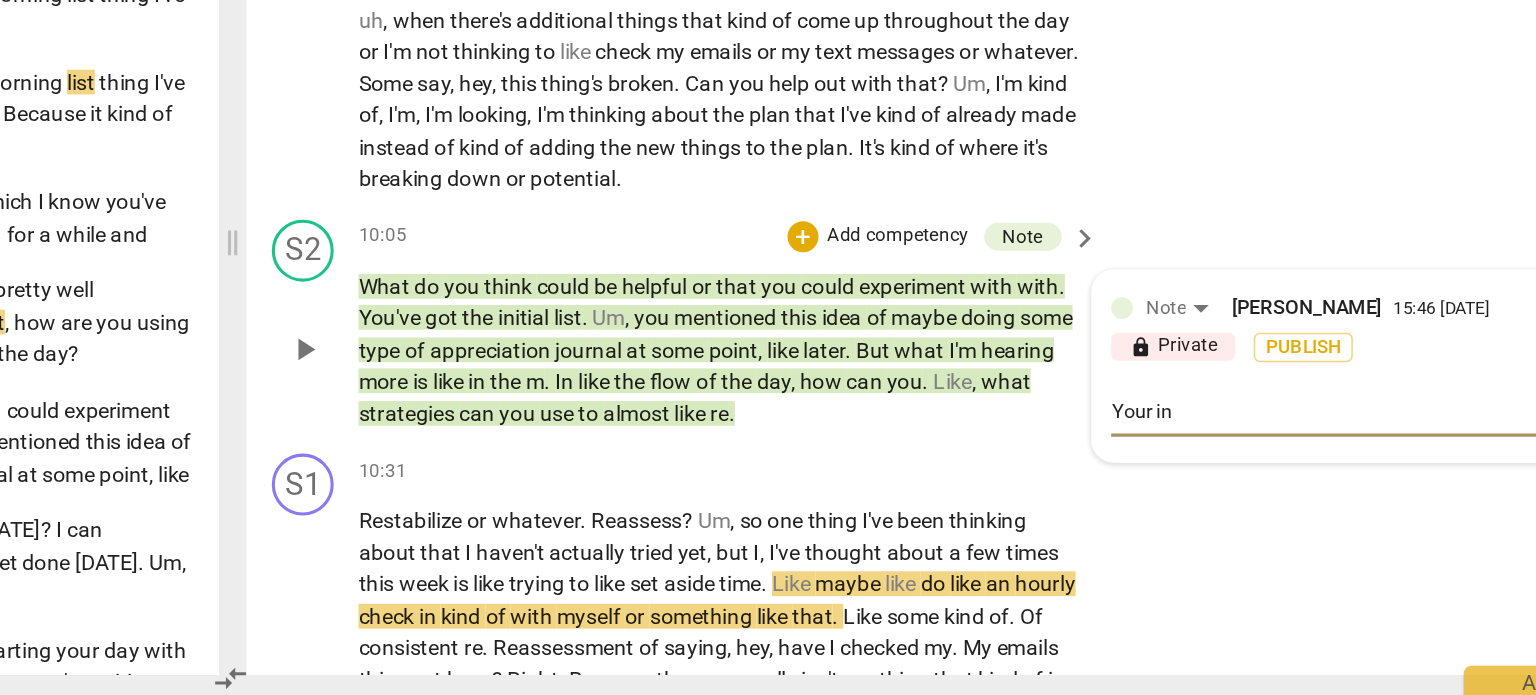 type on "Your ini" 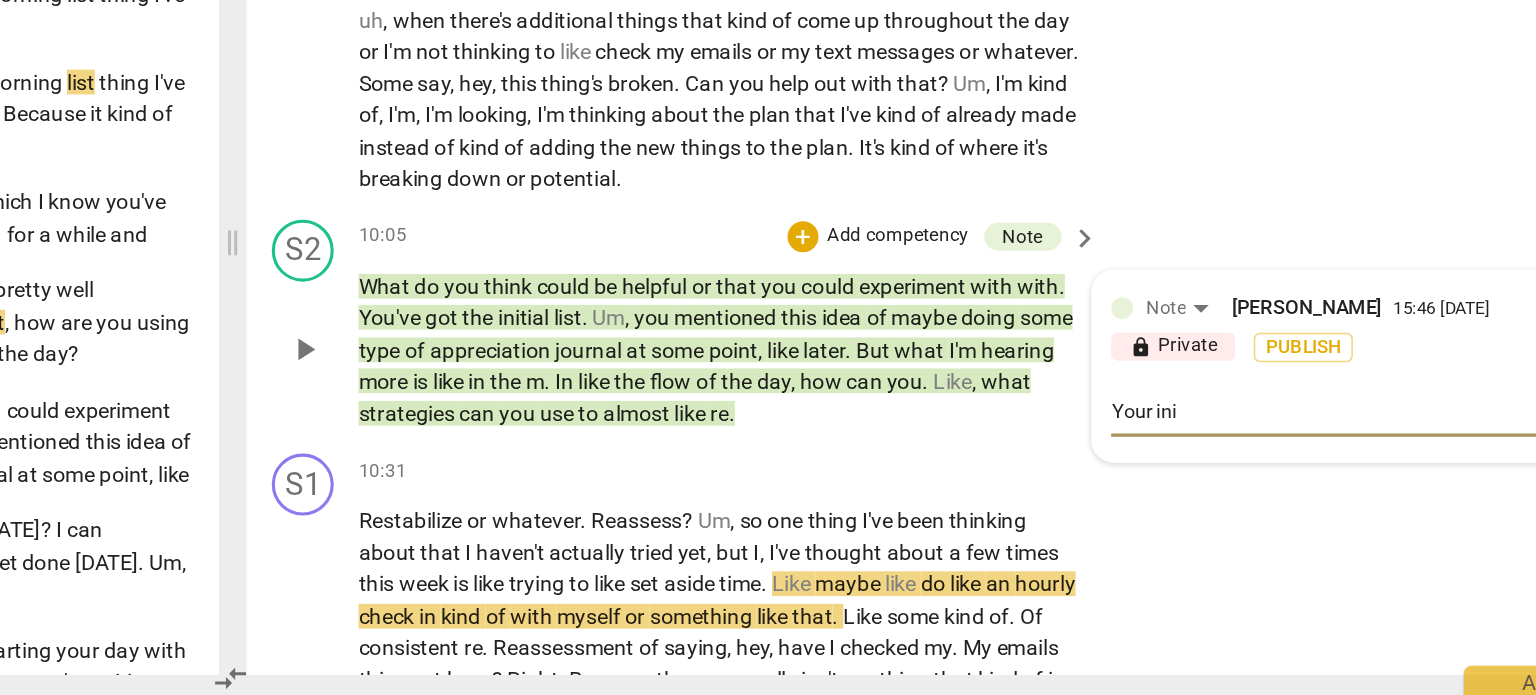 type on "Your init" 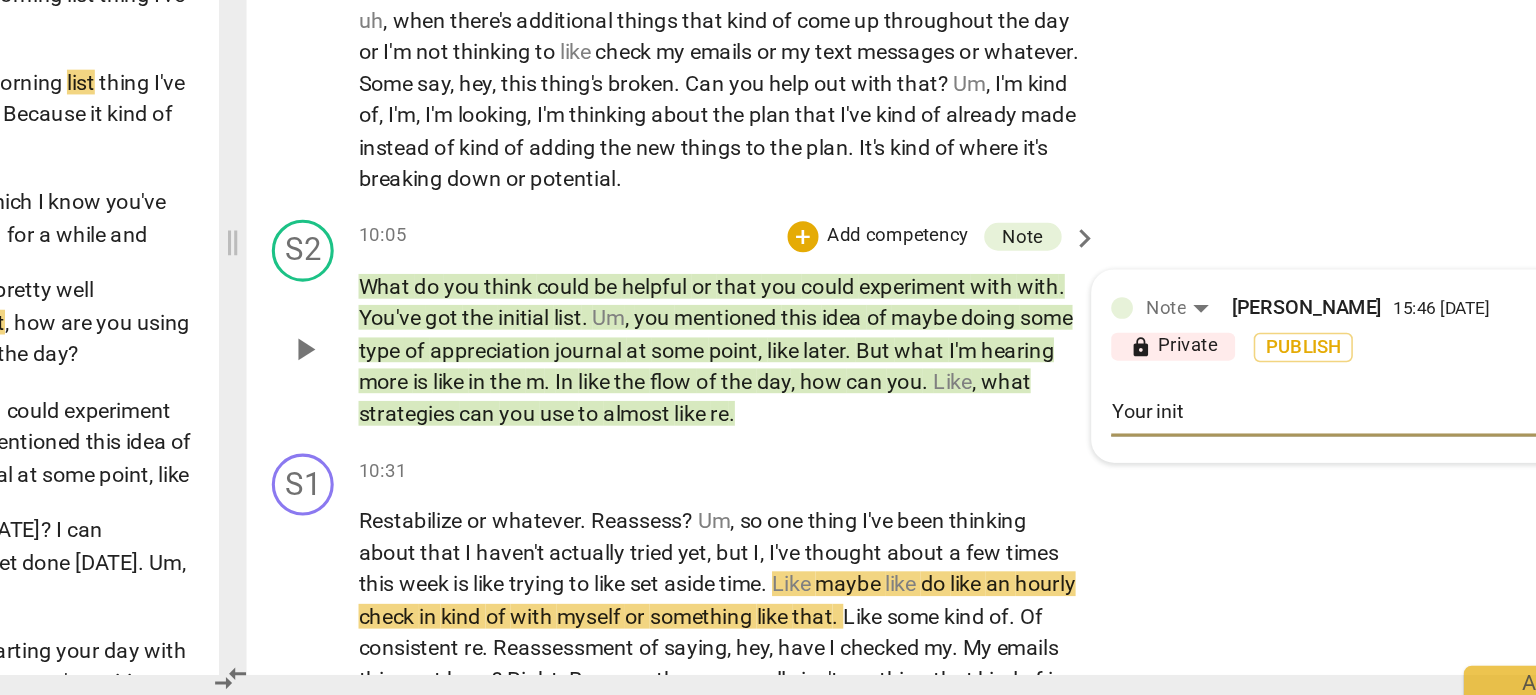 type on "Your initi" 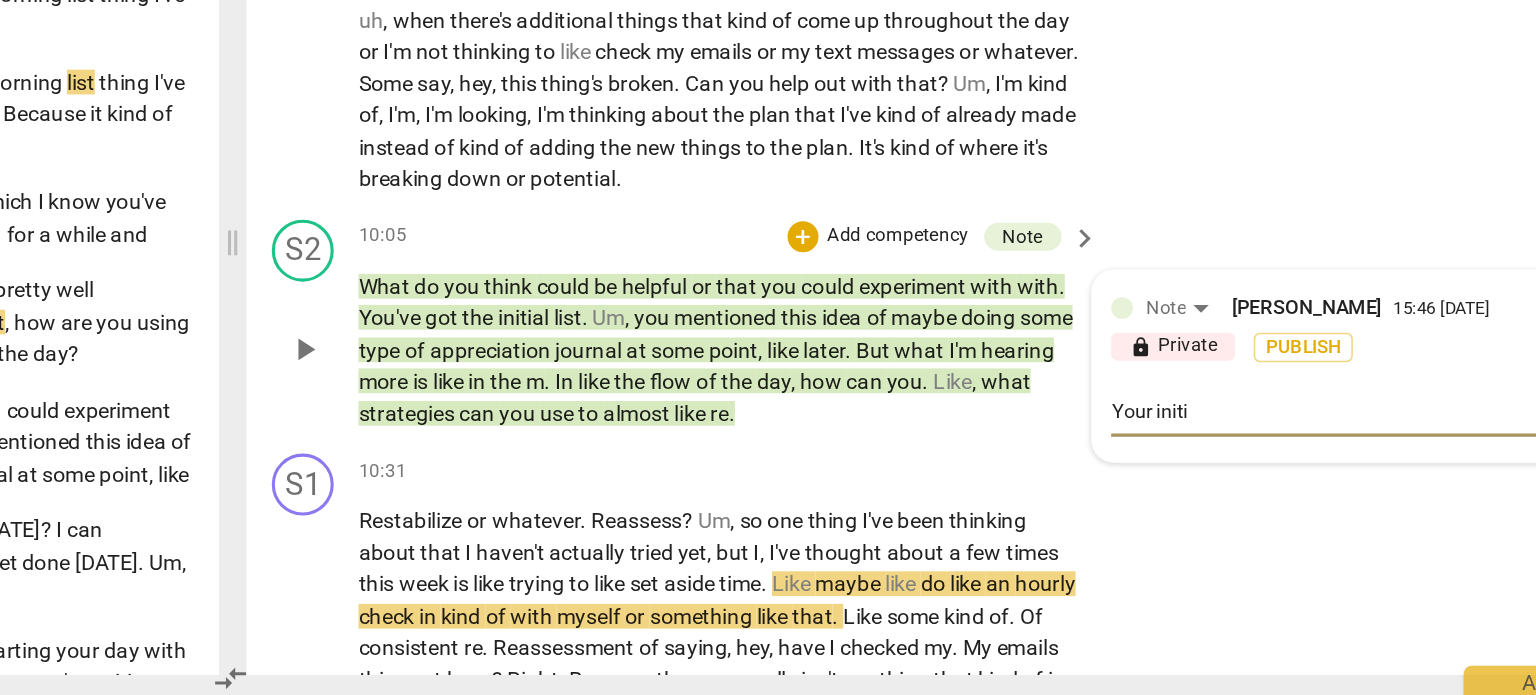 type on "Your initia" 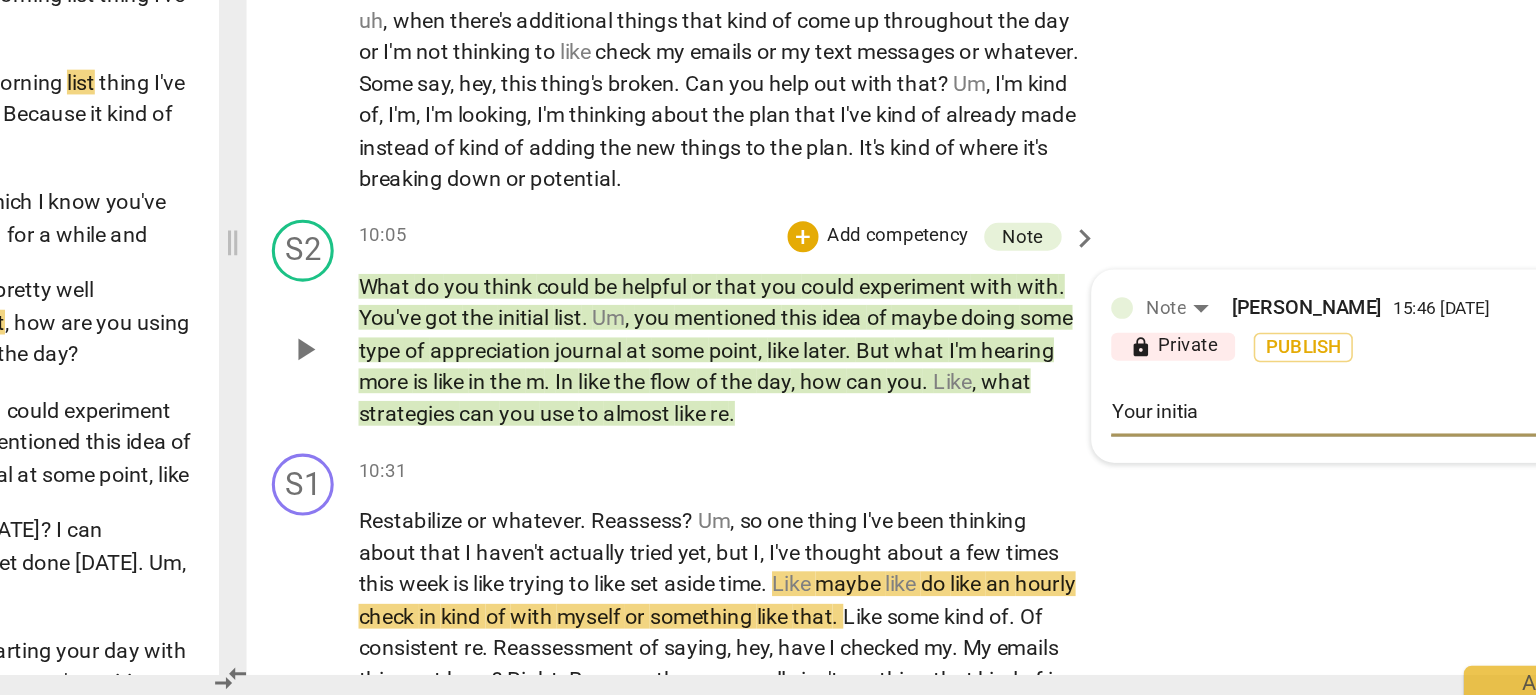 type on "Your initial" 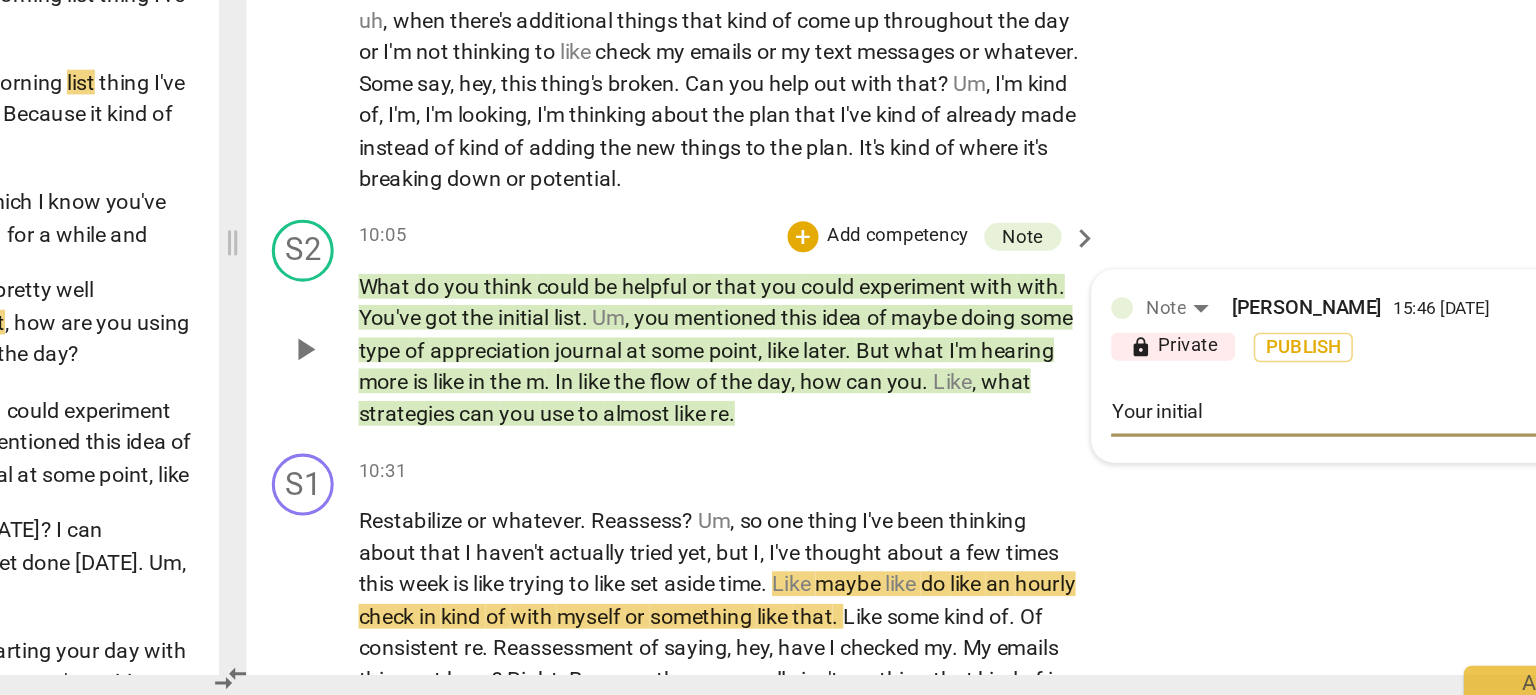 type on "Your initial" 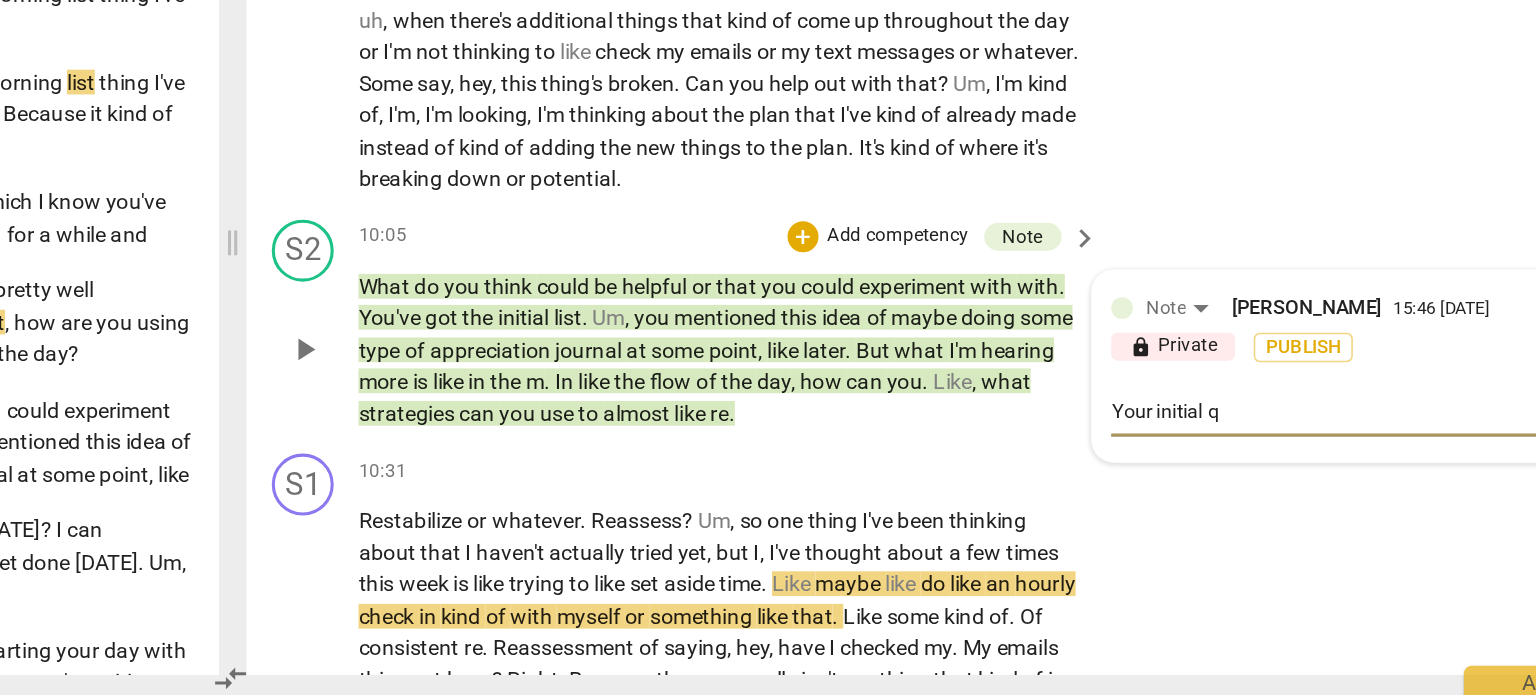 type on "Your initial qu" 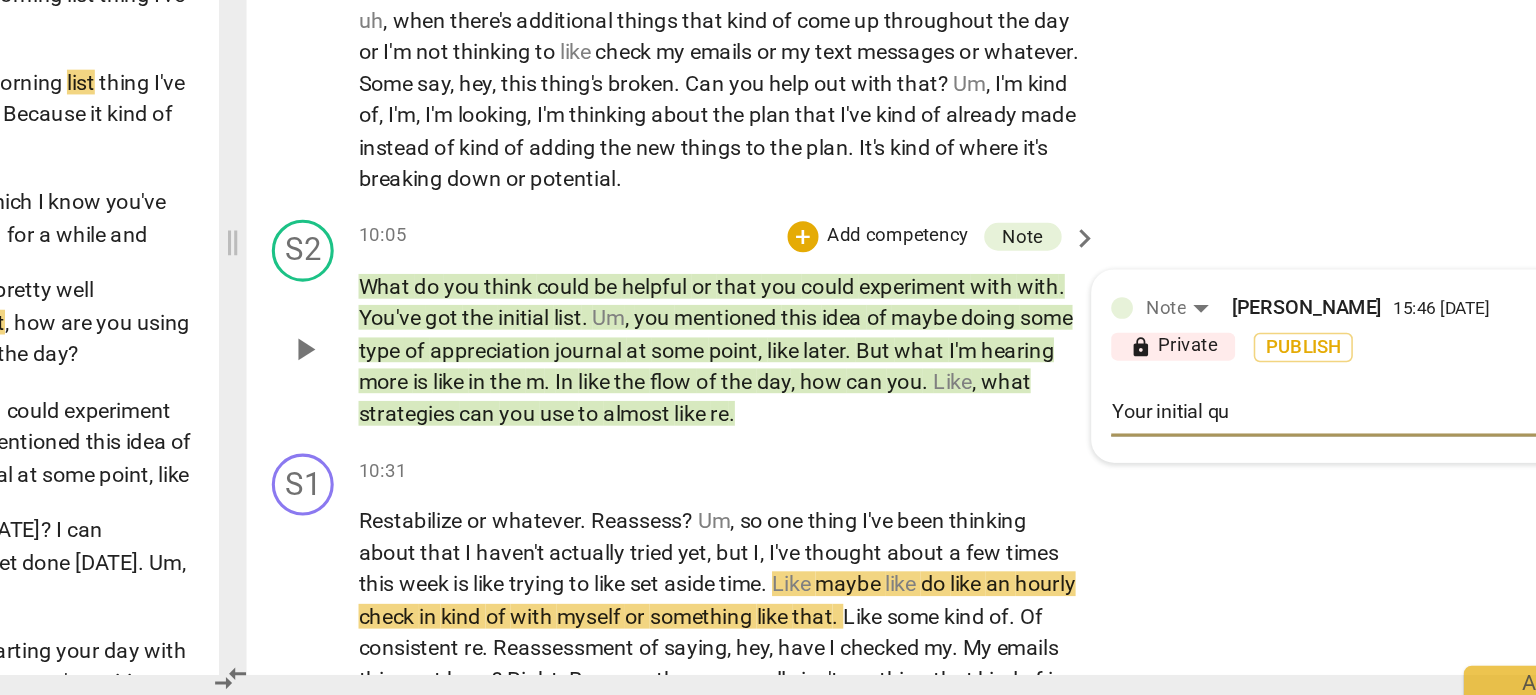 type on "Your initial que" 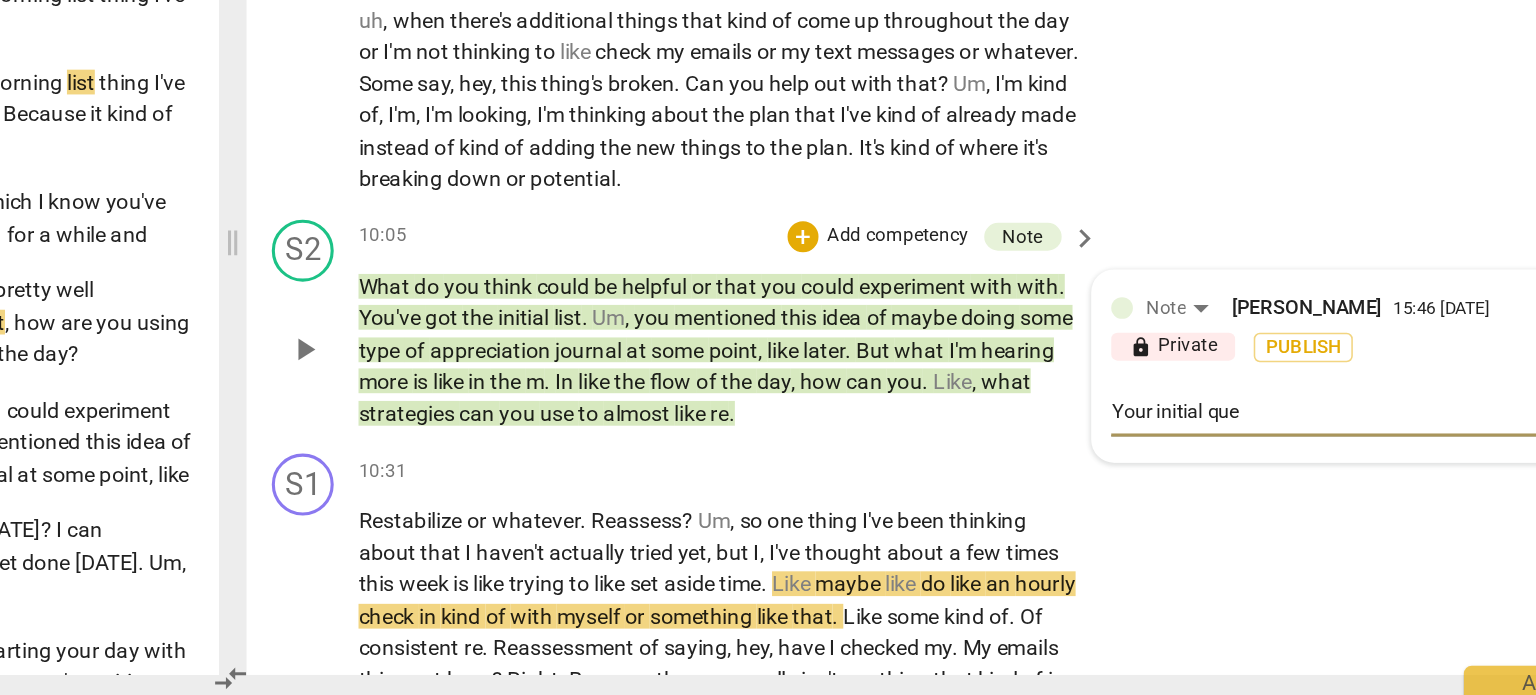 type on "Your initial ques" 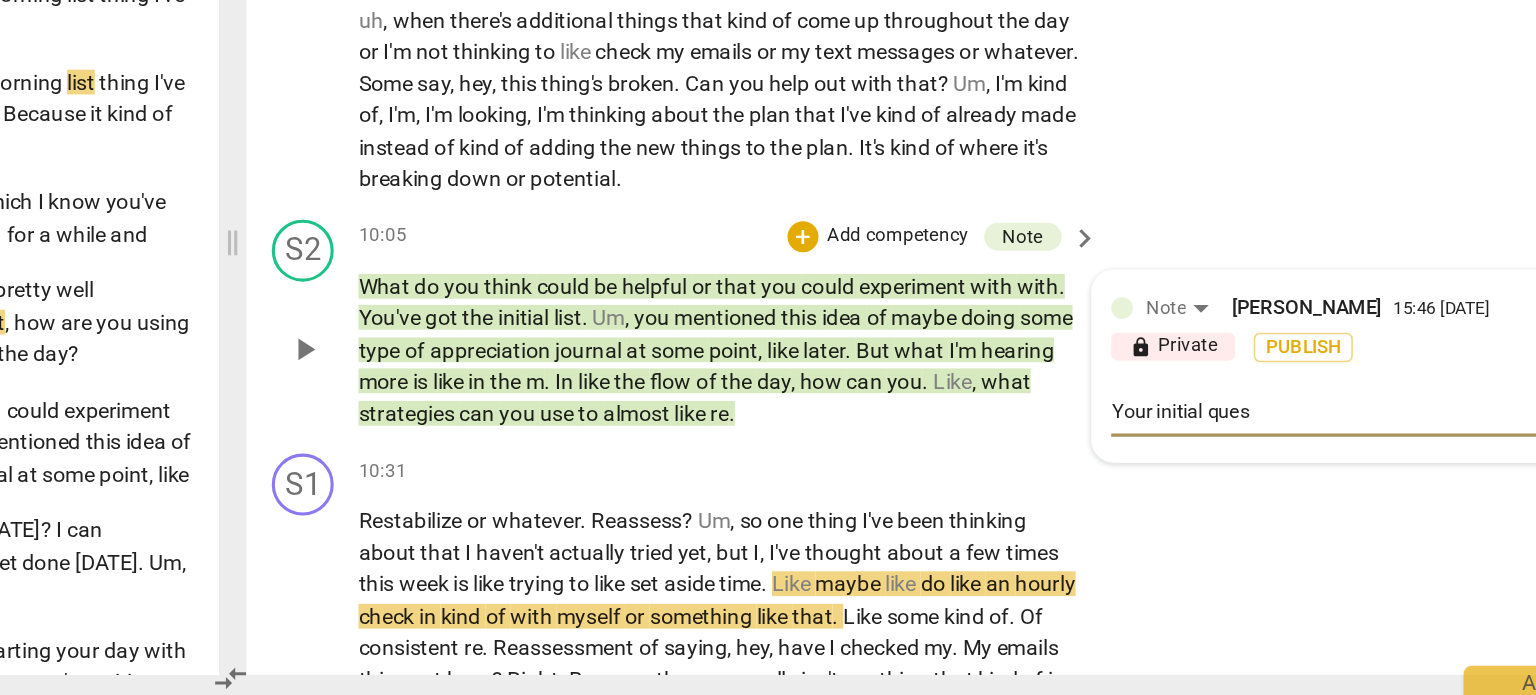 type on "Your initial quest" 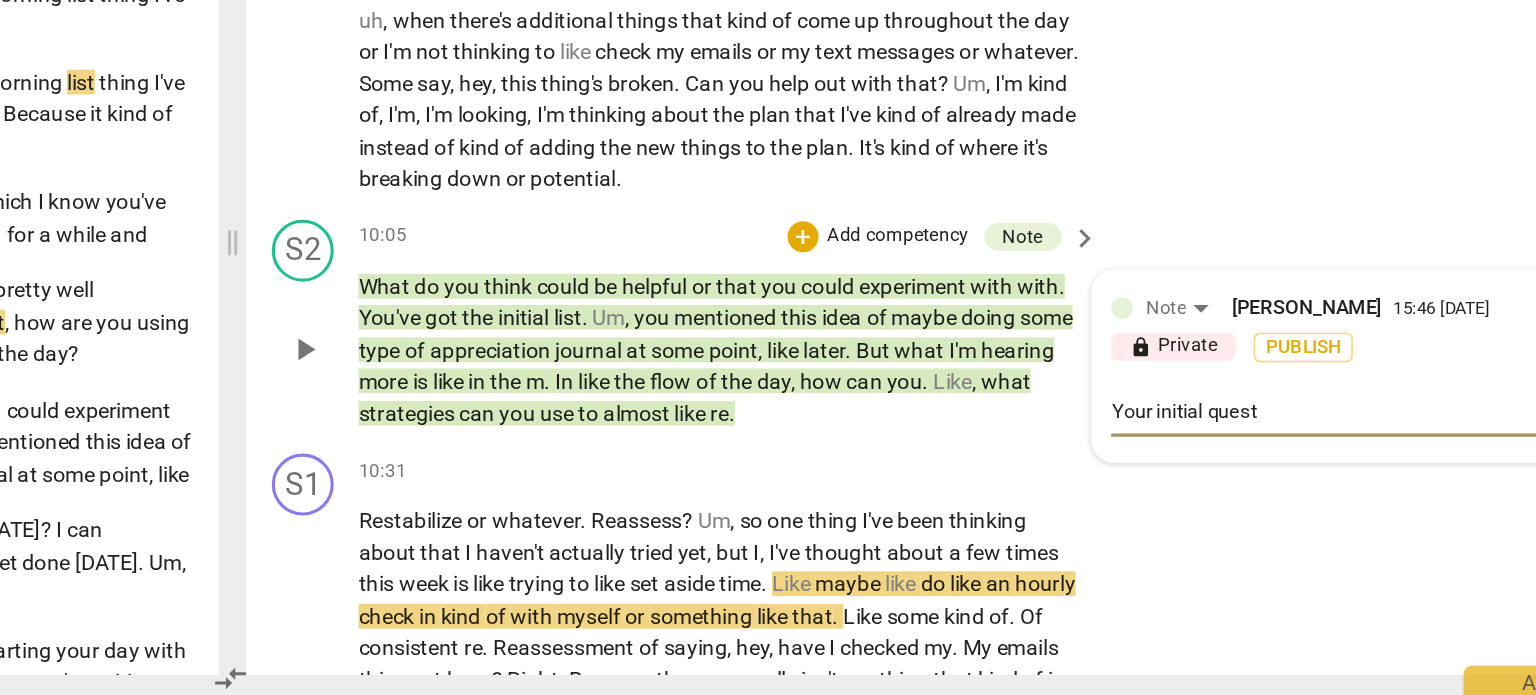type on "Your initial questi" 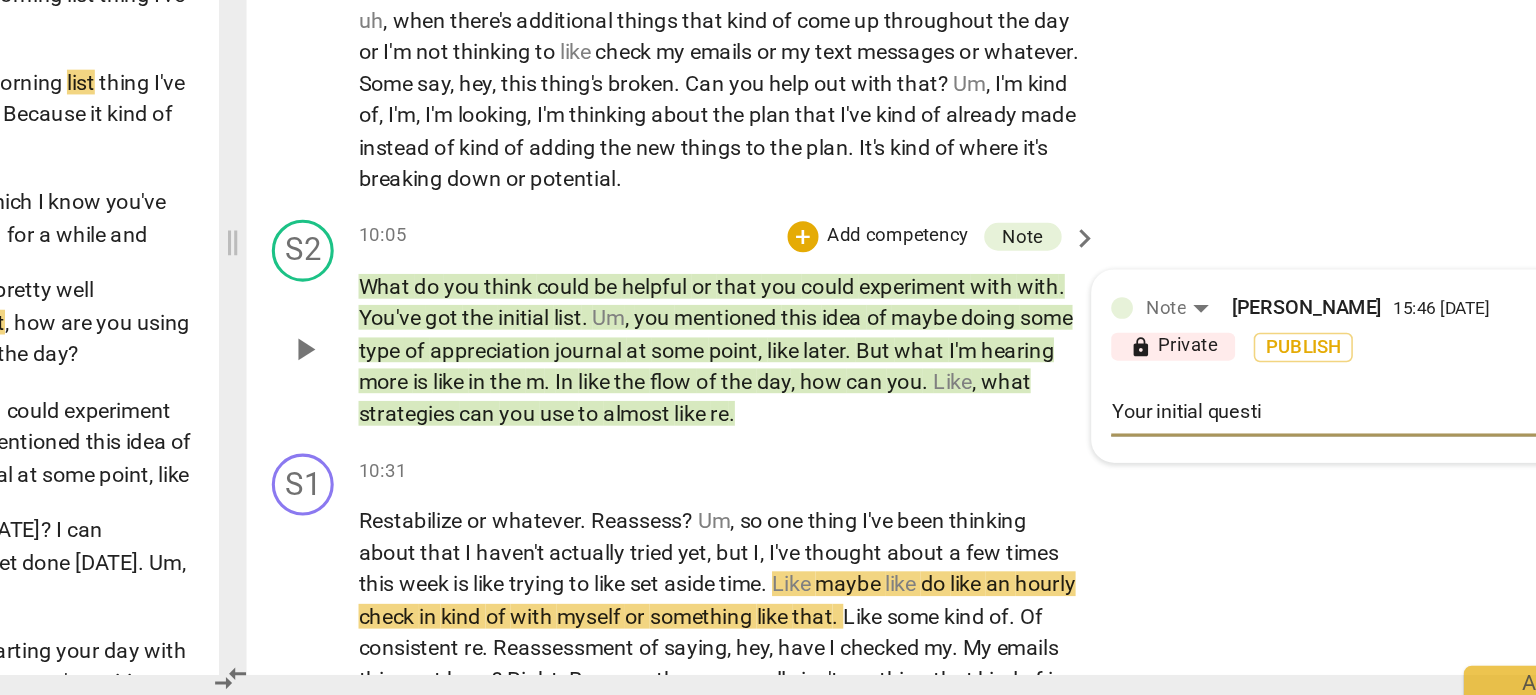 type on "Your initial questio" 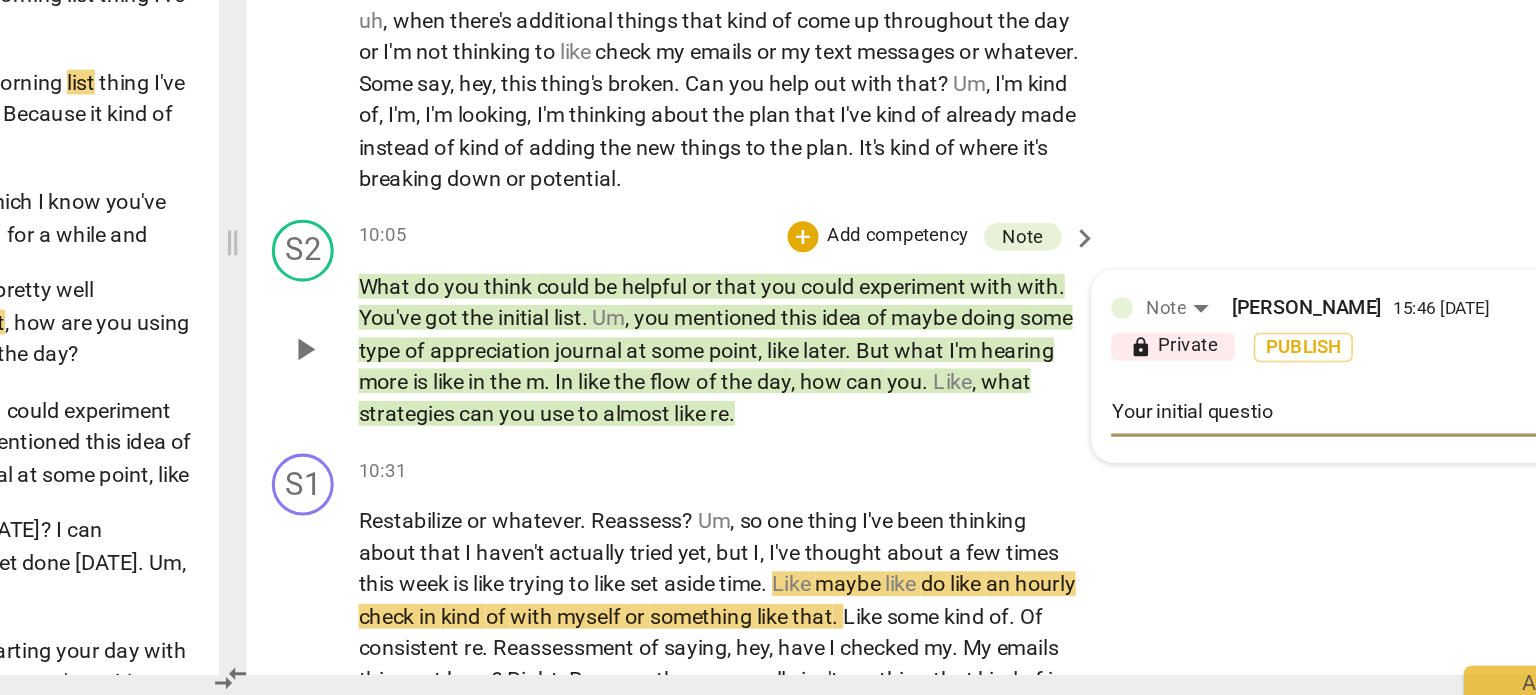 type on "Your initial question" 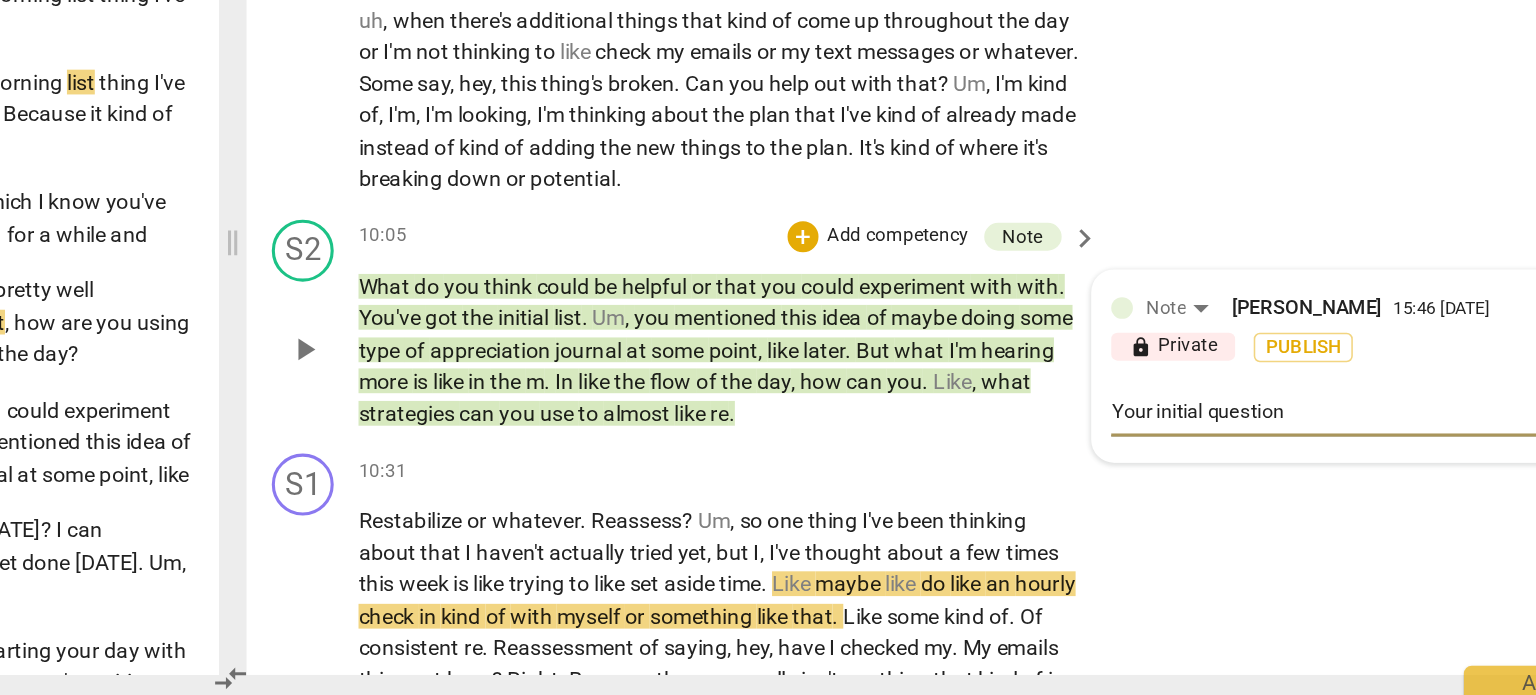 type on "Your initial question" 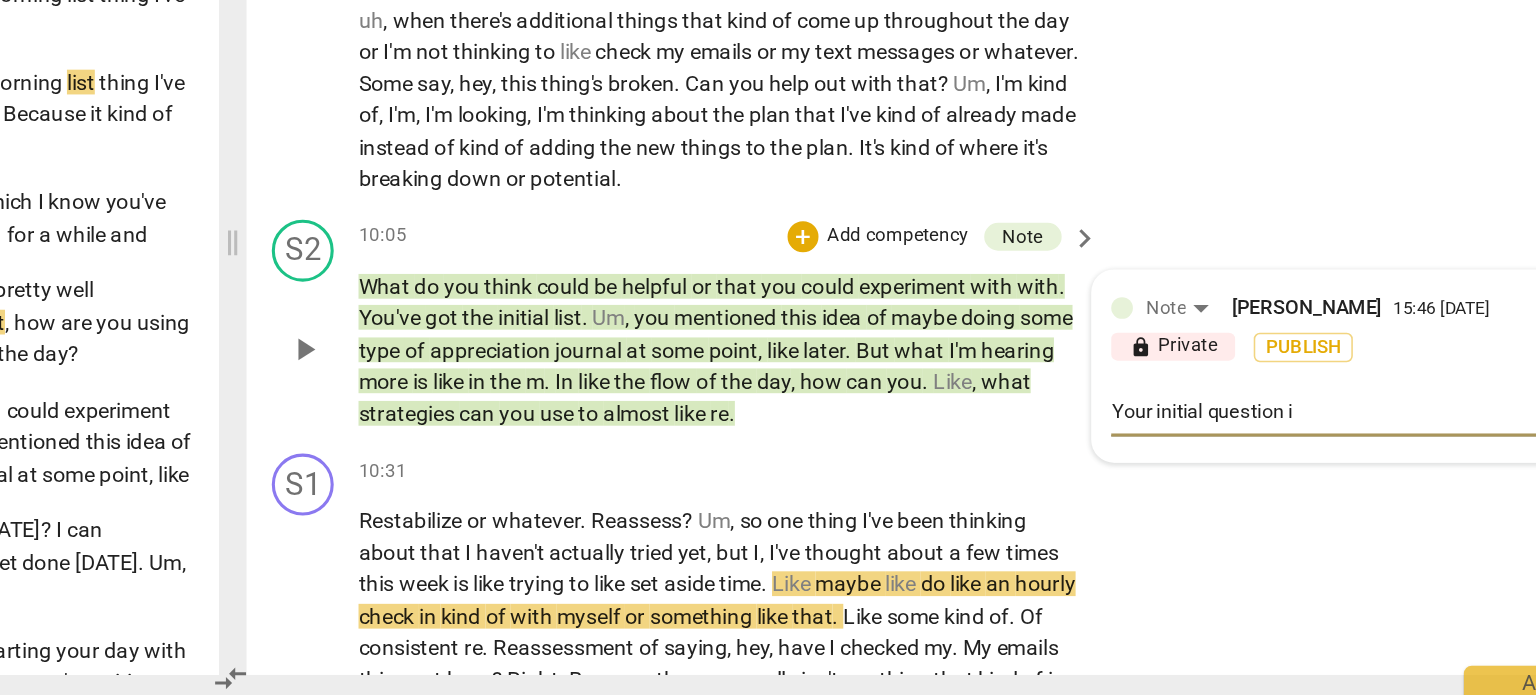 type on "Your initial question in" 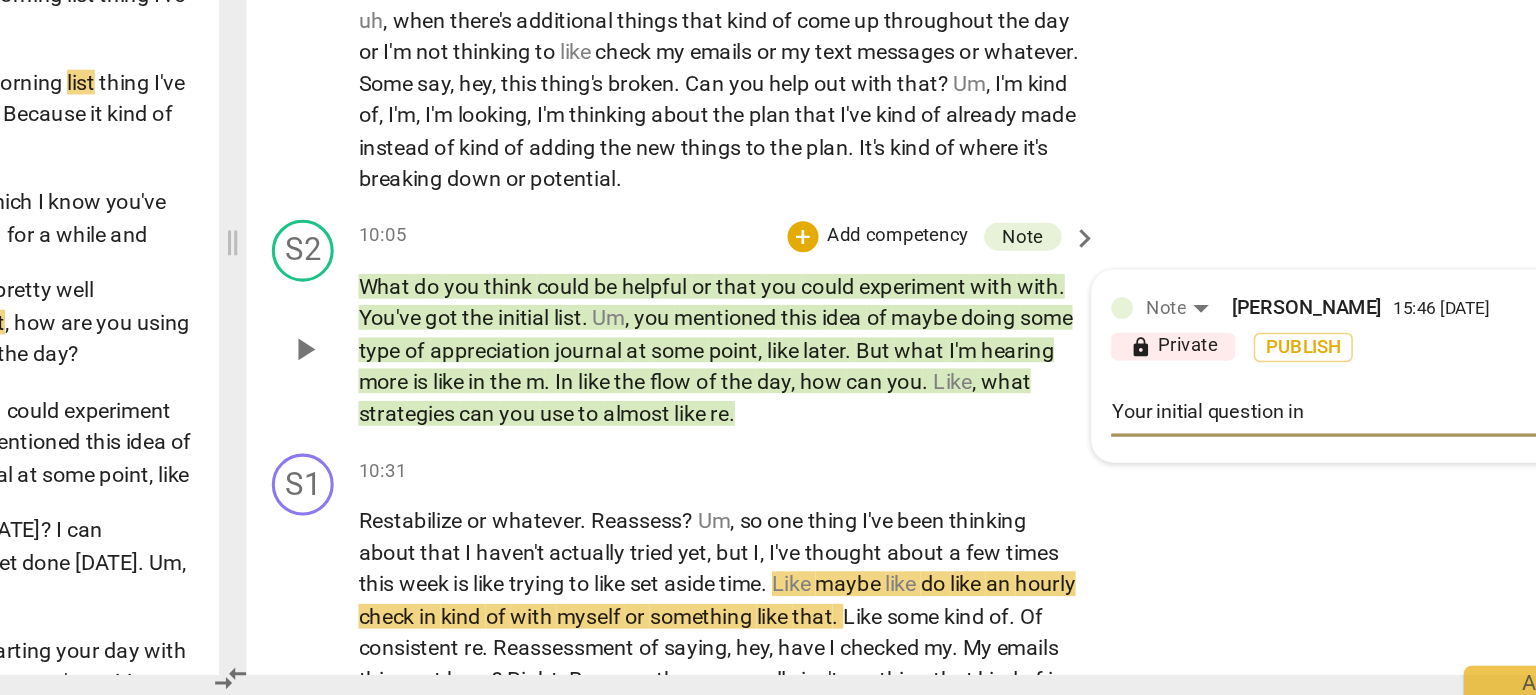 type on "Your initial question in" 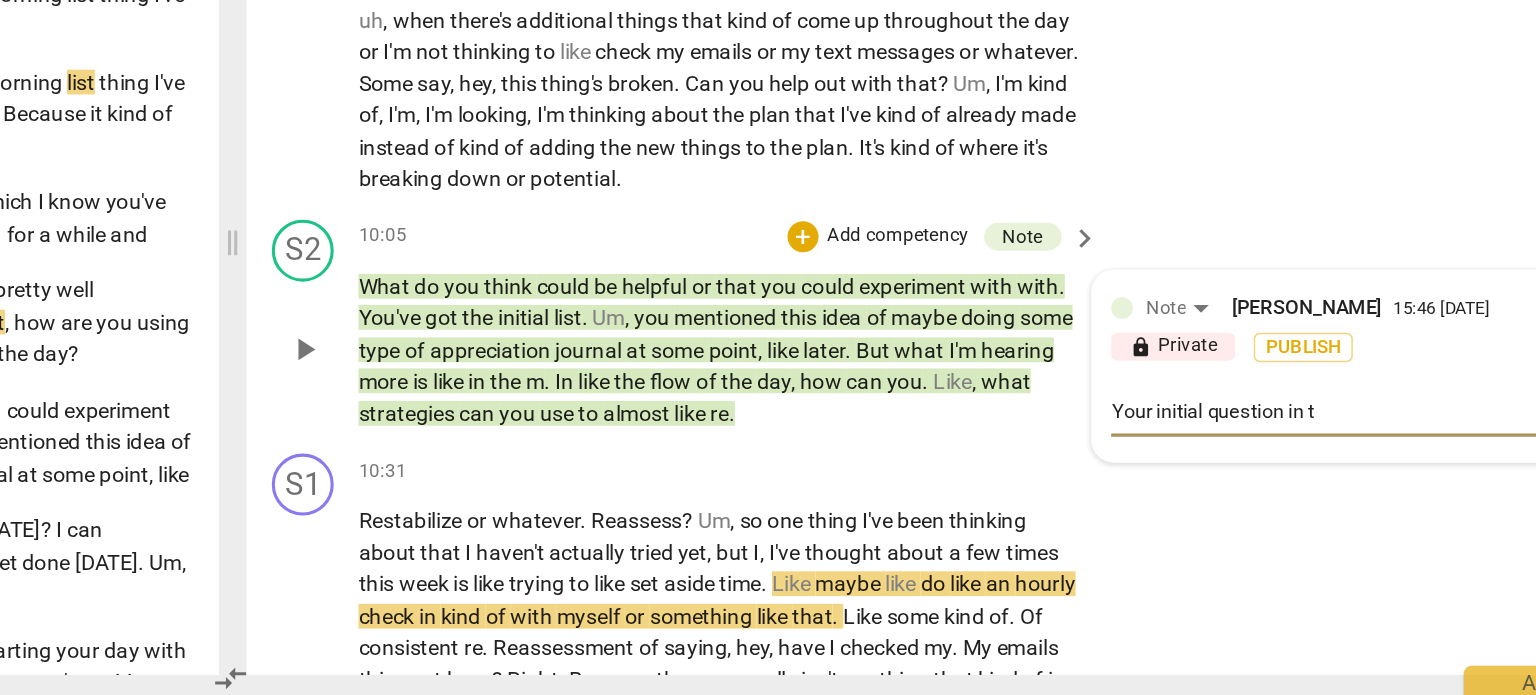 type on "Your initial question in th" 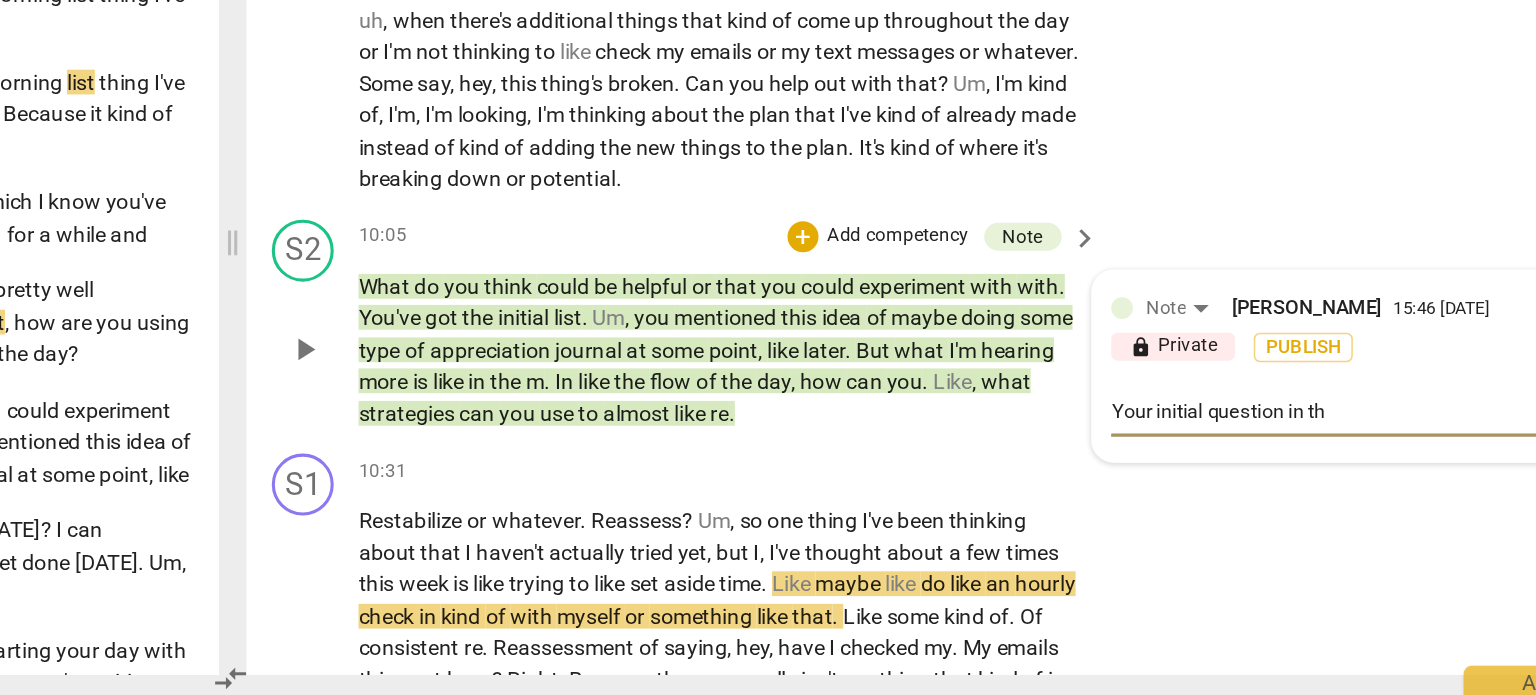 type on "Your initial question in thi" 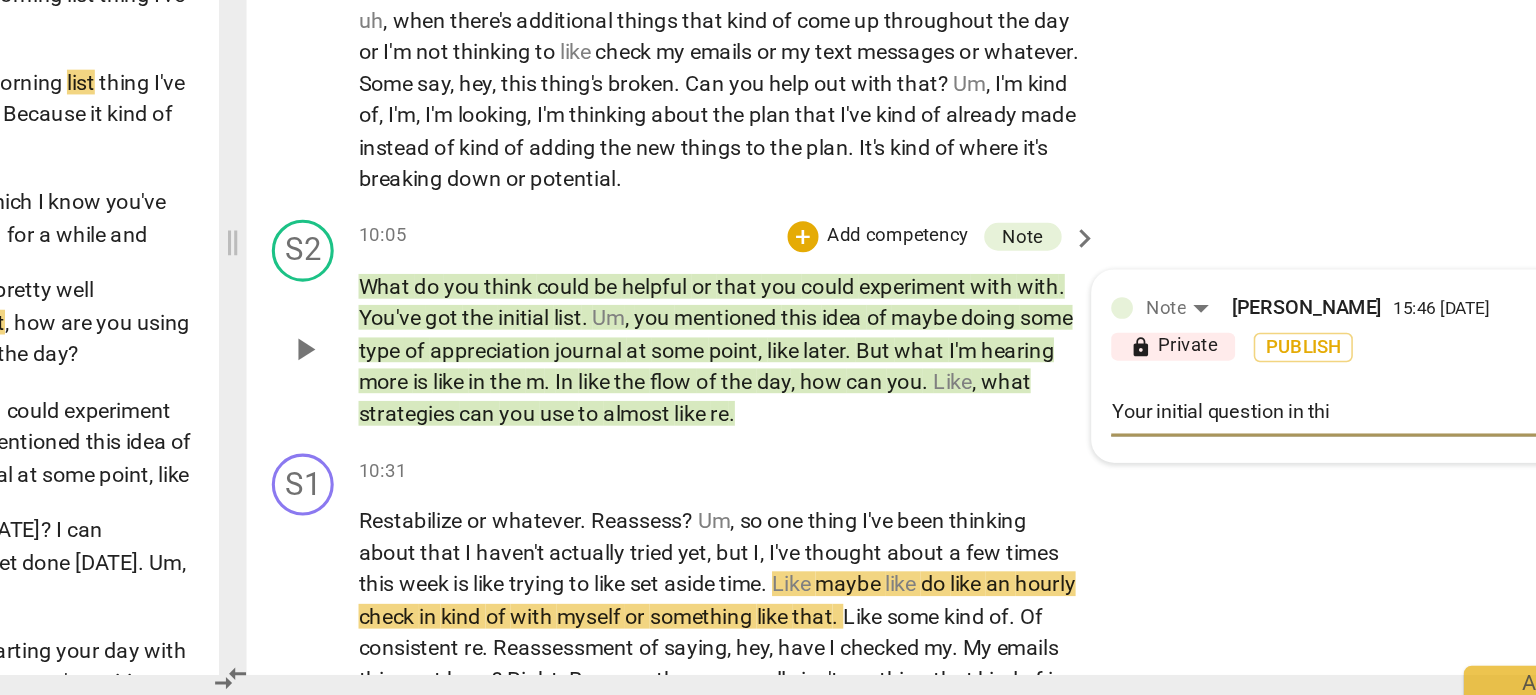 type on "Your initial question in this" 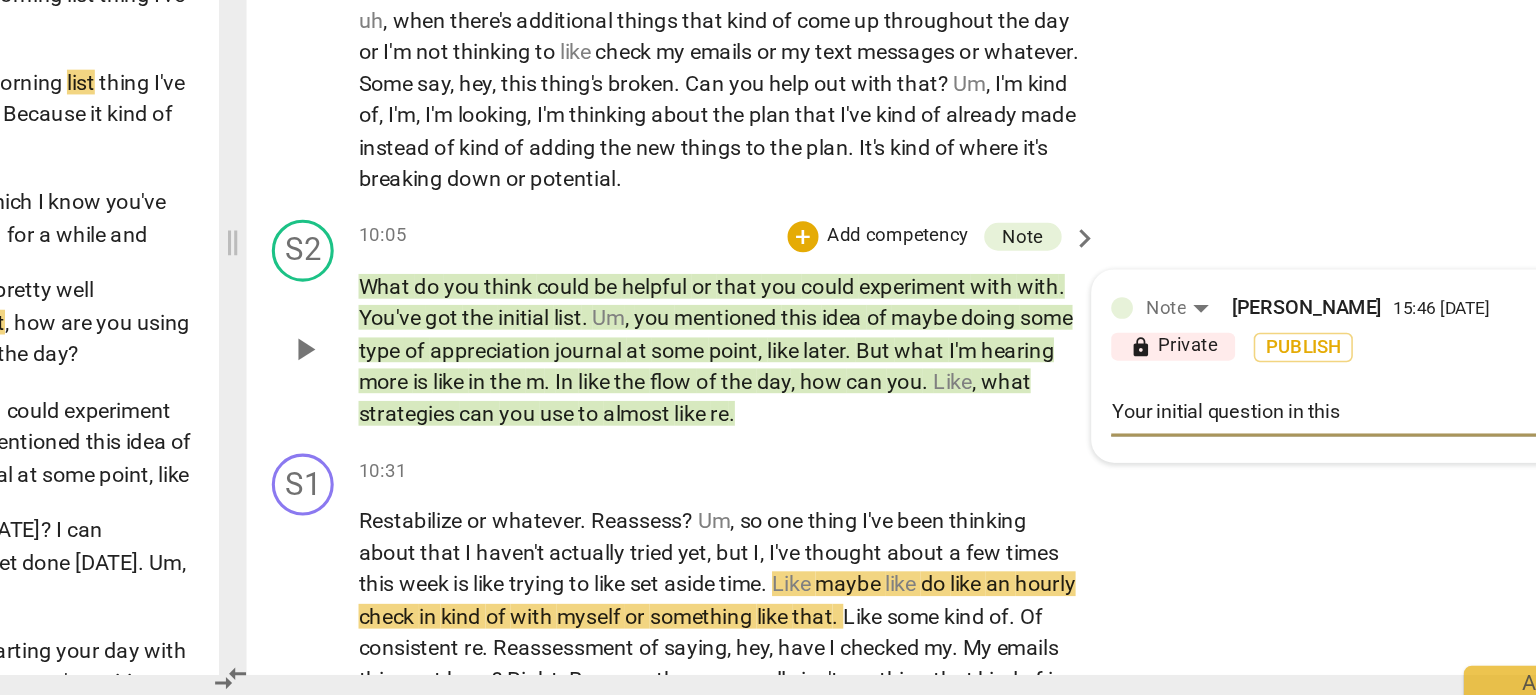 type on "Your initial question in this" 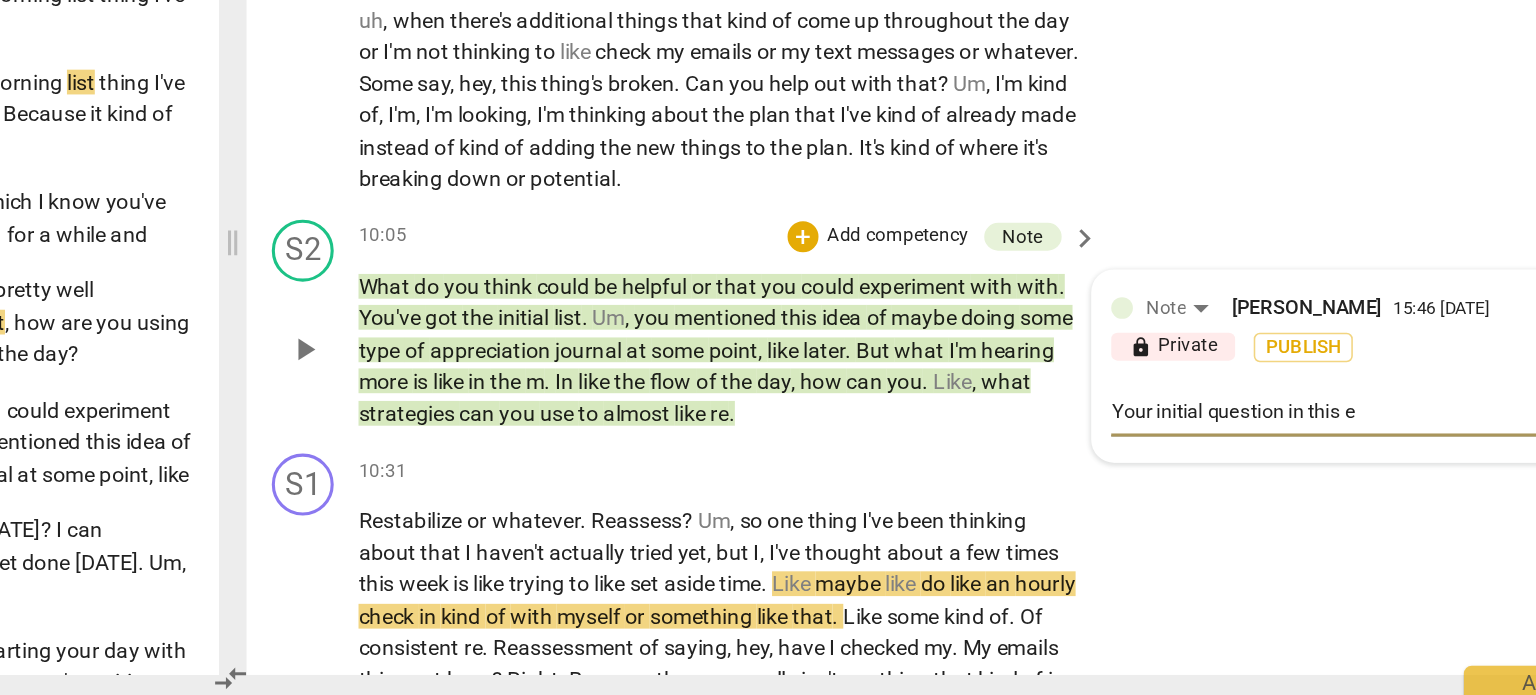 type on "Your initial question in this ex" 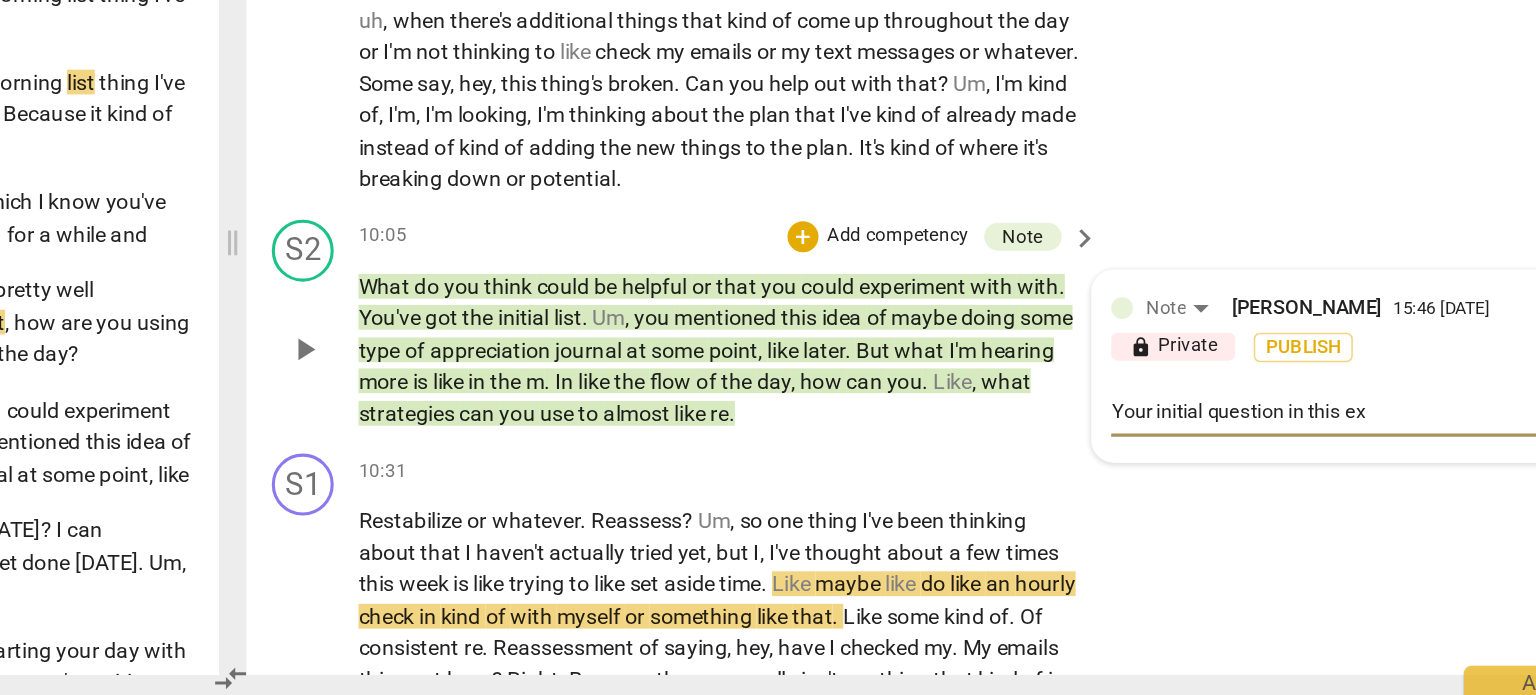 type on "Your initial question in this exc" 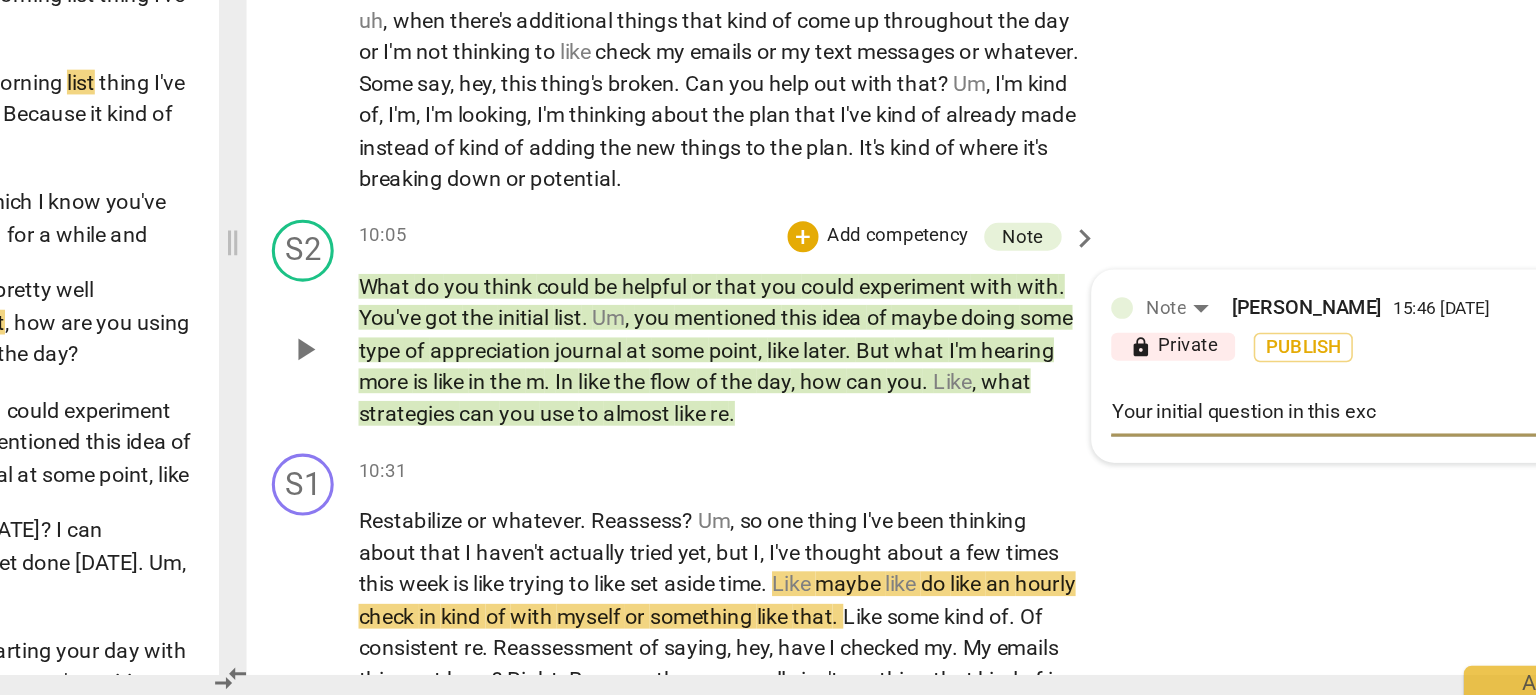 type on "Your initial question in this exch" 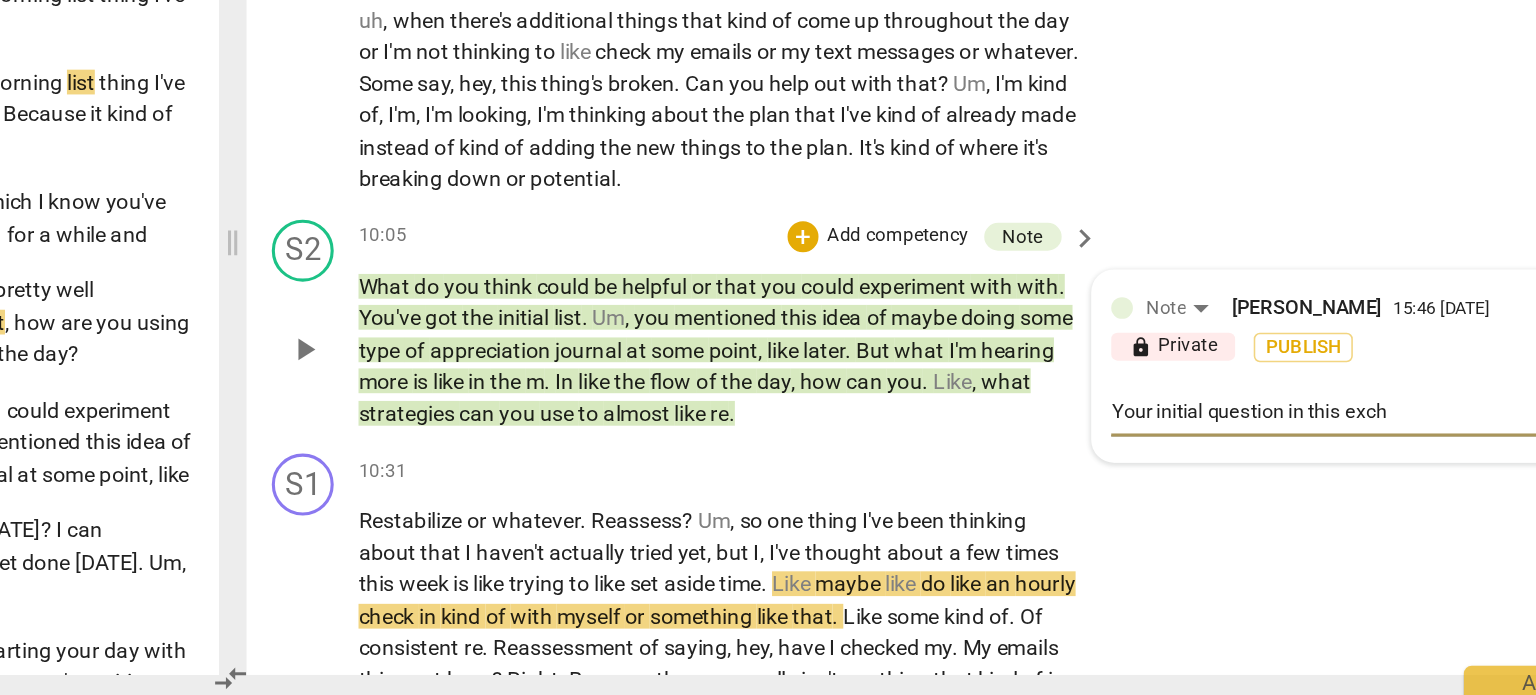 type on "Your initial question in this excha" 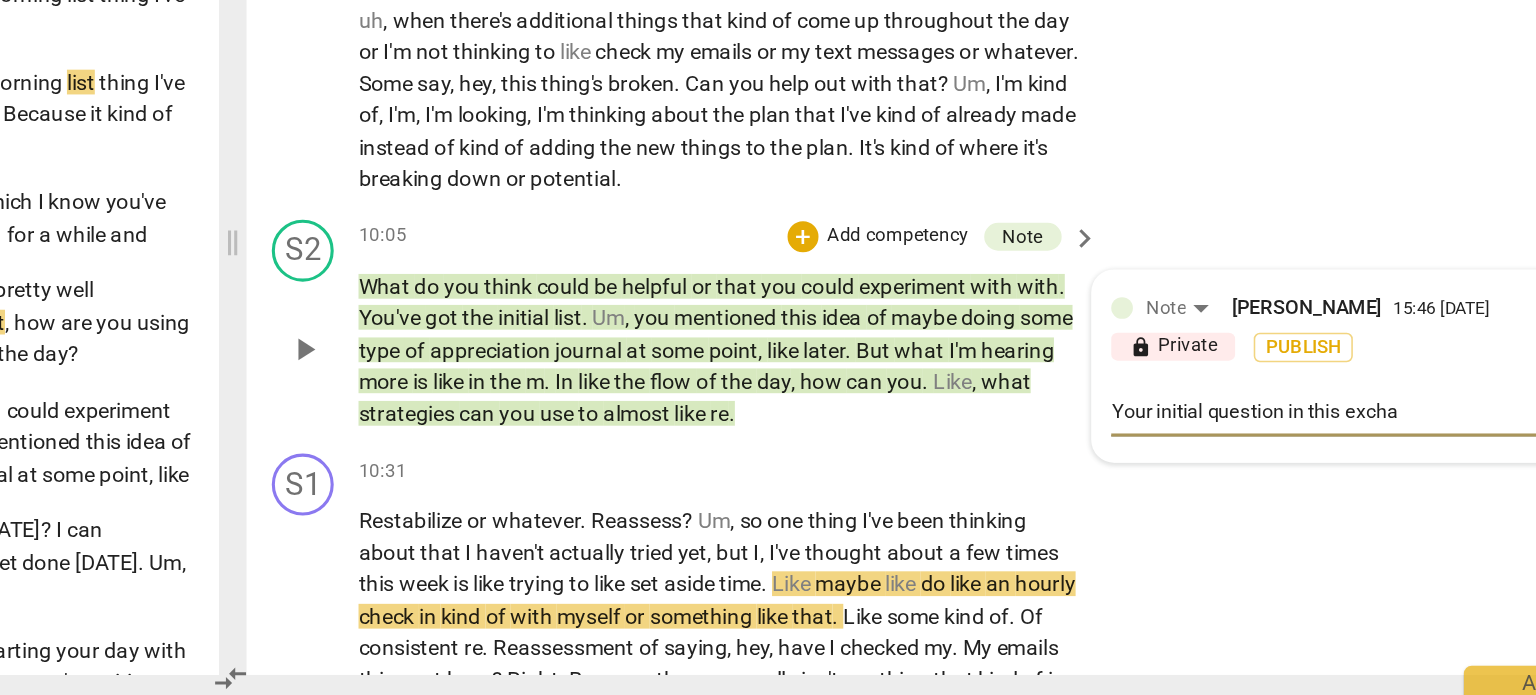 type on "Your initial question in this exchan" 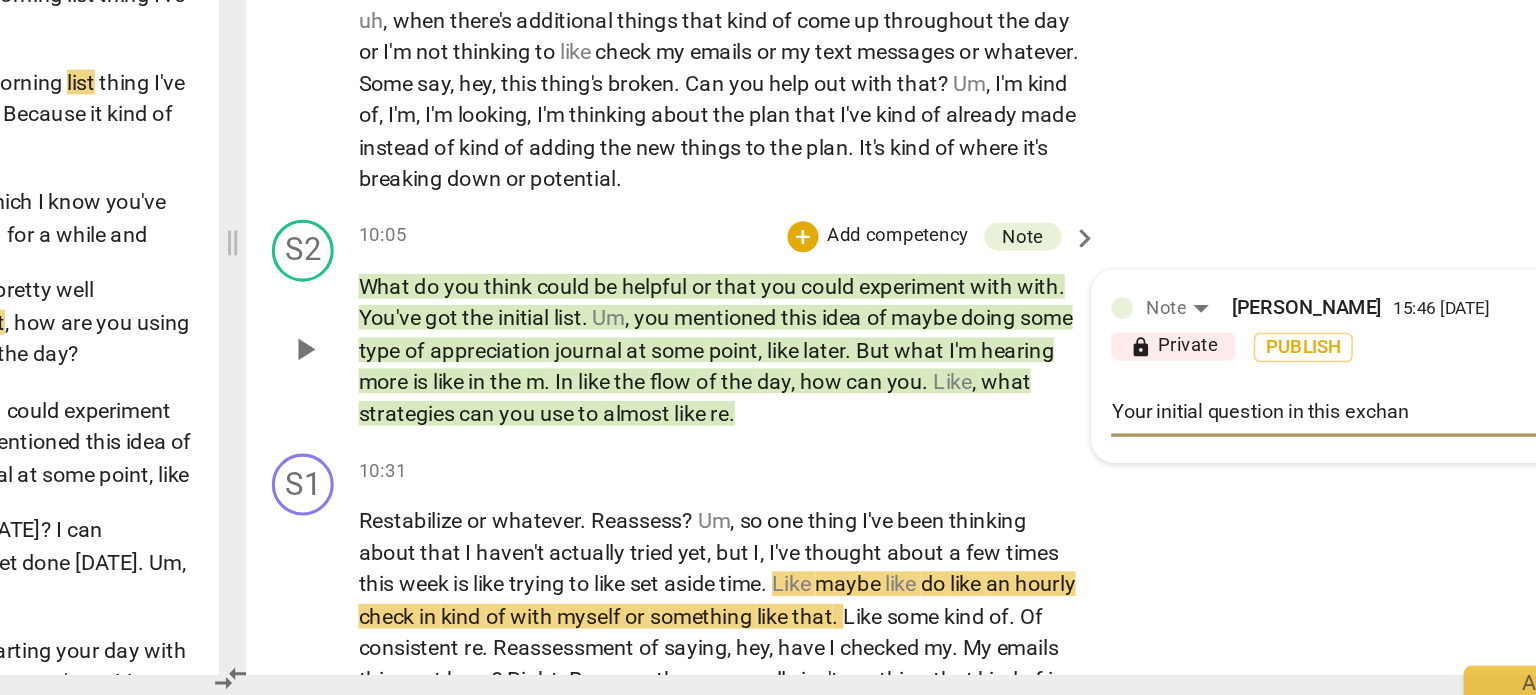 type on "Your initial question in this exchang" 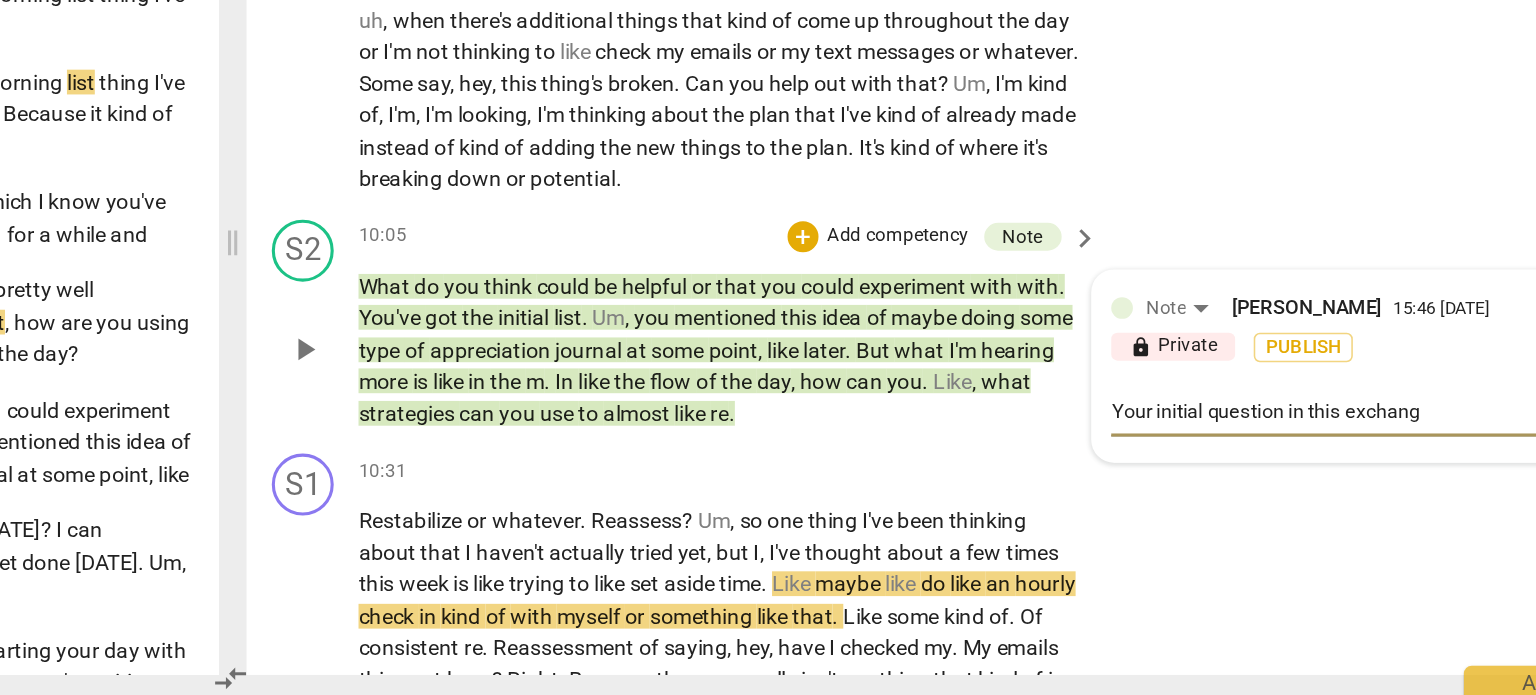 type on "Your initial question in this exchange" 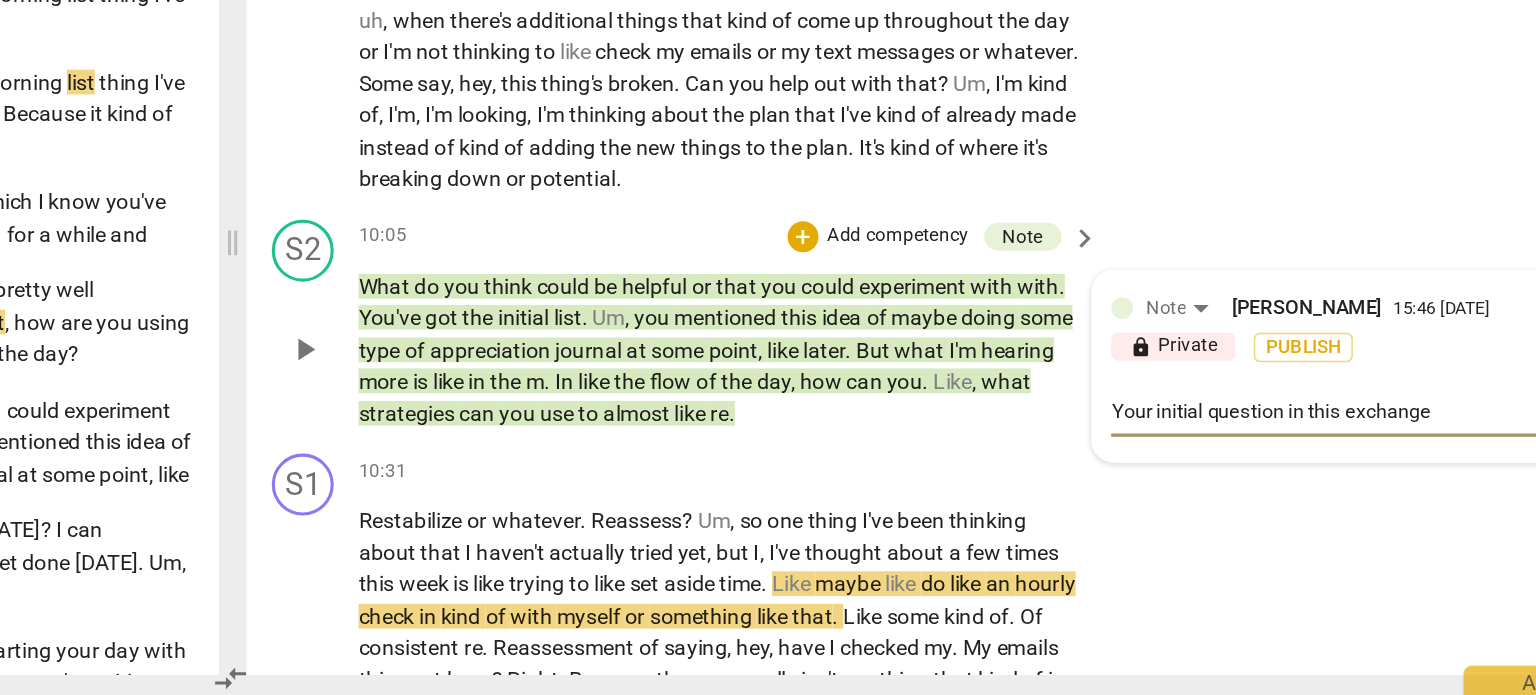 type on "Your initial question in this exchange" 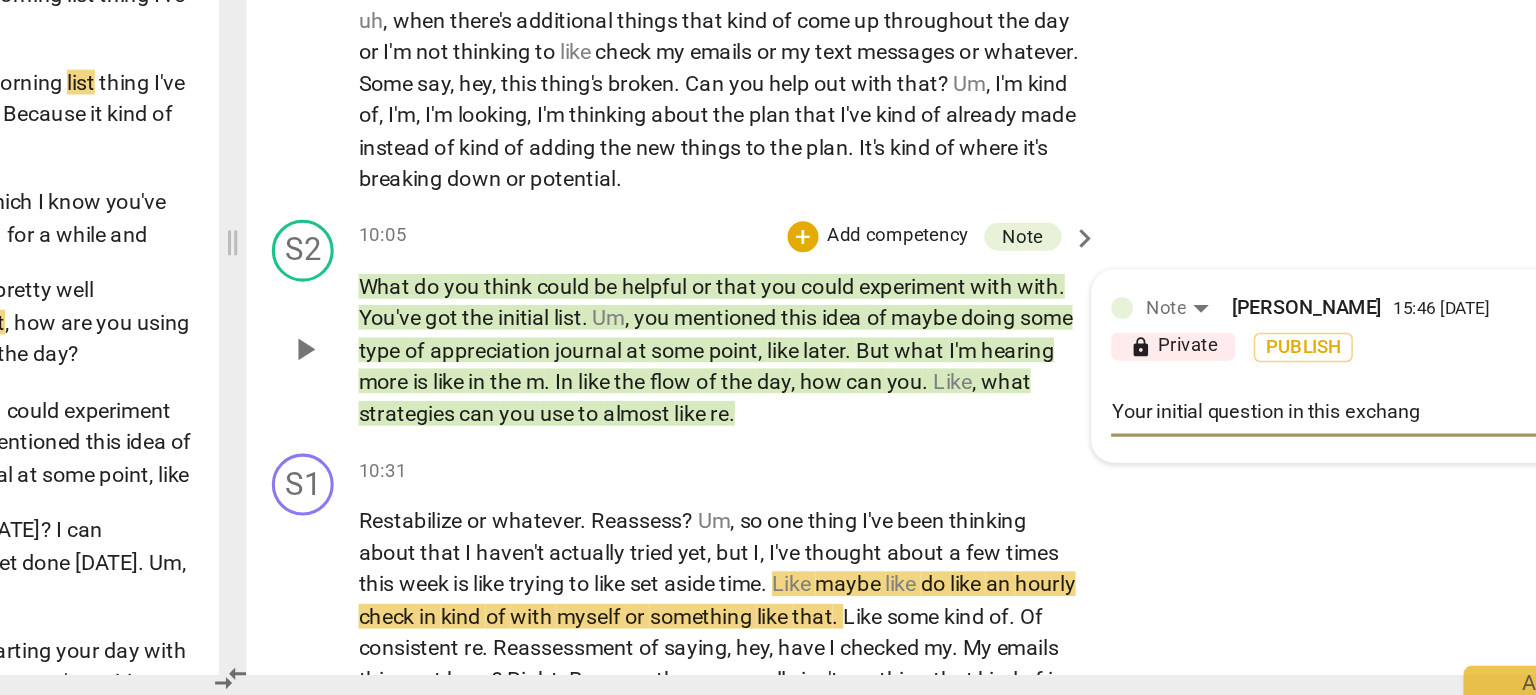 type on "Your initial question in this exchan" 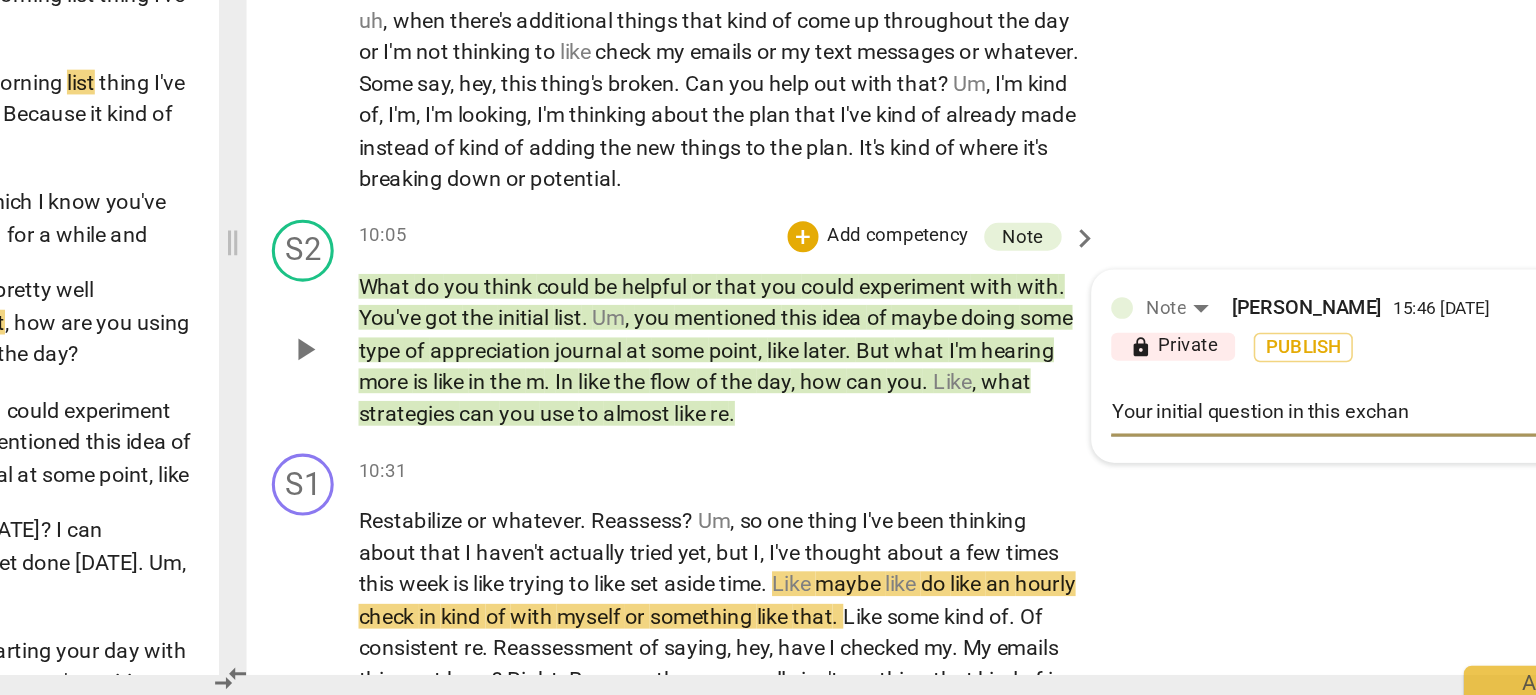 type on "Your initial question in this excha" 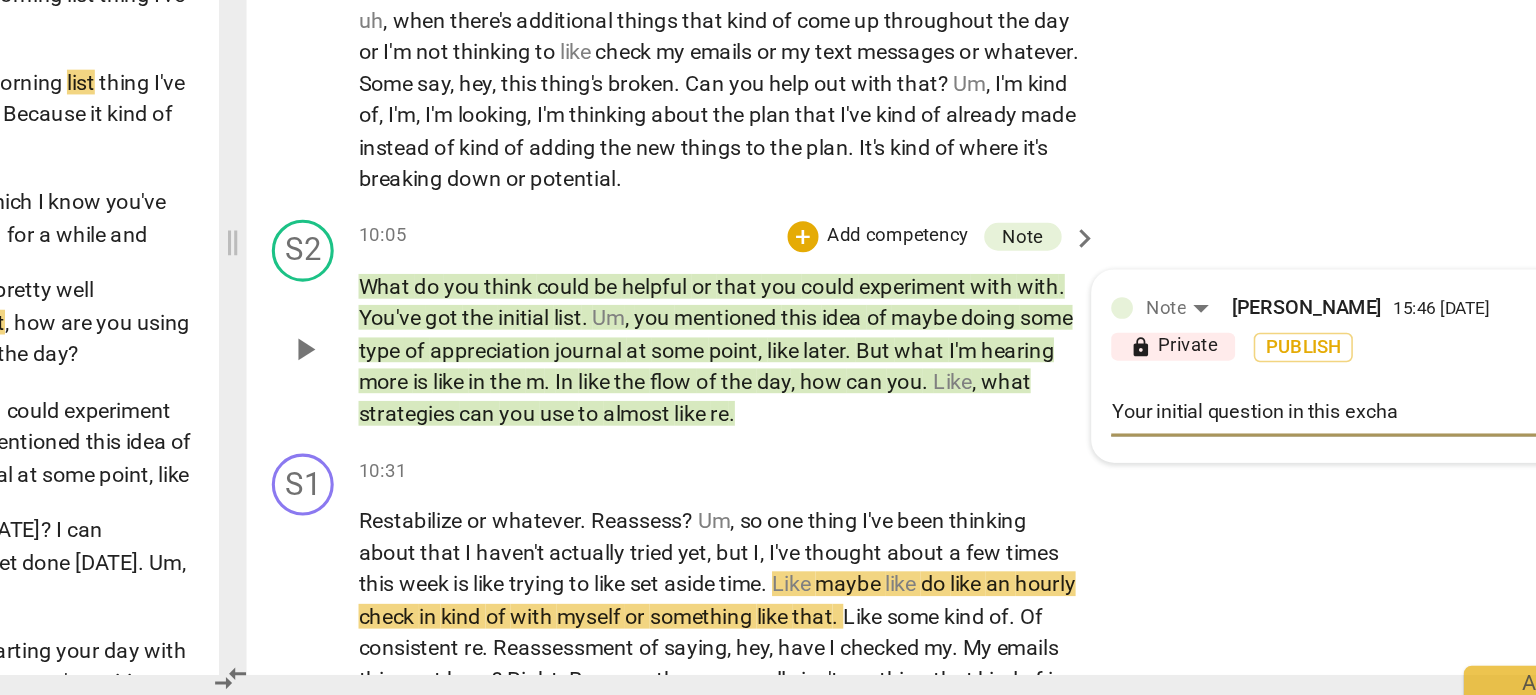 type on "Your initial question in this exch" 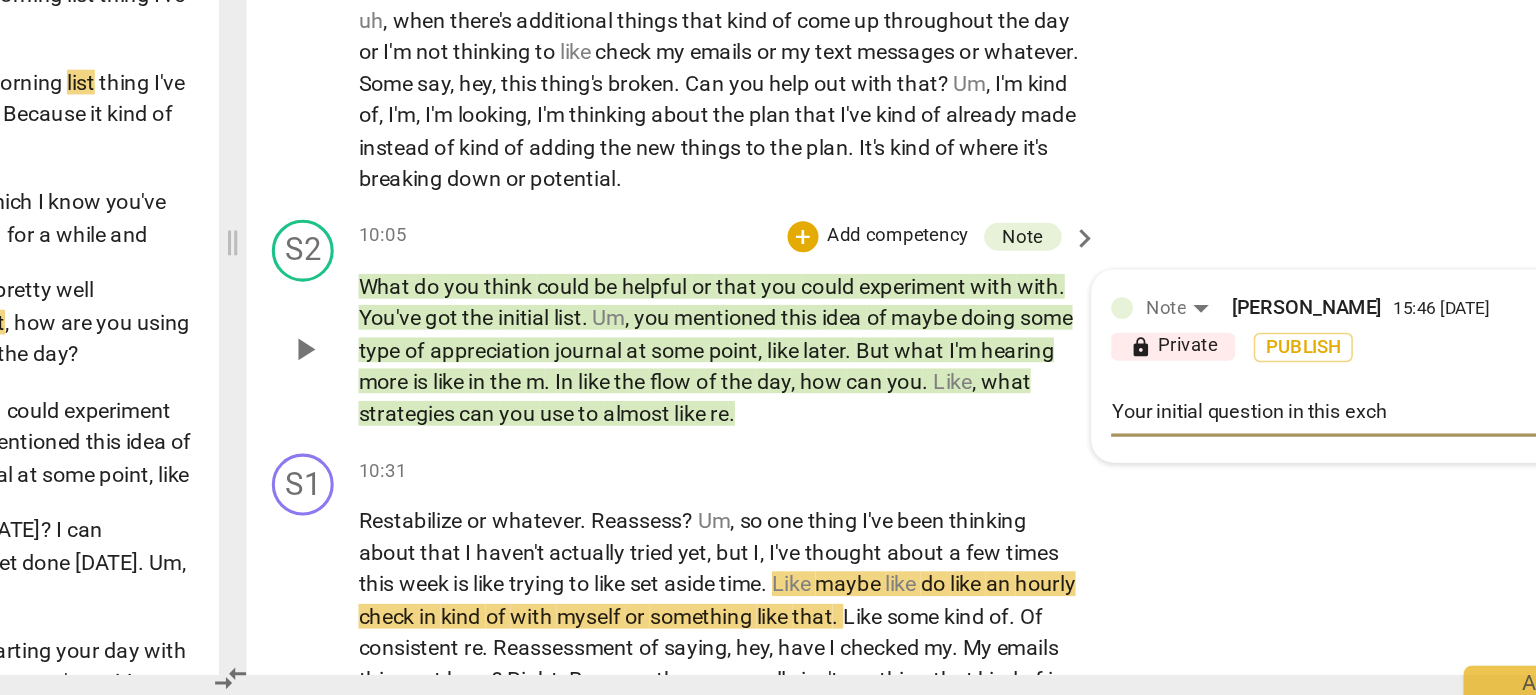 type on "Your initial question in this exc" 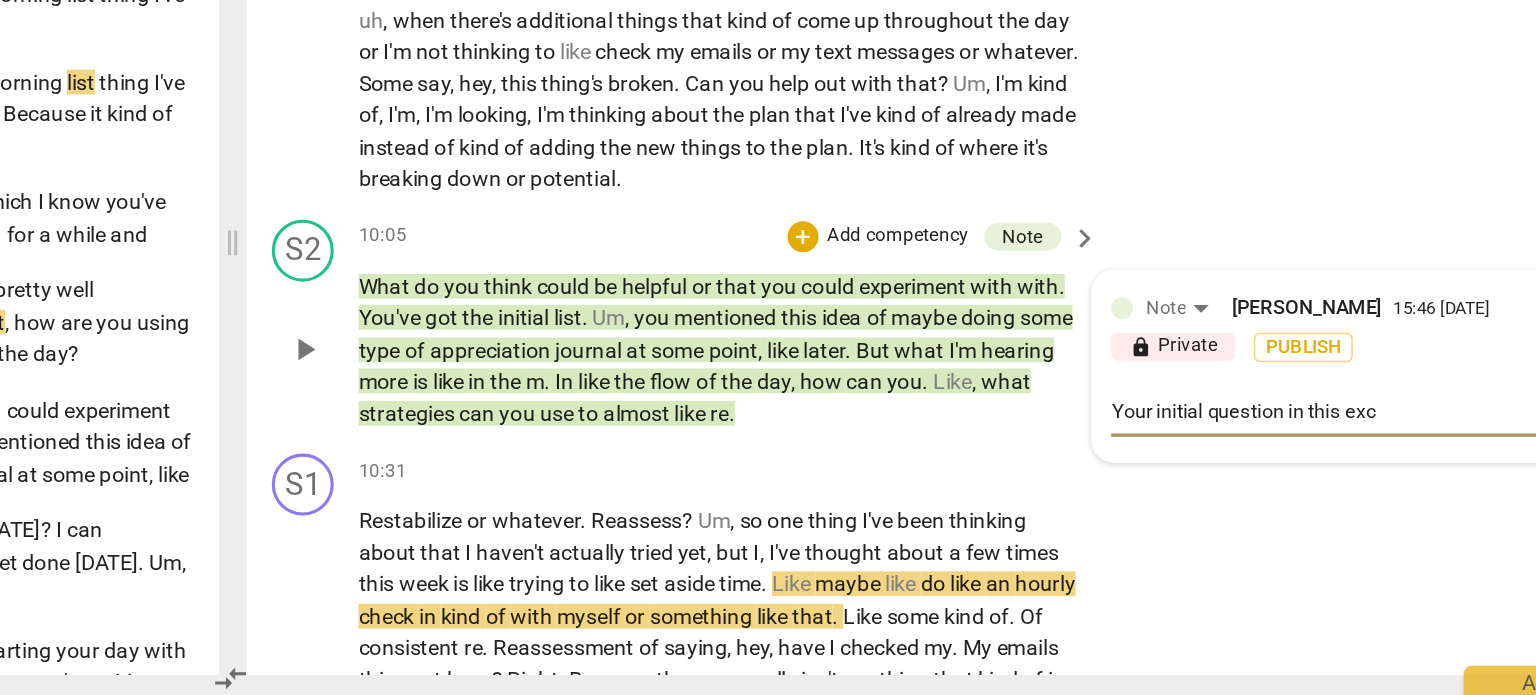 type on "Your initial question in this ex" 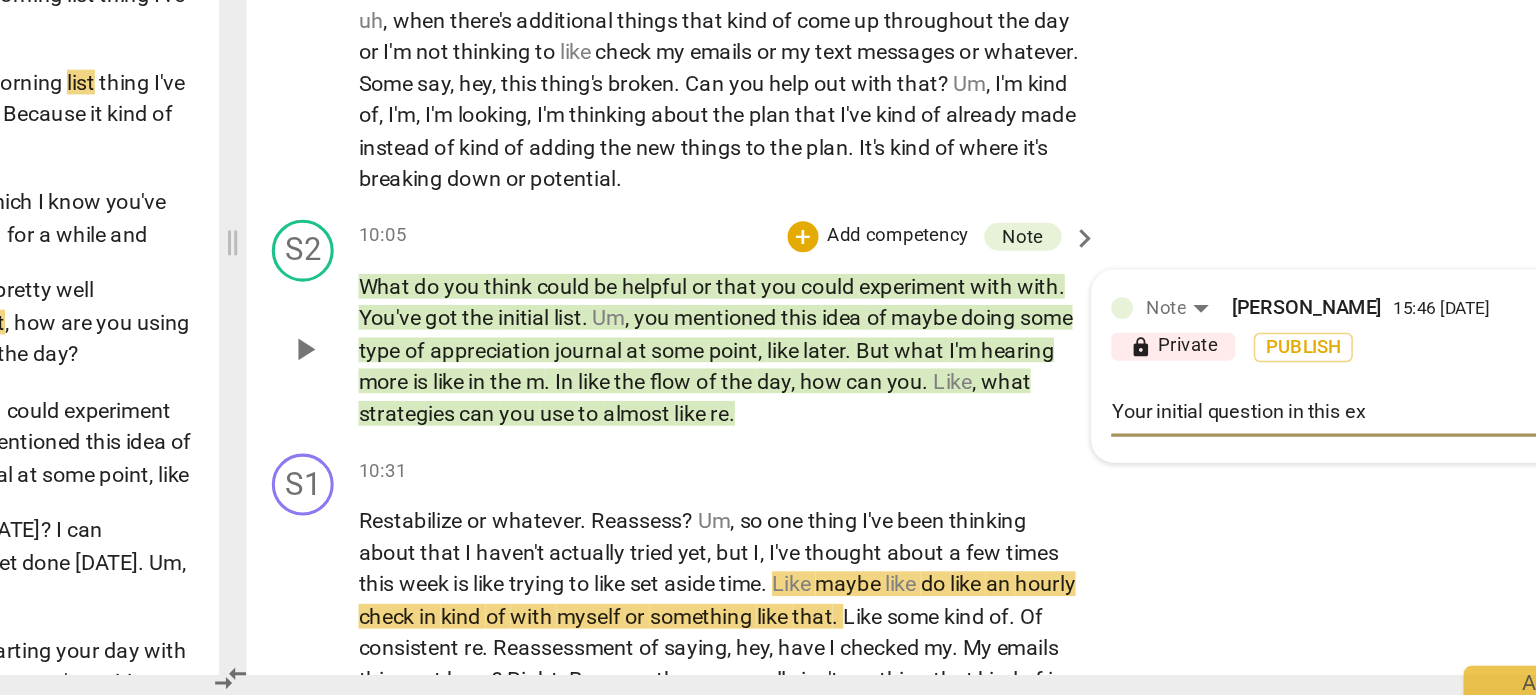 type on "Your initial question in this e" 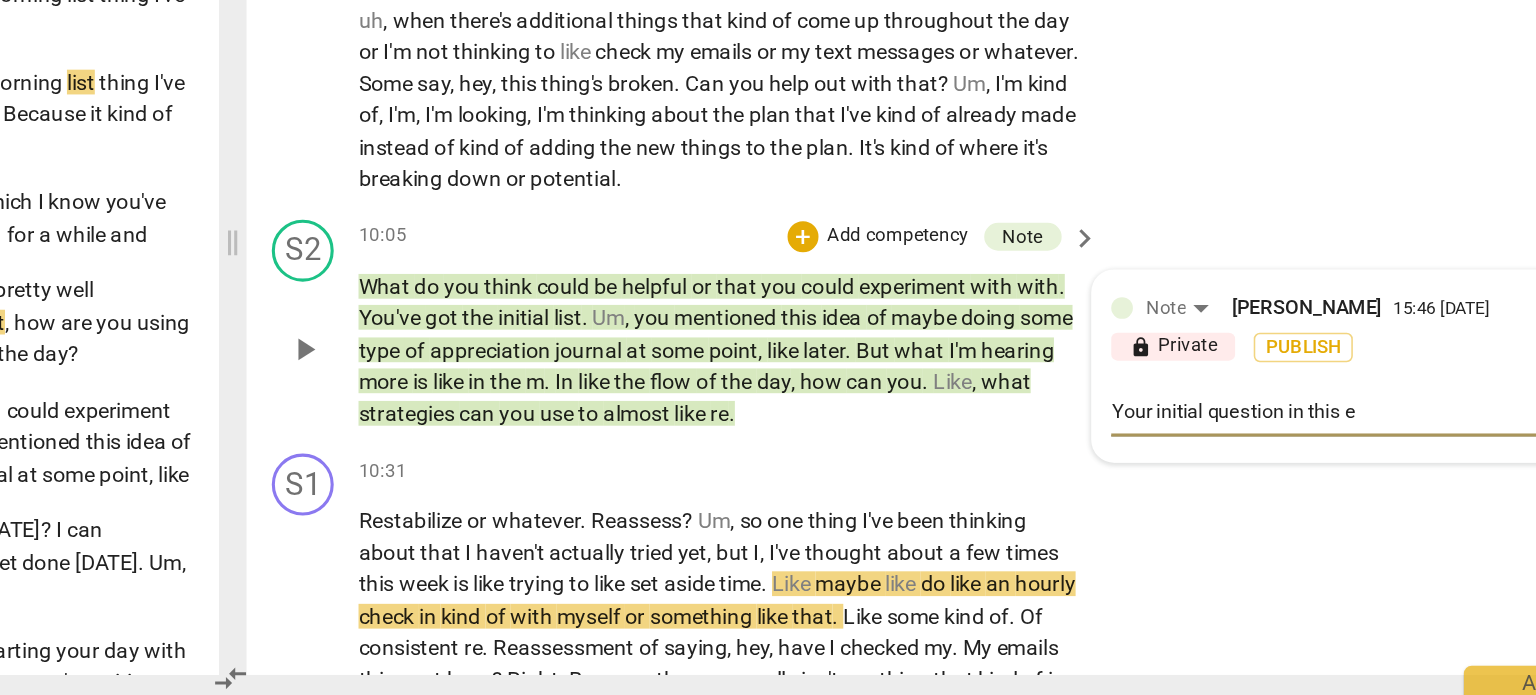 type on "Your initial question in this" 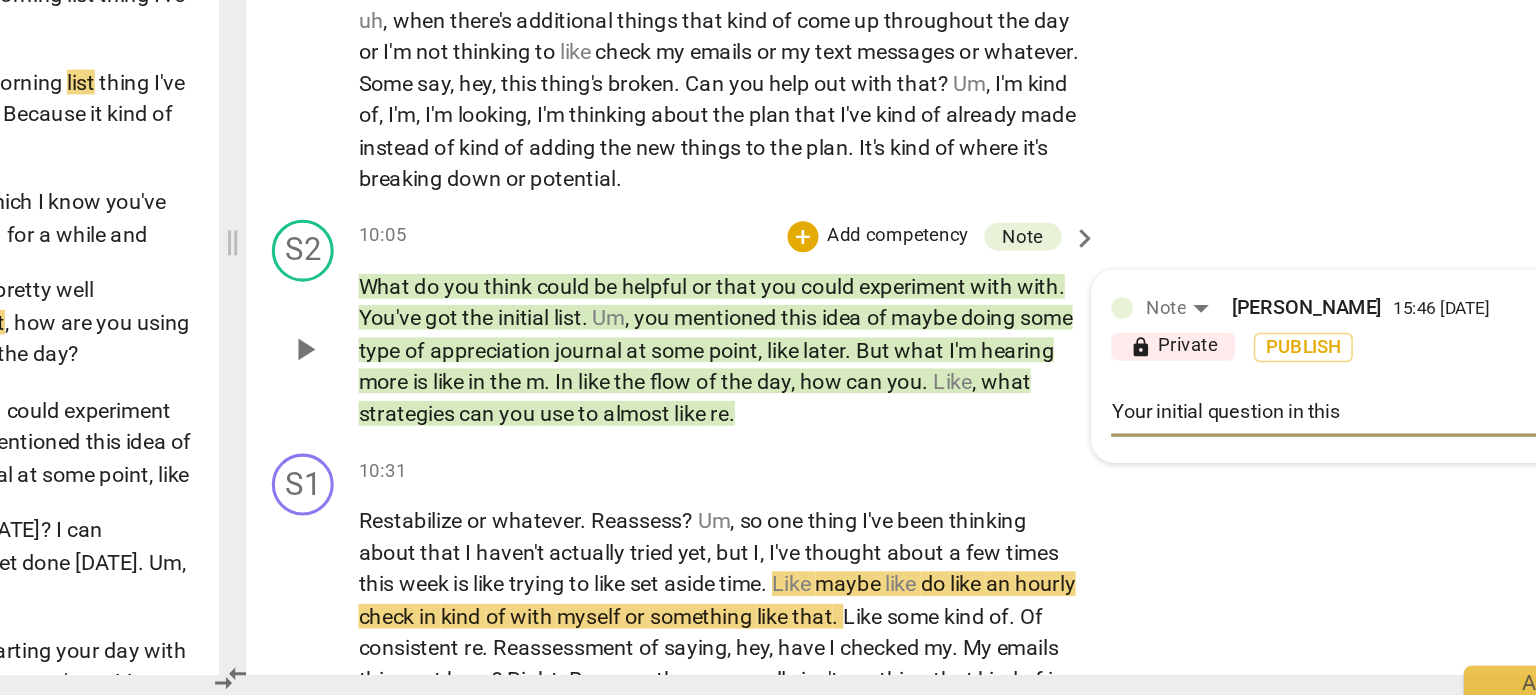 type on "Your initial question in this" 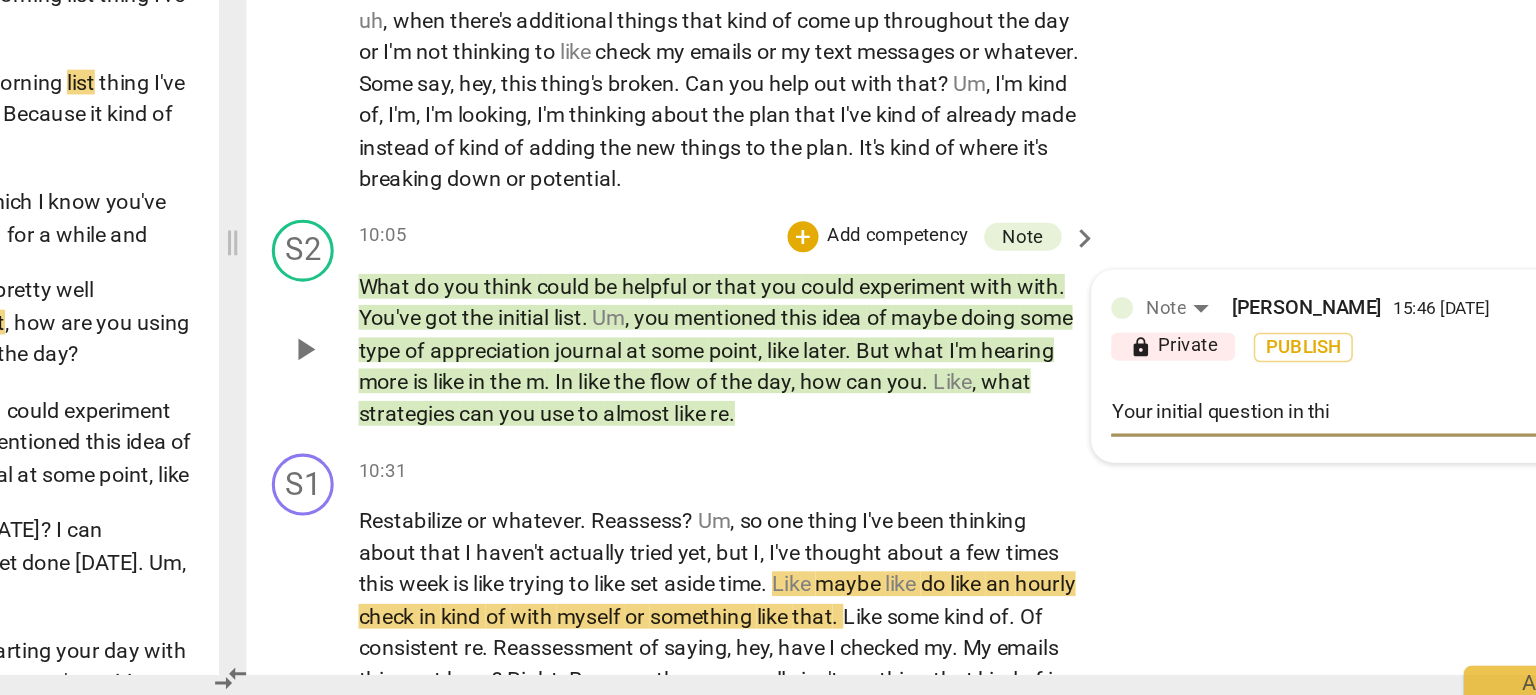 type on "Your initial question in th" 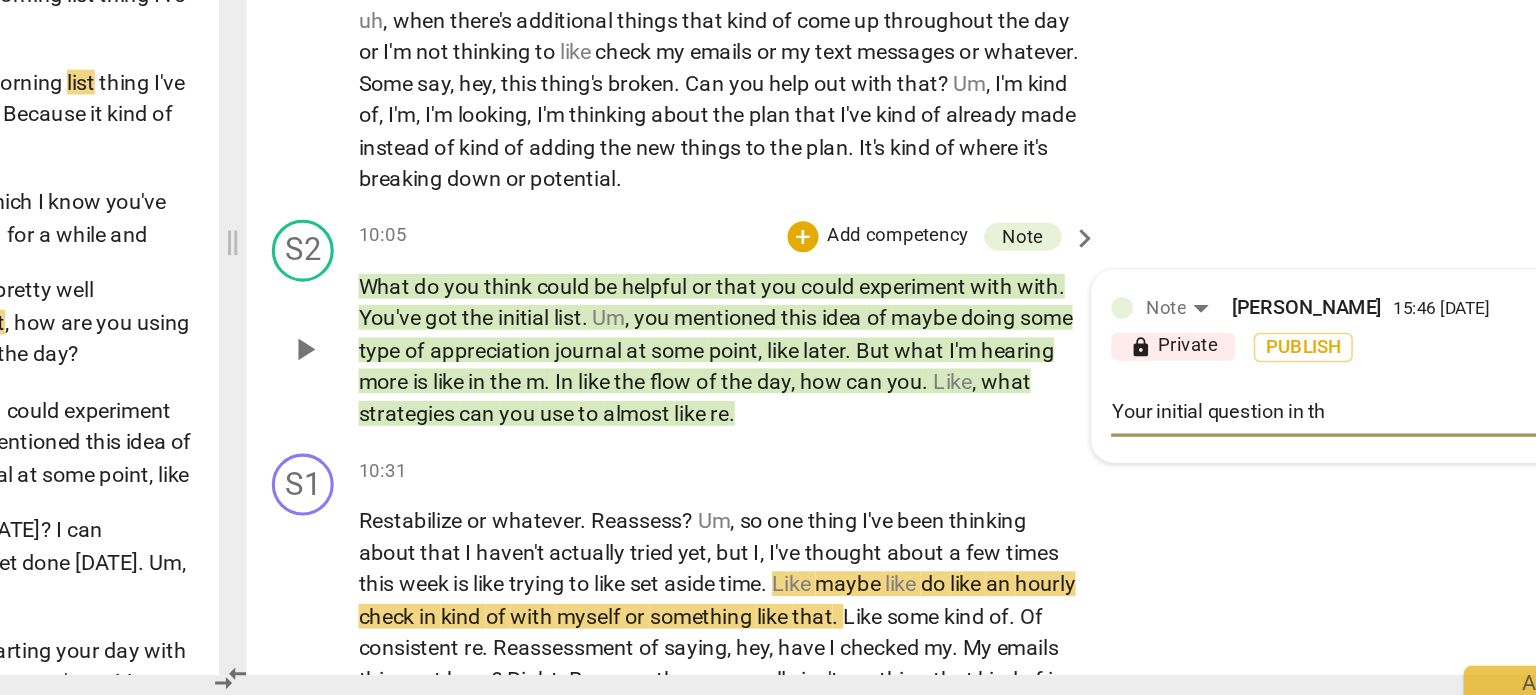 type on "Your initial question in t" 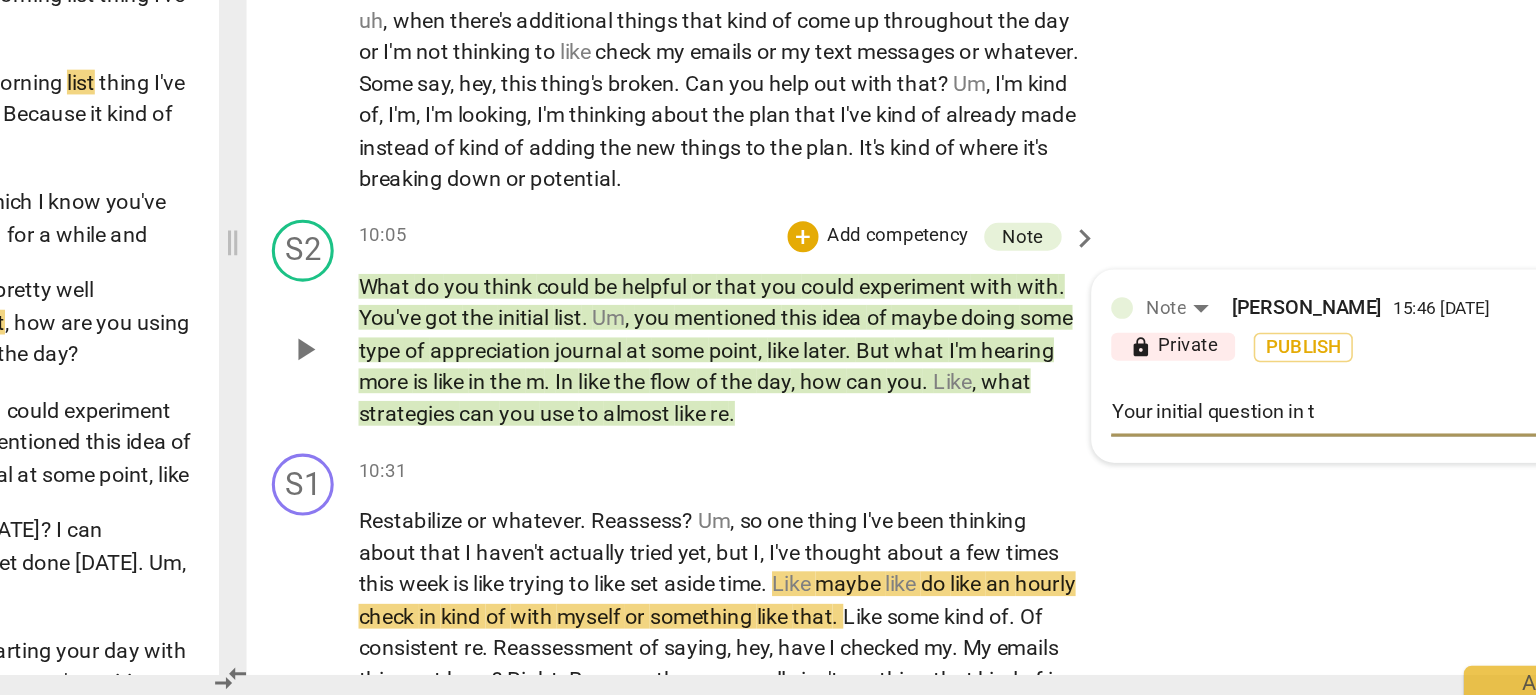 type on "Your initial question in" 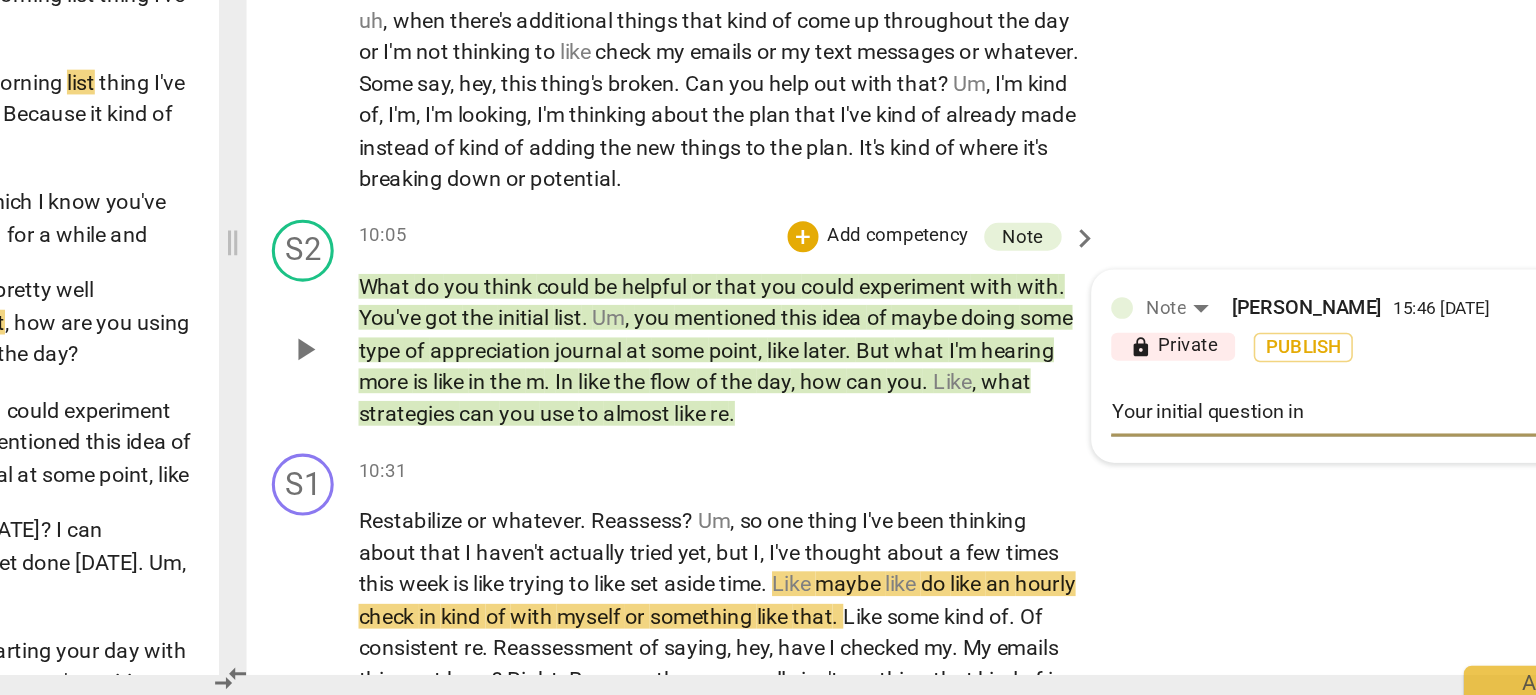 type on "Your initial question in" 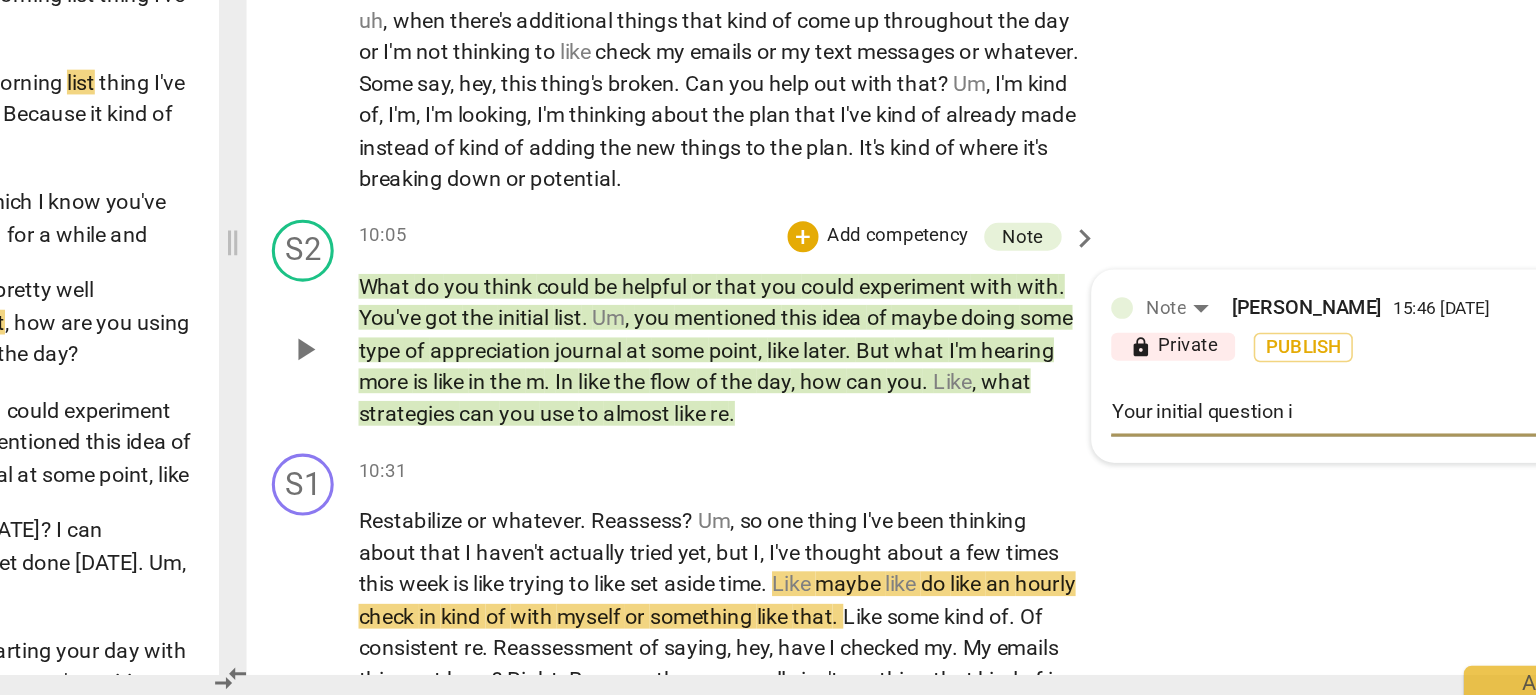 type on "Your initial question" 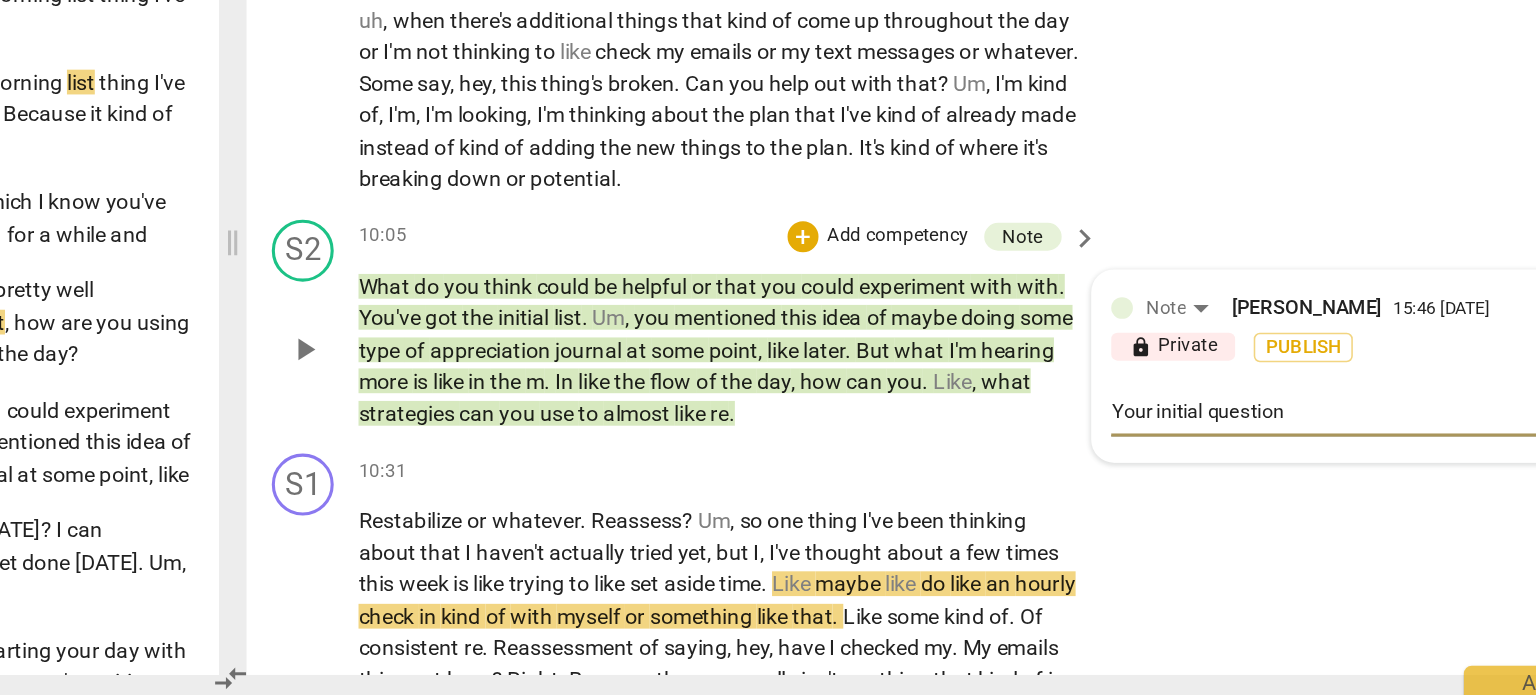 type on "Your initial question" 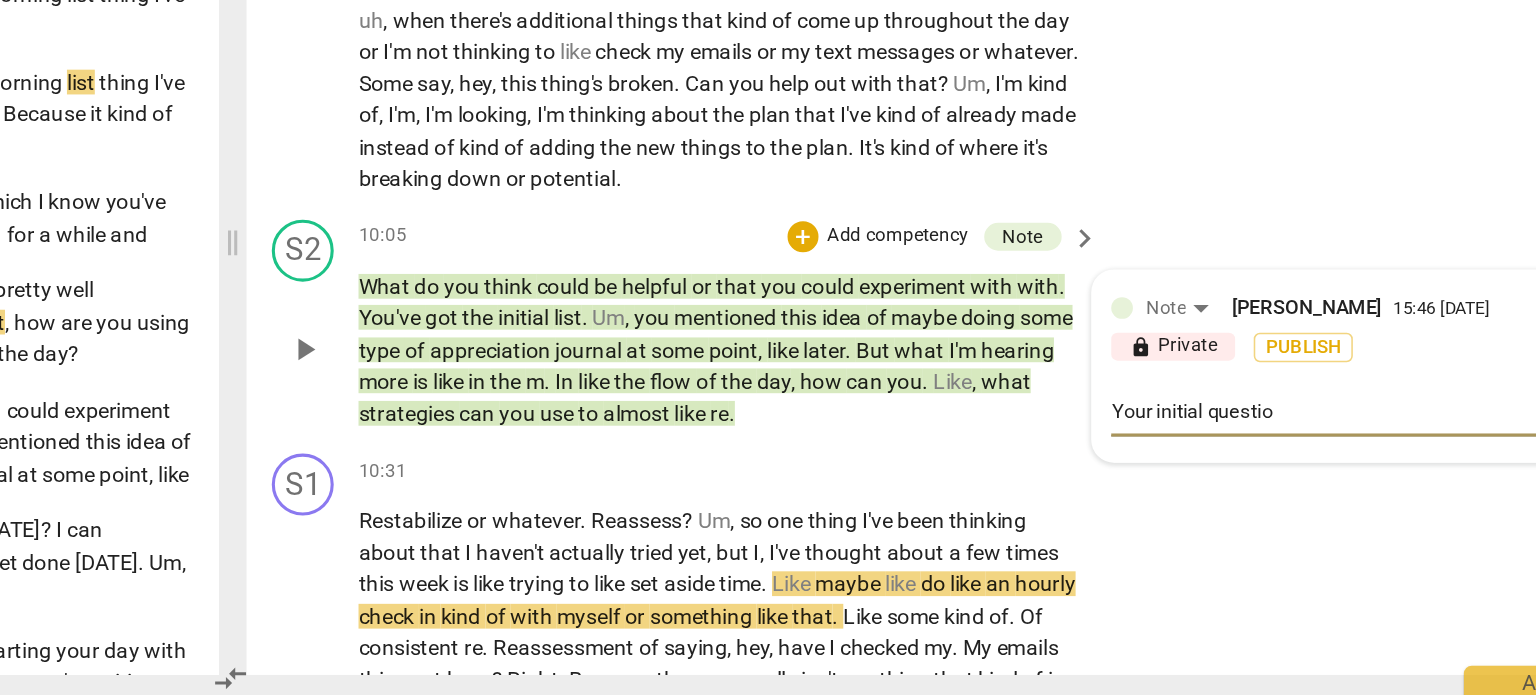 type on "Your initial questi" 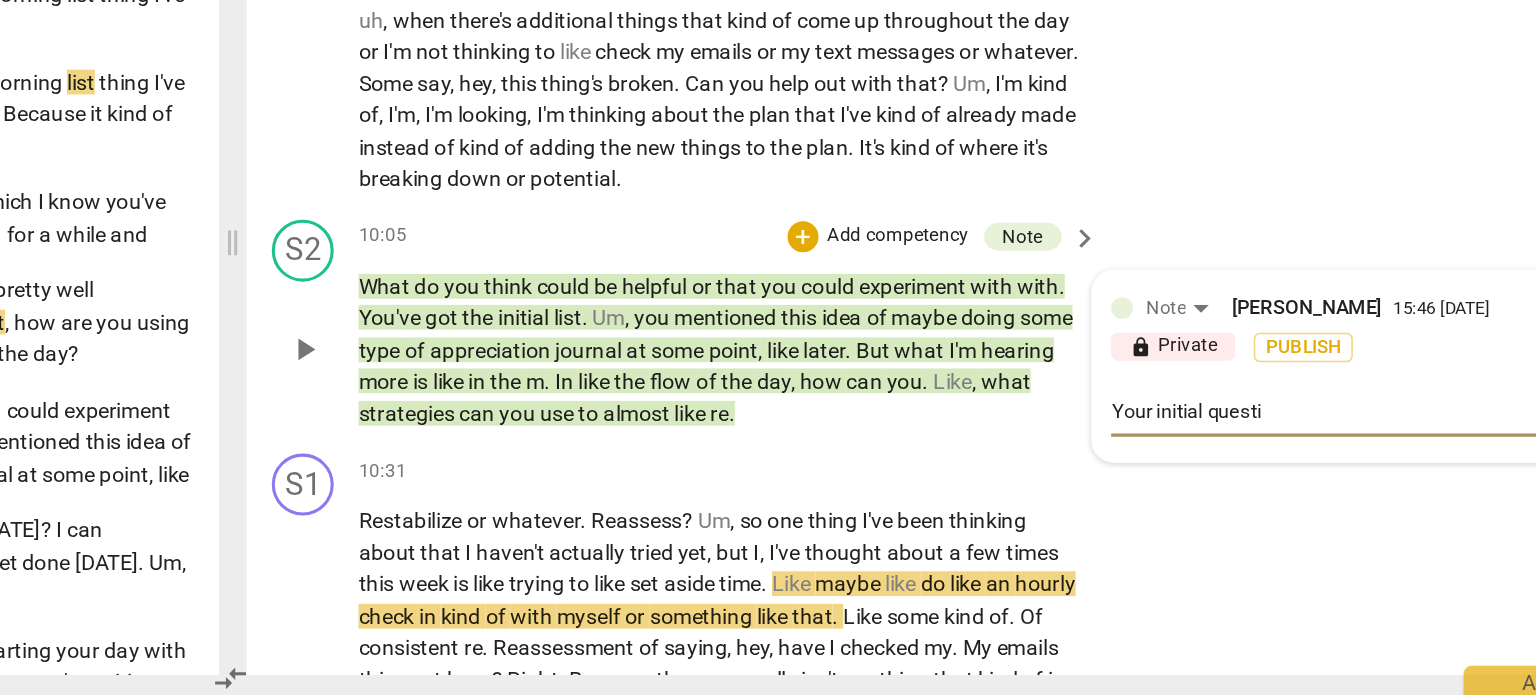 type on "Your initial quest" 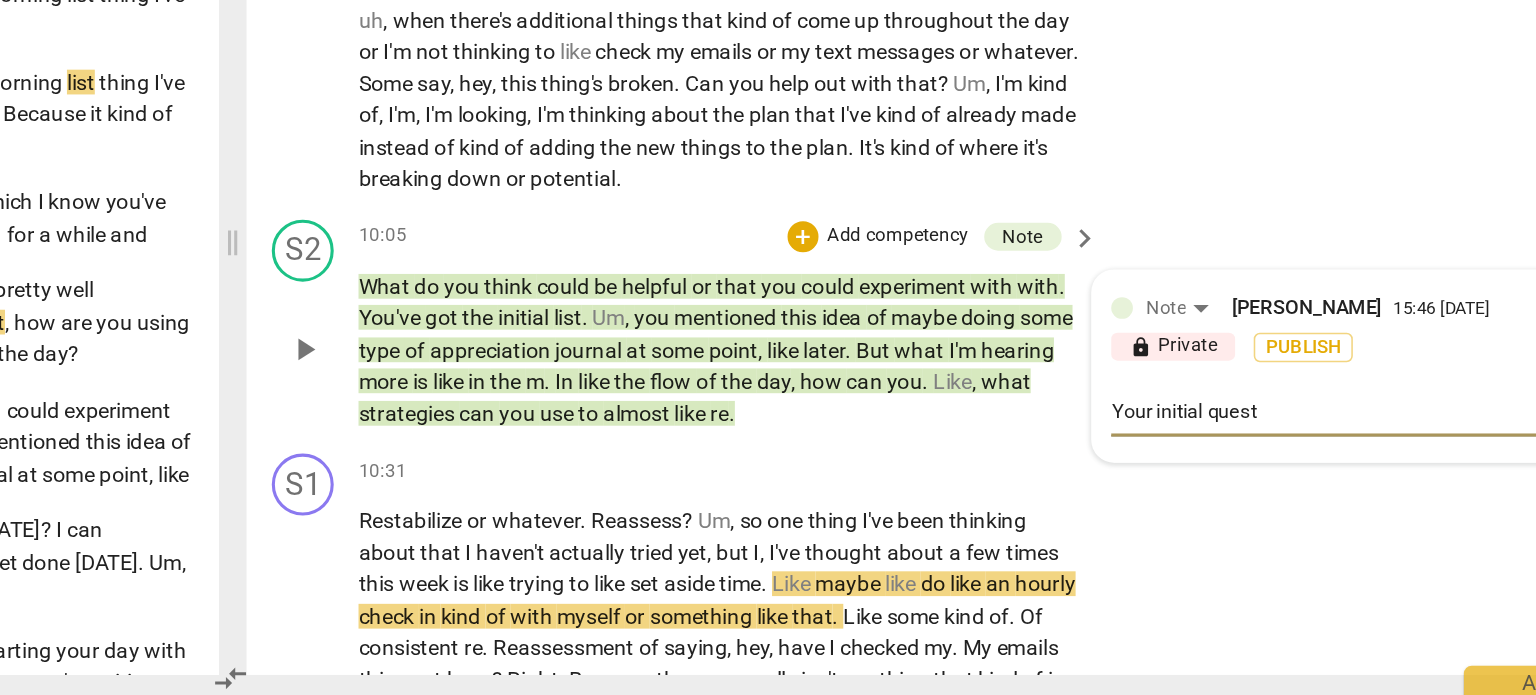 type on "Your initial ques" 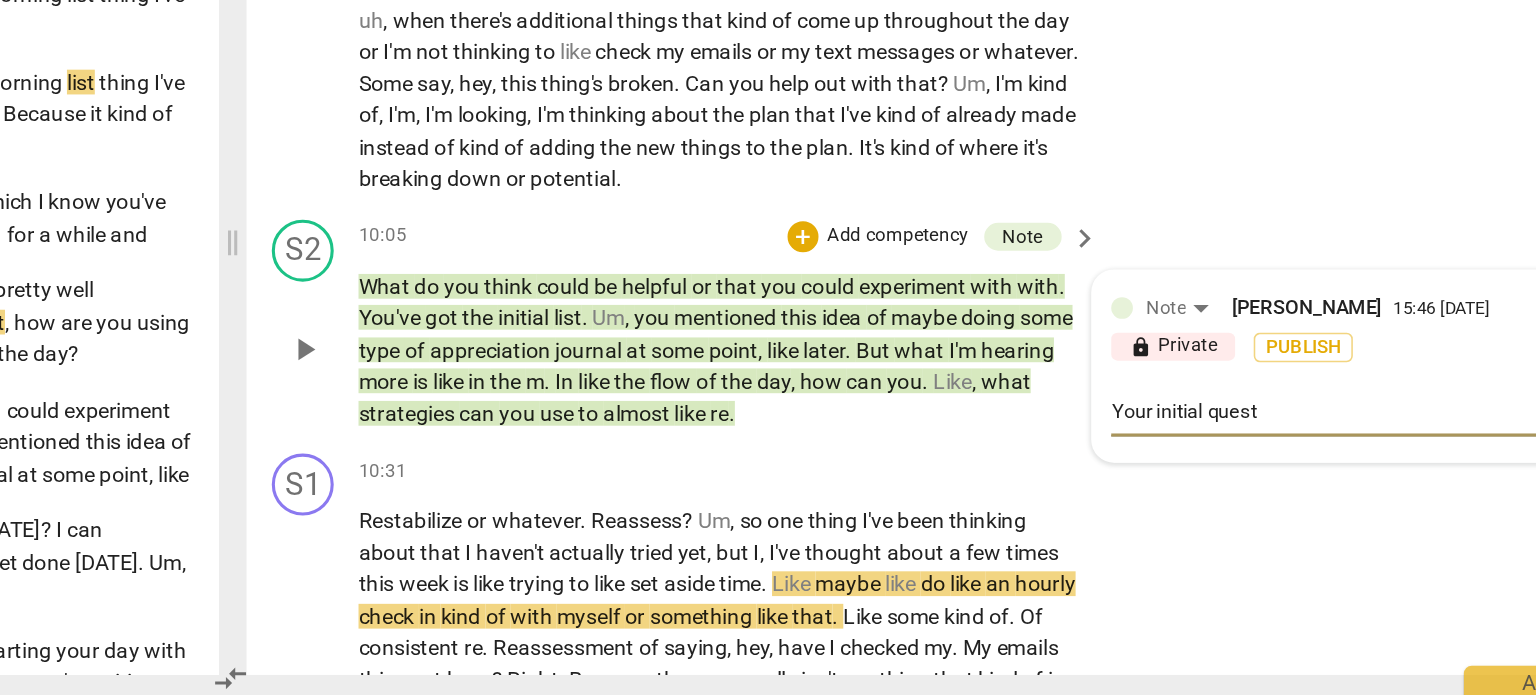 type on "Your initial ques" 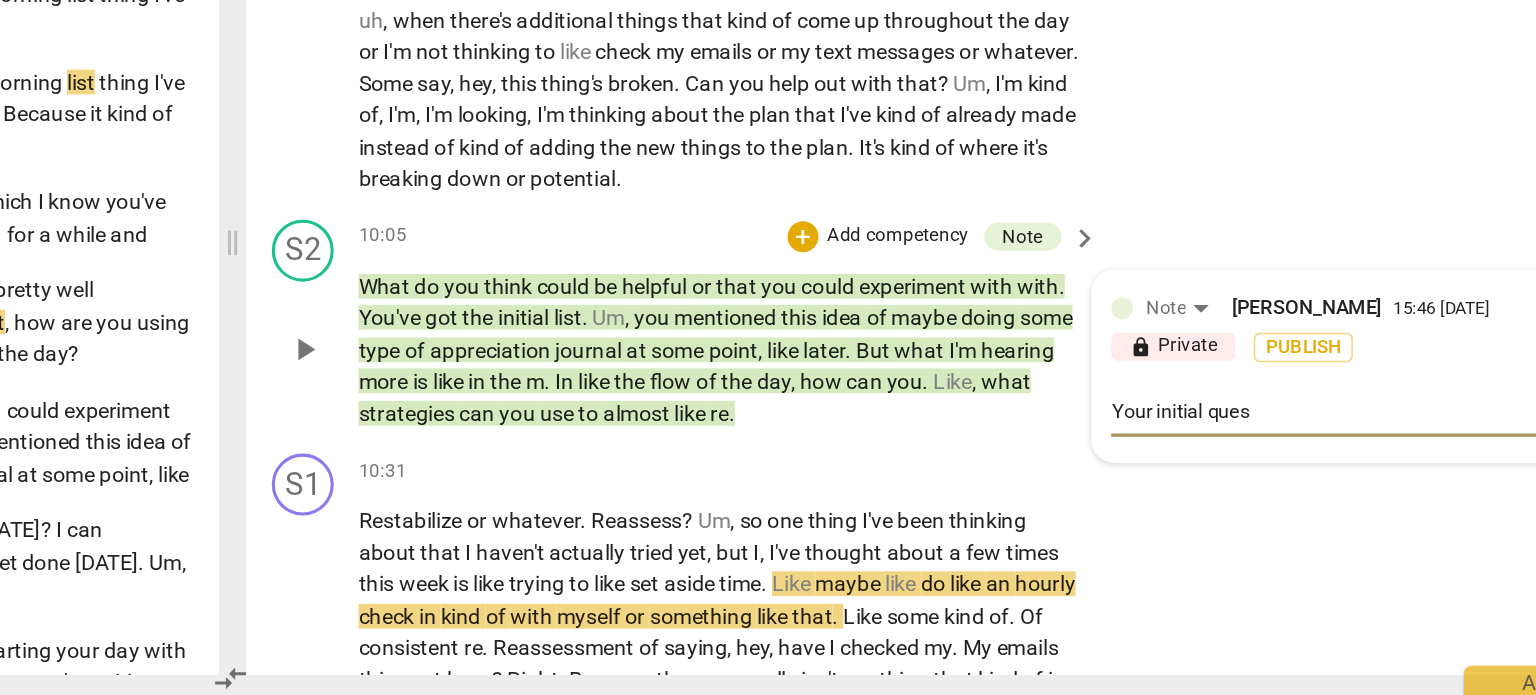 type on "Your initial que" 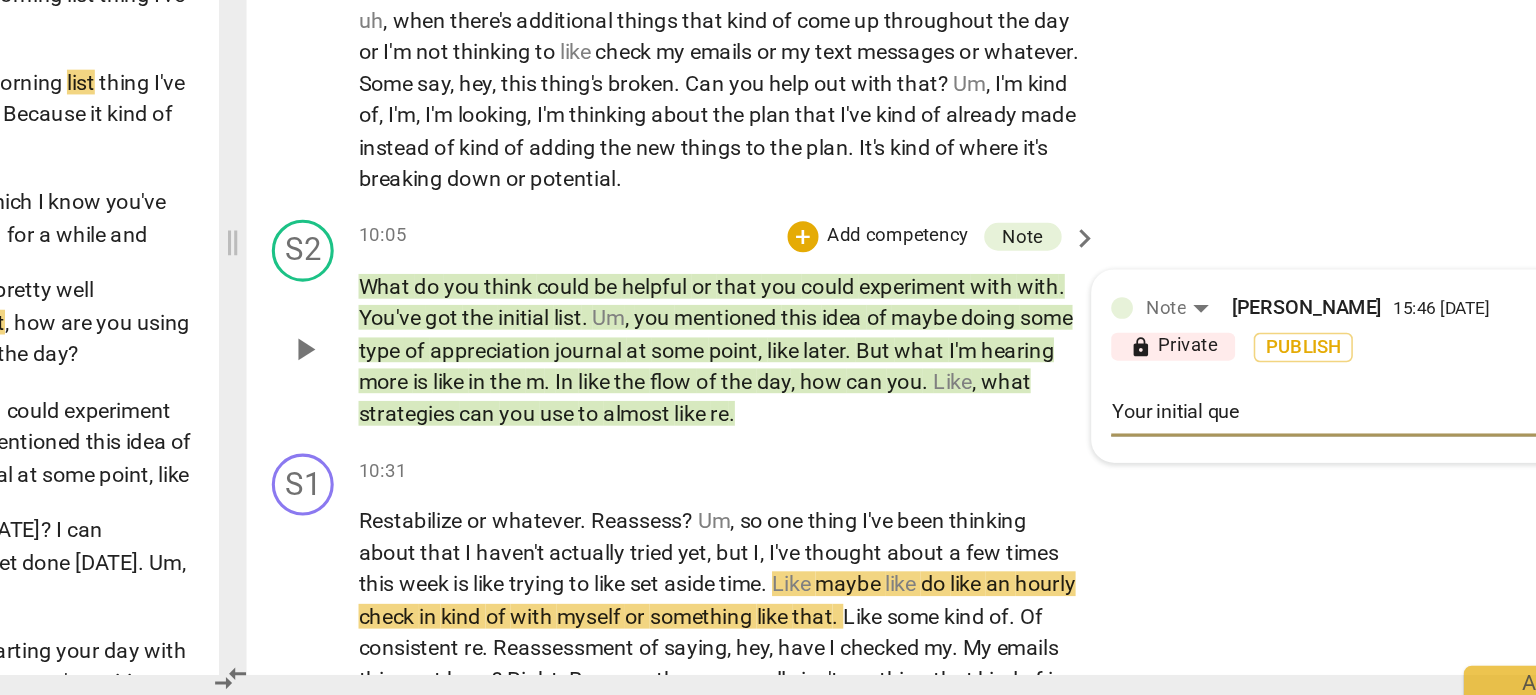 type on "Your initial qu" 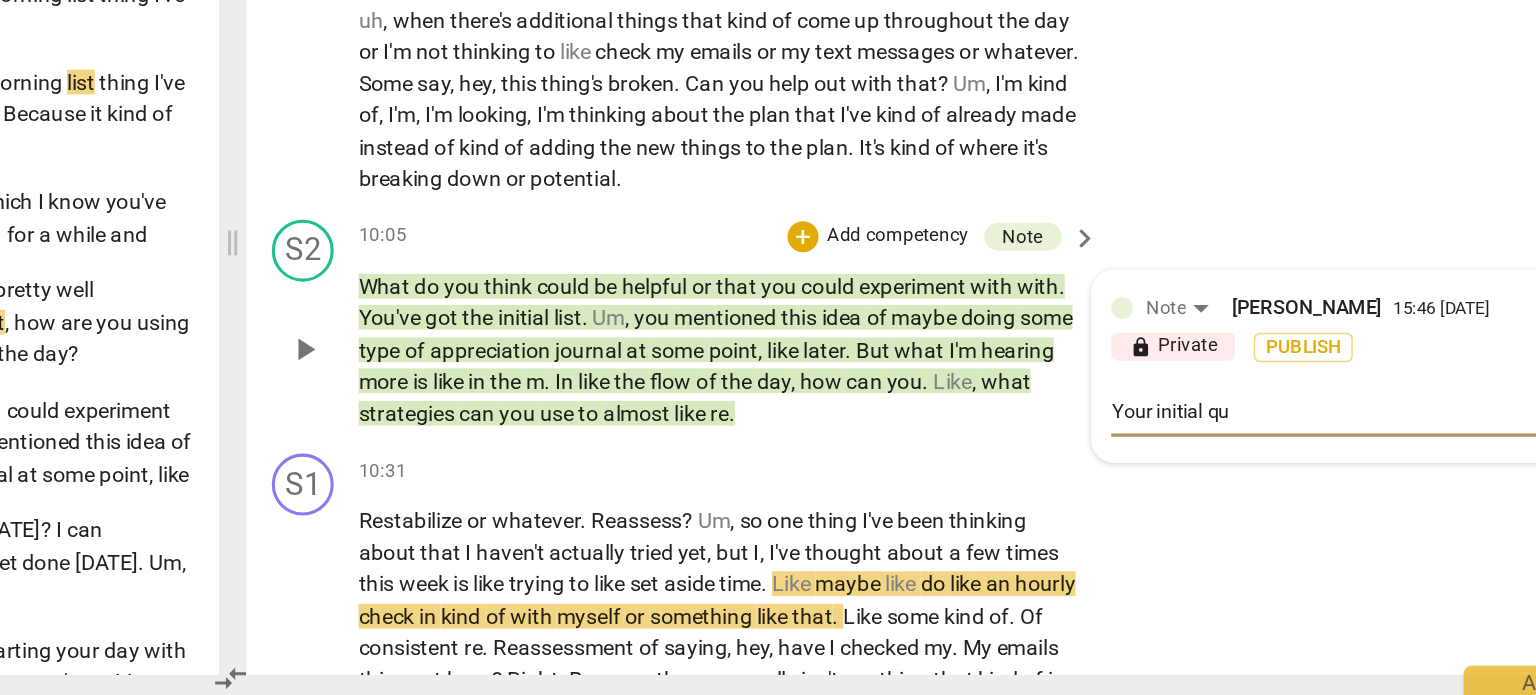 type on "Your initial q" 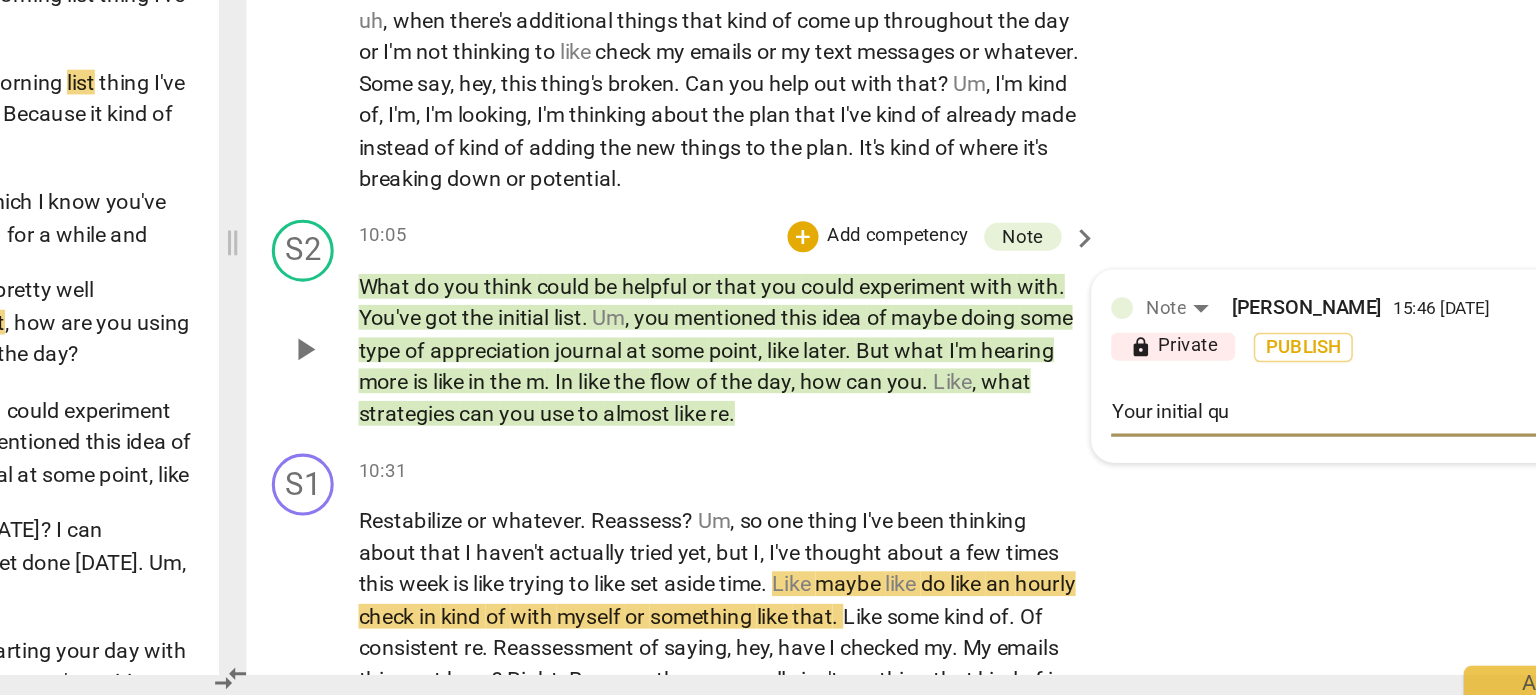 type on "Your initial q" 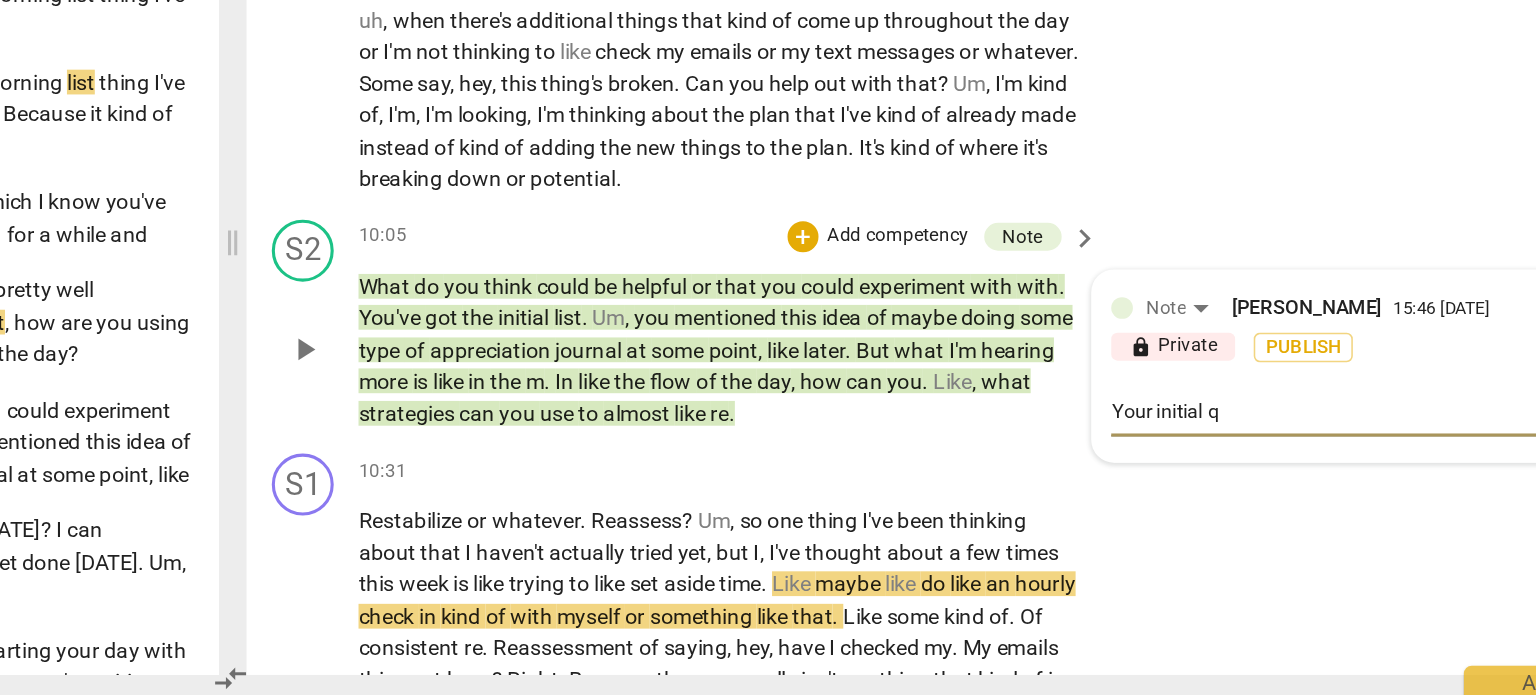 type on "Your initial" 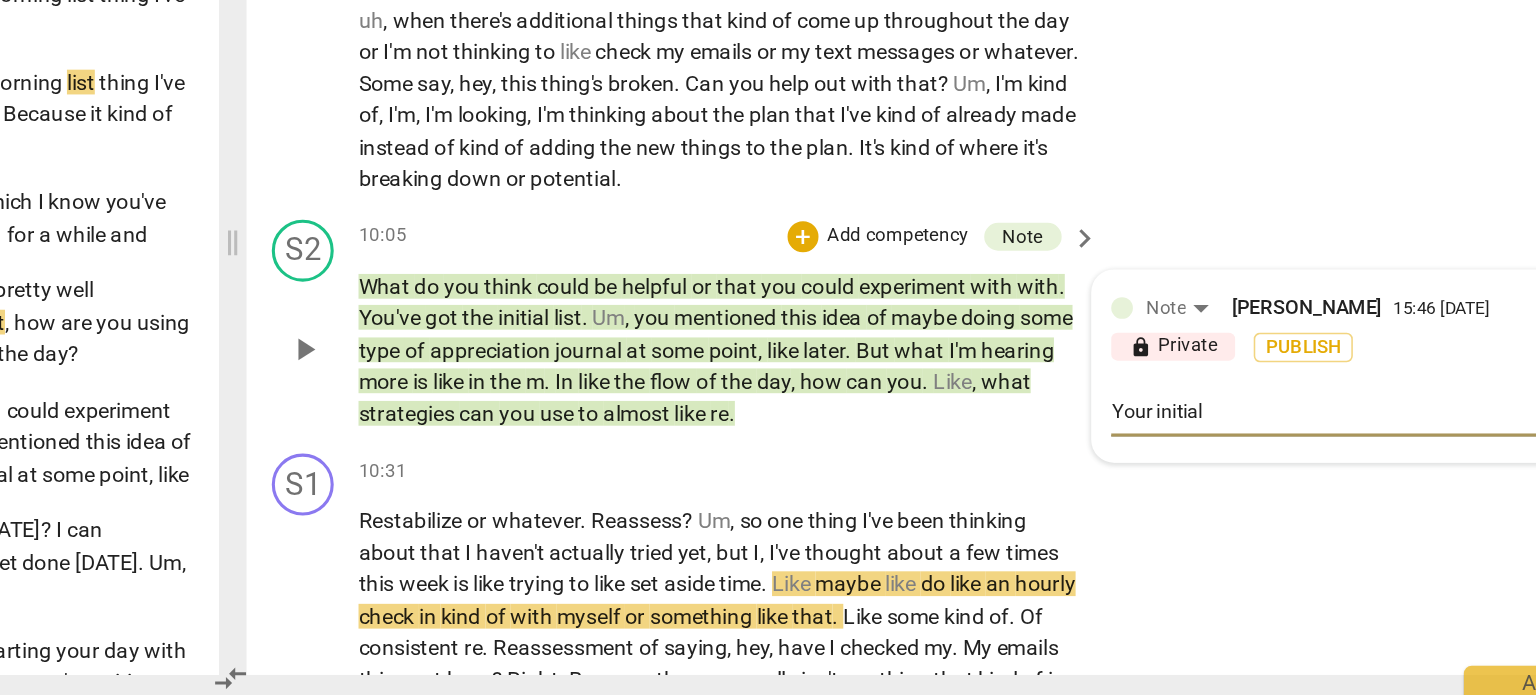 type on "Your initial" 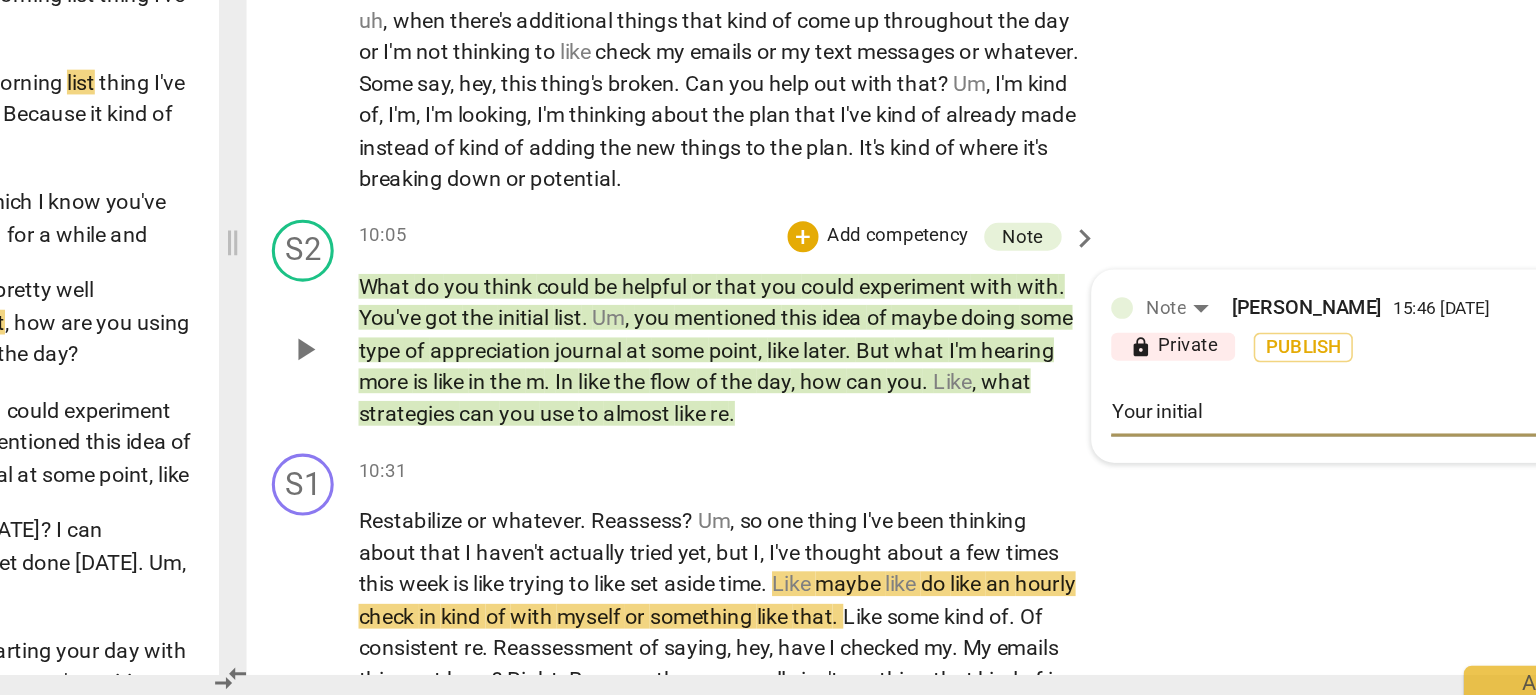 type on "Your initial" 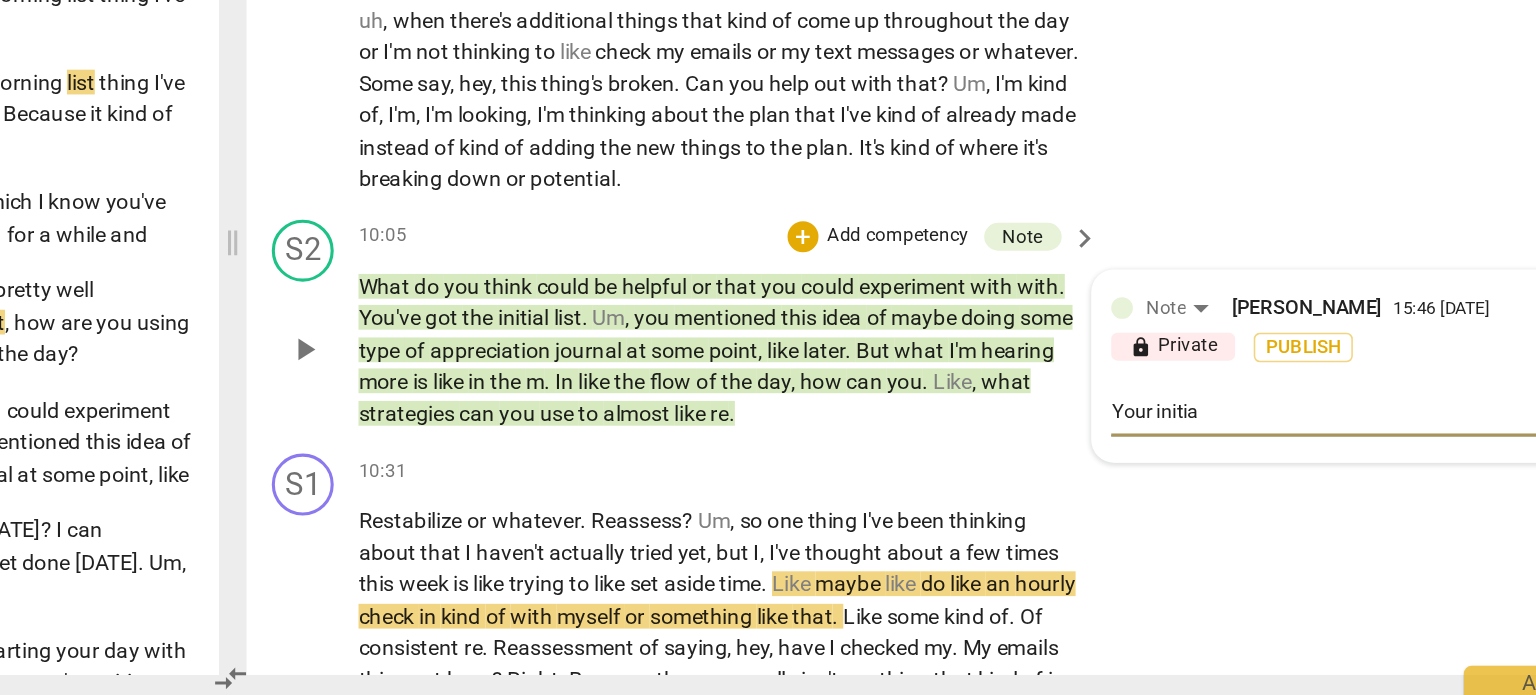 type on "Your initi" 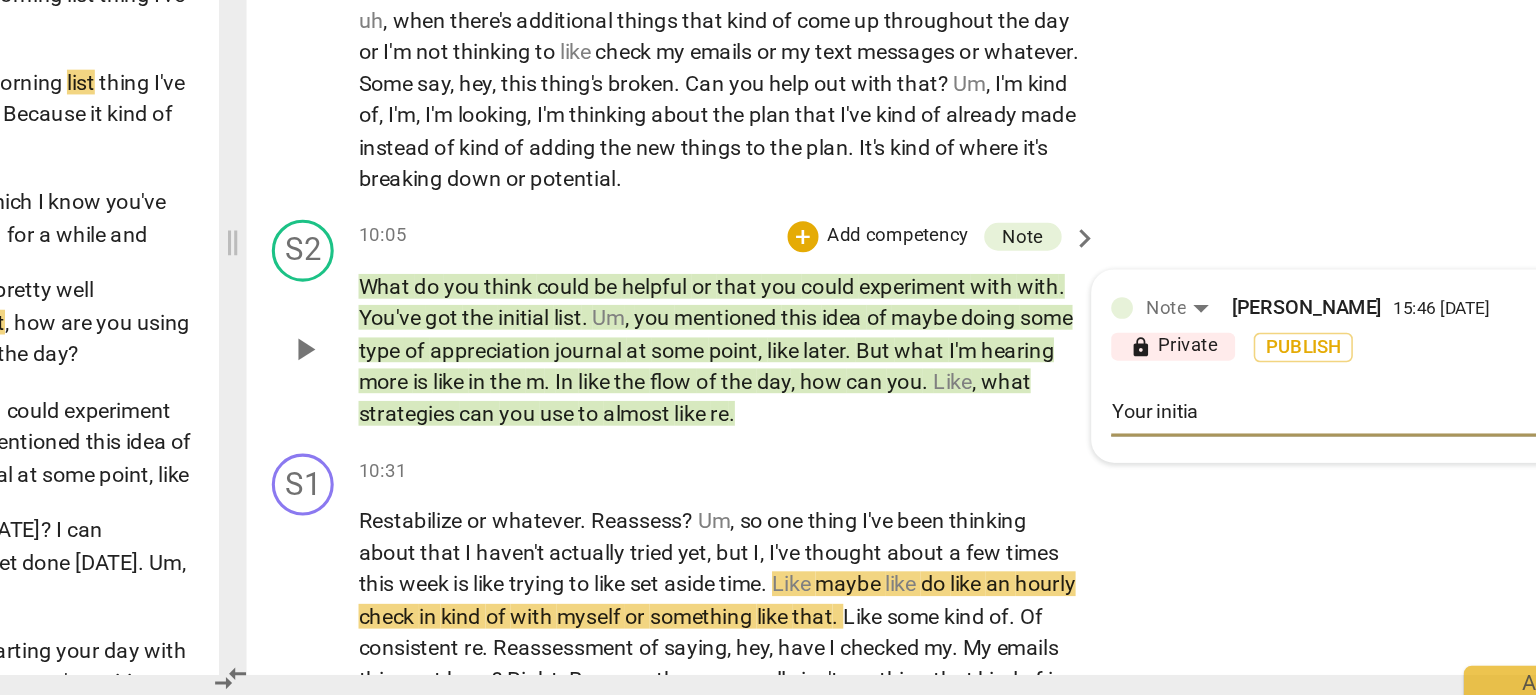 type on "Your initi" 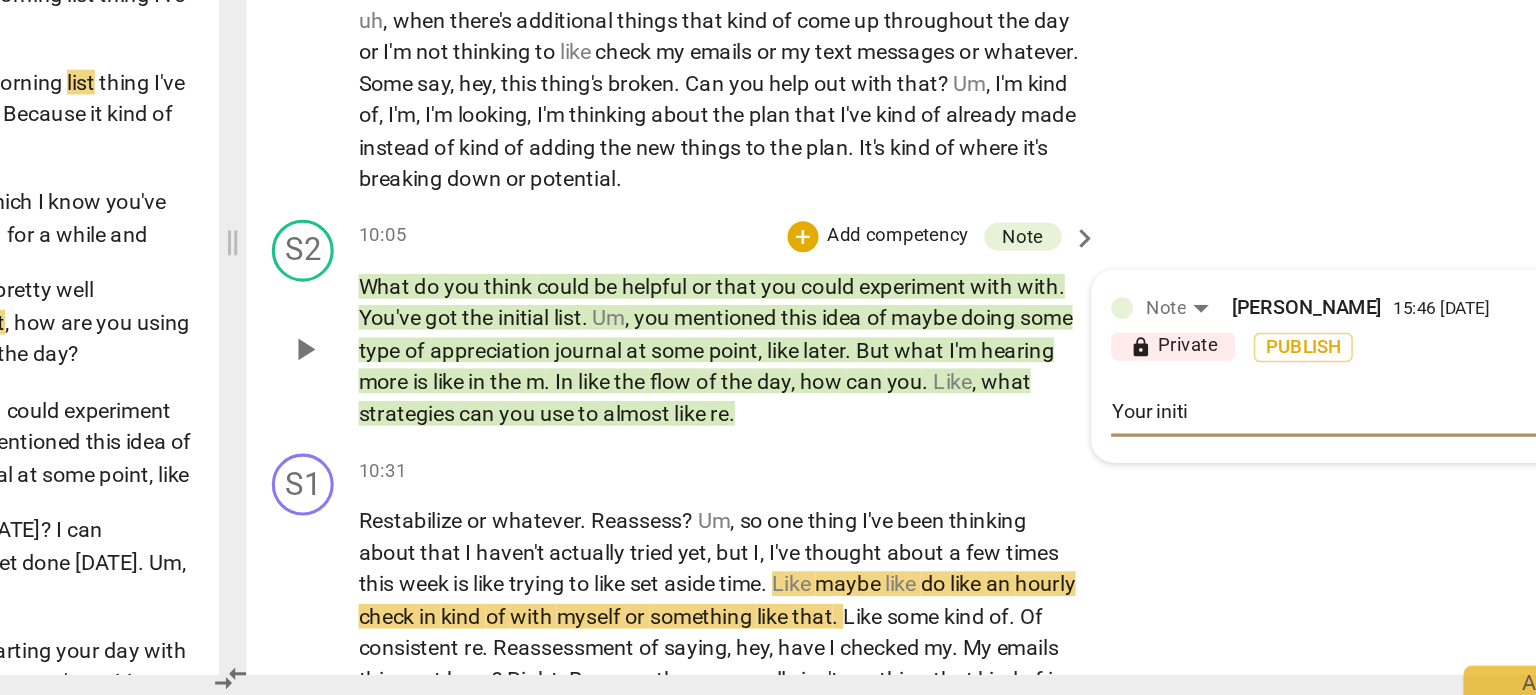 type on "Your init" 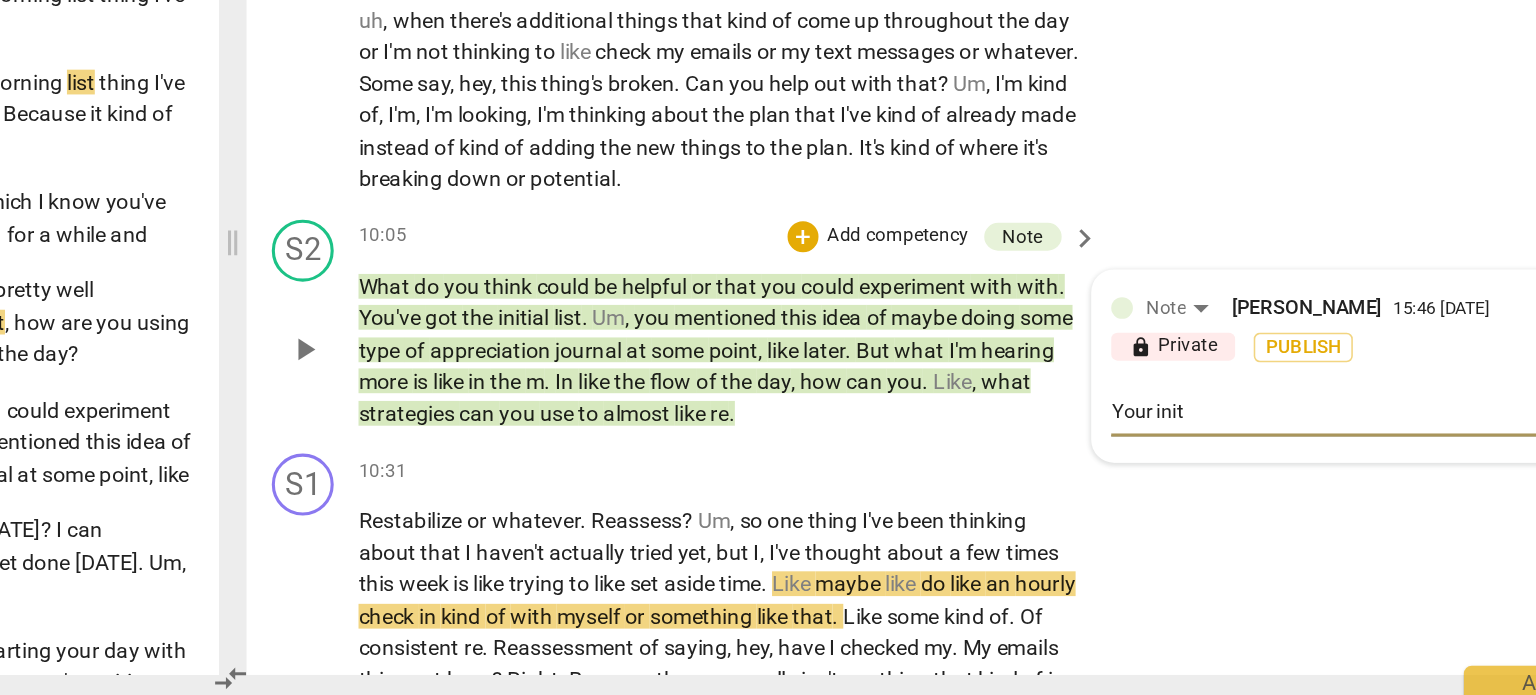 type on "Your ini" 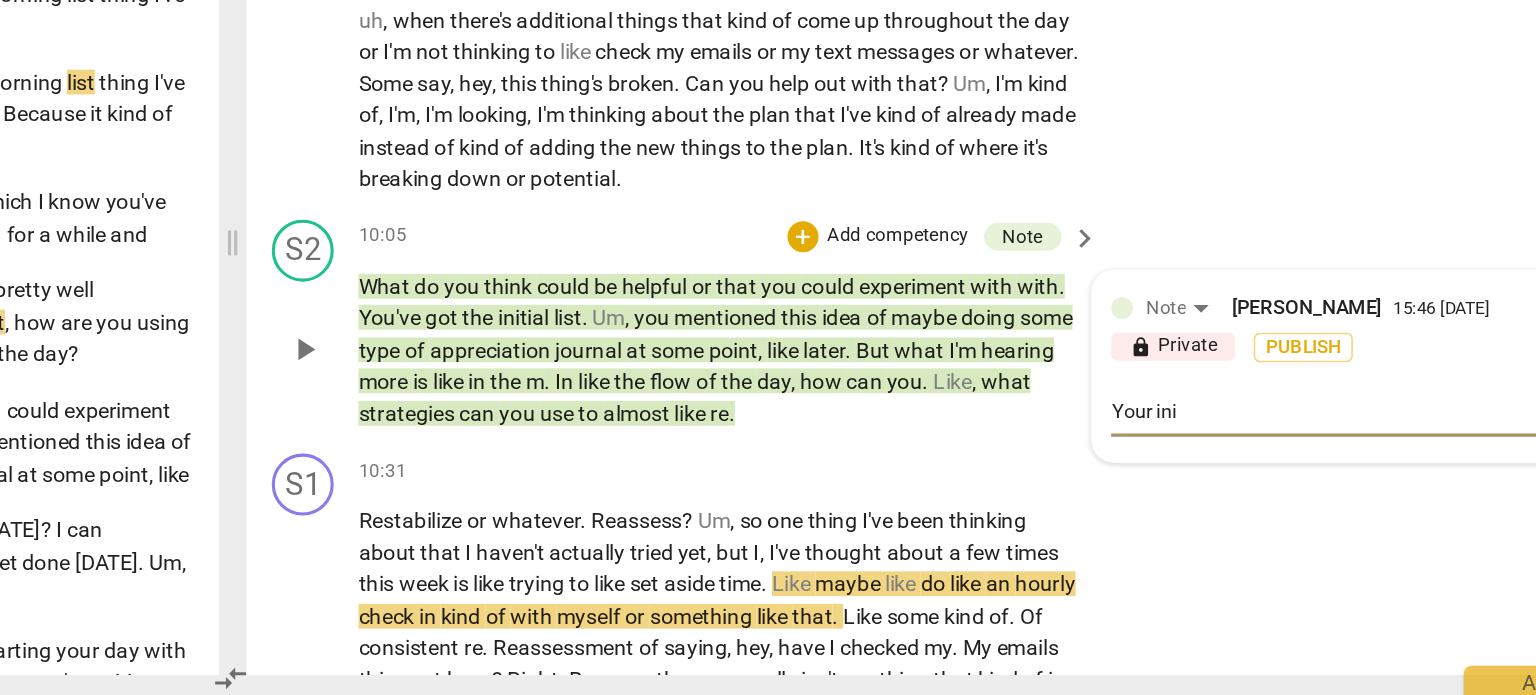 type on "Your in" 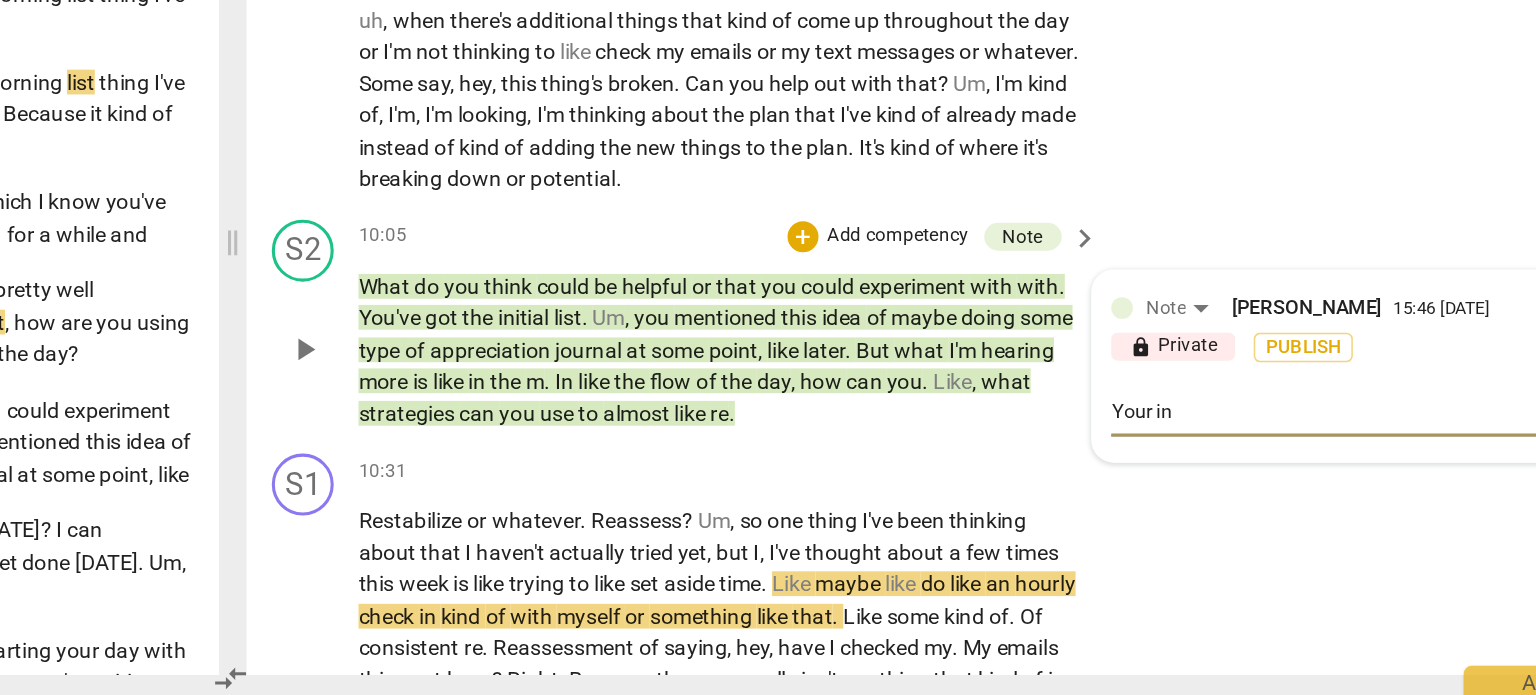 type on "Your i" 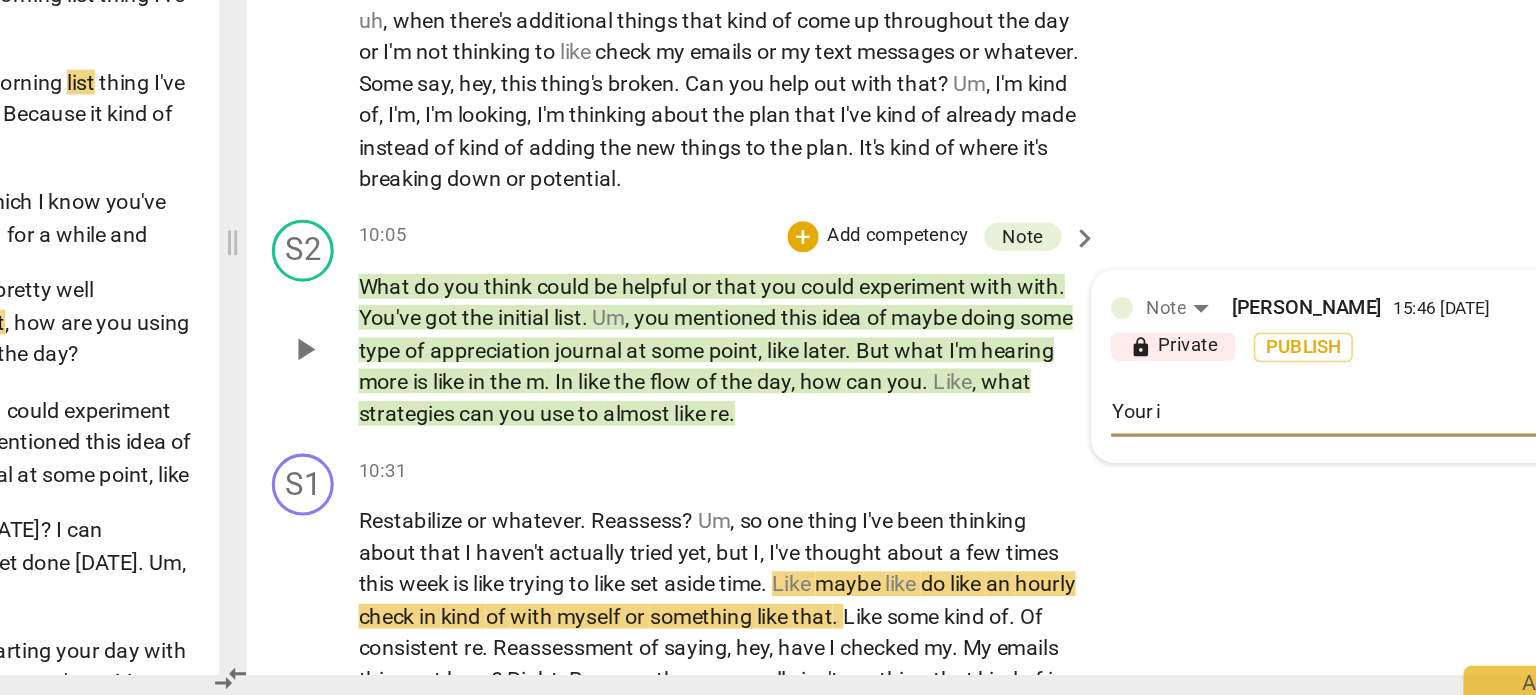 type on "Your" 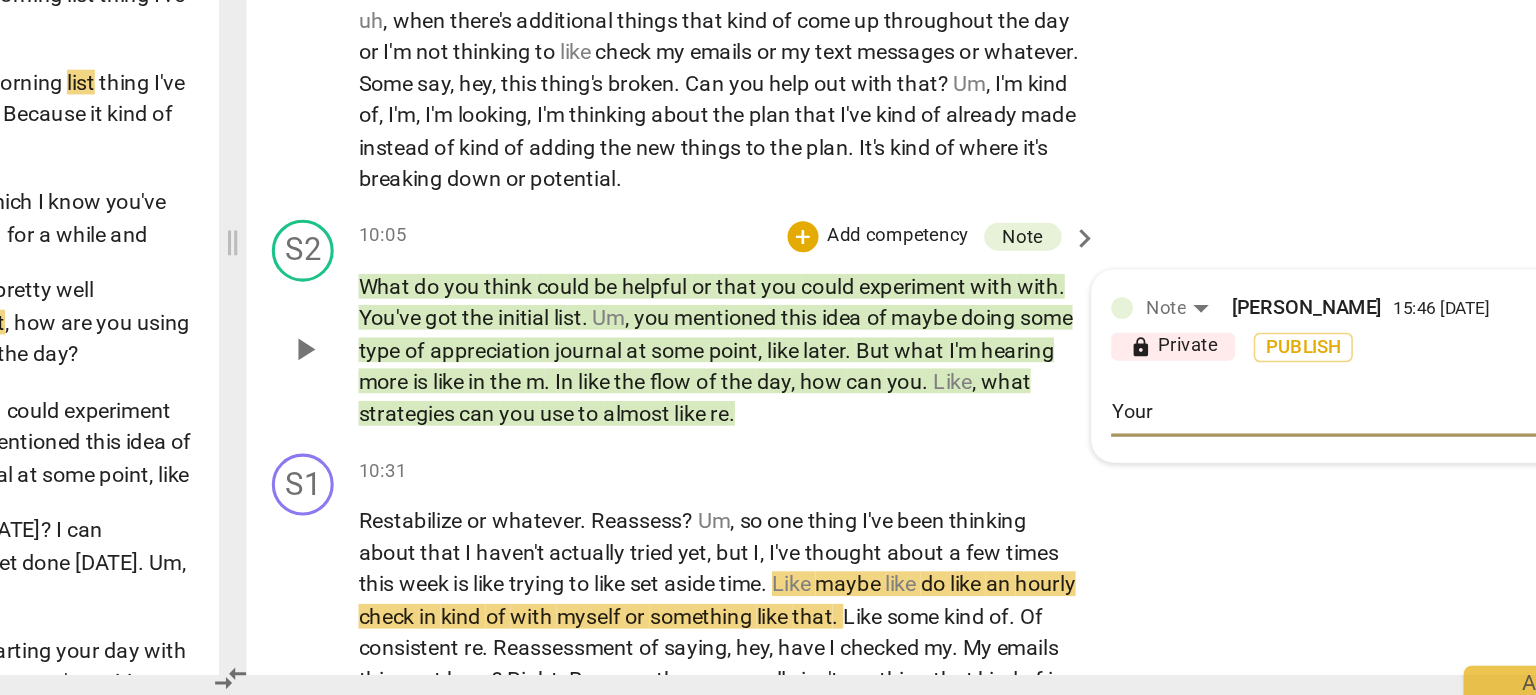 type on "Your" 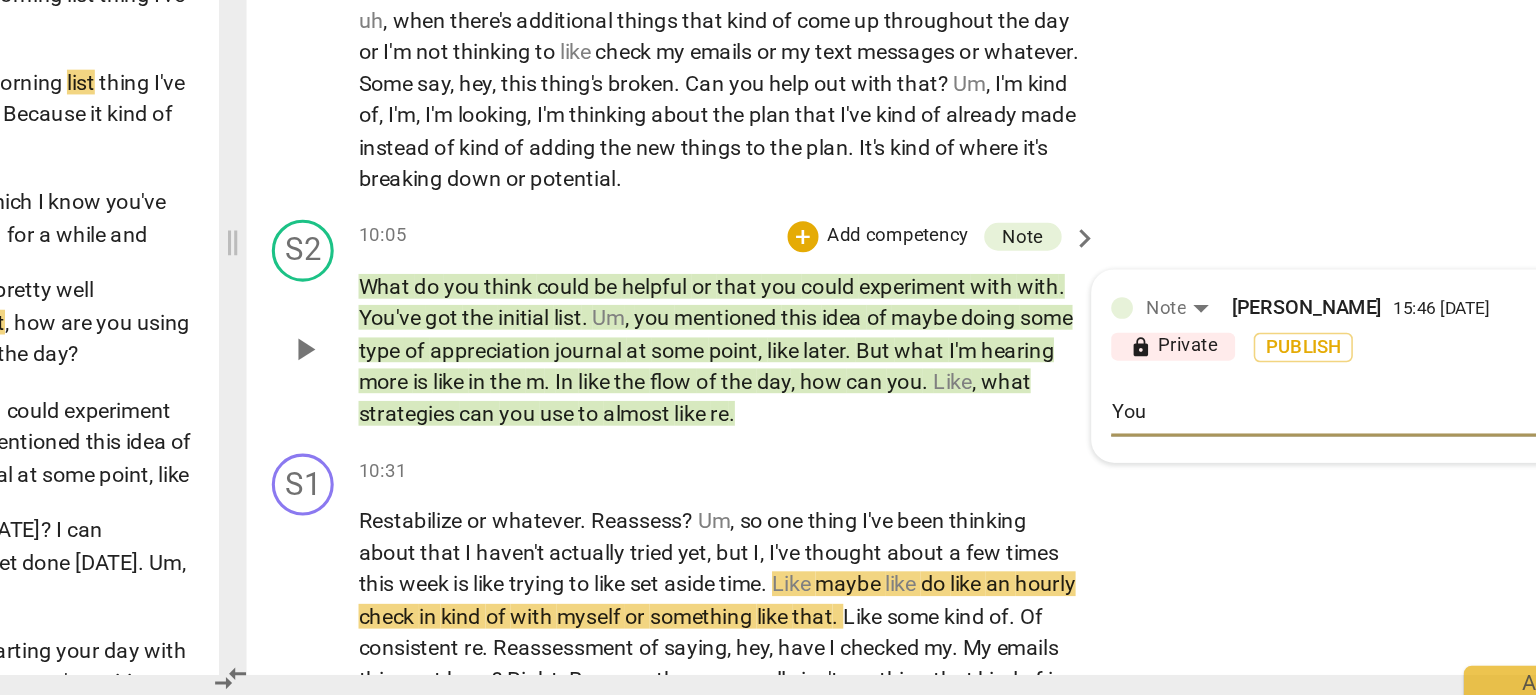 type on "Yo" 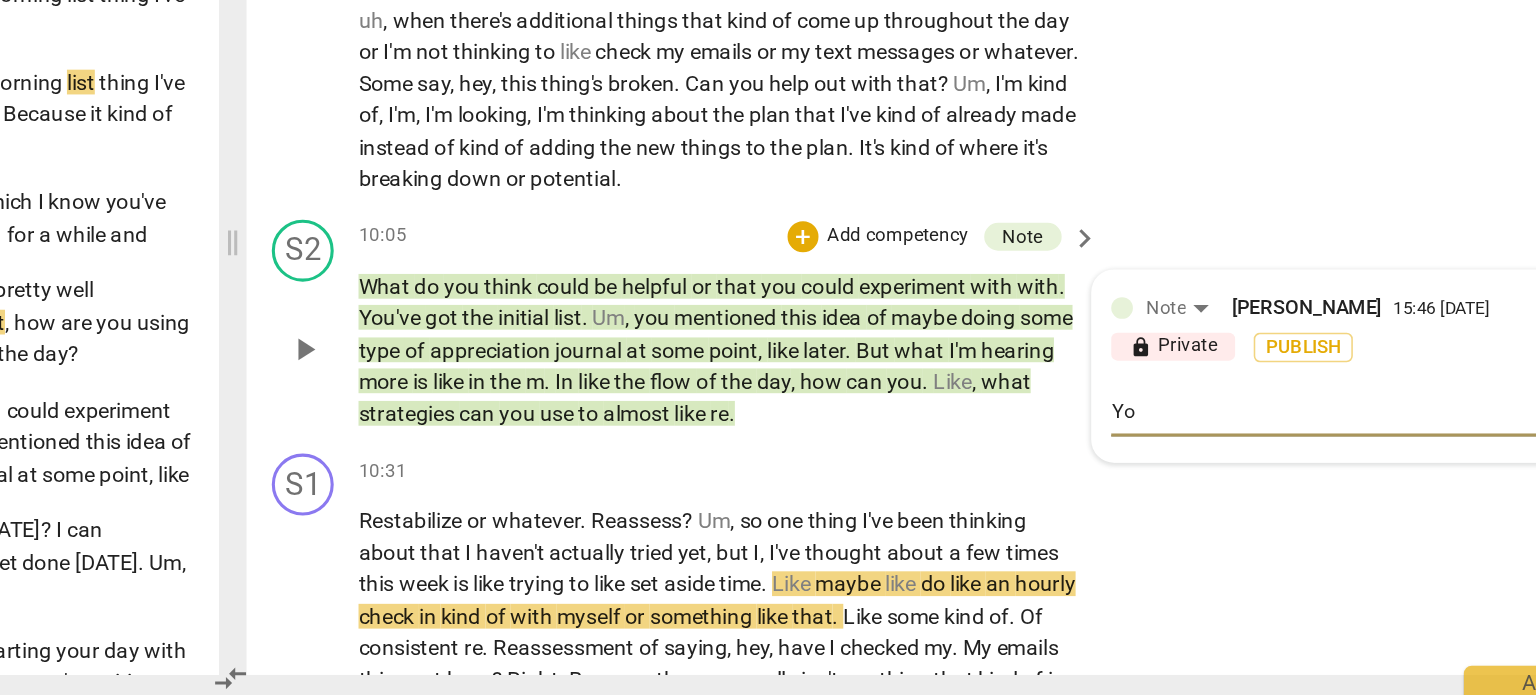 type on "Y" 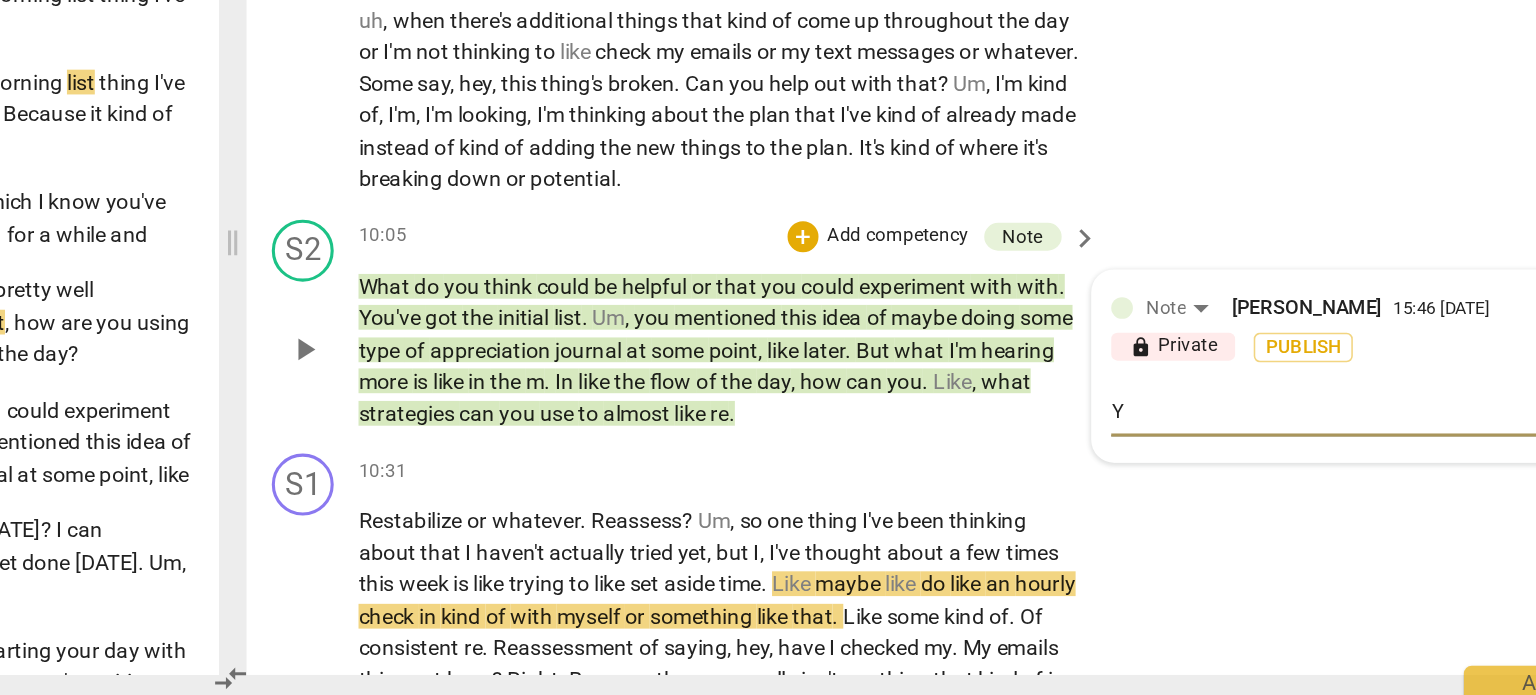 type 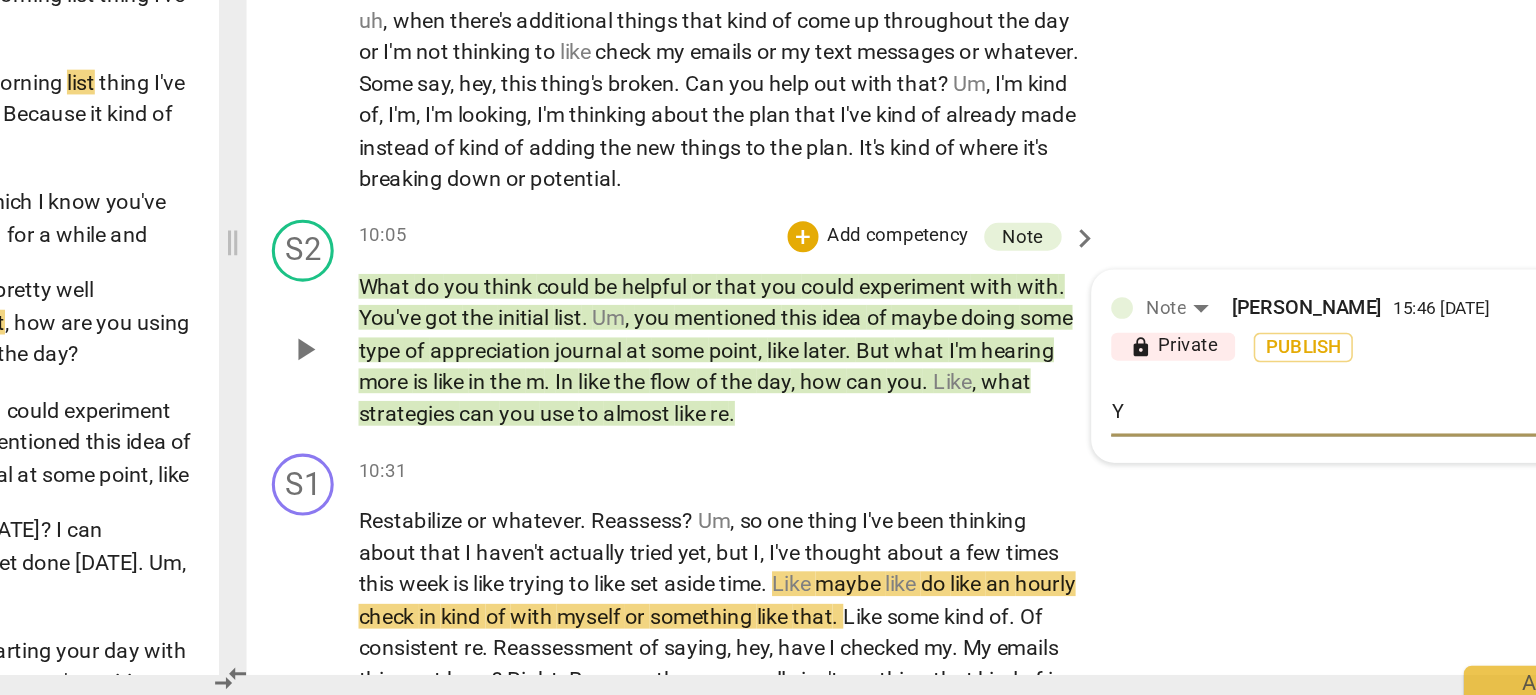 type 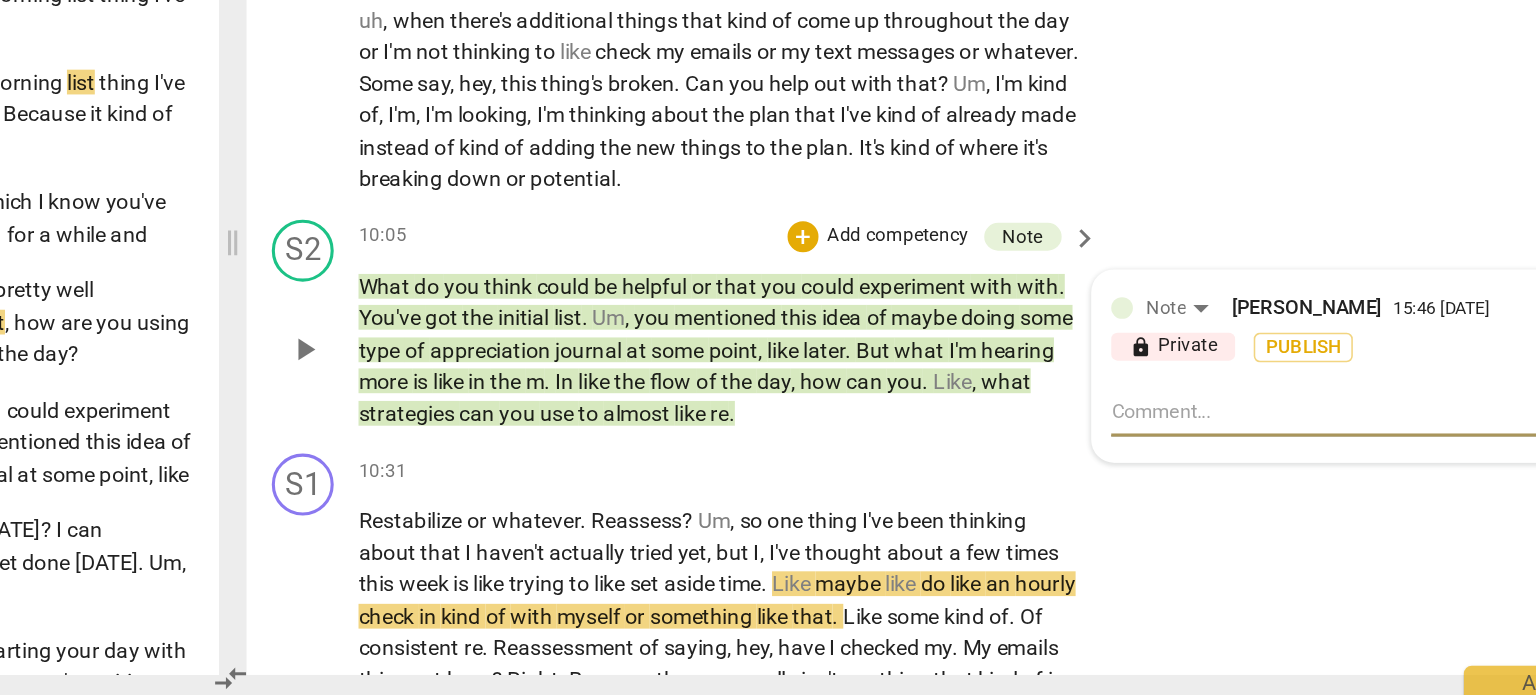 type on "T" 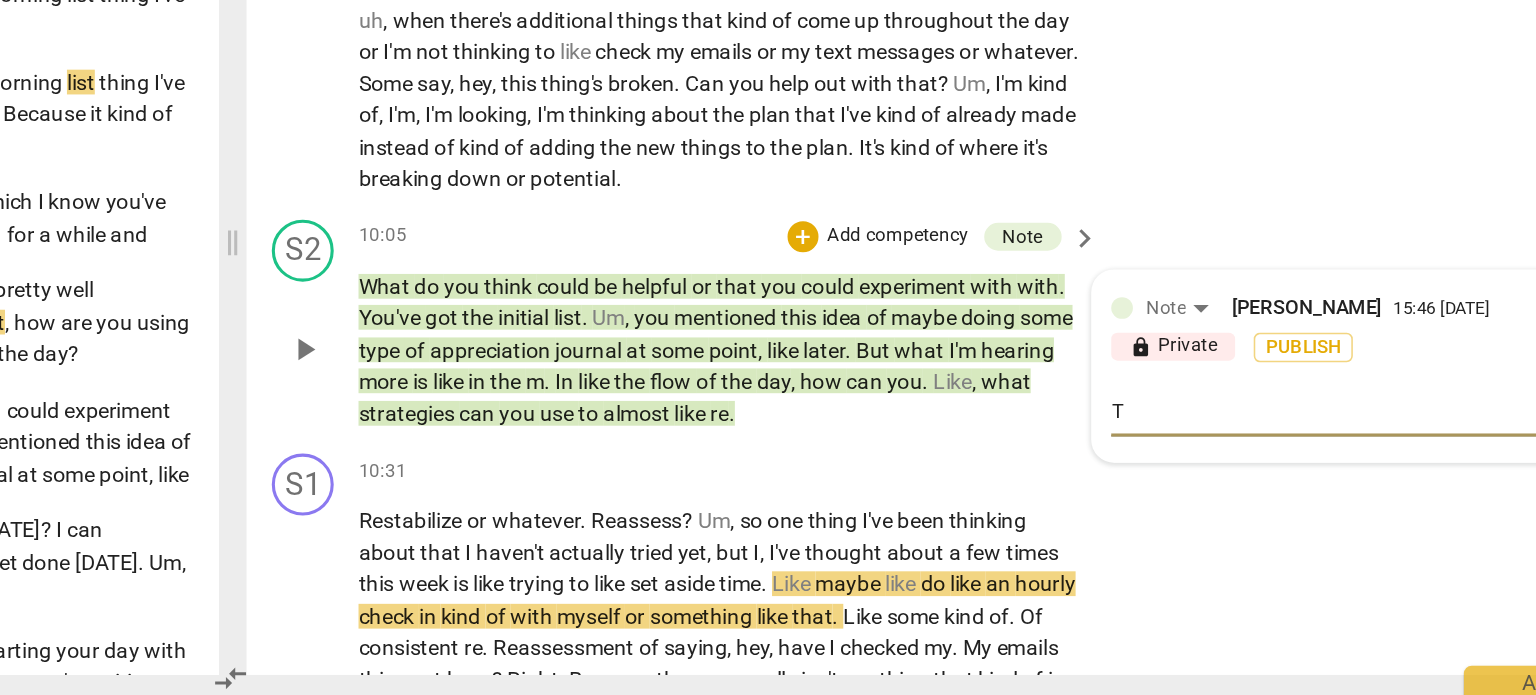 type on "To" 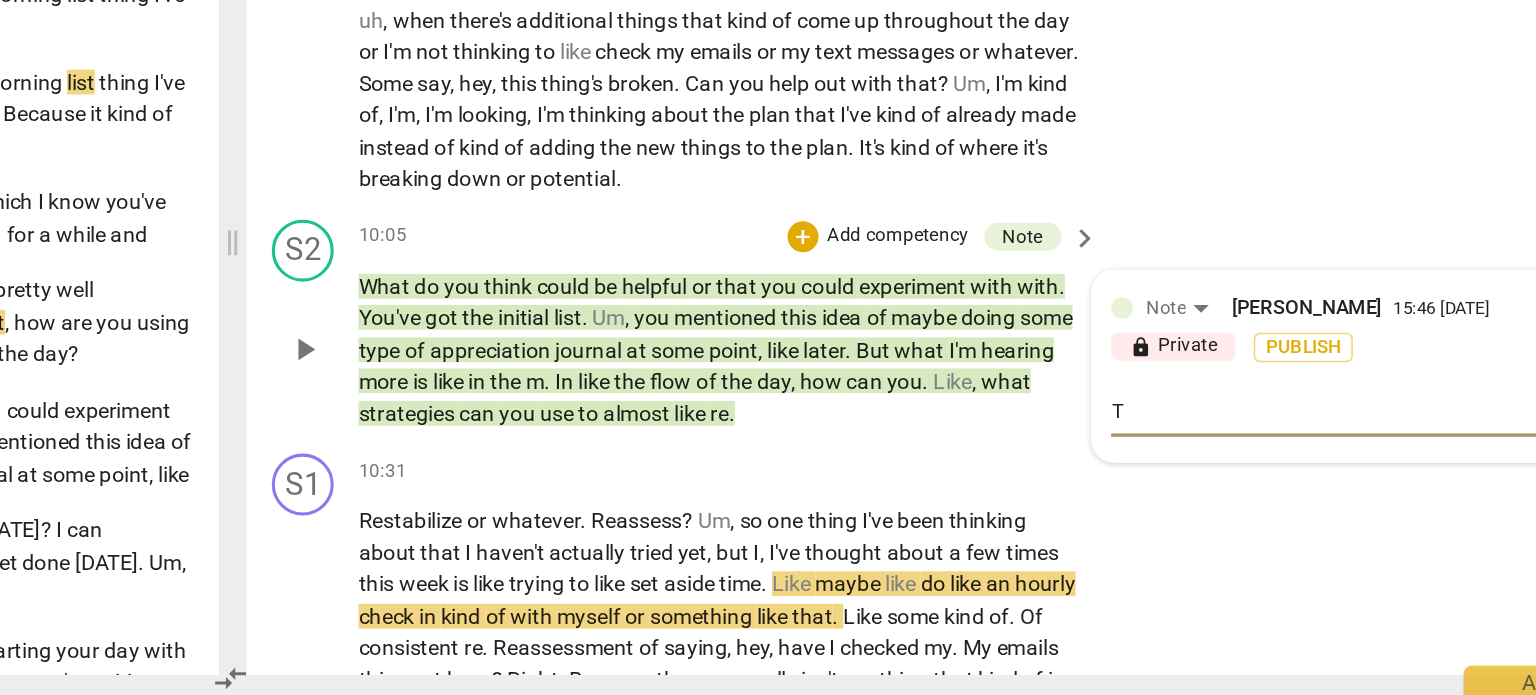 type on "To" 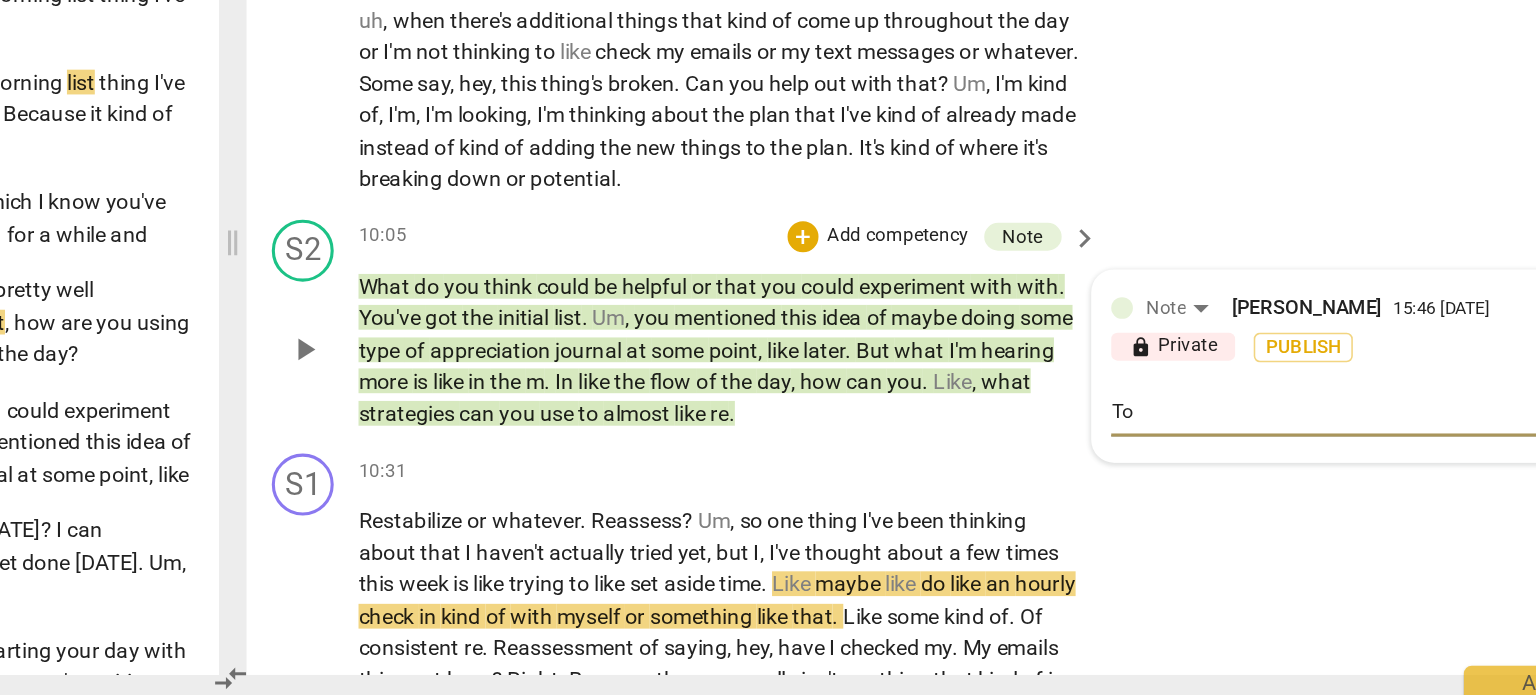 type on "To" 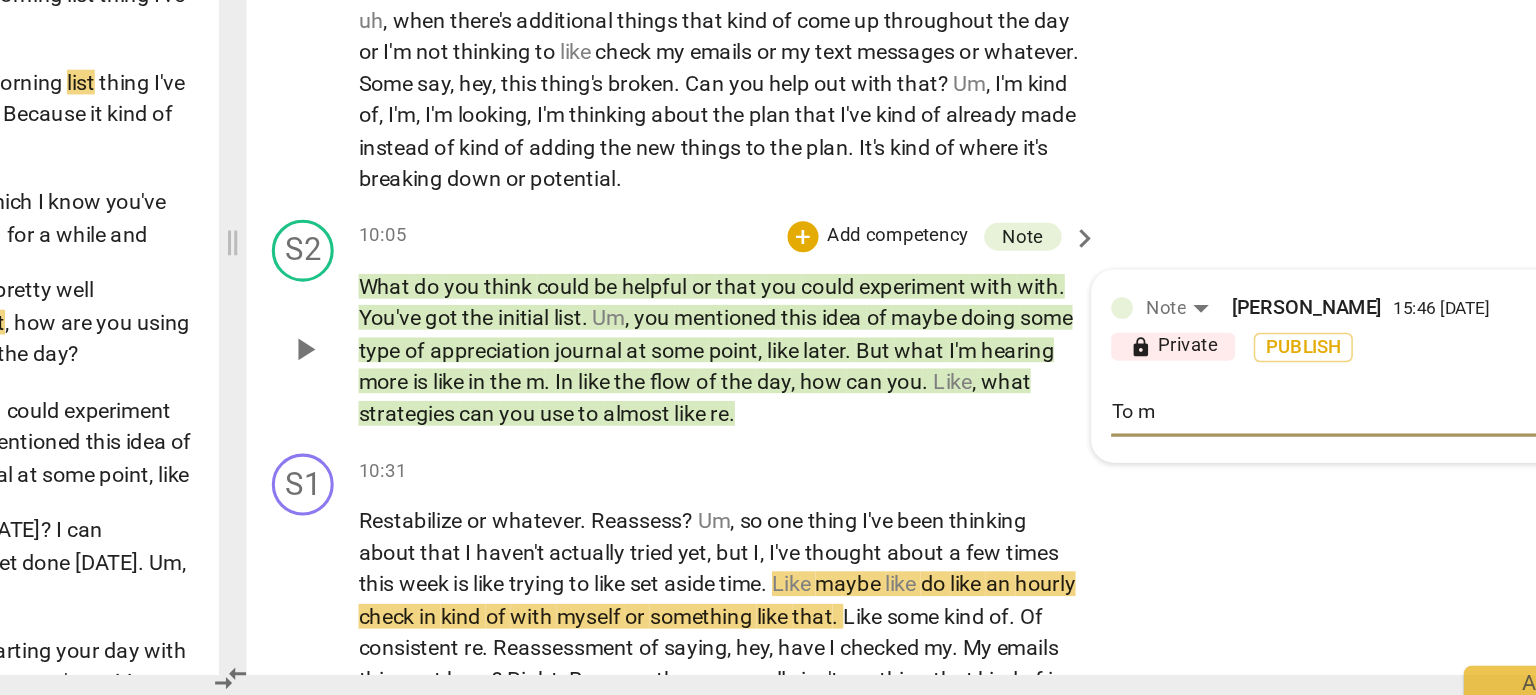 type on "To ma" 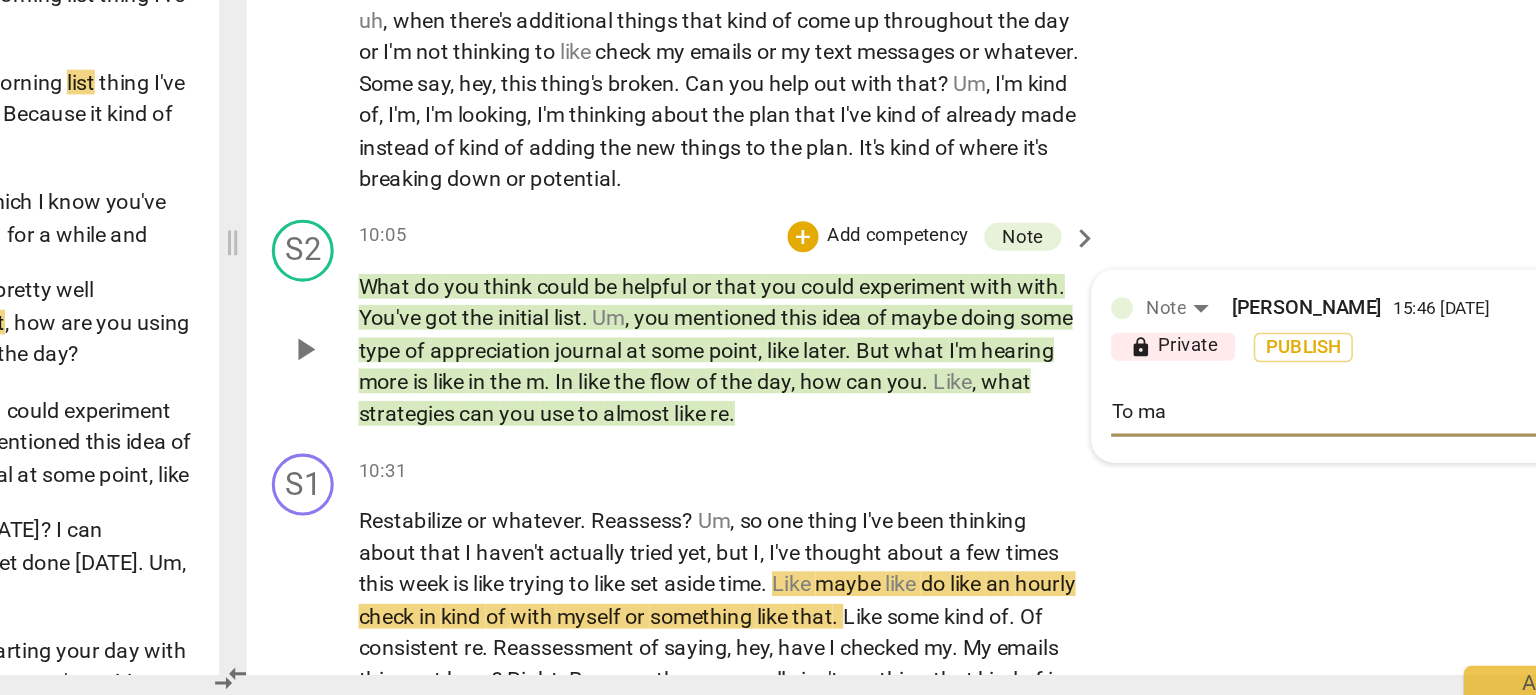 type on "To mak" 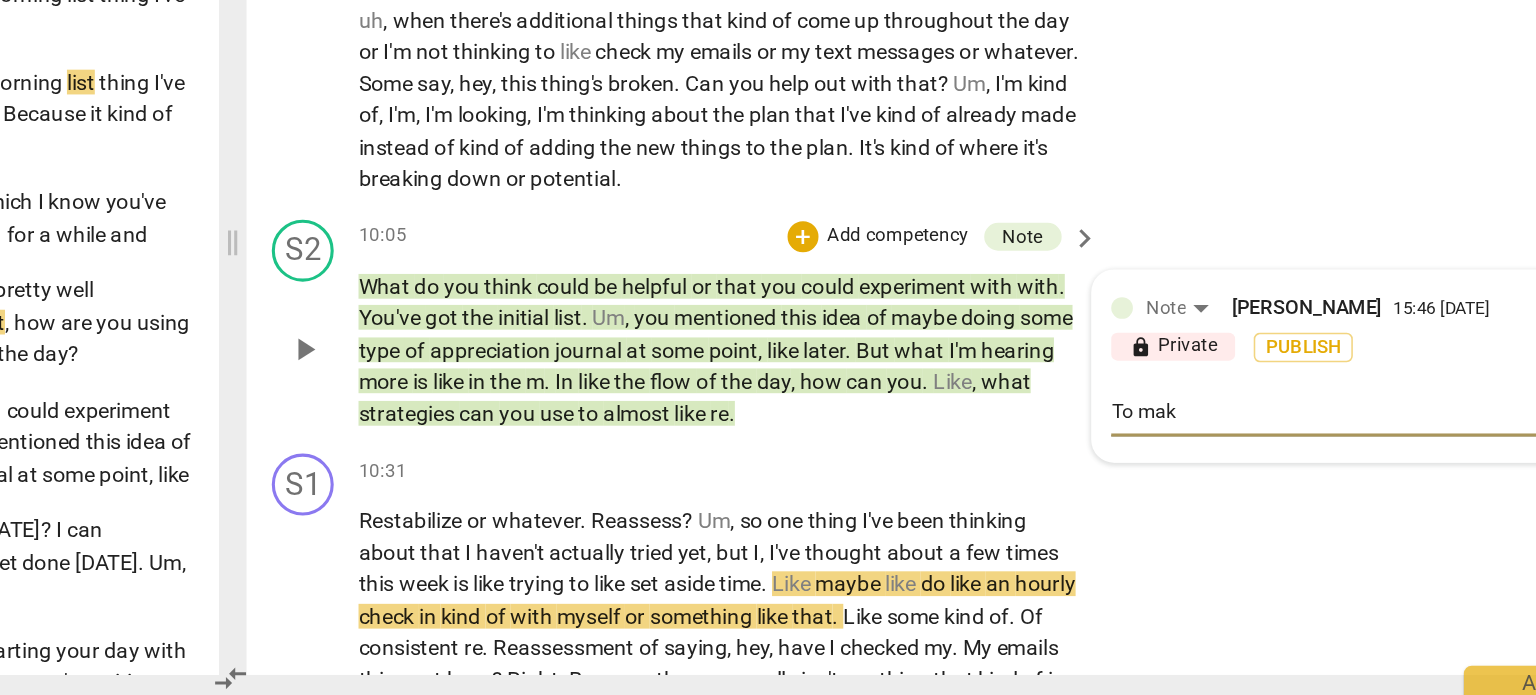 type on "To make" 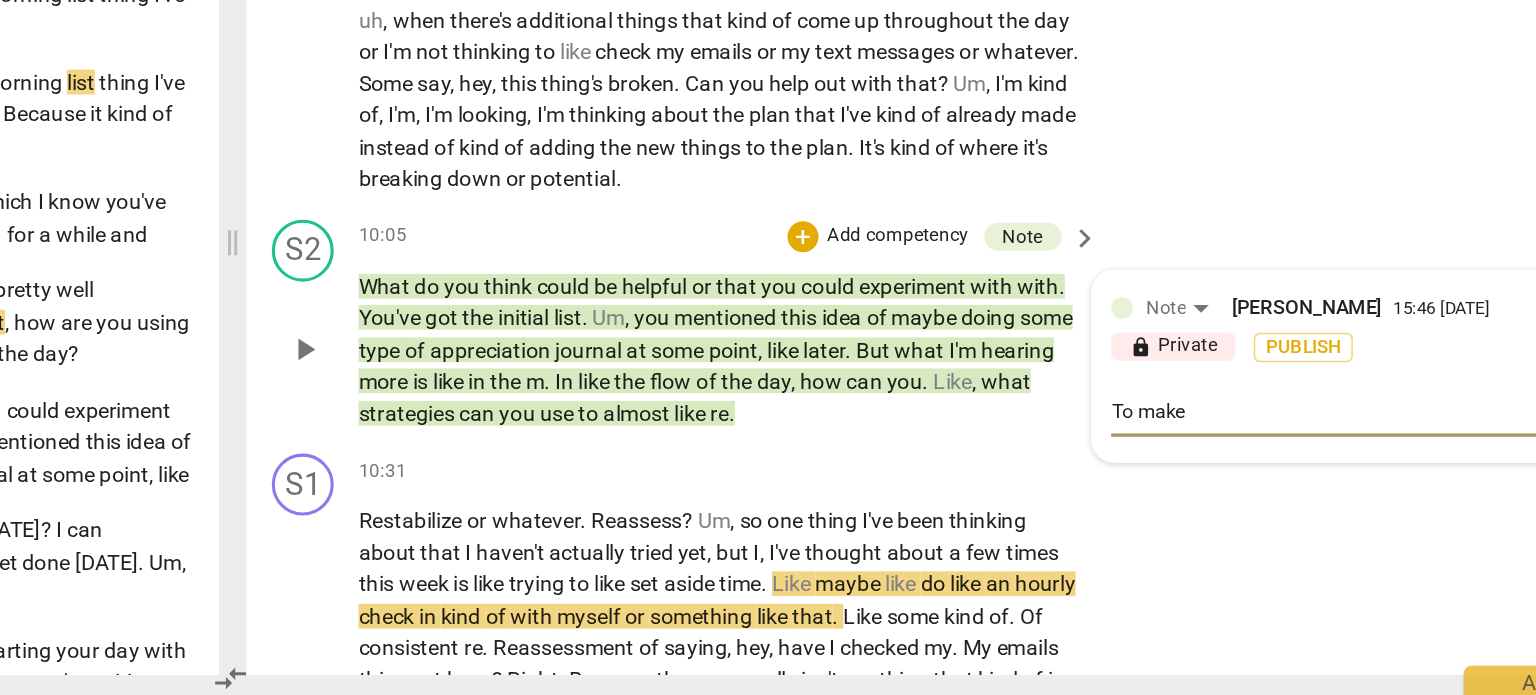 type on "To make" 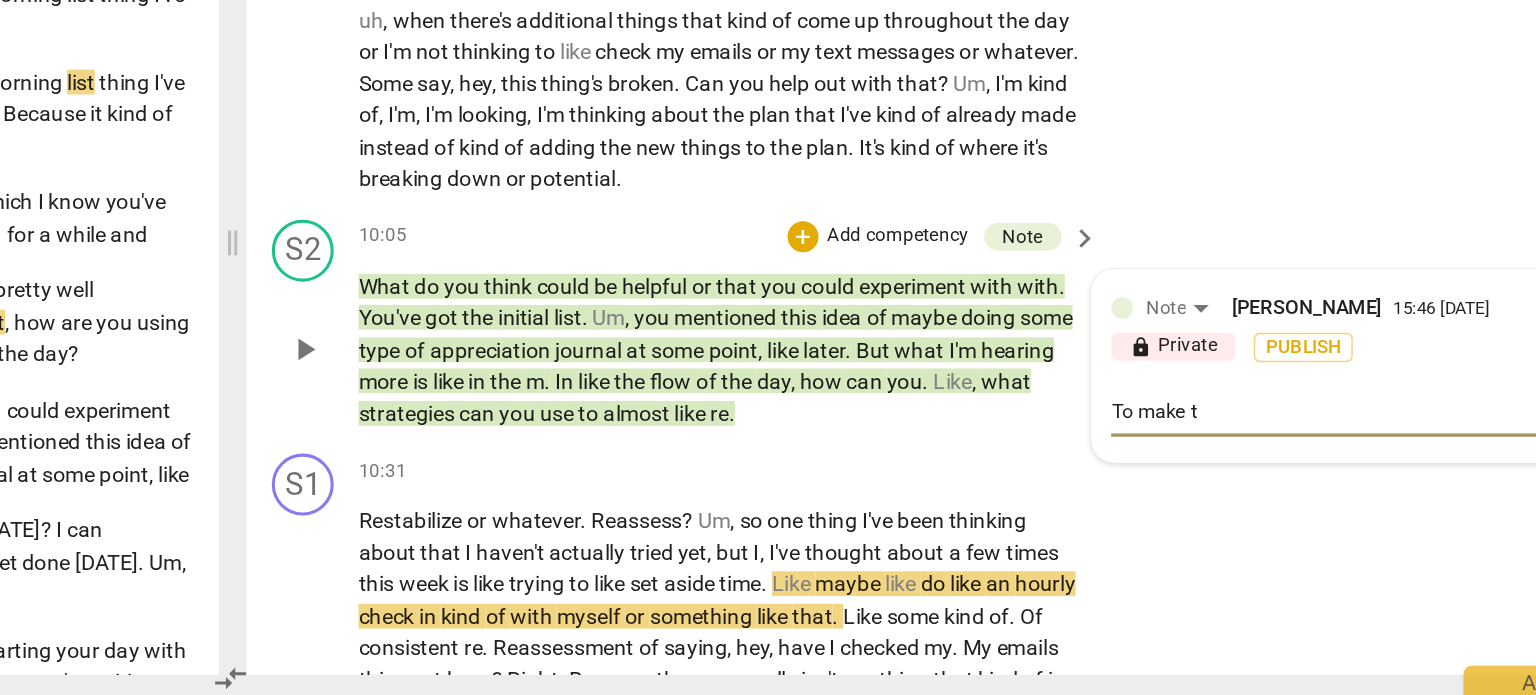 type 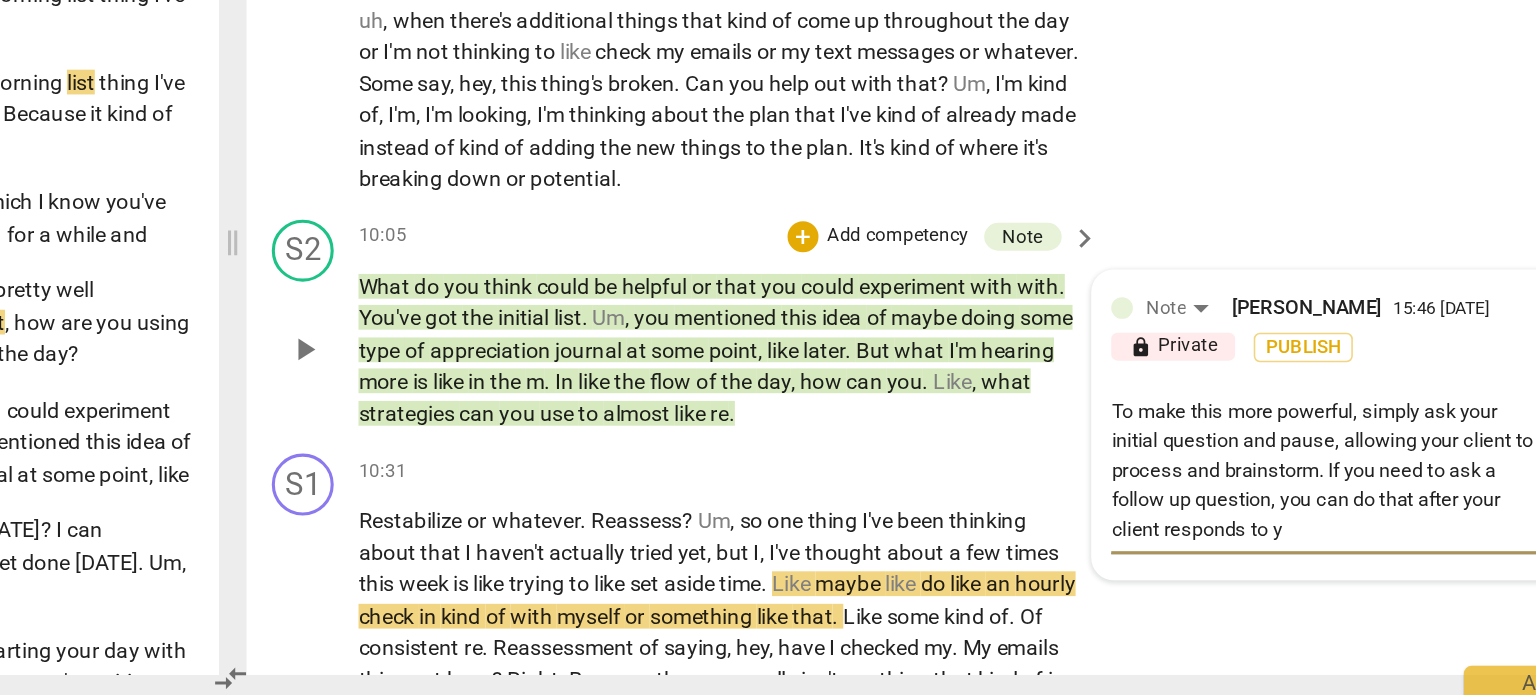 scroll, scrollTop: 0, scrollLeft: 0, axis: both 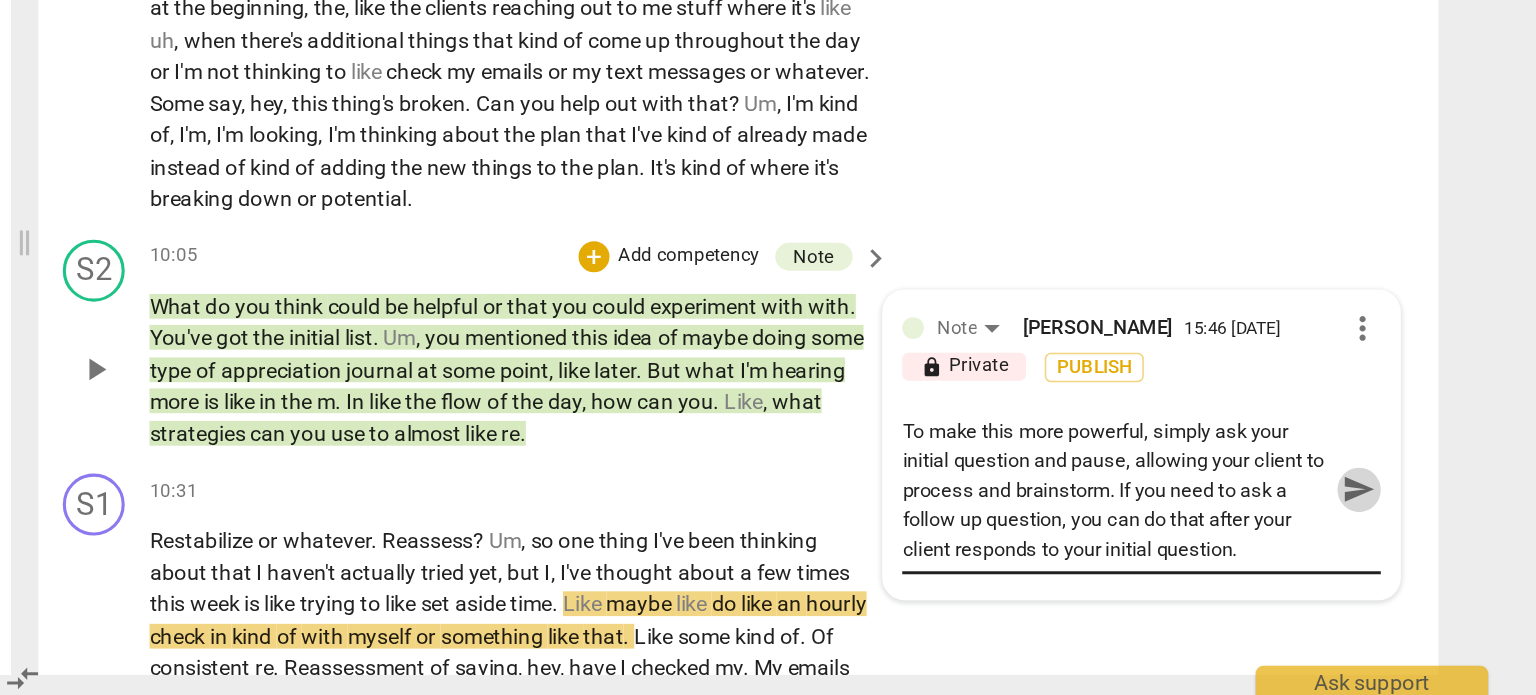 click on "send" at bounding box center (1421, 559) 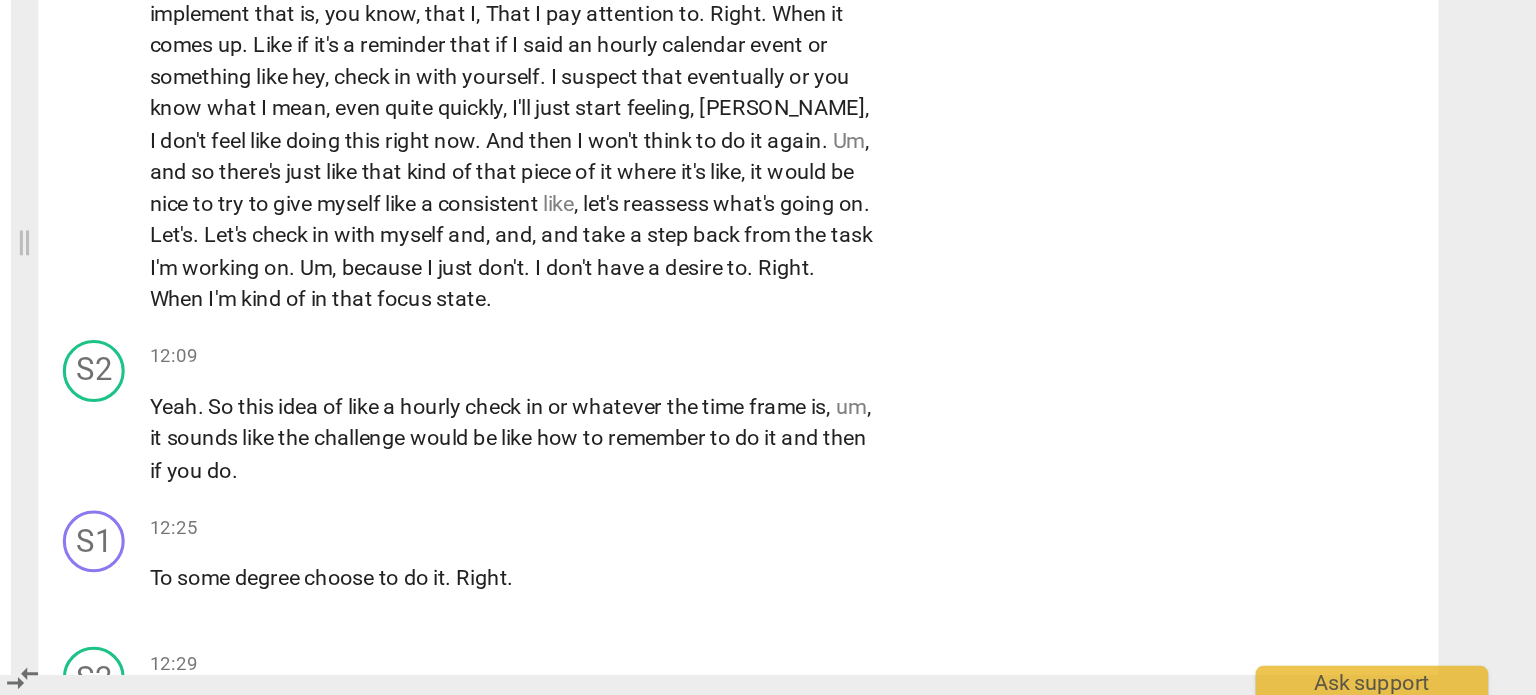 scroll, scrollTop: 5080, scrollLeft: 0, axis: vertical 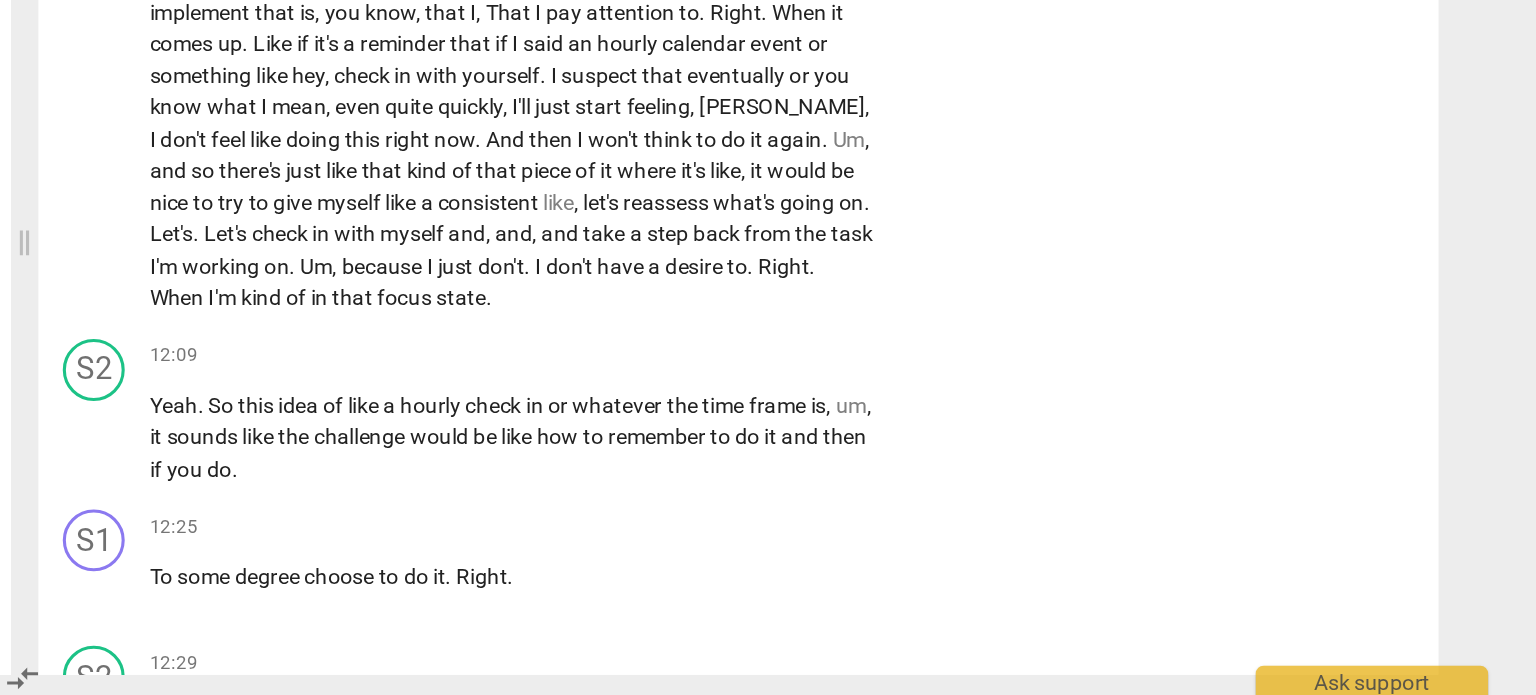 click on "it" at bounding box center (1033, 353) 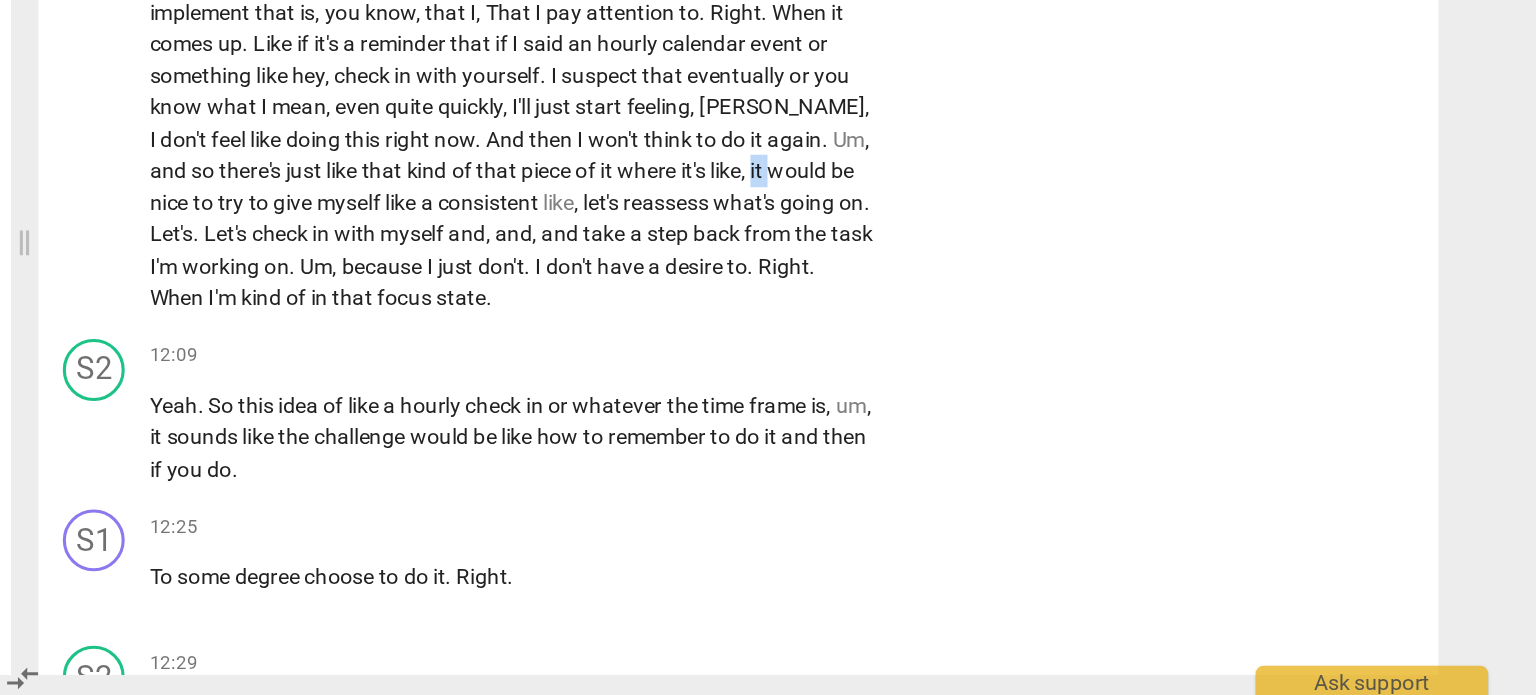 click on "it" at bounding box center [1033, 353] 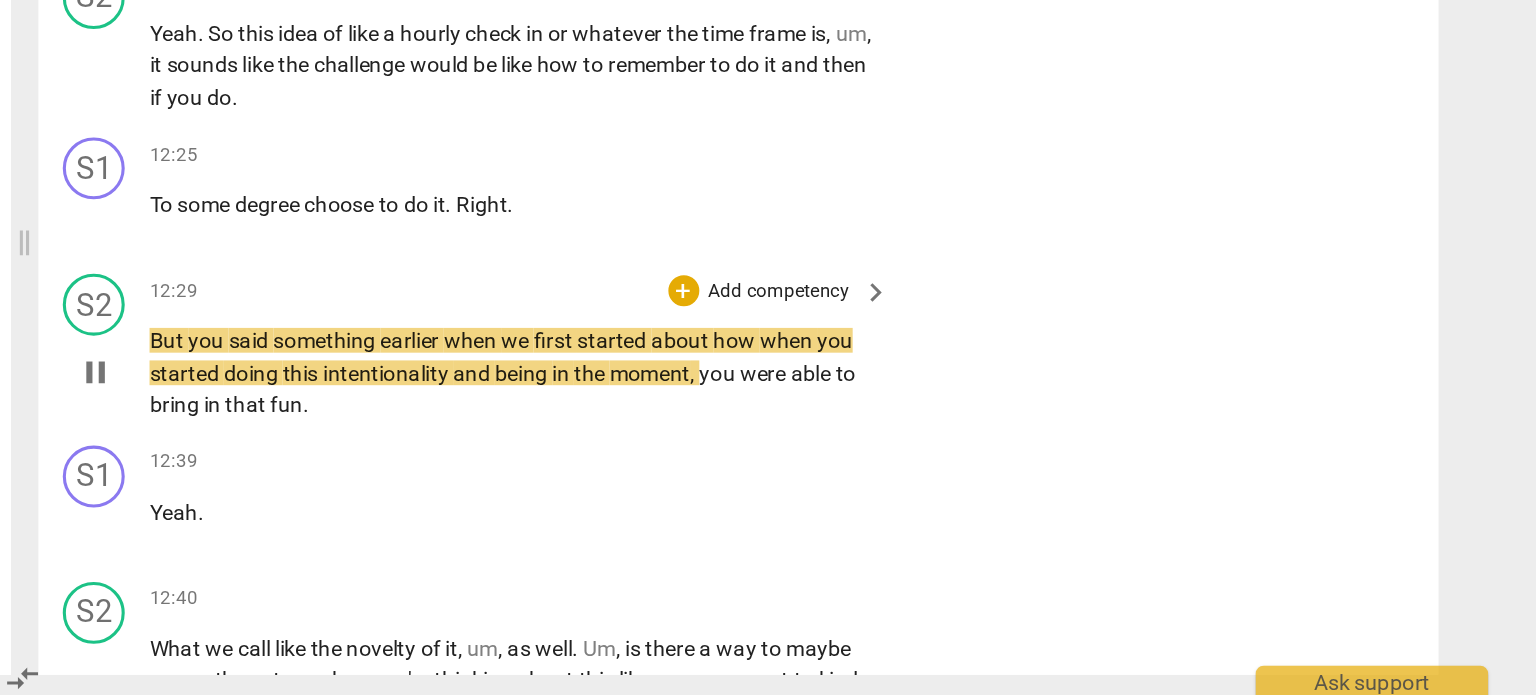 scroll, scrollTop: 5321, scrollLeft: 0, axis: vertical 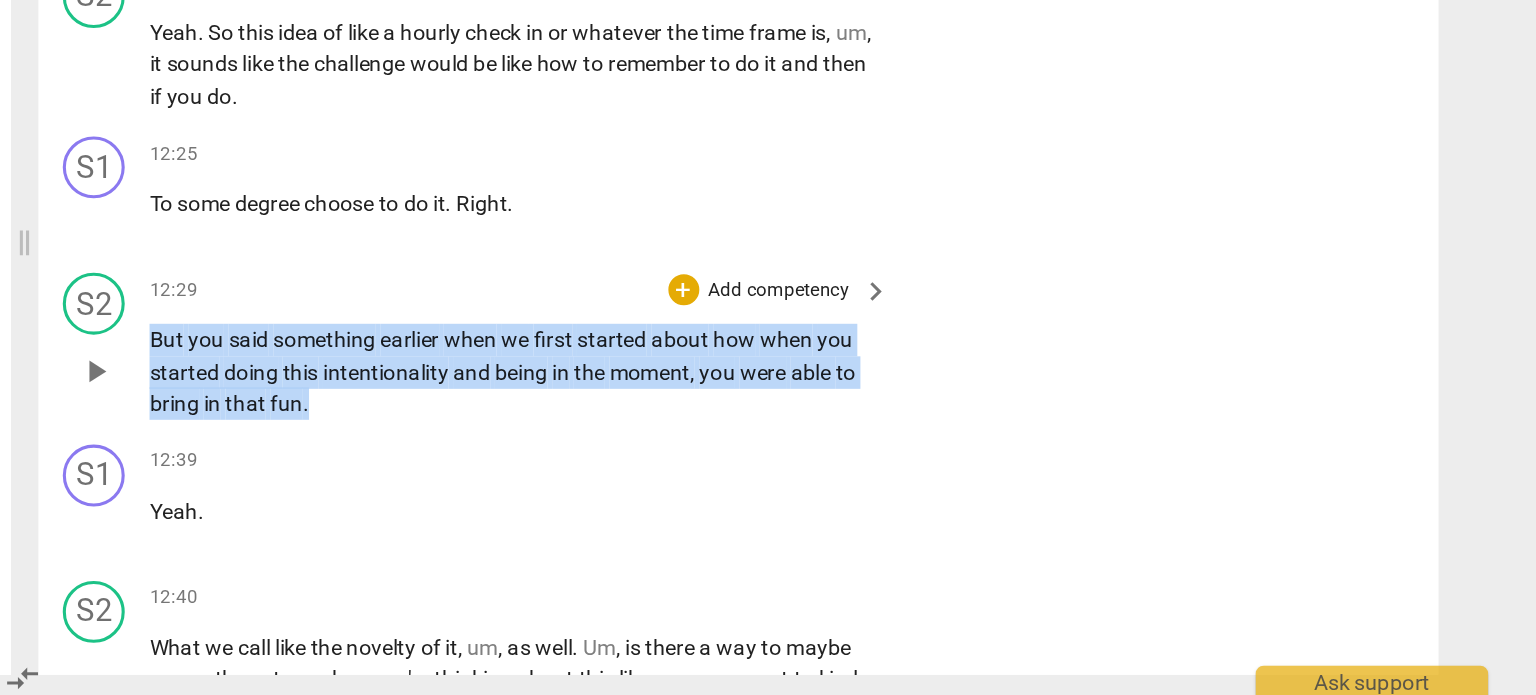 drag, startPoint x: 640, startPoint y: 447, endPoint x: 759, endPoint y: 484, distance: 124.61942 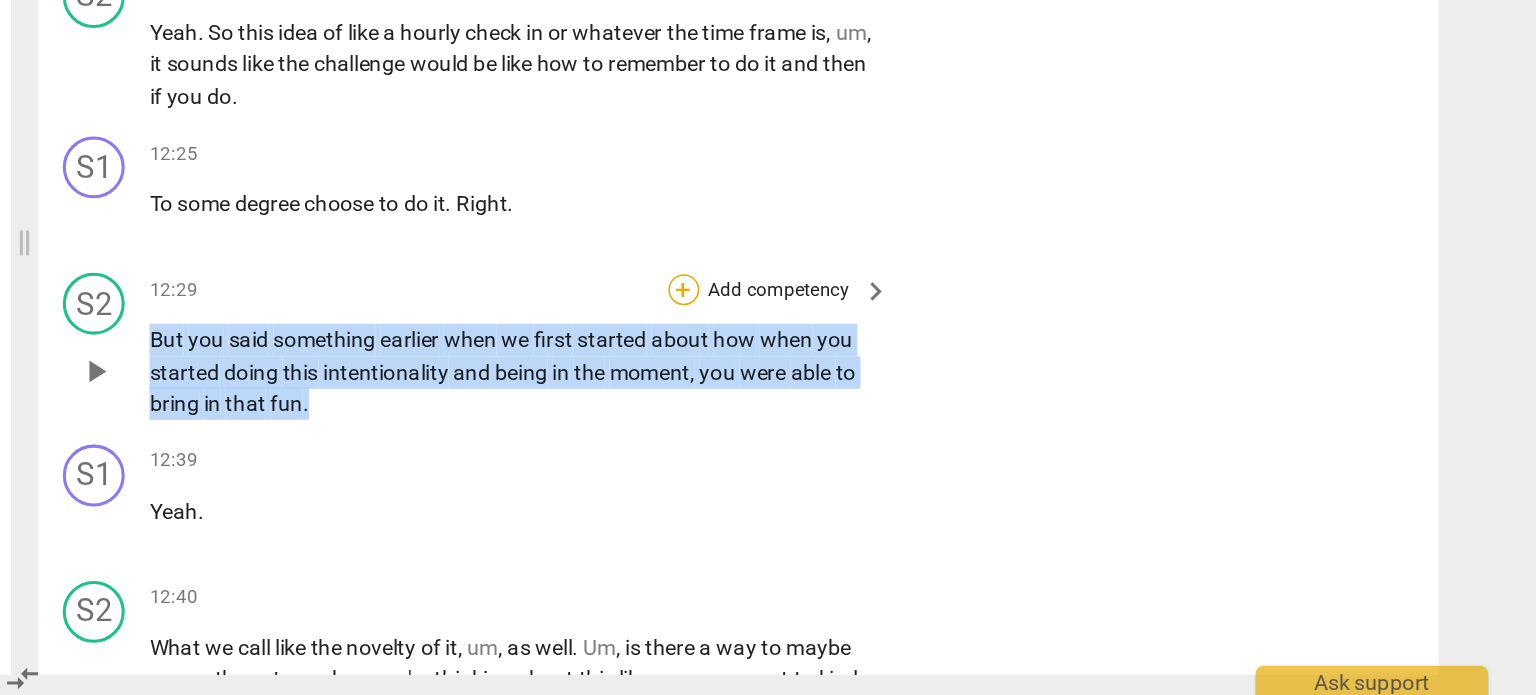 click on "+" at bounding box center [985, 430] 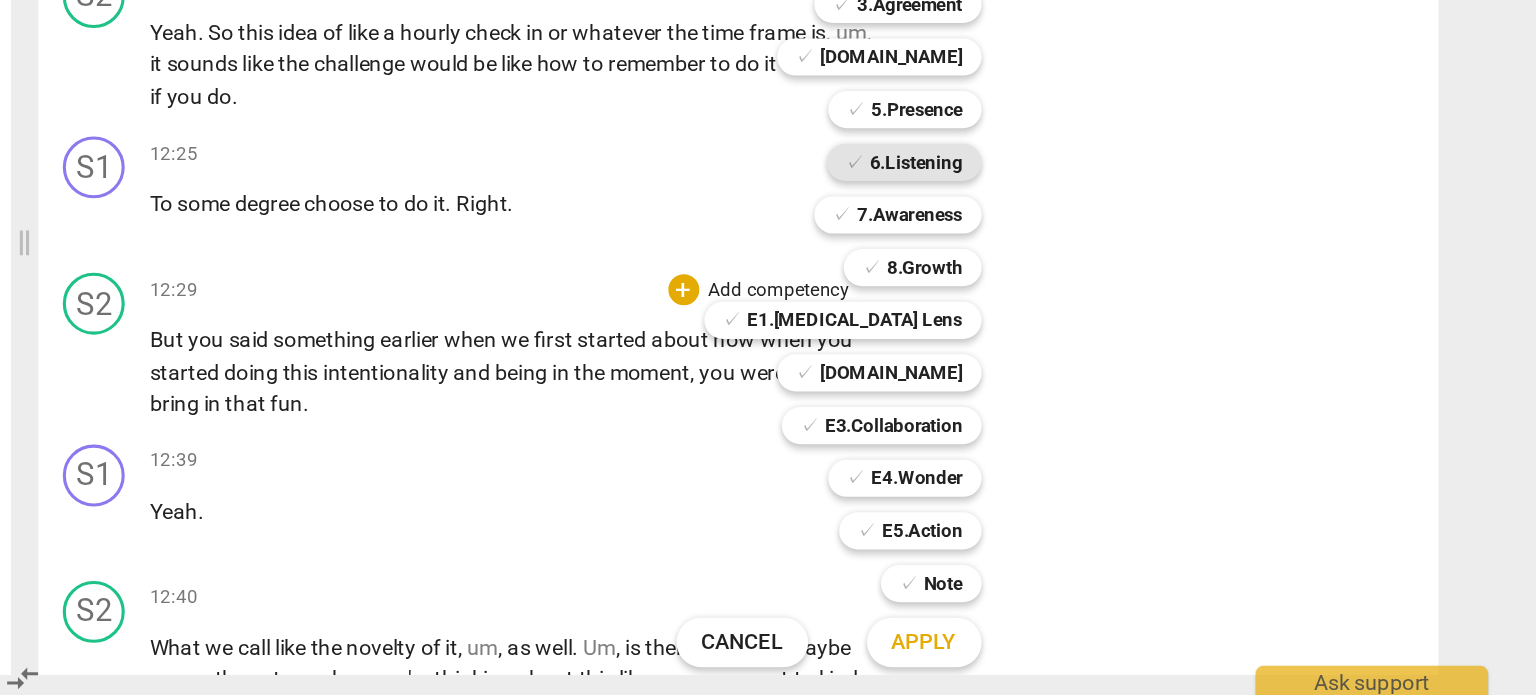 click on "6.Listening" at bounding box center (1135, 348) 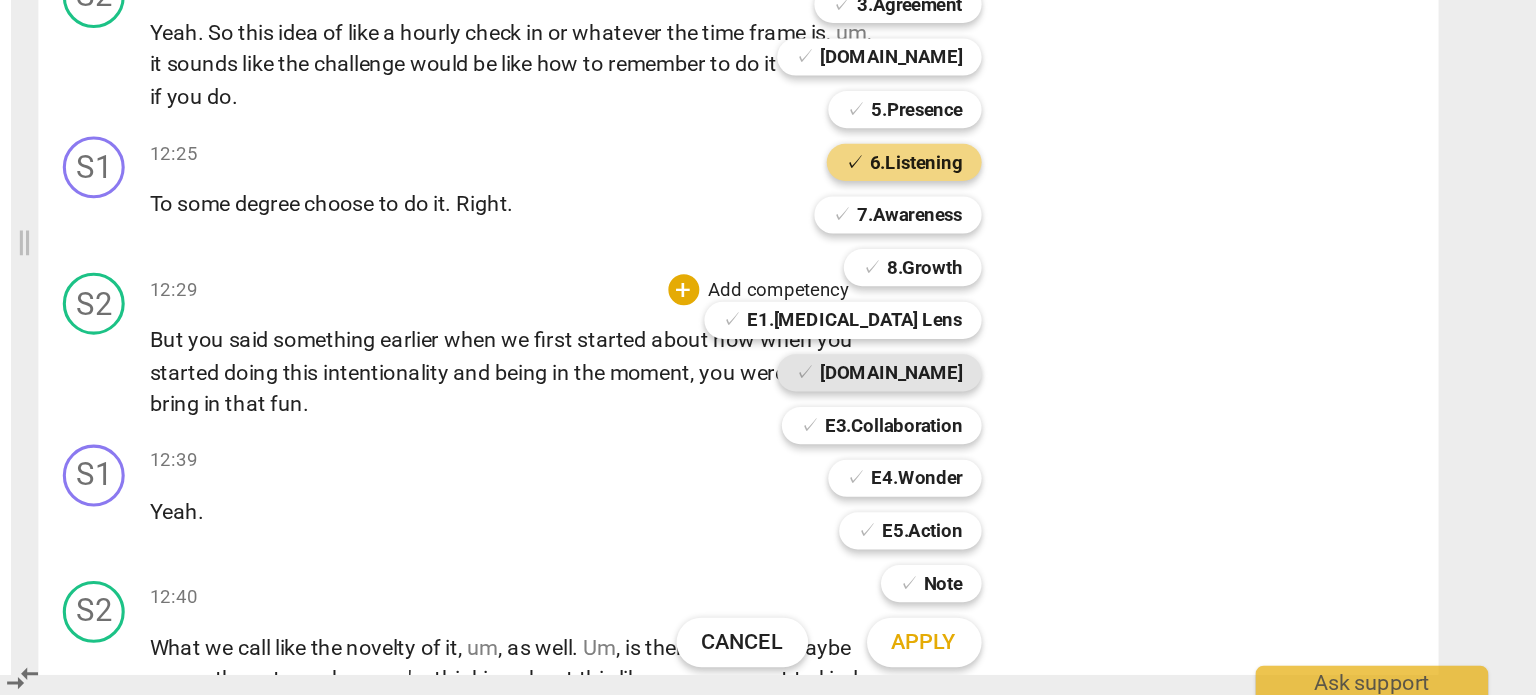 click on "[DOMAIN_NAME]" at bounding box center [1119, 484] 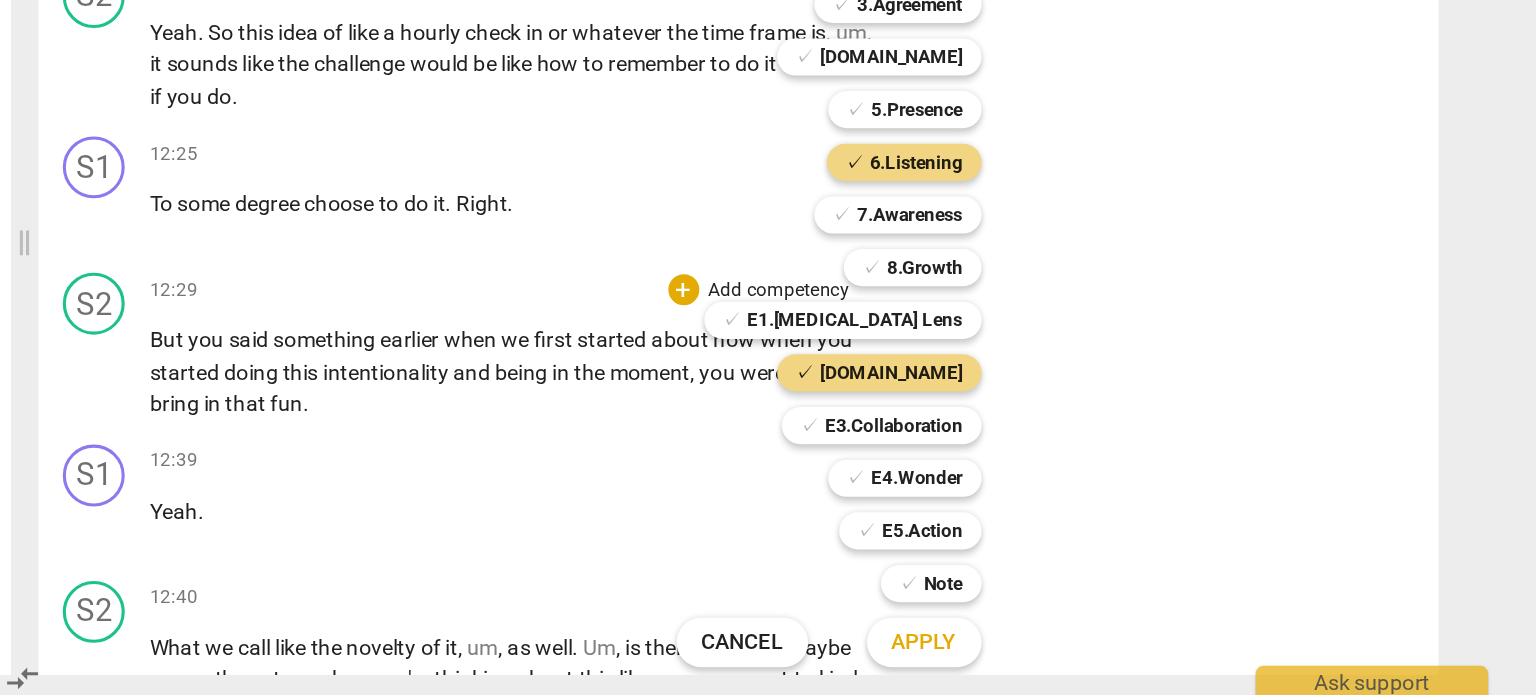 click on "Apply" at bounding box center [1140, 658] 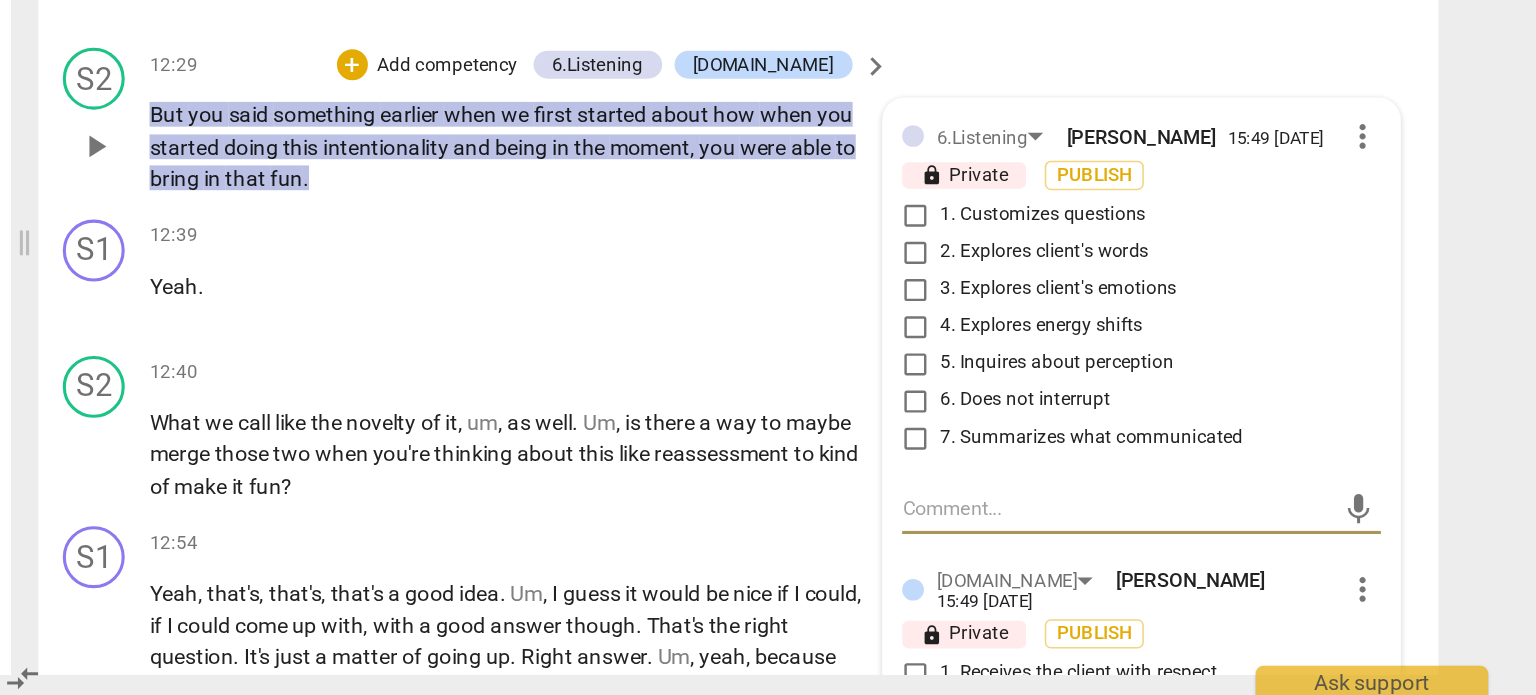 scroll, scrollTop: 5467, scrollLeft: 0, axis: vertical 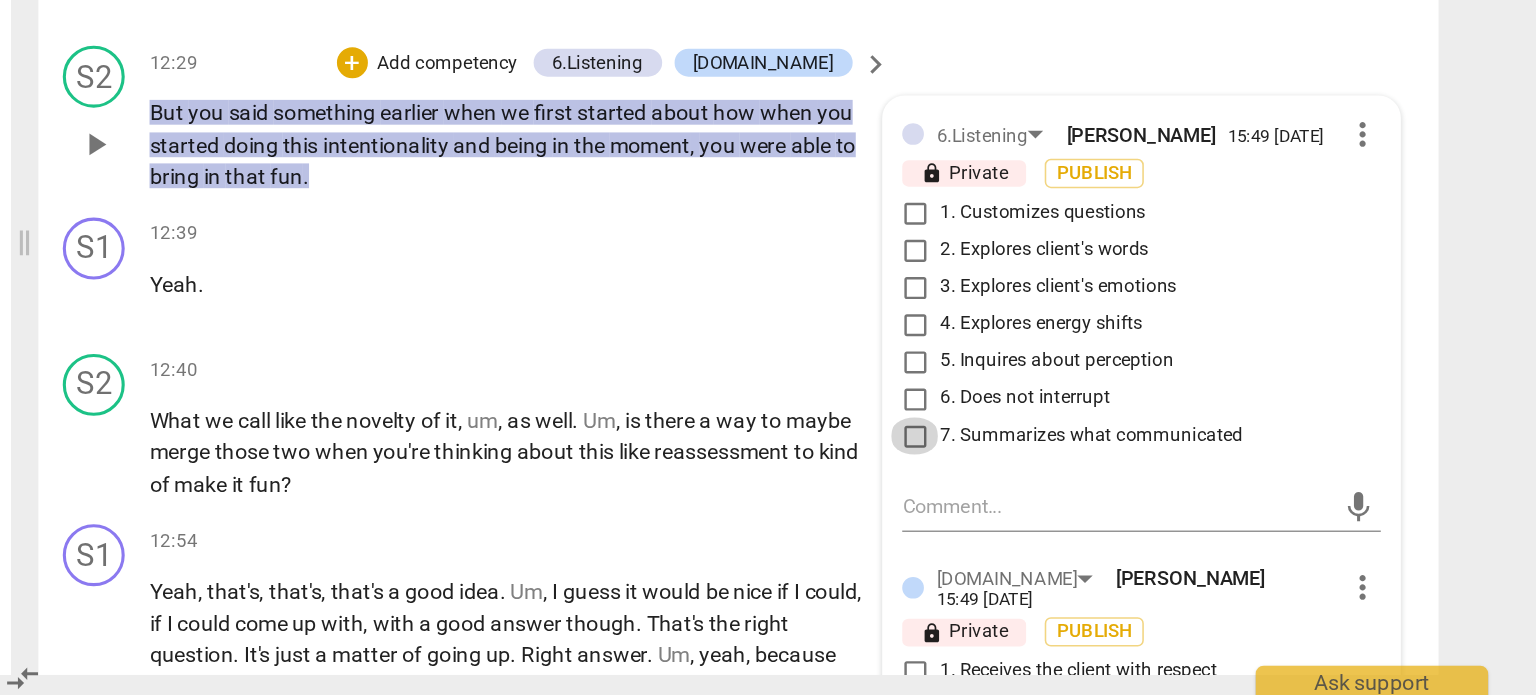 click on "7. Summarizes what communicated" at bounding box center [1134, 525] 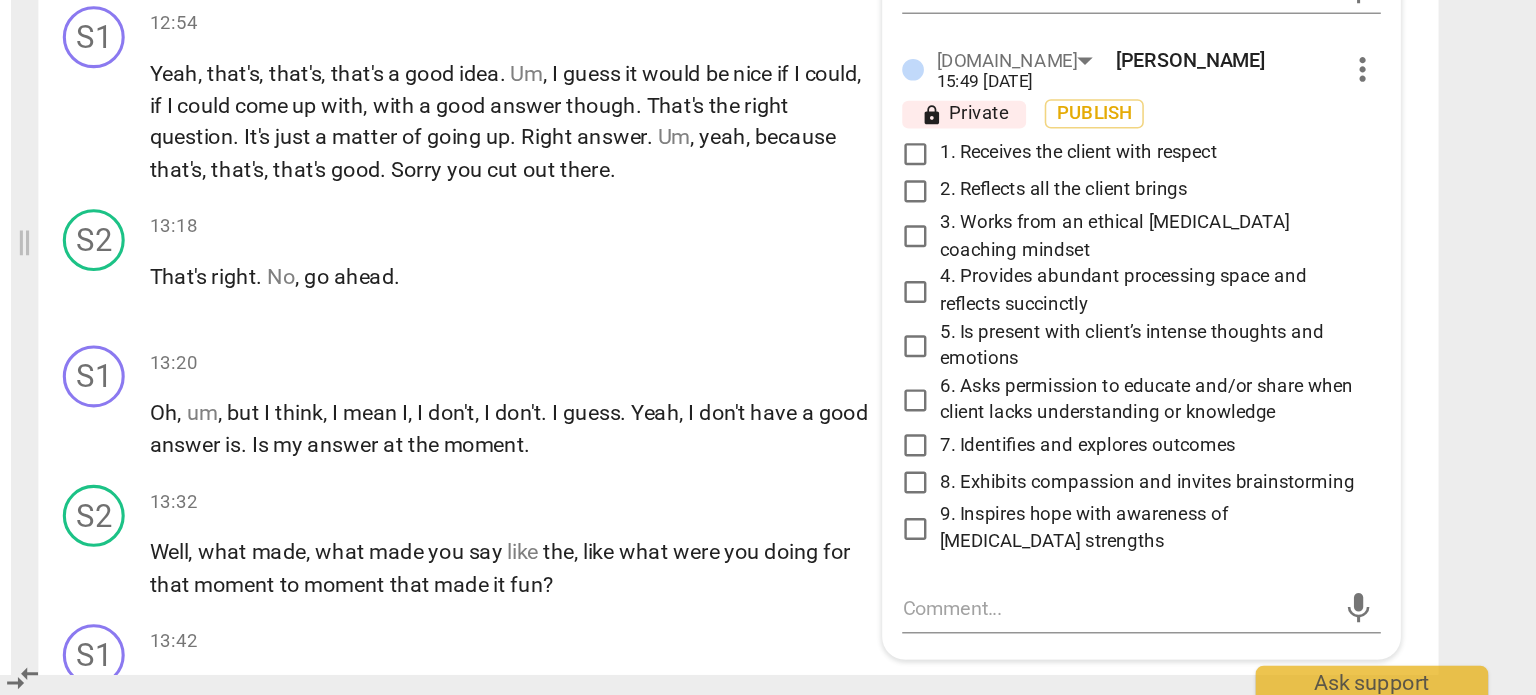scroll, scrollTop: 5804, scrollLeft: 0, axis: vertical 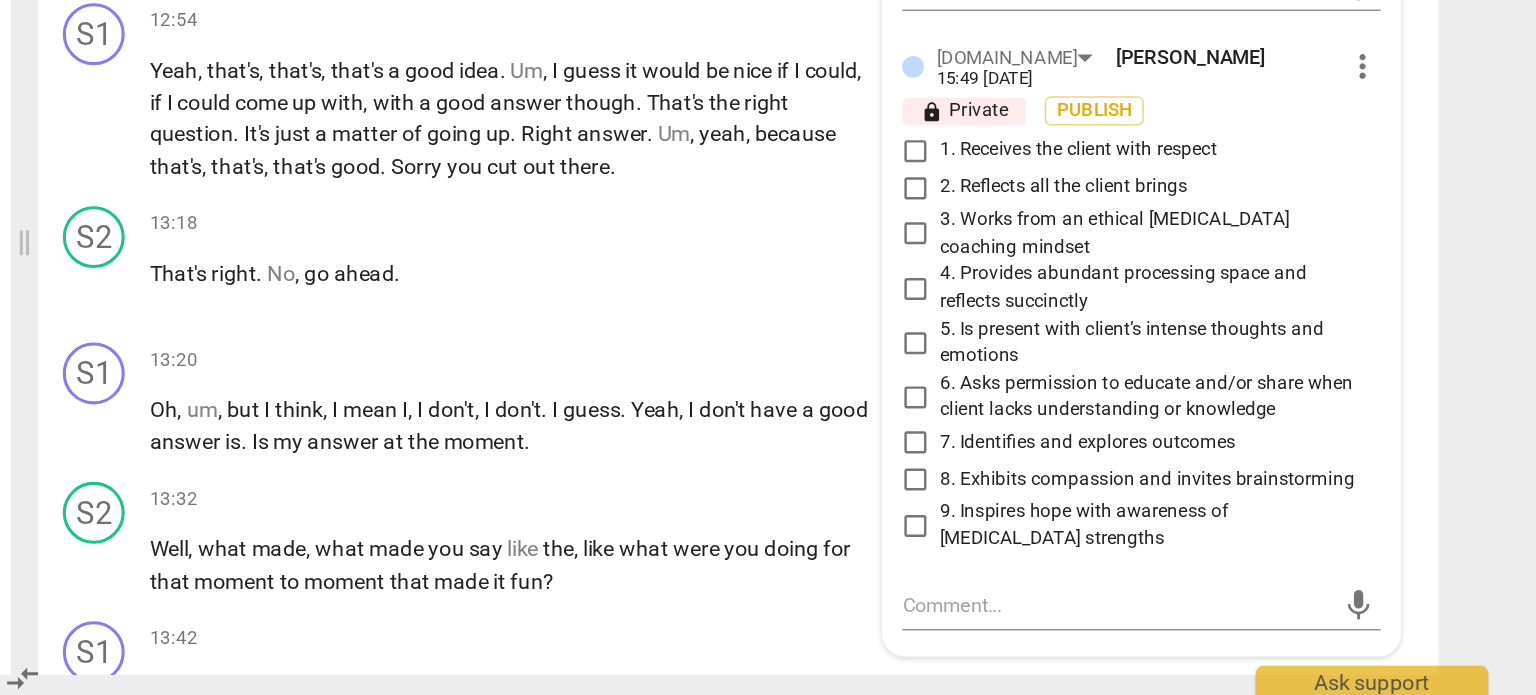click on "2. Reflects all the client brings" at bounding box center (1134, 364) 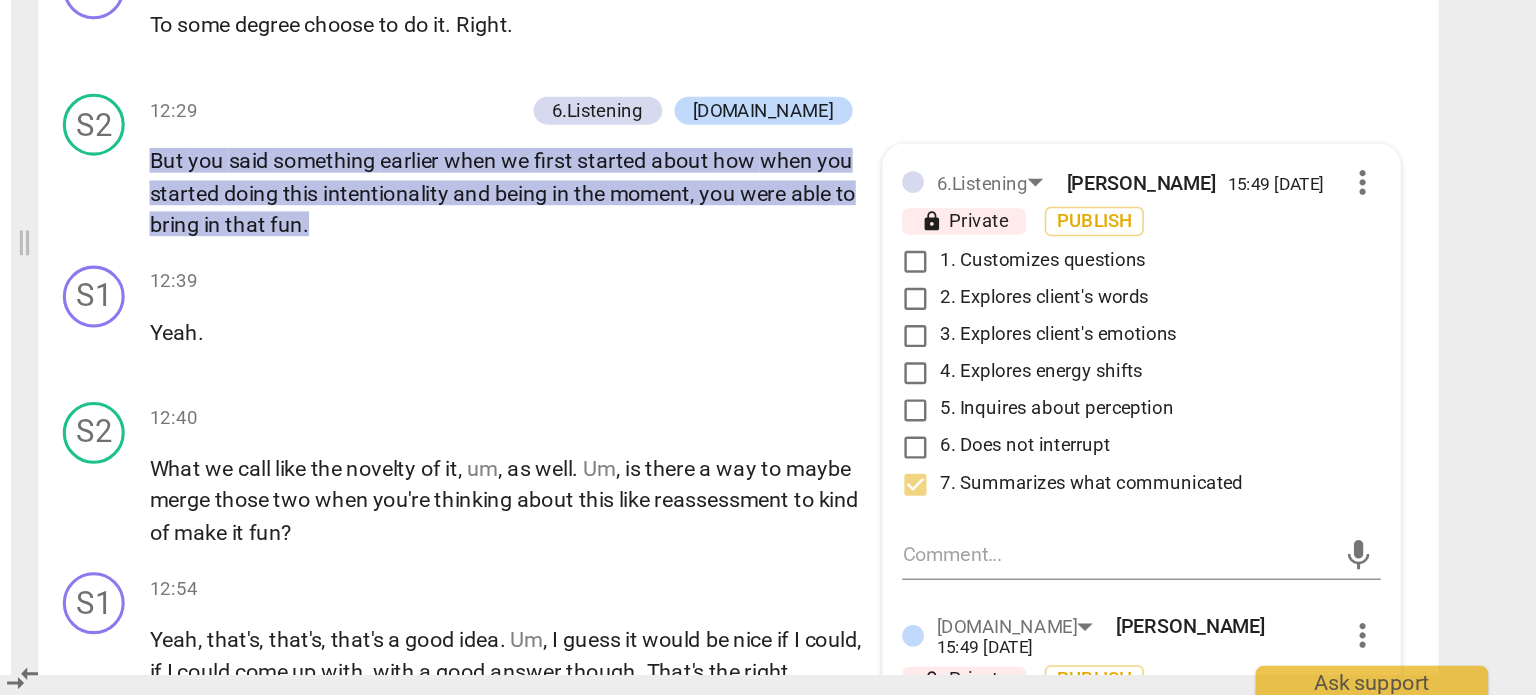 scroll, scrollTop: 5449, scrollLeft: 0, axis: vertical 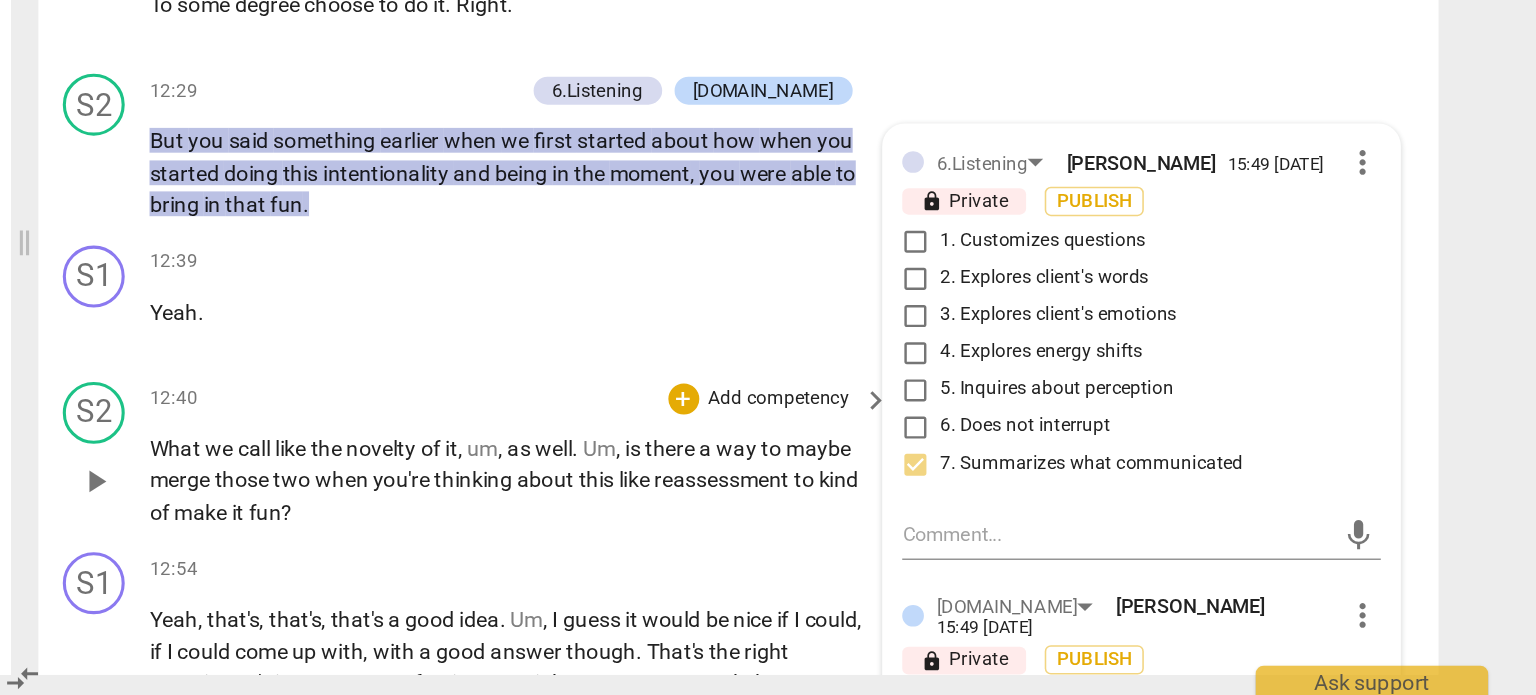 click on "What   we   call   like   the   novelty   of   it ,   um ,   as   well .   Um ,   is   there   a   way   to   maybe   merge   those   two   when   you're   thinking   about   this   like   reassessment   to   kind   of   make   it   fun ?" at bounding box center (874, 554) 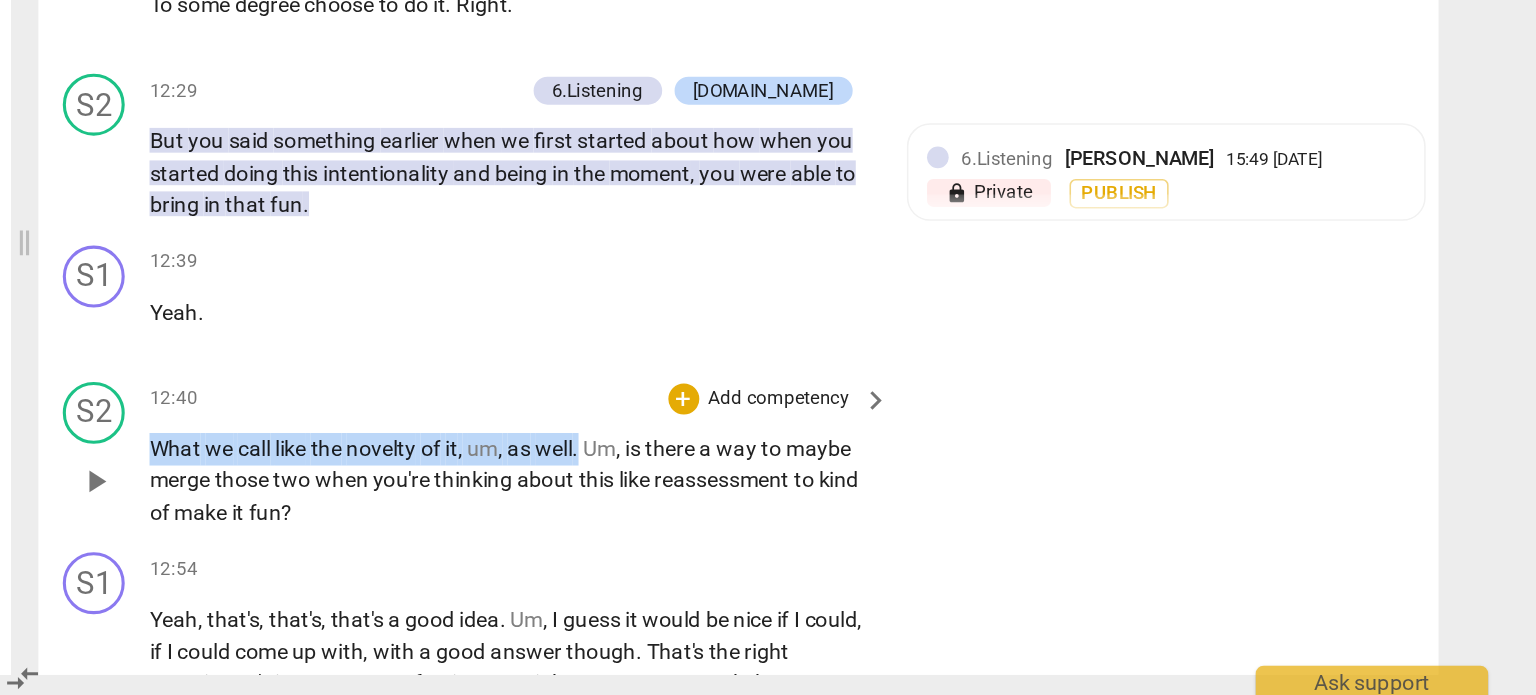 drag, startPoint x: 641, startPoint y: 516, endPoint x: 920, endPoint y: 512, distance: 279.0287 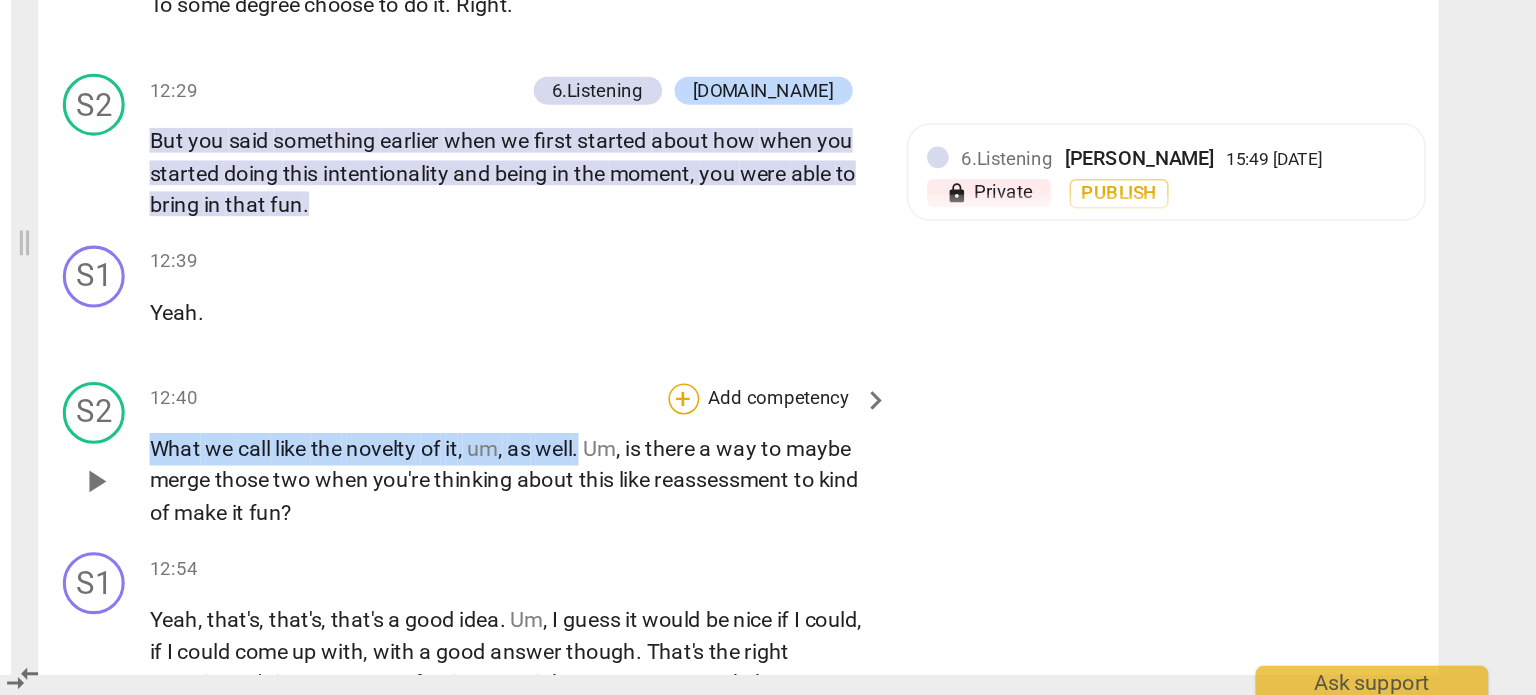 click on "+" at bounding box center [985, 501] 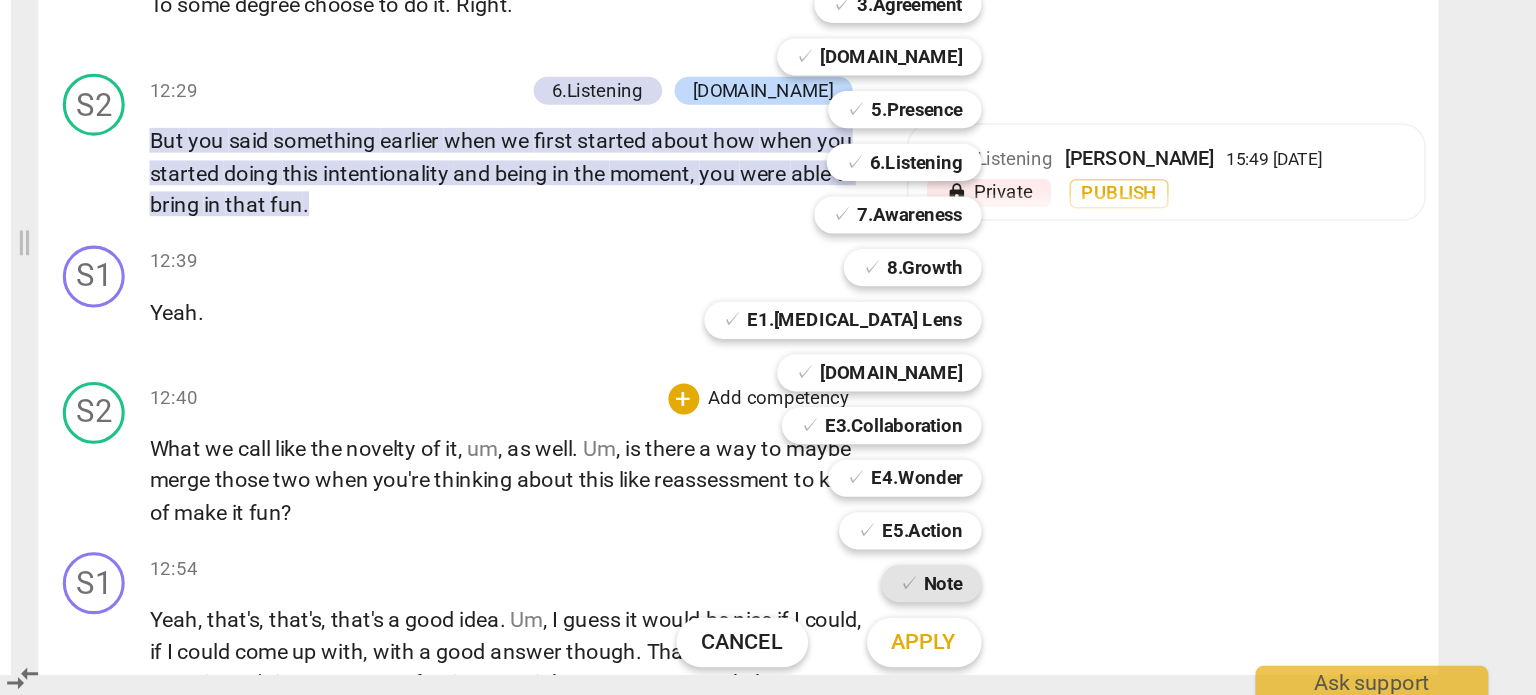 click on "Note" at bounding box center (1152, 620) 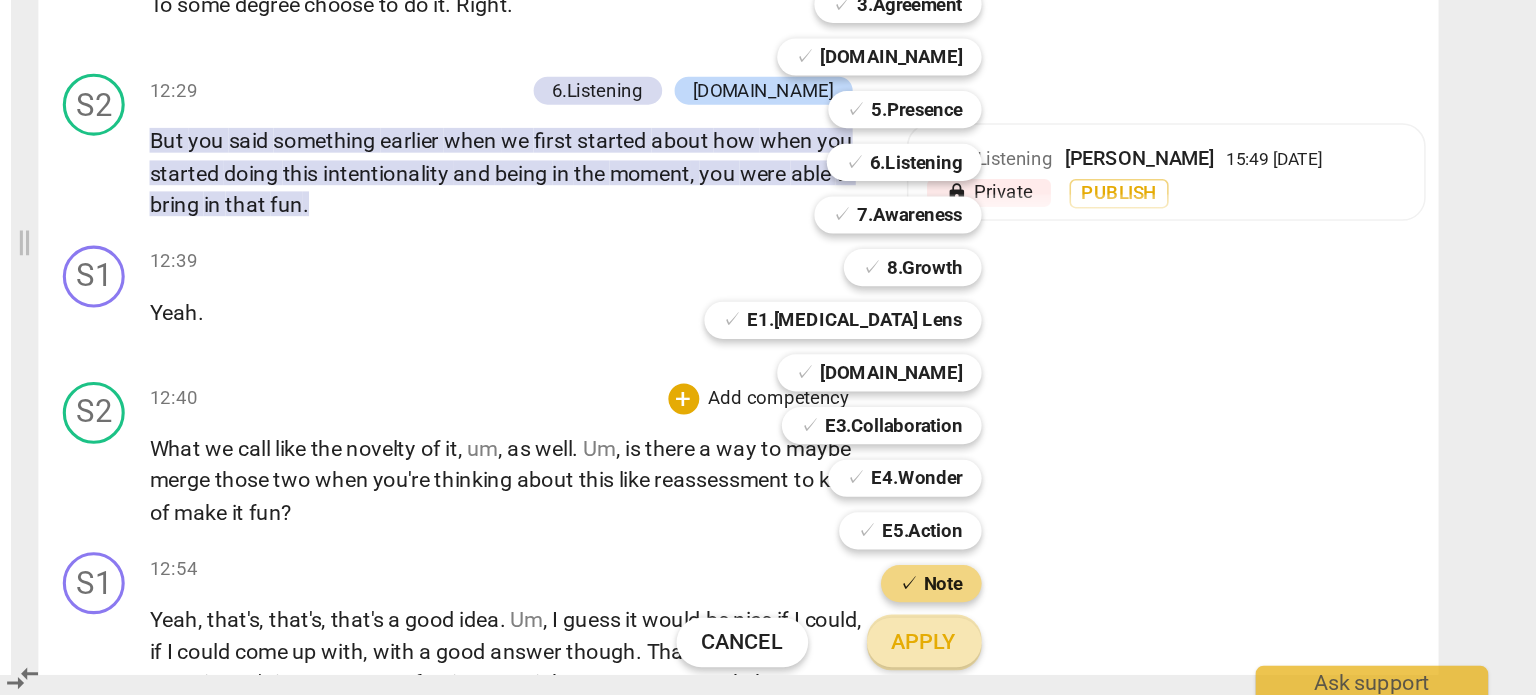 click on "Apply" at bounding box center [1140, 658] 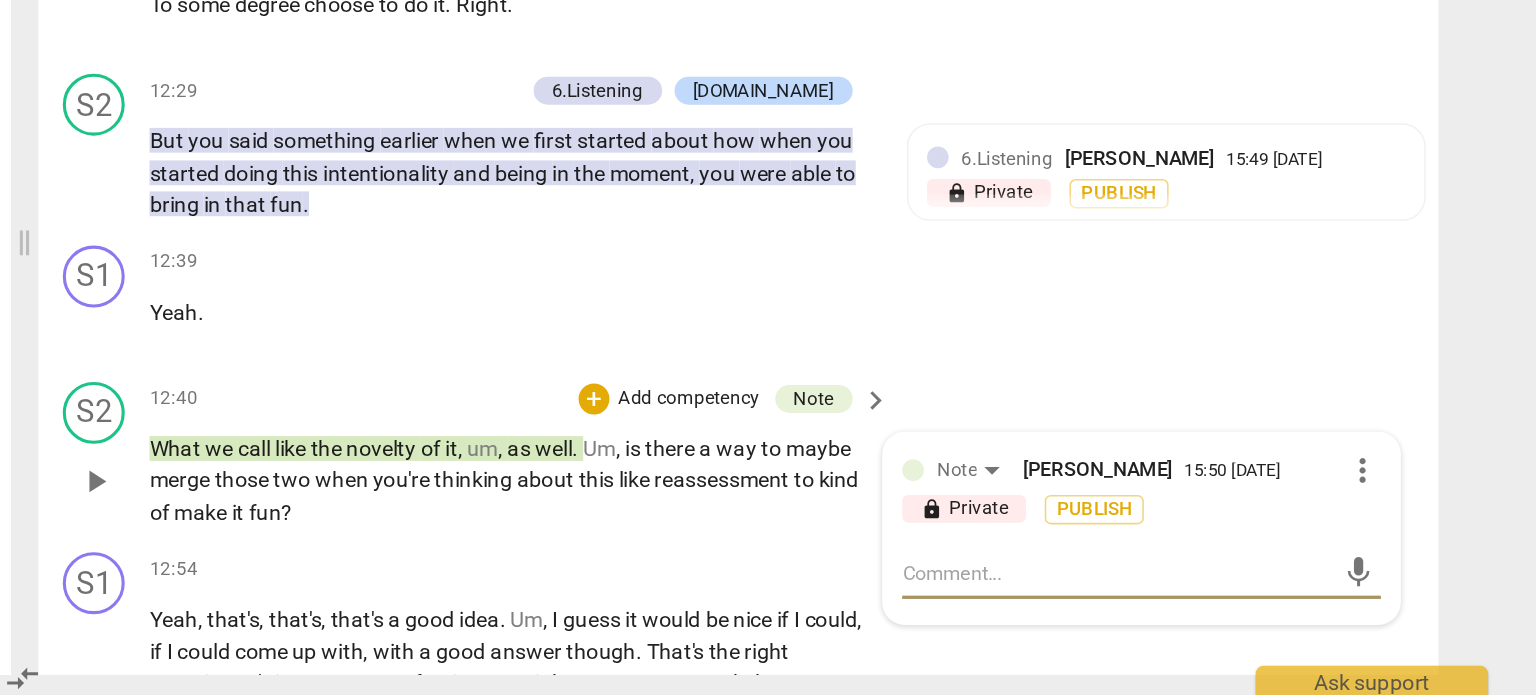 click at bounding box center [1264, 613] 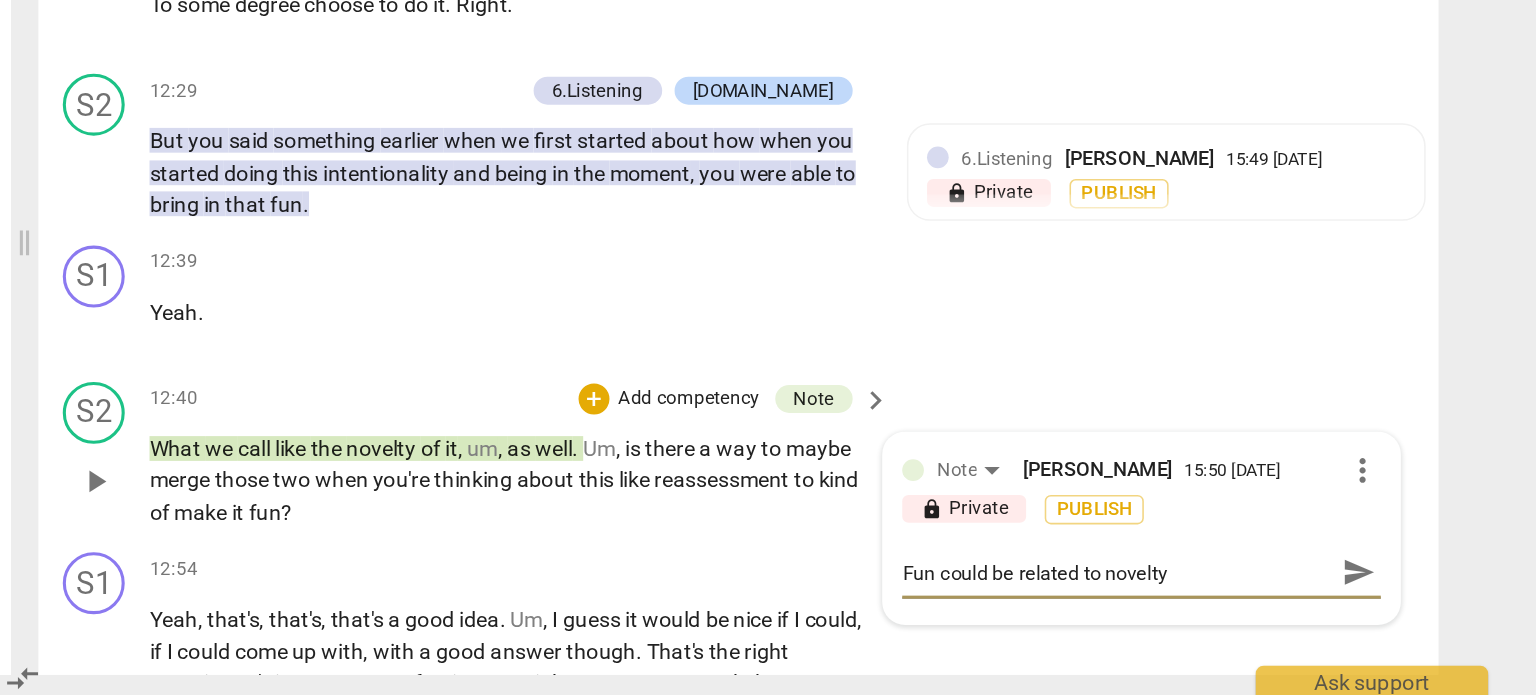 click on "Fun could be related to novelty" at bounding box center (1264, 613) 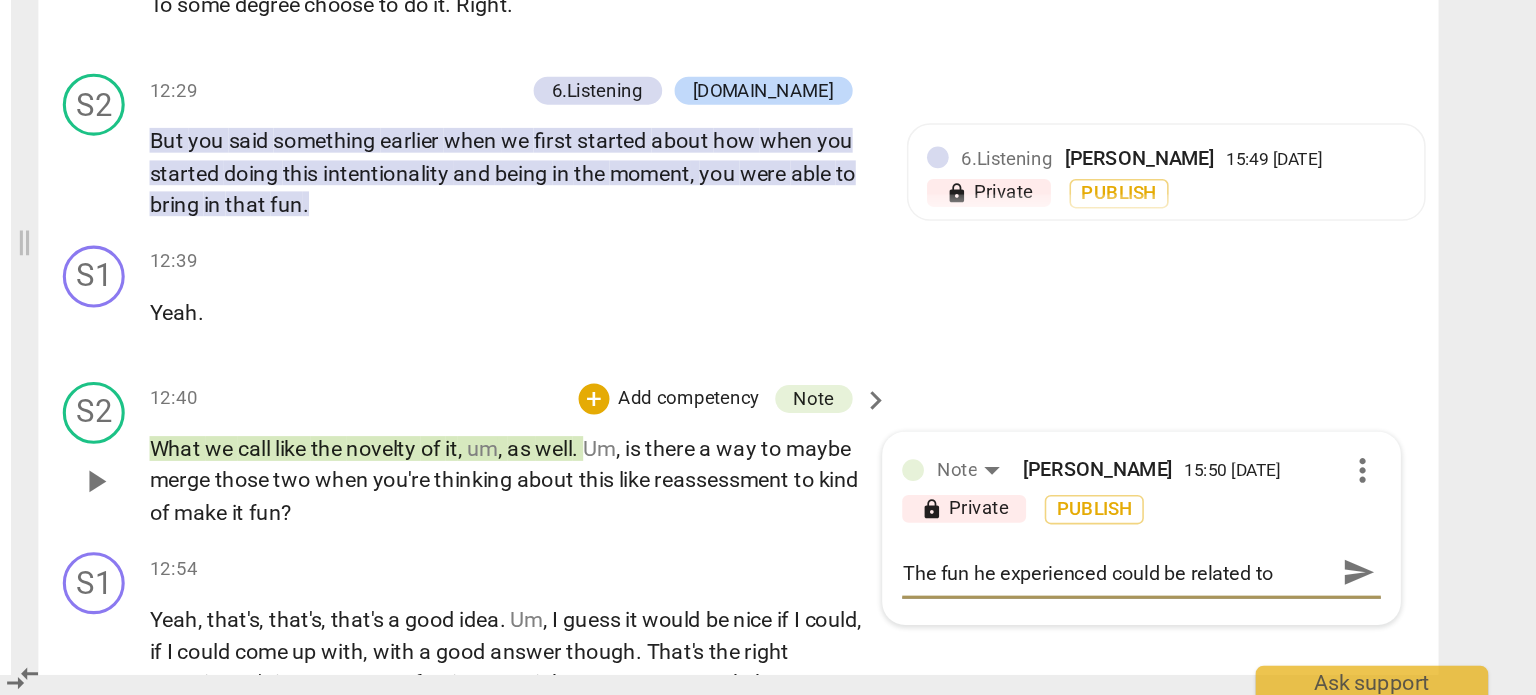 click on "The fun he experienced could be related to novelty" at bounding box center (1264, 613) 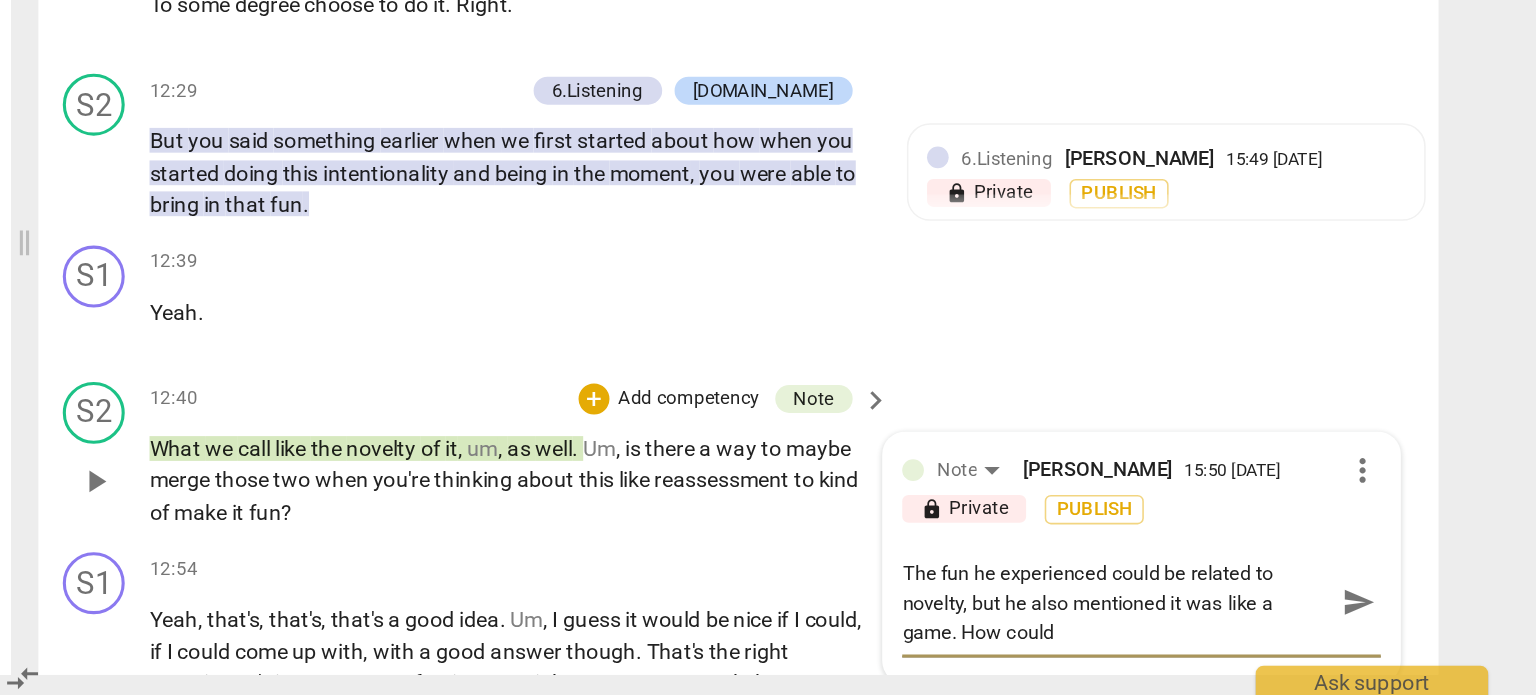 scroll, scrollTop: 17, scrollLeft: 0, axis: vertical 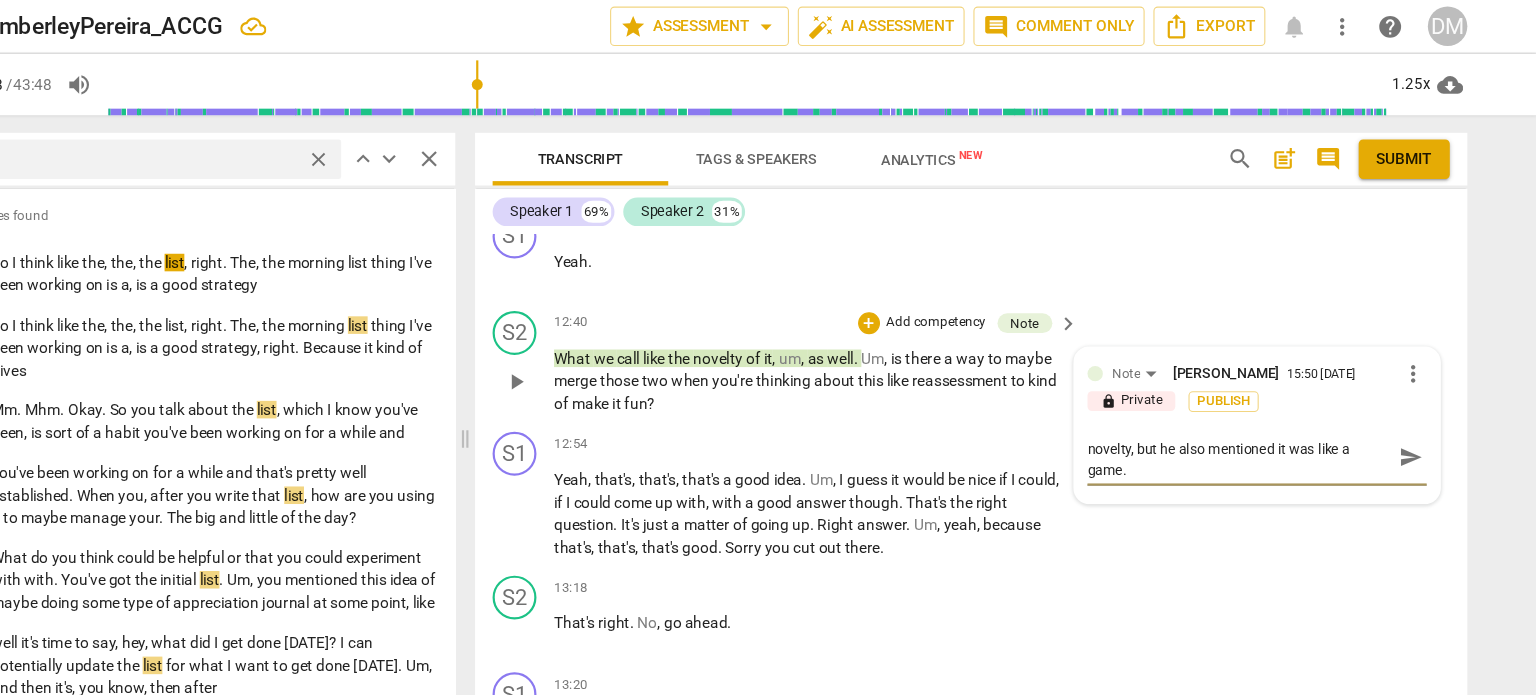 click on "The fun he experienced could be related to novelty, but he also mentioned it was like a game." at bounding box center [1264, 416] 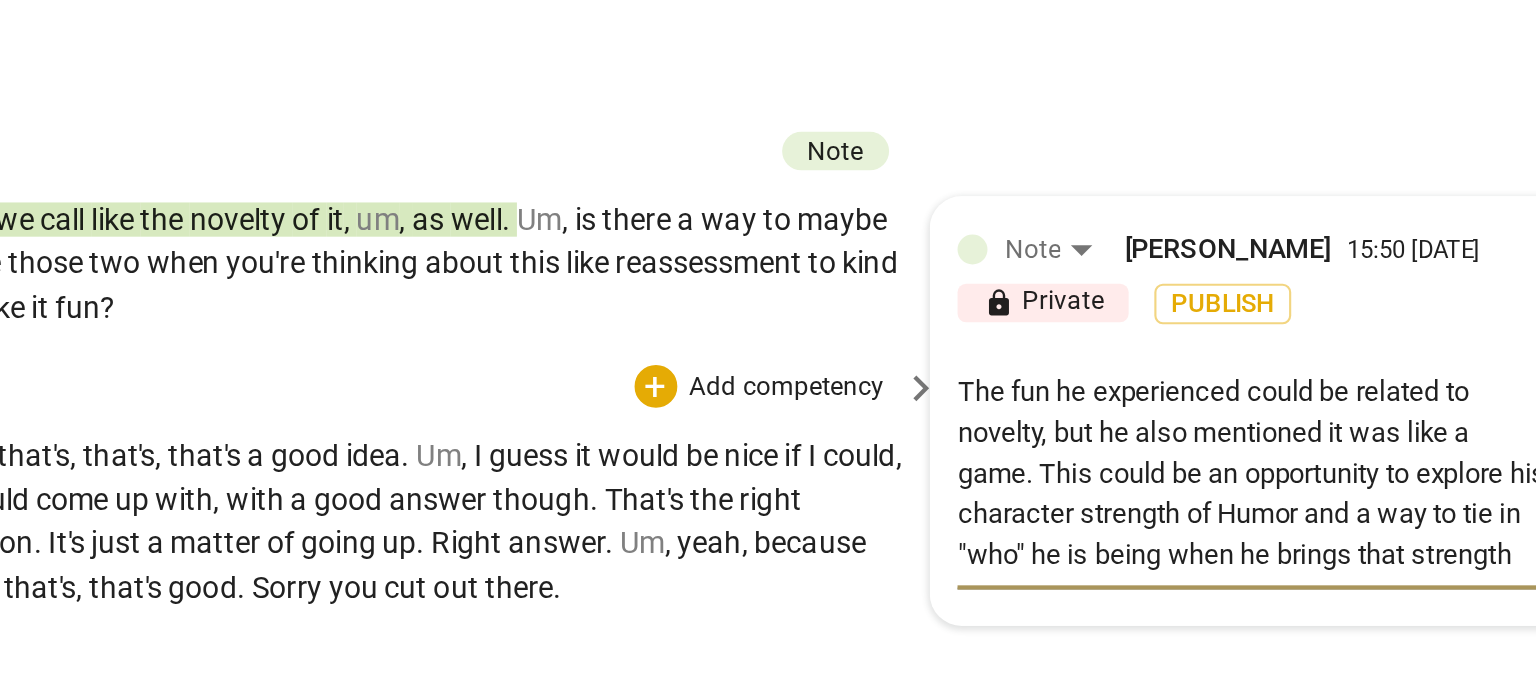 scroll, scrollTop: 17, scrollLeft: 0, axis: vertical 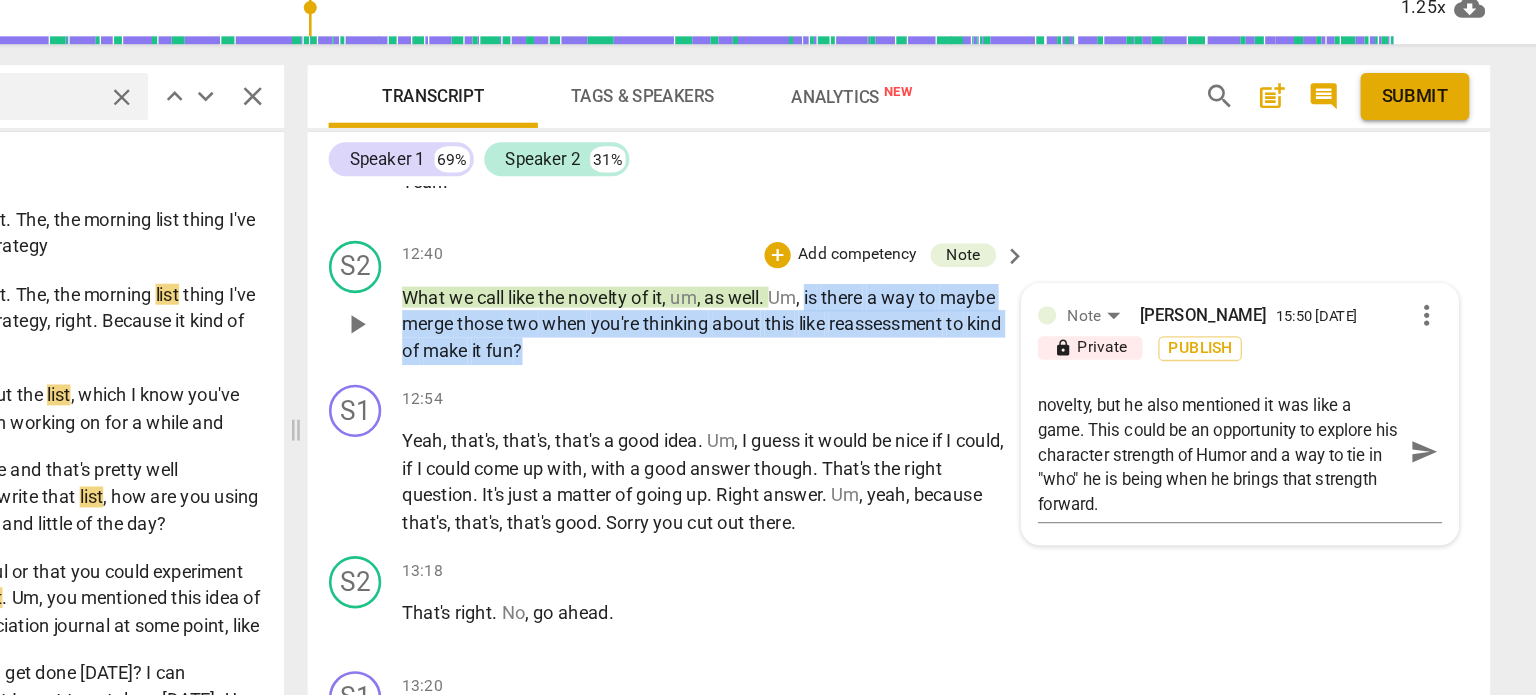 drag, startPoint x: 952, startPoint y: 282, endPoint x: 971, endPoint y: 324, distance: 46.09772 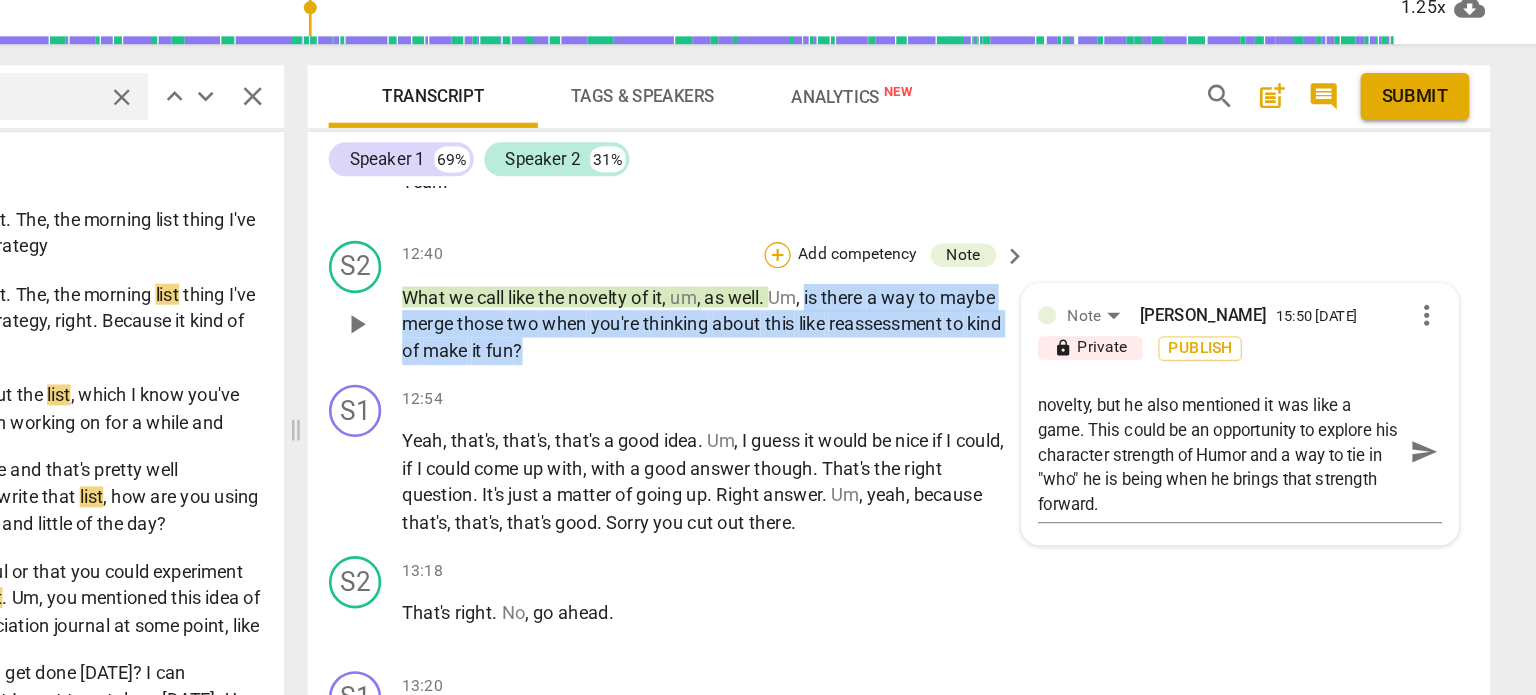 click on "+" at bounding box center [927, 266] 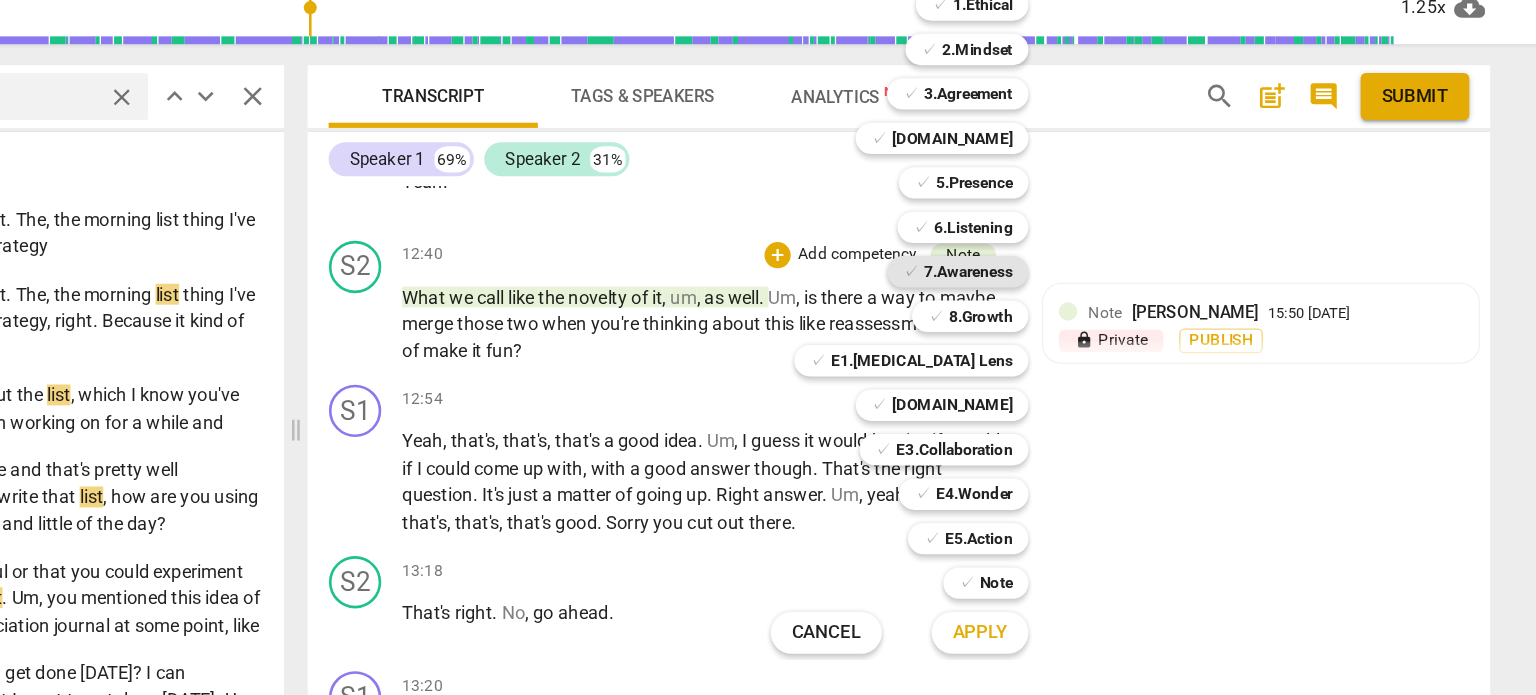 click on "7.Awareness" at bounding box center [1073, 279] 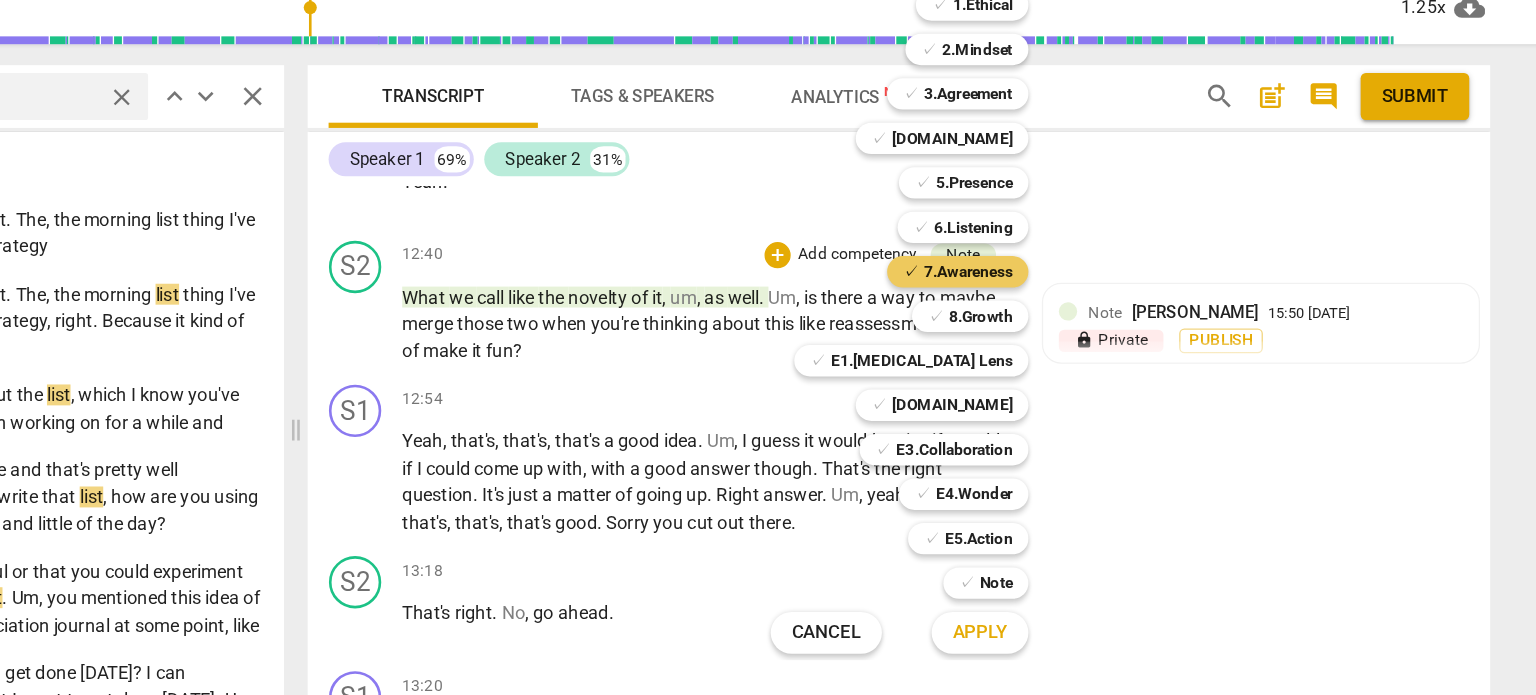 click on "7.Awareness" at bounding box center (1073, 279) 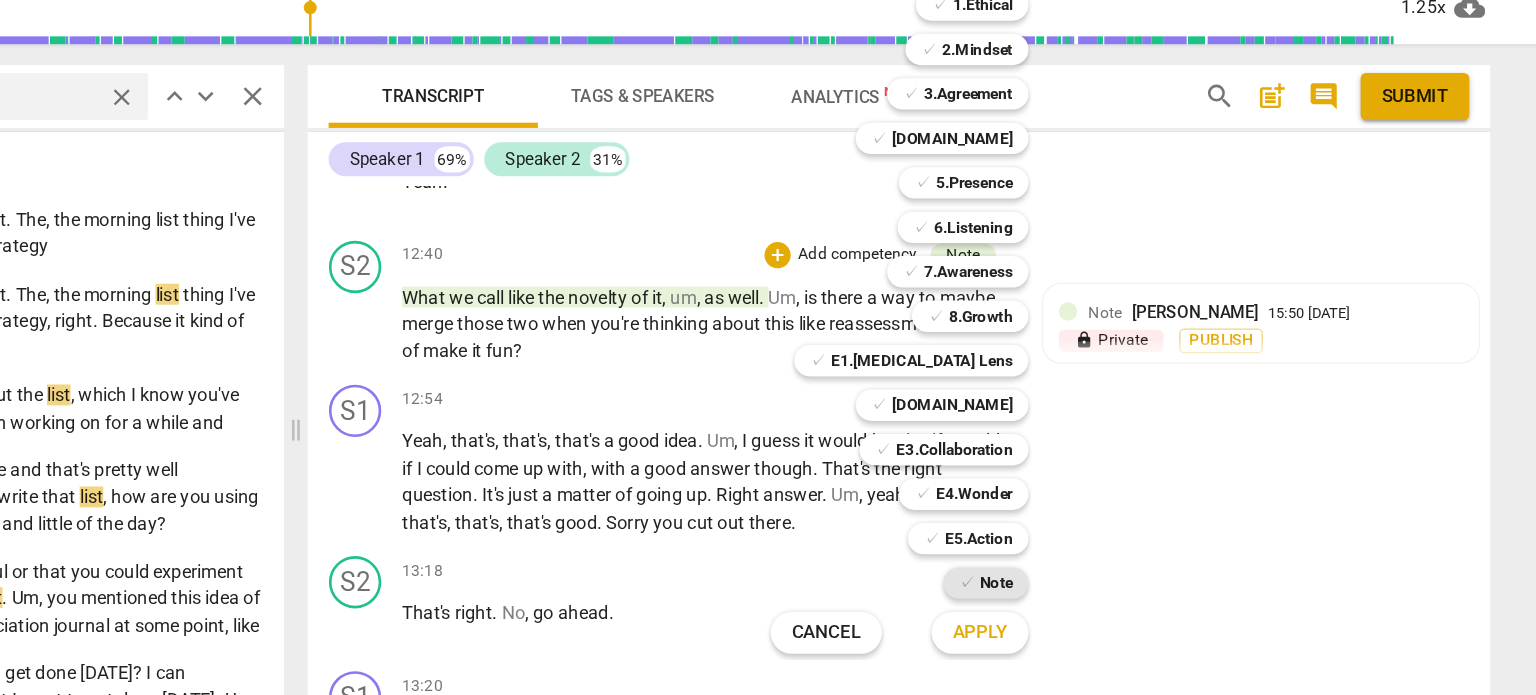 click on "Note" at bounding box center (1094, 517) 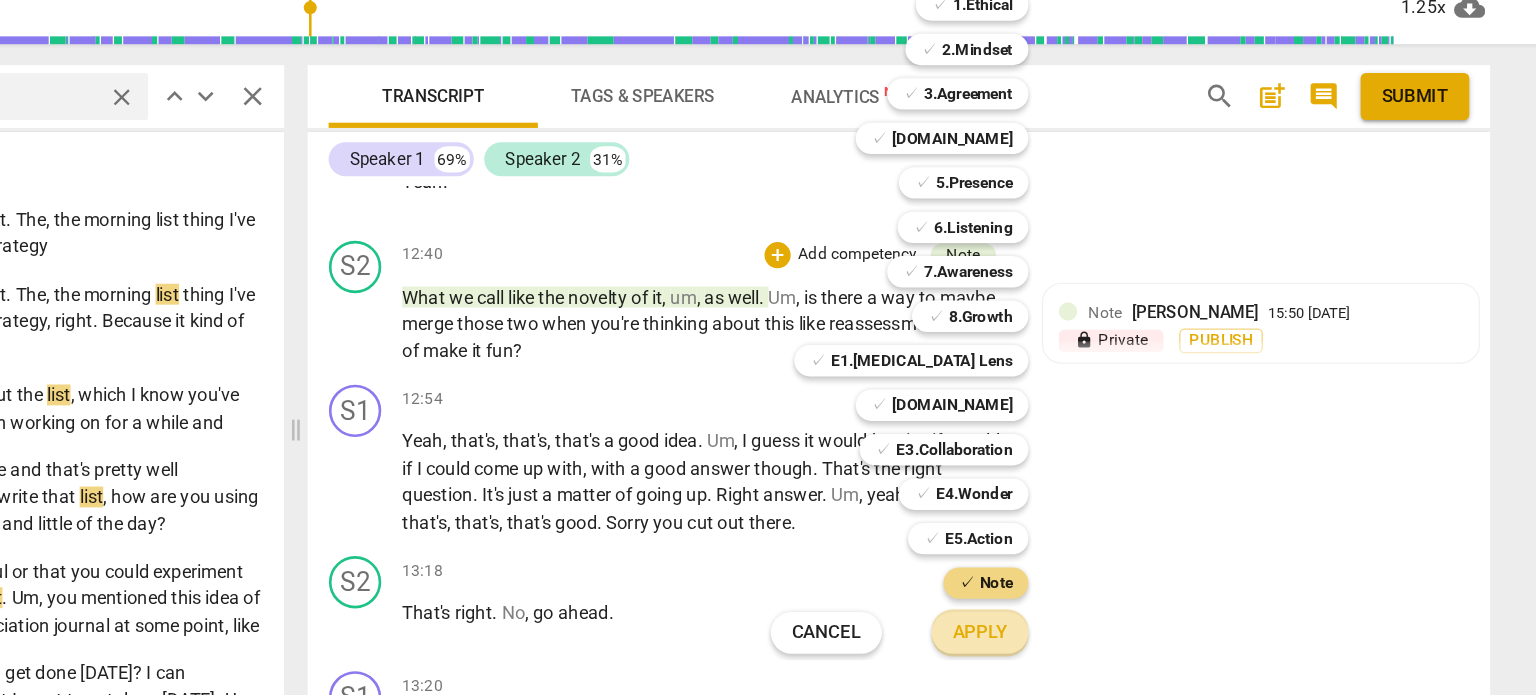 click on "Apply" at bounding box center (1082, 555) 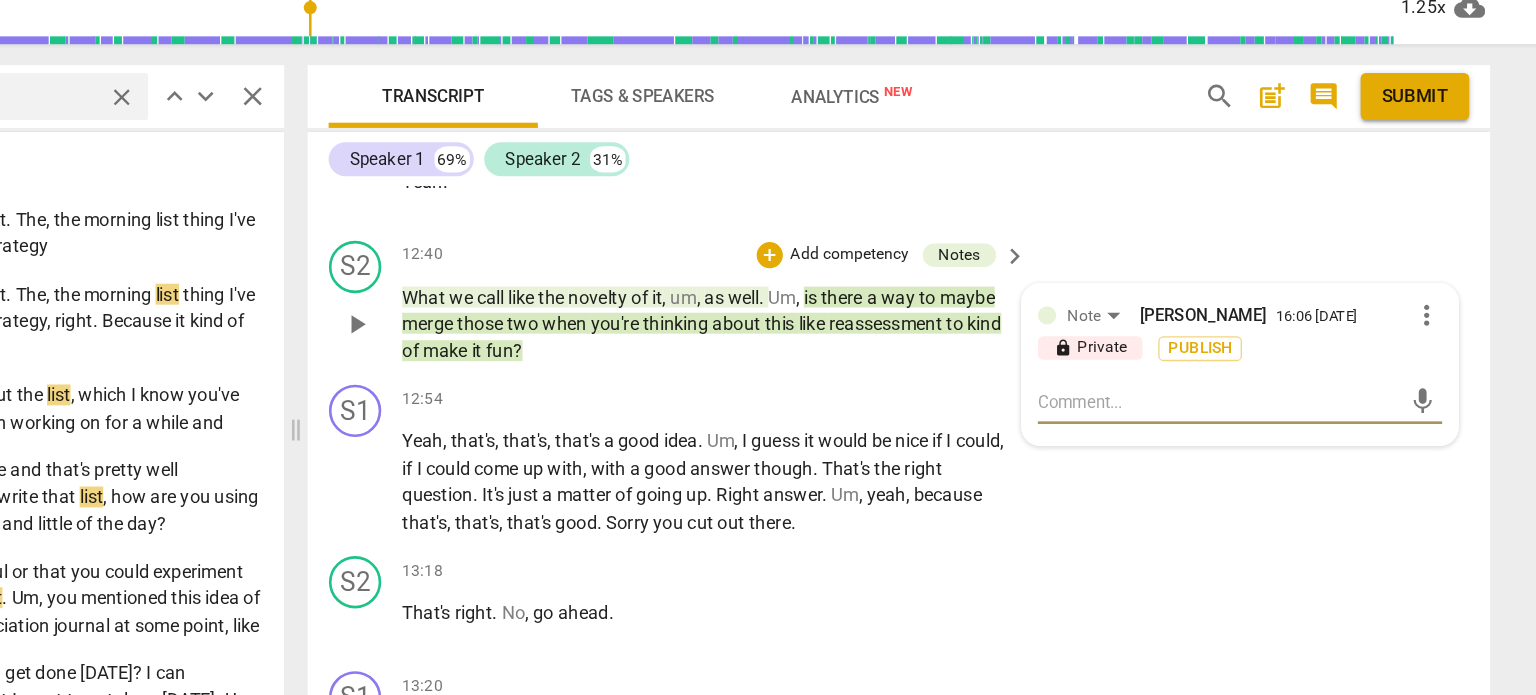 click at bounding box center [1264, 378] 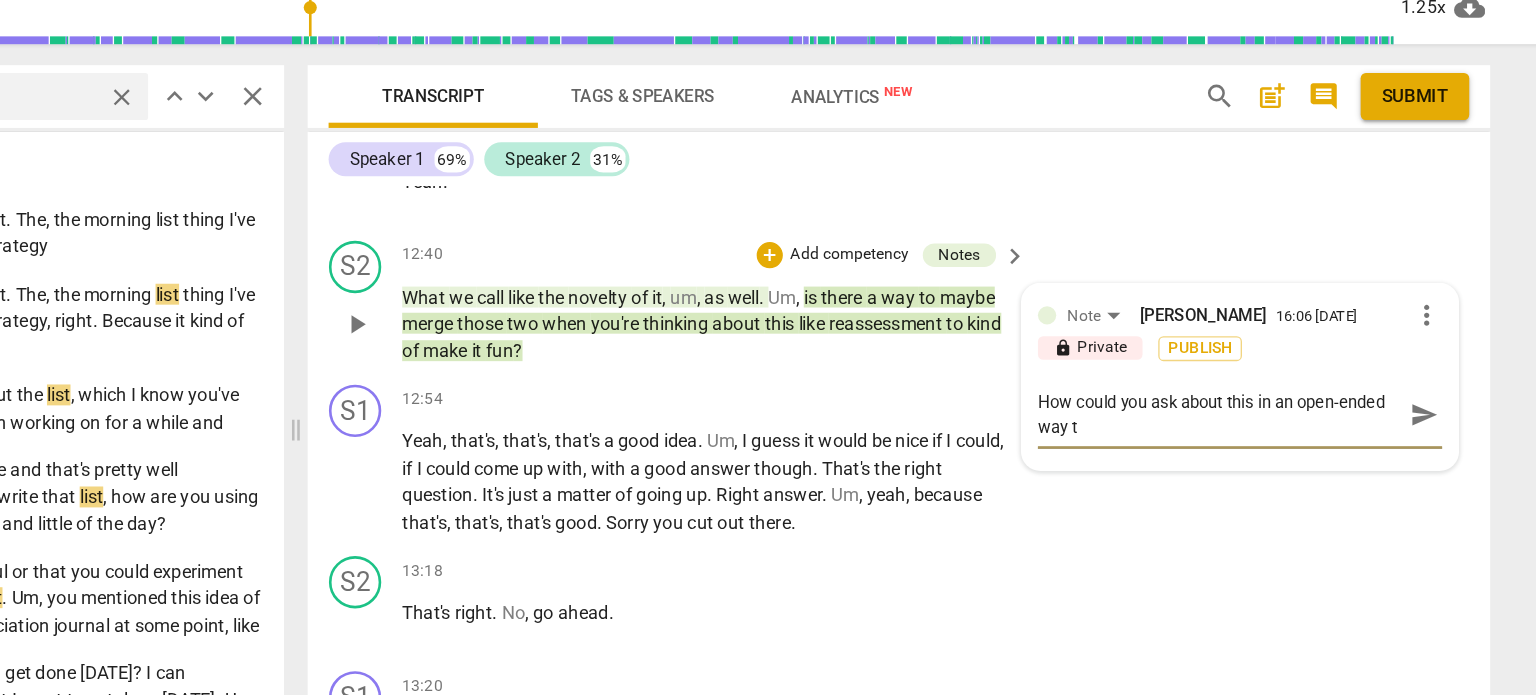 scroll, scrollTop: 17, scrollLeft: 0, axis: vertical 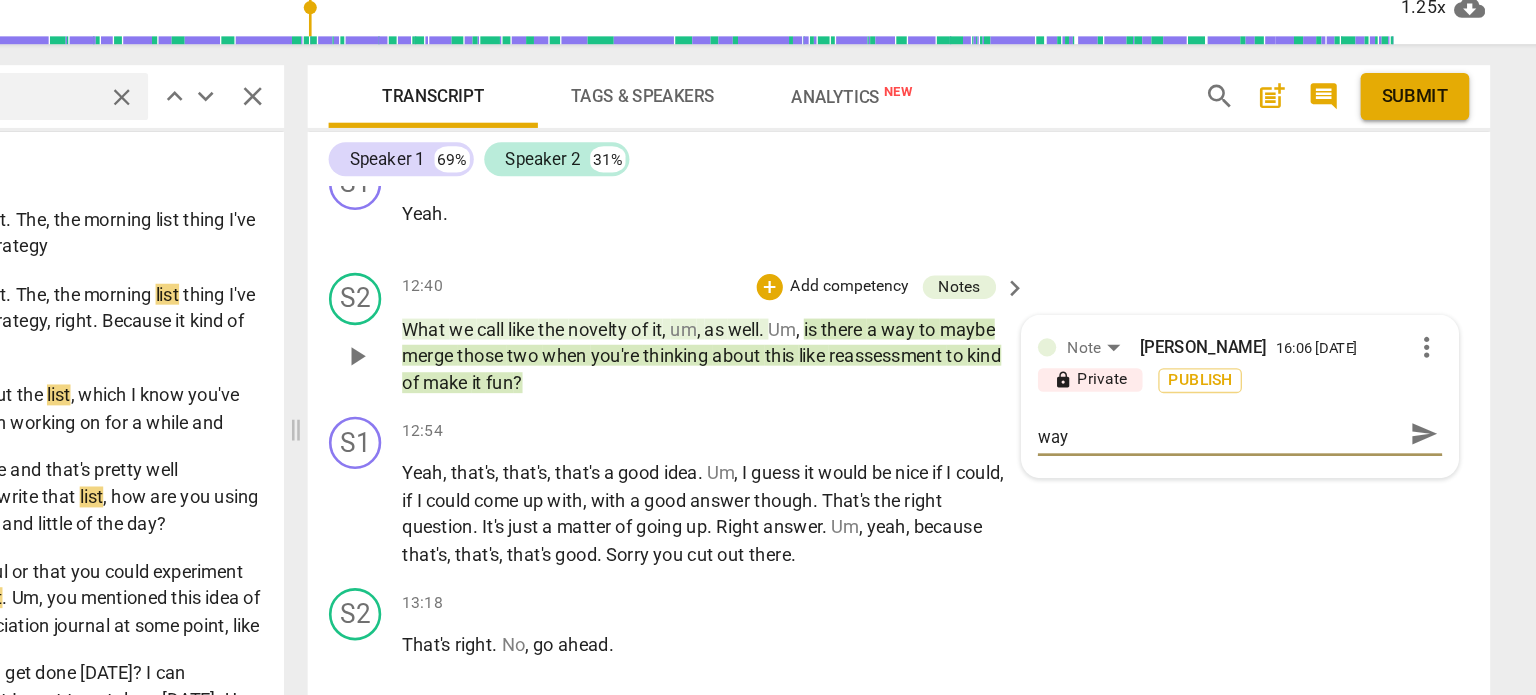 click on "How could you ask about this in an open-ended way" at bounding box center [1264, 403] 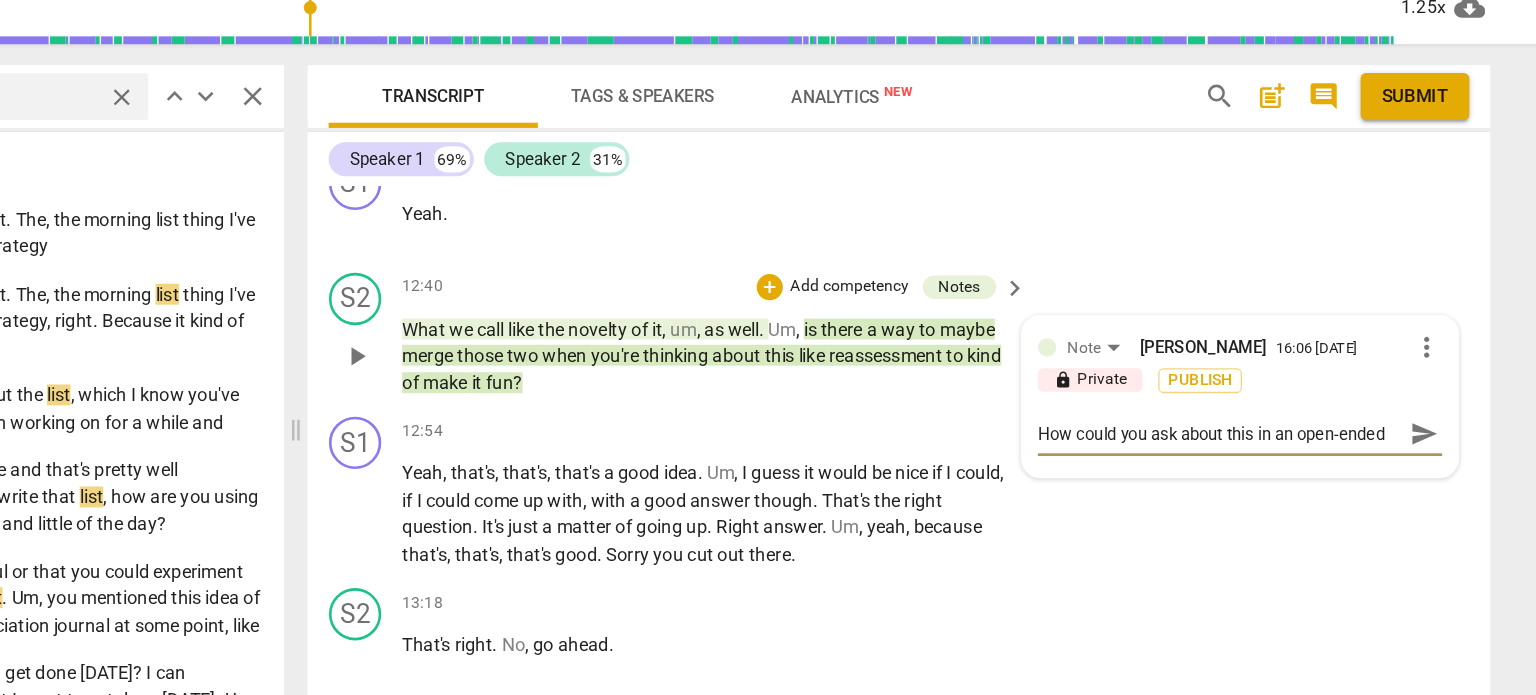 click on "How could you ask about this in an open-ended way" at bounding box center [1264, 403] 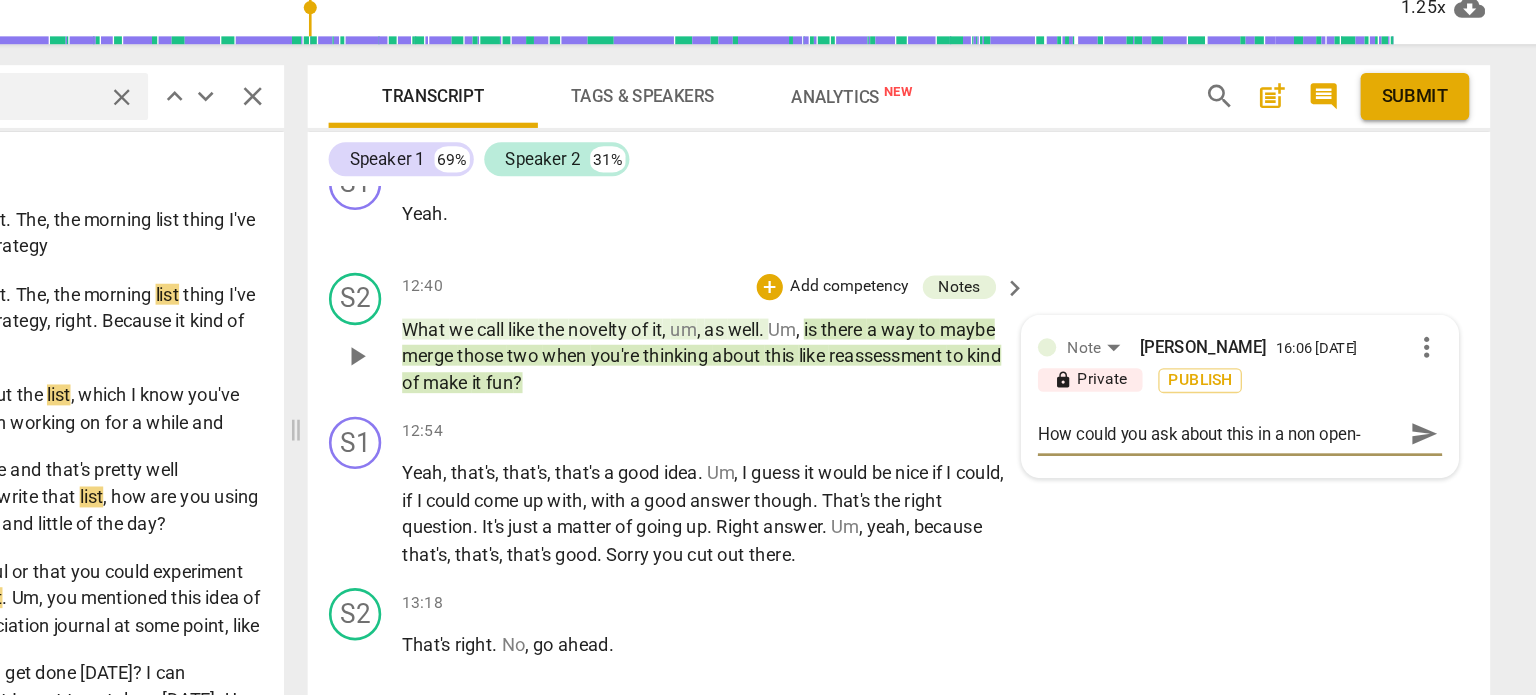 scroll, scrollTop: 0, scrollLeft: 0, axis: both 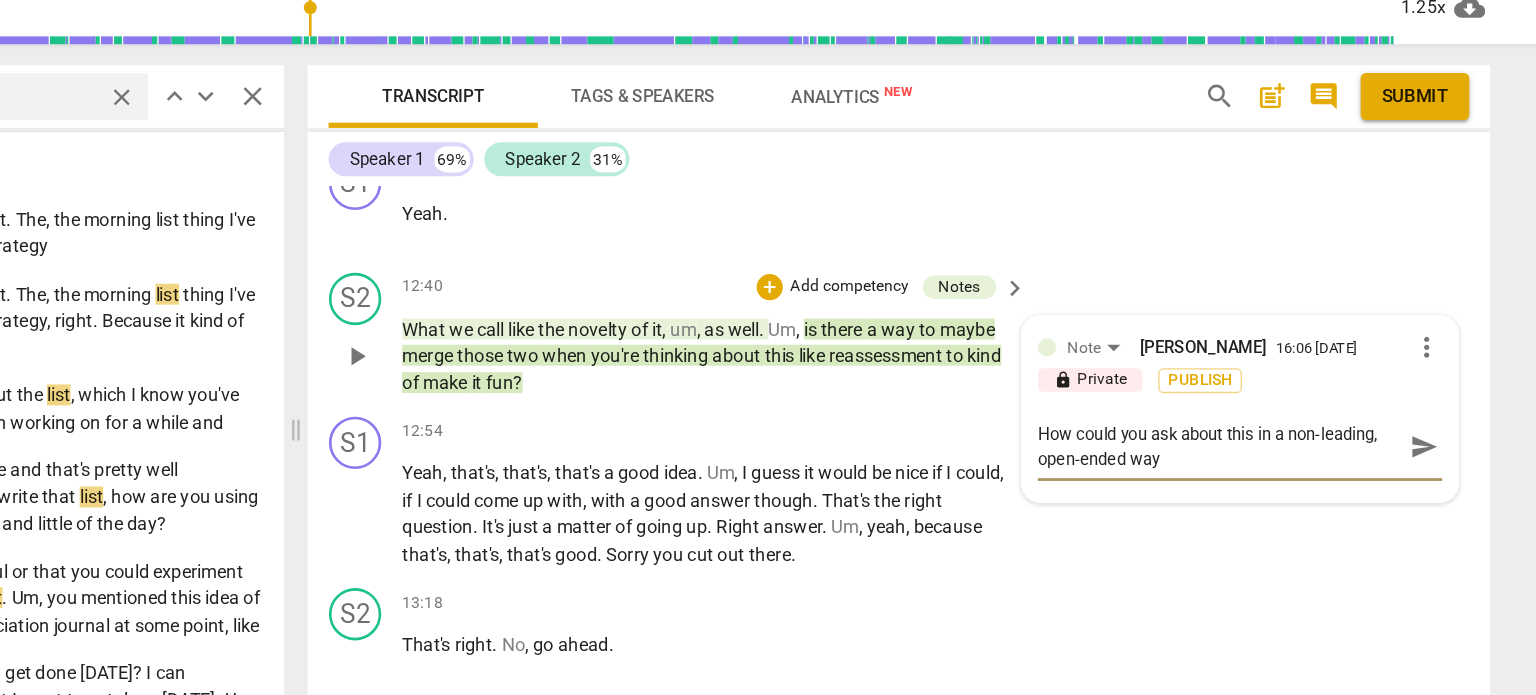 click on "How could you ask about this in a non-leading,  open-ended way" at bounding box center [1264, 413] 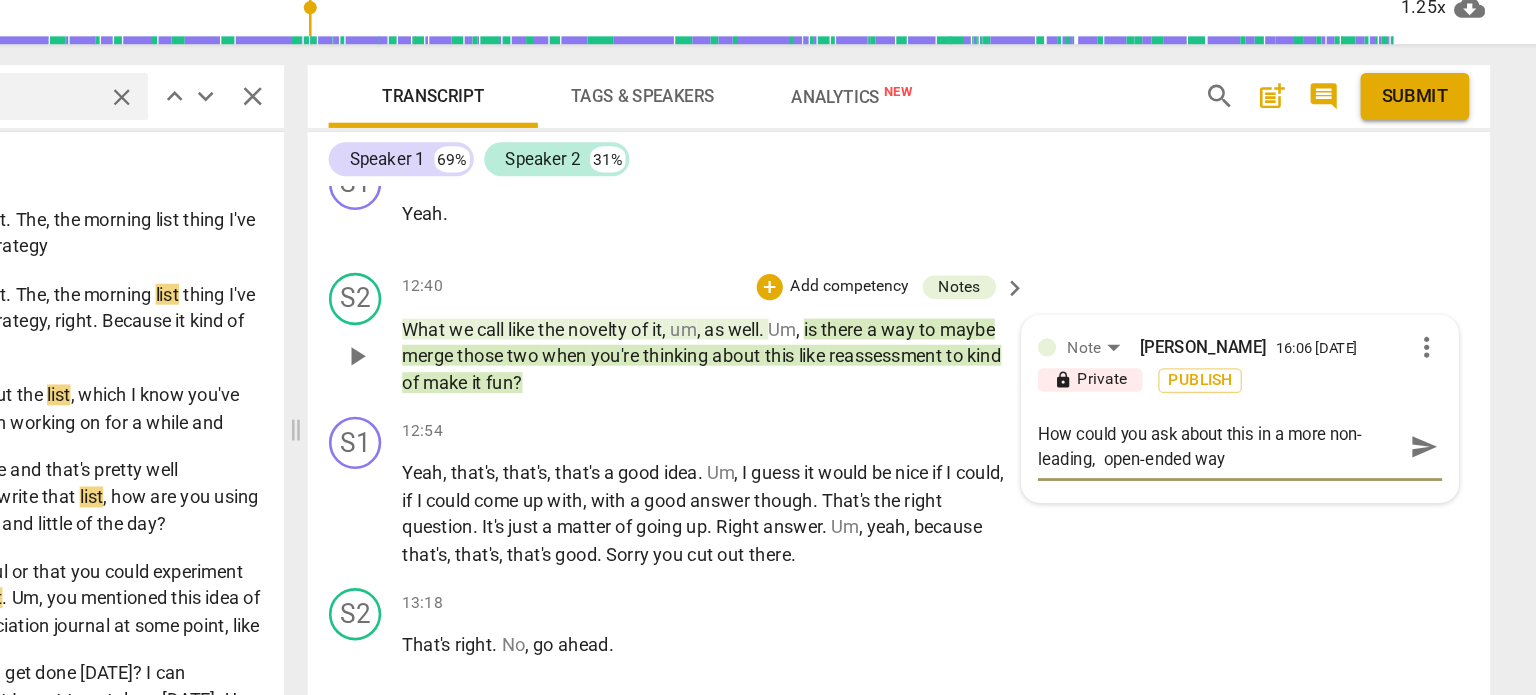 click on "How could you ask about this in a more non-leading,  open-ended way" at bounding box center [1264, 413] 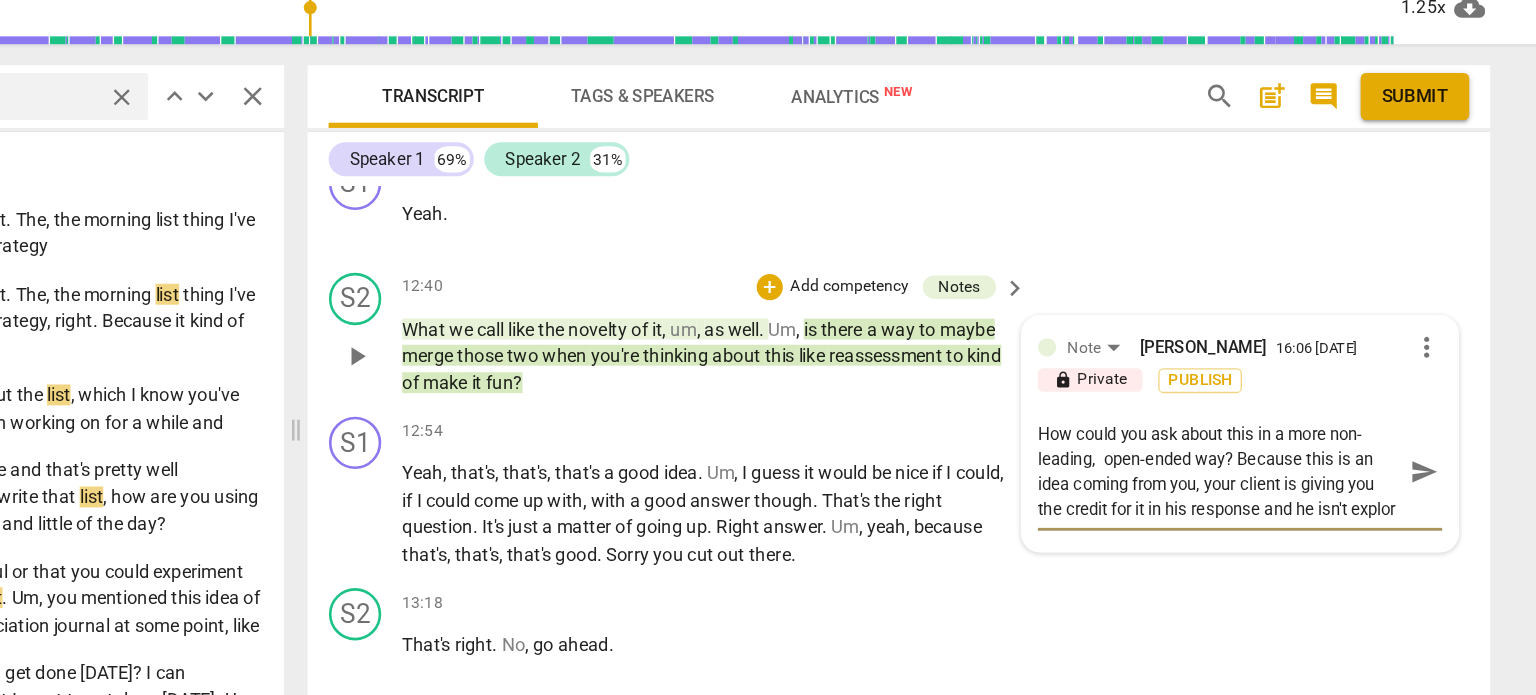 scroll, scrollTop: 16, scrollLeft: 0, axis: vertical 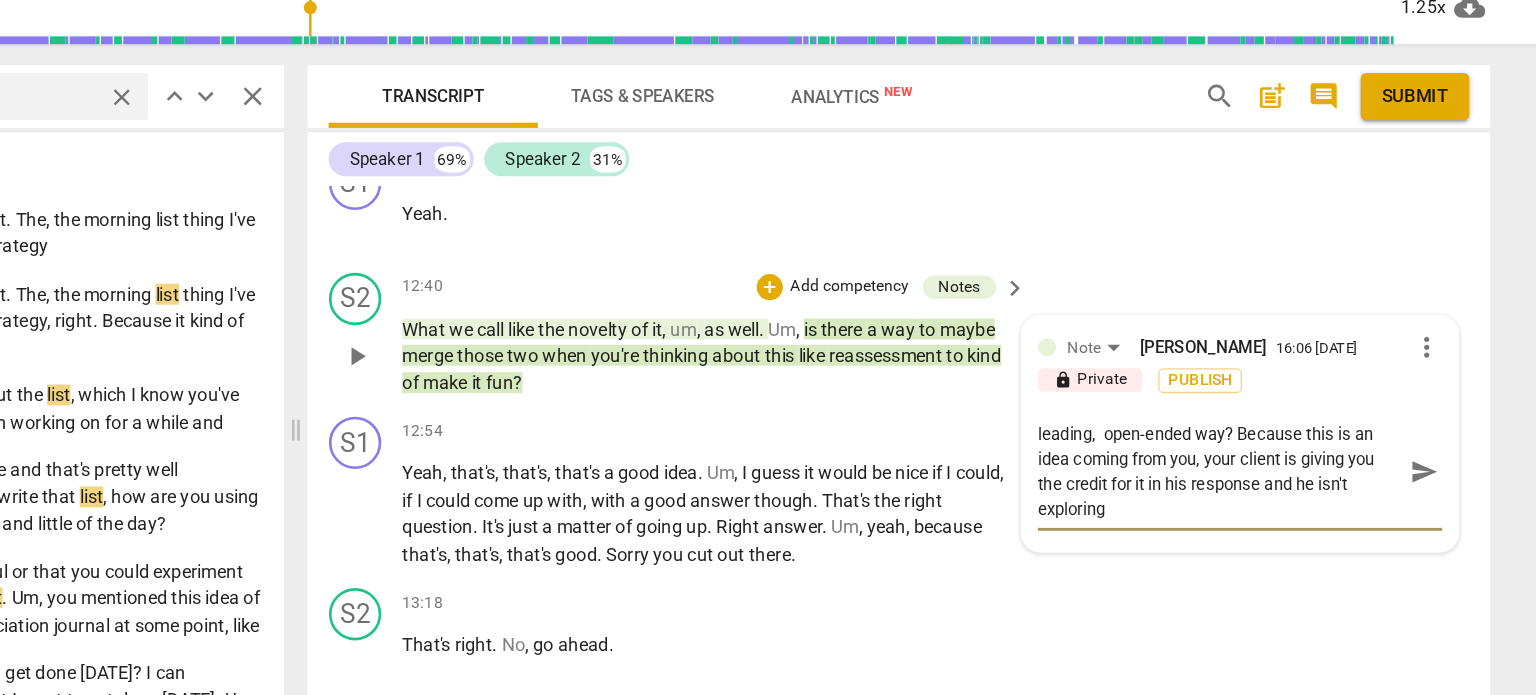 drag, startPoint x: 1277, startPoint y: 390, endPoint x: 1290, endPoint y: 441, distance: 52.63079 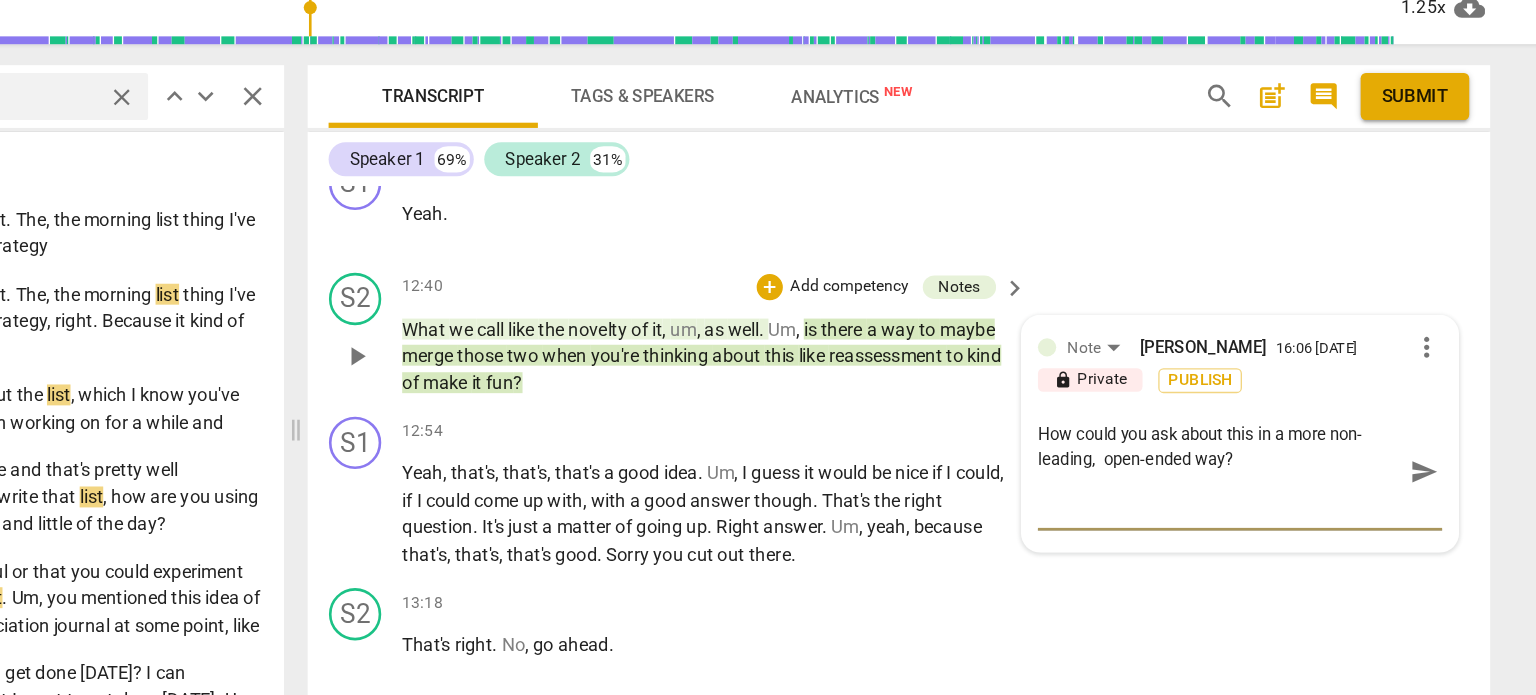 scroll, scrollTop: 0, scrollLeft: 0, axis: both 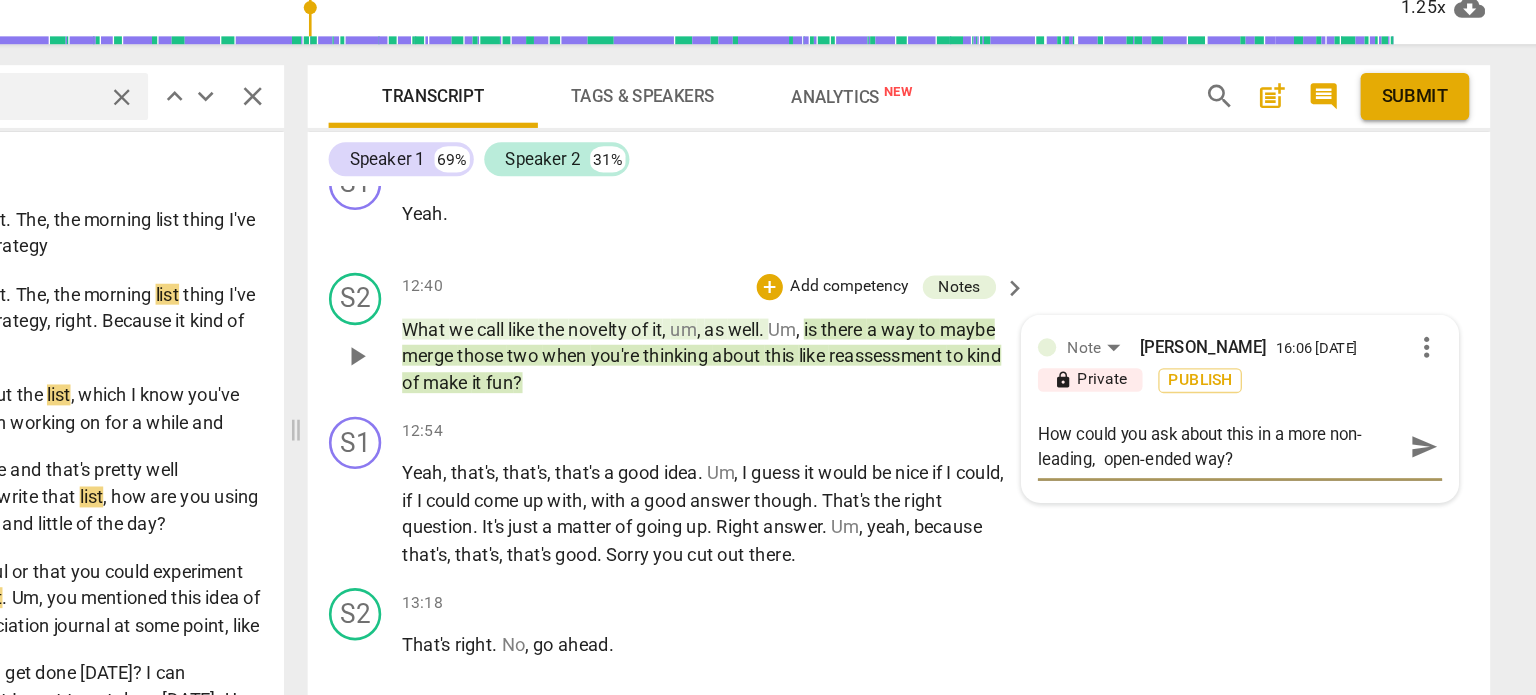 click on "How could you ask about this in a more non-leading,  open-ended way?" at bounding box center [1264, 413] 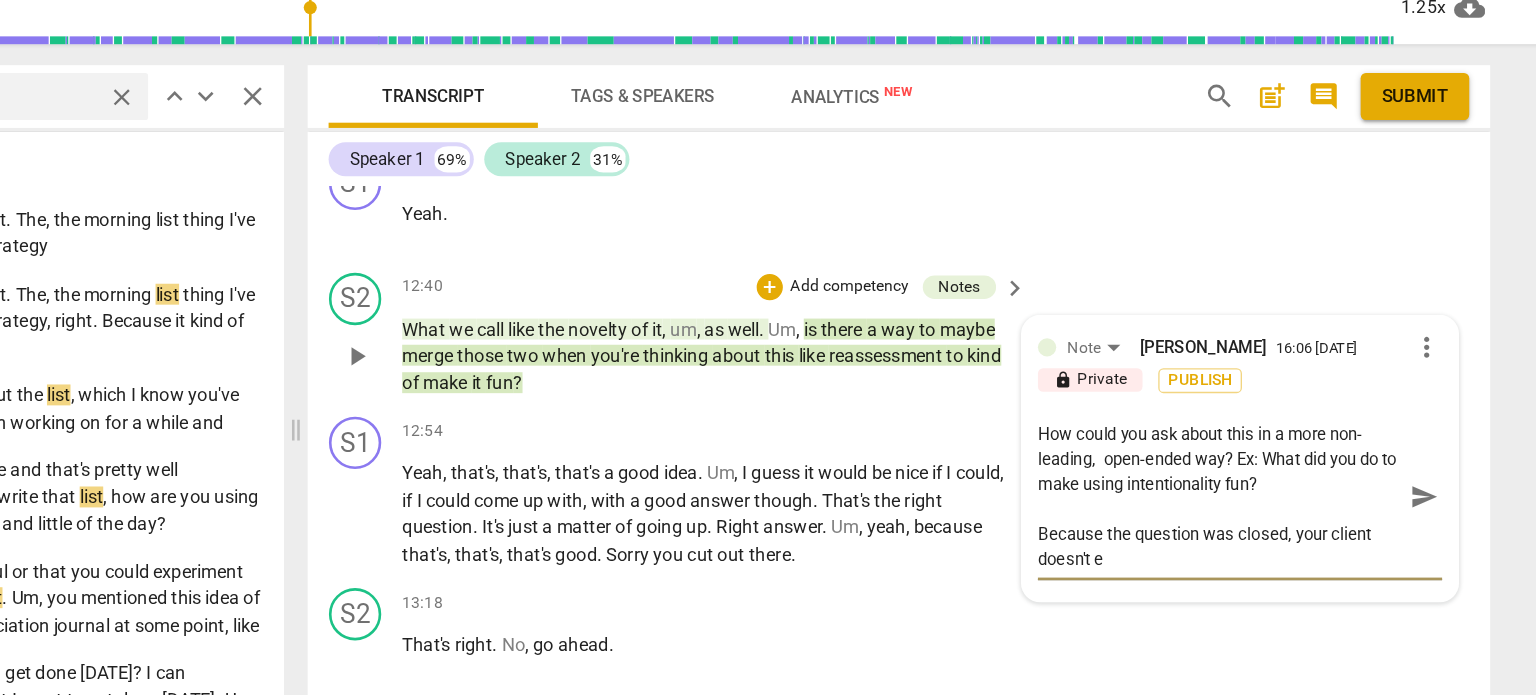scroll, scrollTop: 0, scrollLeft: 0, axis: both 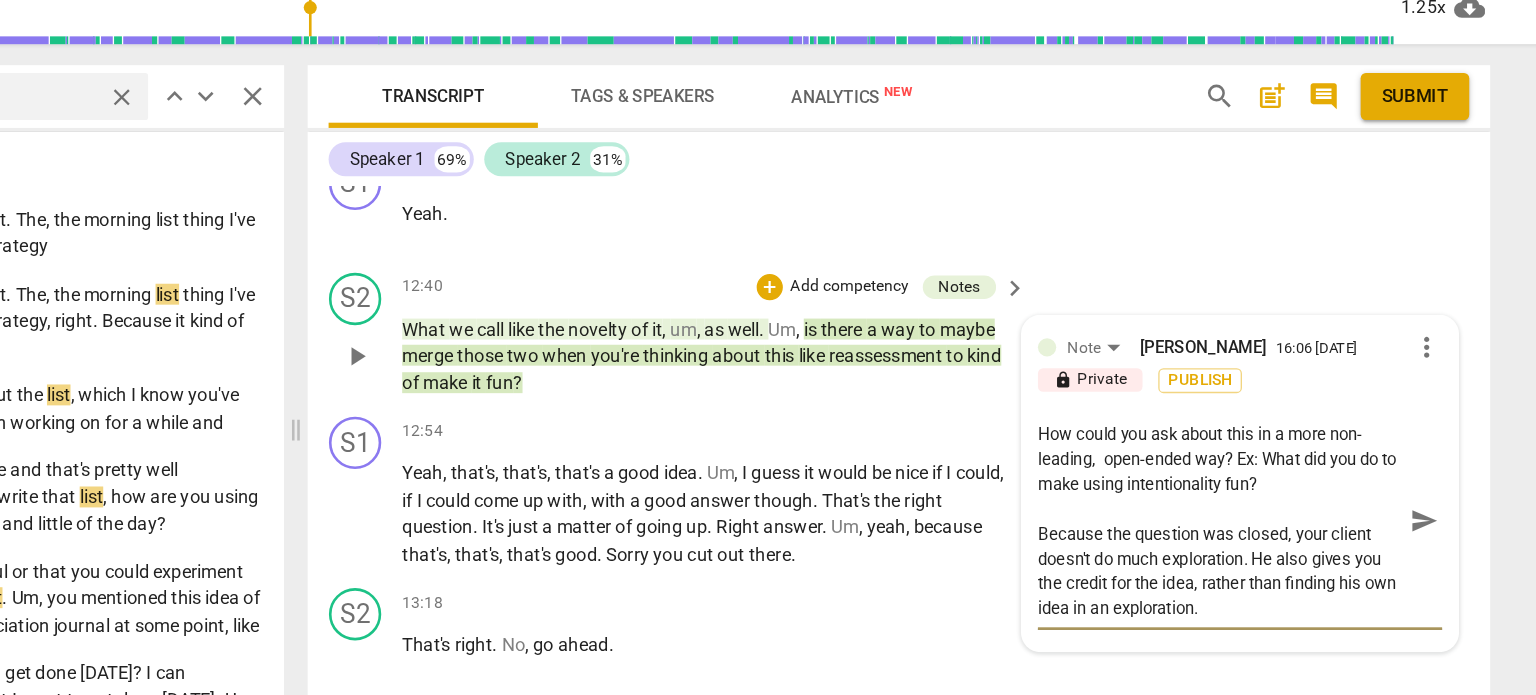 drag, startPoint x: 1328, startPoint y: 406, endPoint x: 1324, endPoint y: 424, distance: 18.439089 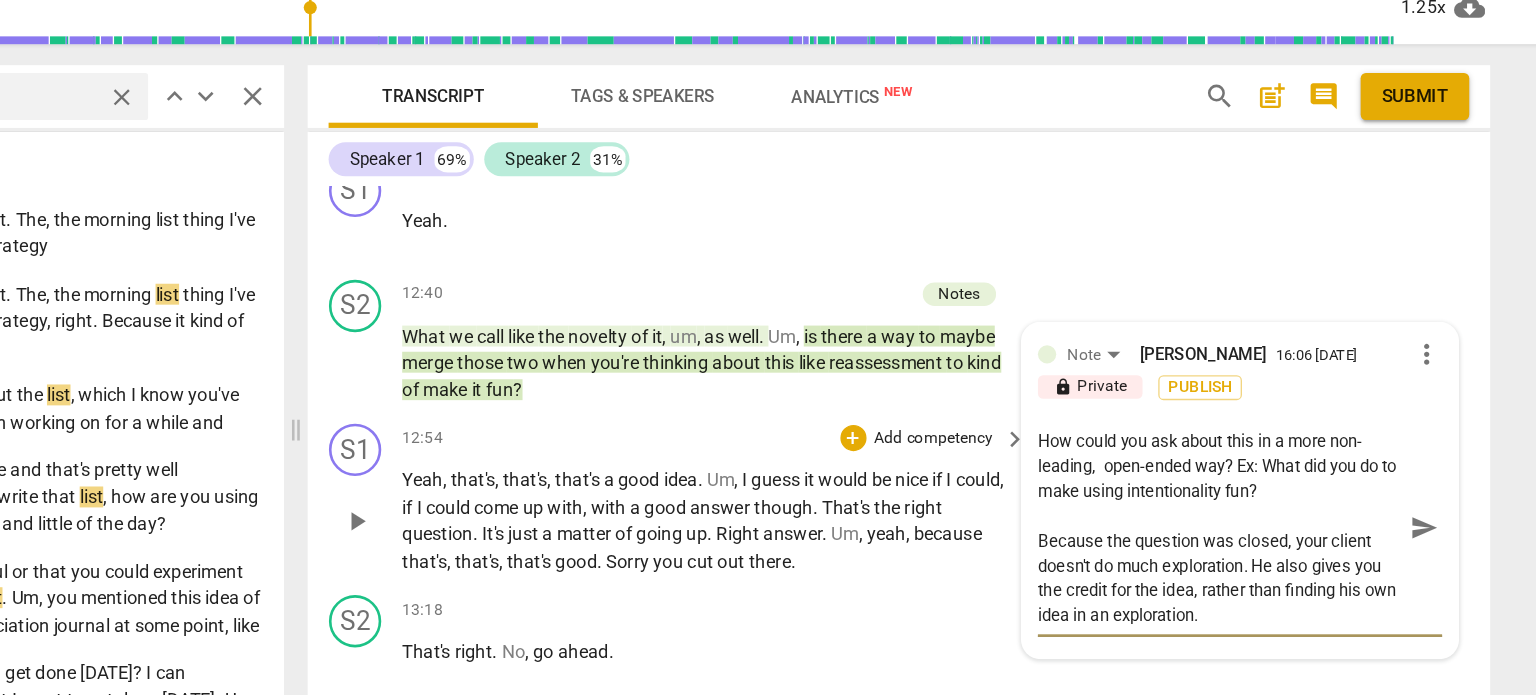 scroll, scrollTop: 5656, scrollLeft: 0, axis: vertical 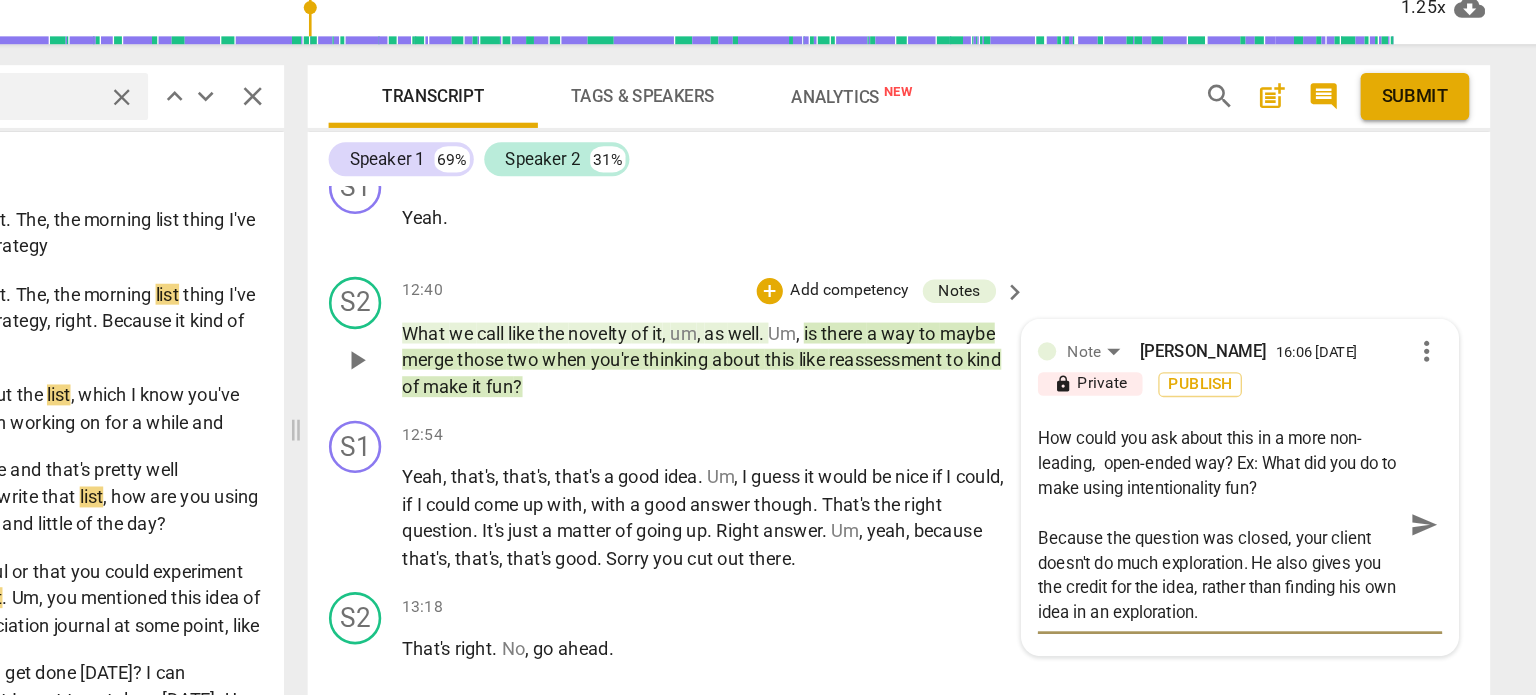 click on "How could you ask about this in a more non-leading,  open-ended way? Ex: What did you do to make using intentionality fun?
Because the question was closed, your client doesn't do much exploration. He also gives you the credit for the idea, rather than finding his own idea in an exploration." at bounding box center [1264, 473] 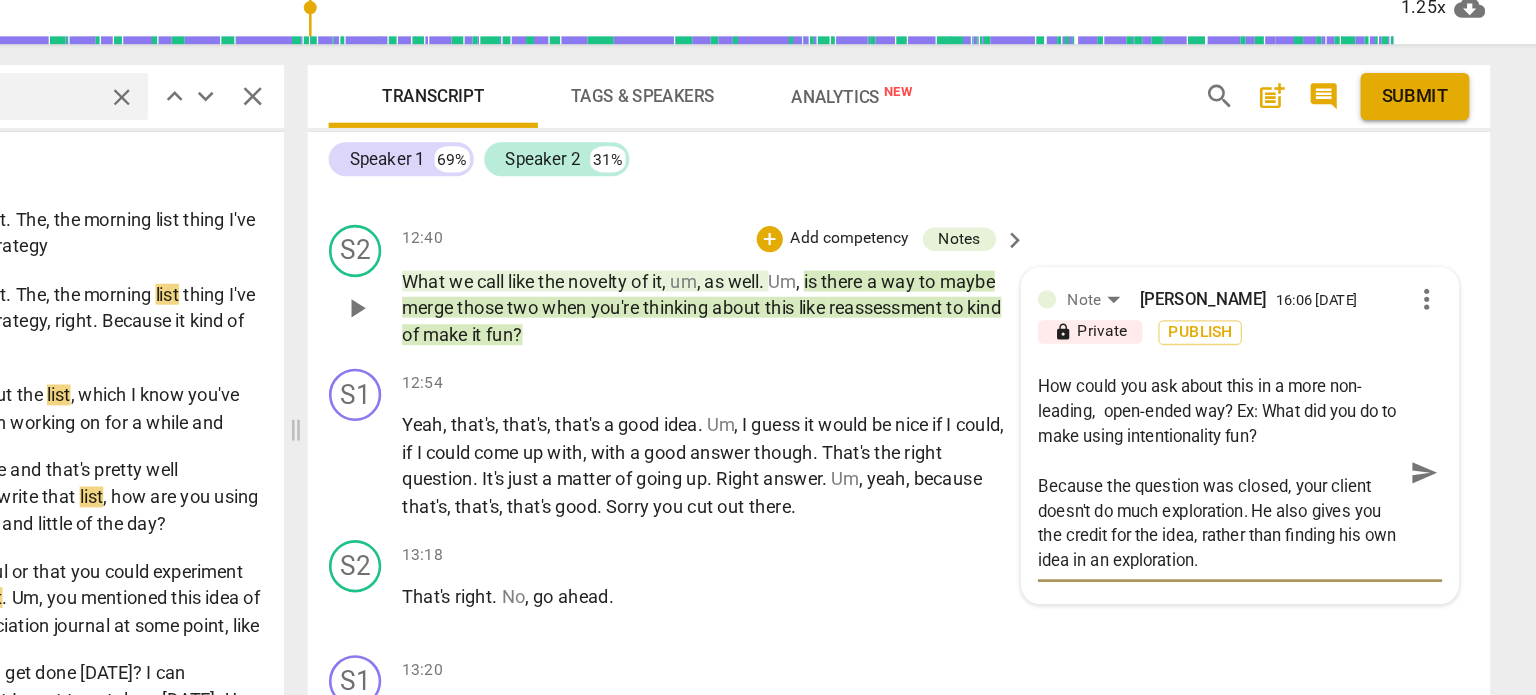 scroll, scrollTop: 5696, scrollLeft: 0, axis: vertical 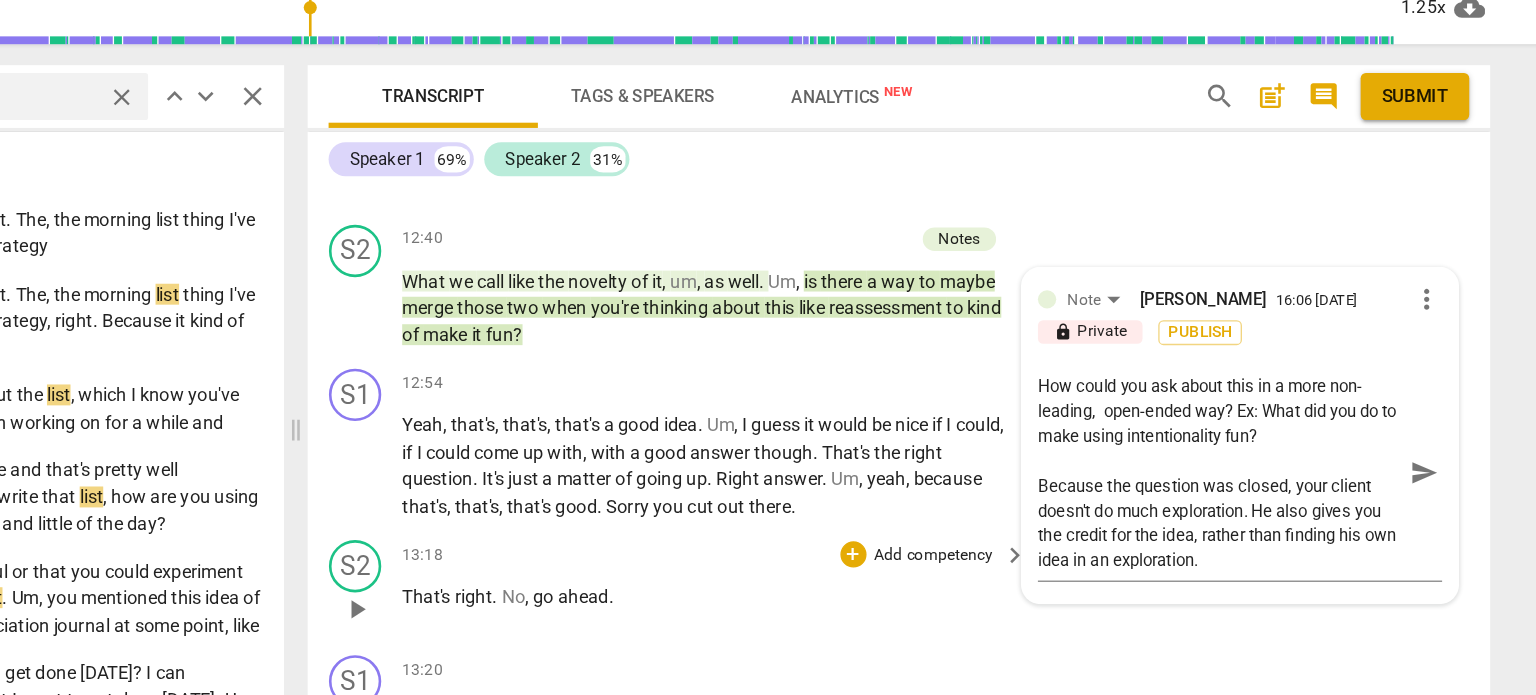 click on "S2 play_arrow pause 13:18 + Add competency keyboard_arrow_right That's   right .   No ,   go   ahead ." at bounding box center [1020, 520] 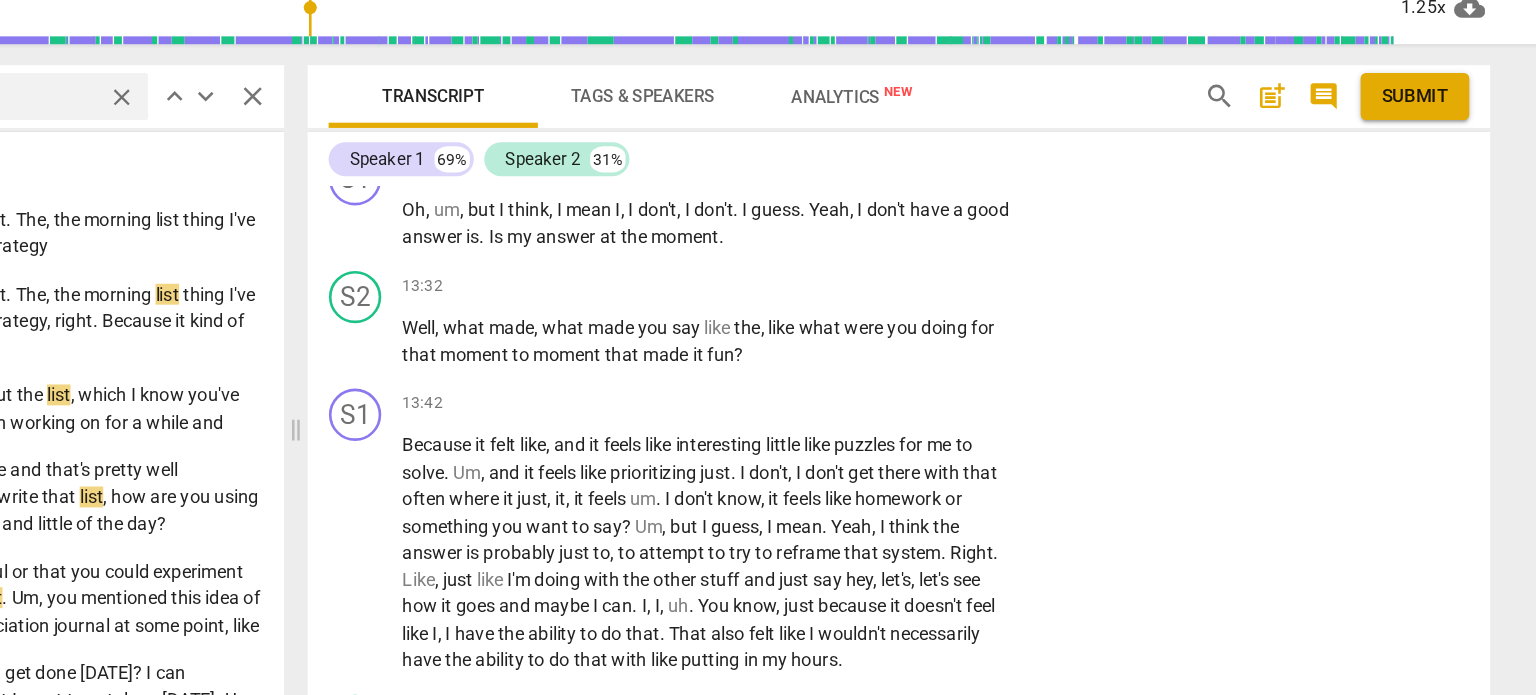 scroll, scrollTop: 6086, scrollLeft: 0, axis: vertical 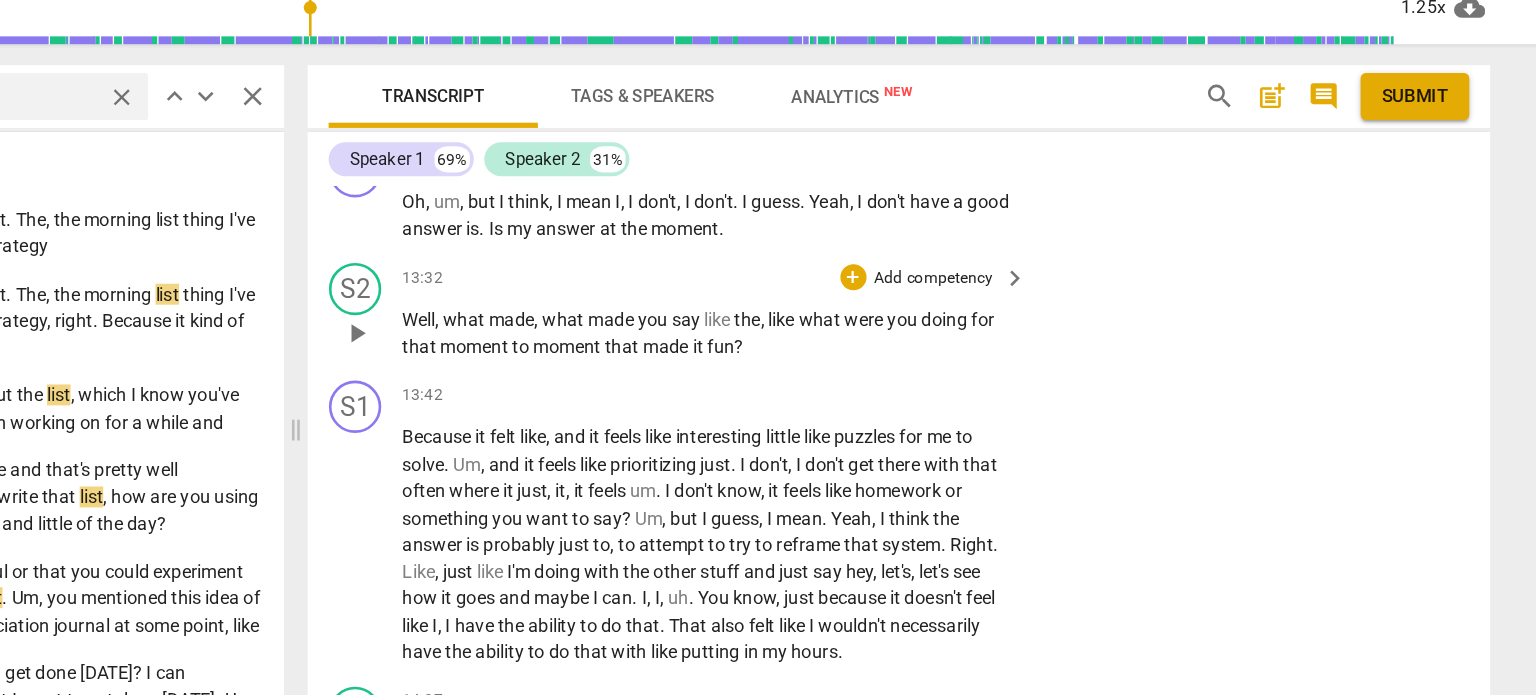 click on "Well" at bounding box center (652, 315) 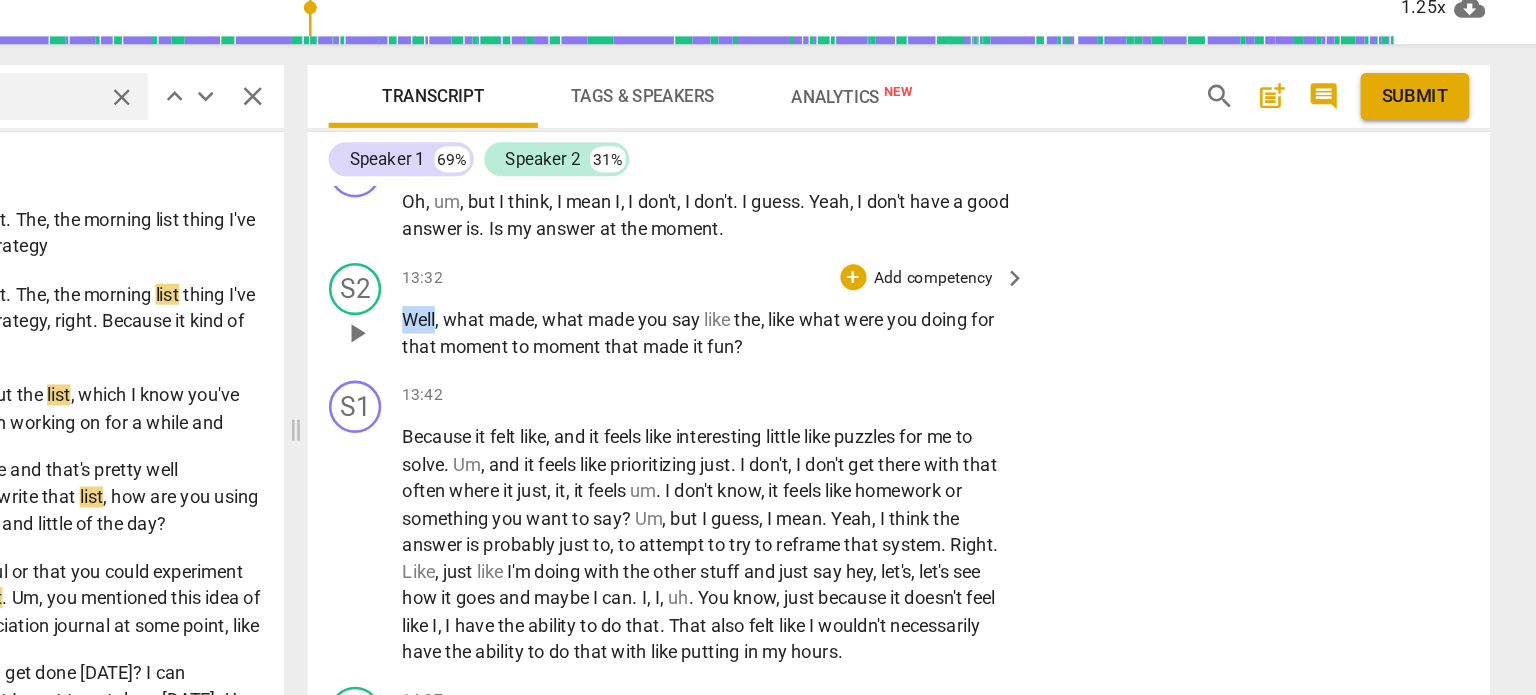 click on "Well" at bounding box center [652, 315] 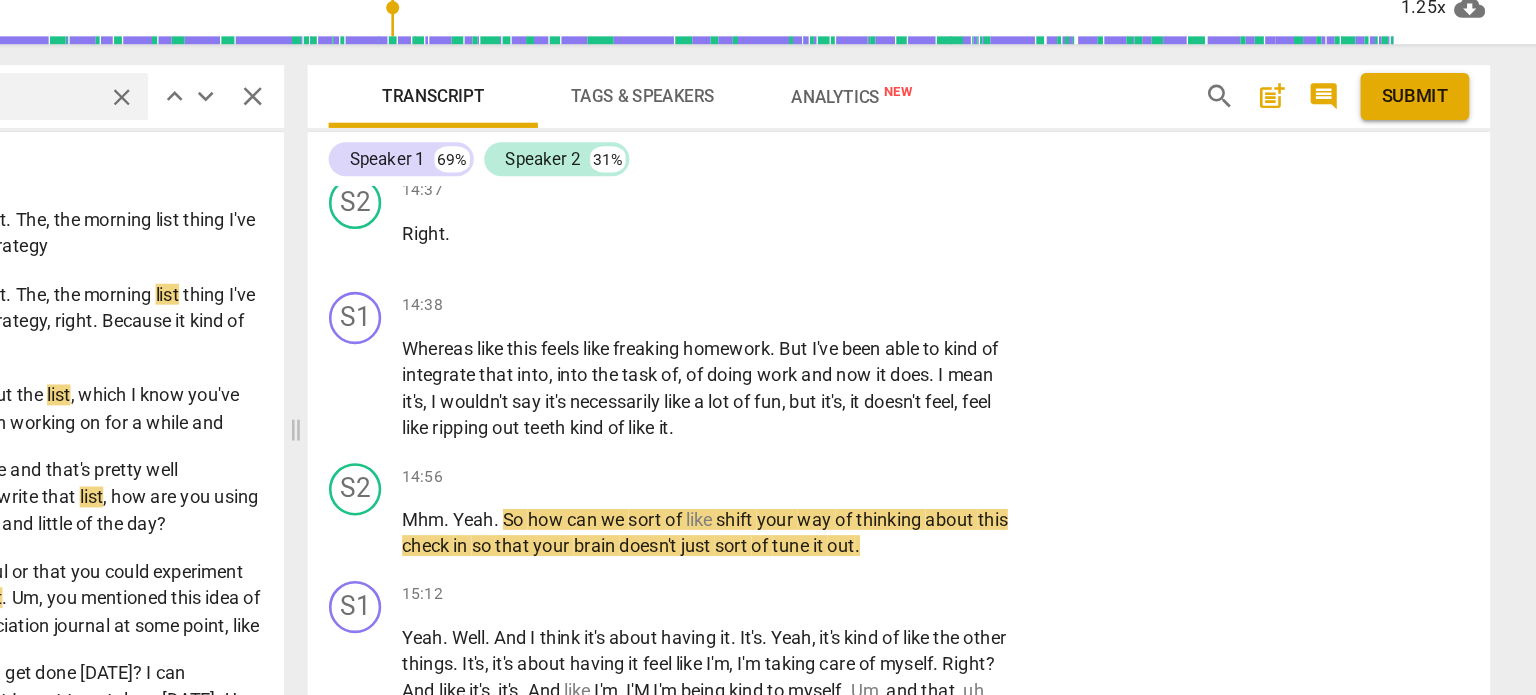 scroll, scrollTop: 6477, scrollLeft: 0, axis: vertical 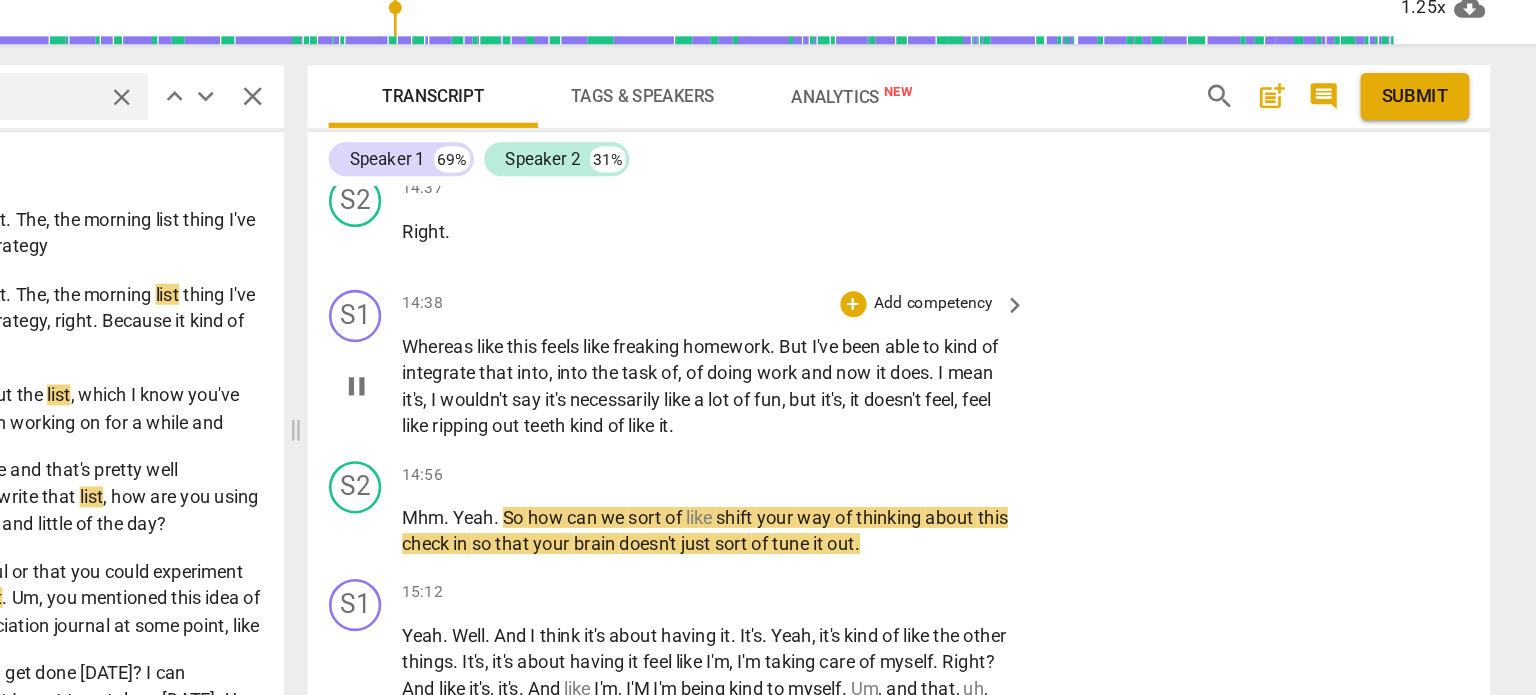 click on "necessarily" at bounding box center [804, 377] 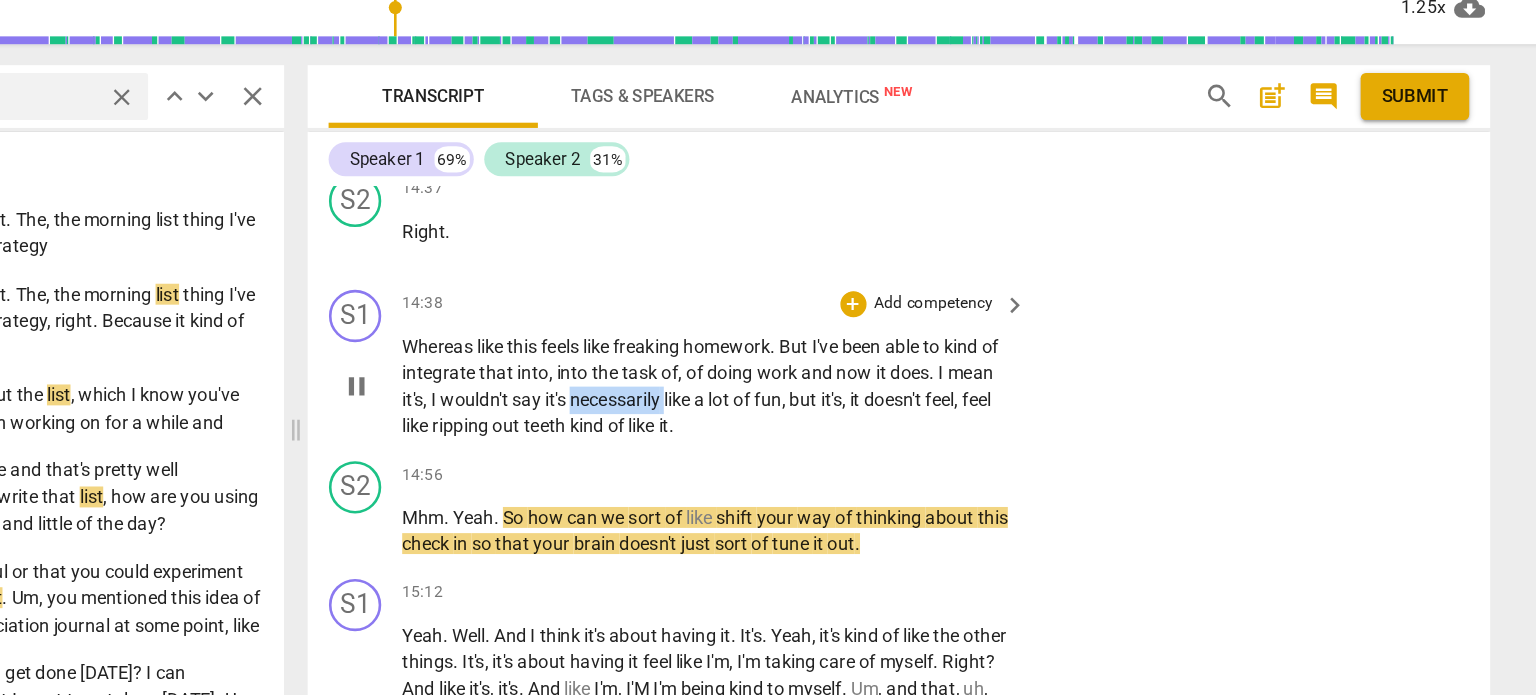 click on "necessarily" at bounding box center (804, 377) 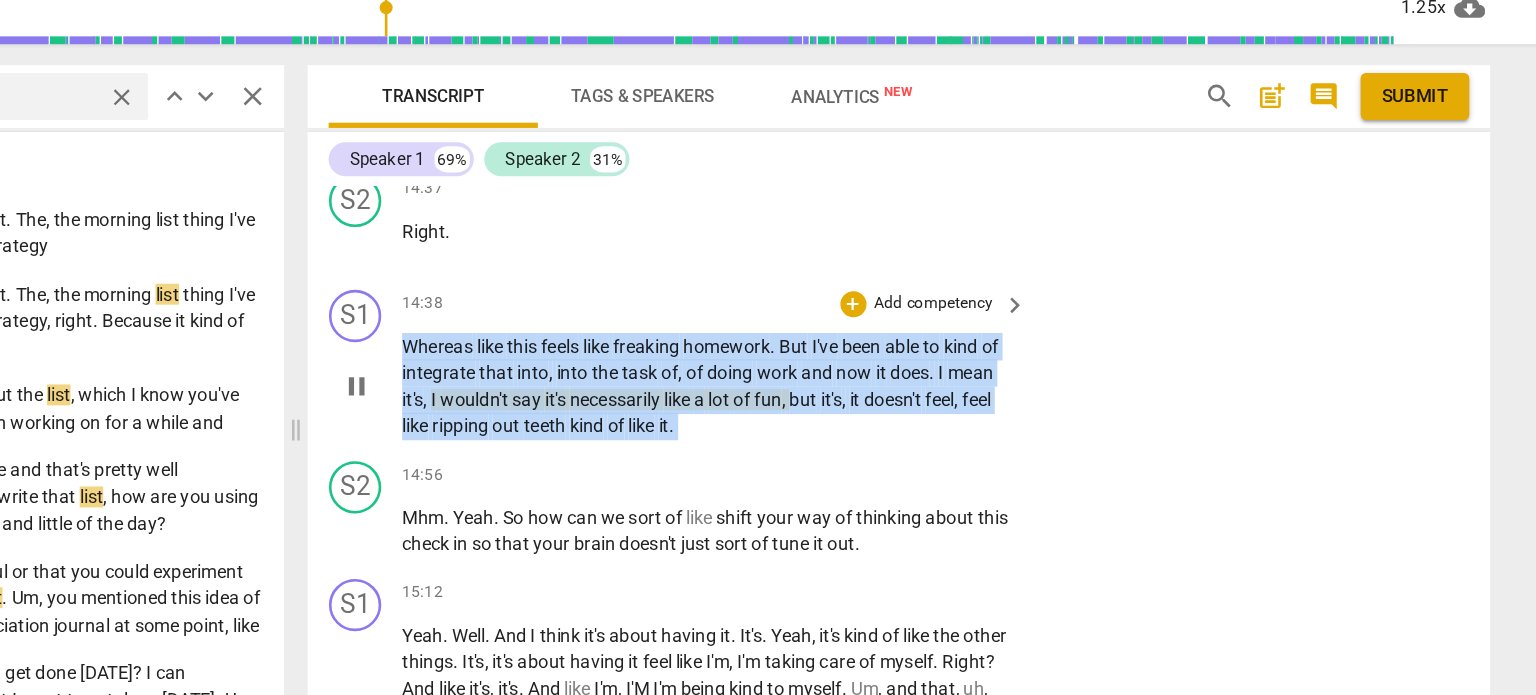 click on "necessarily" at bounding box center (804, 377) 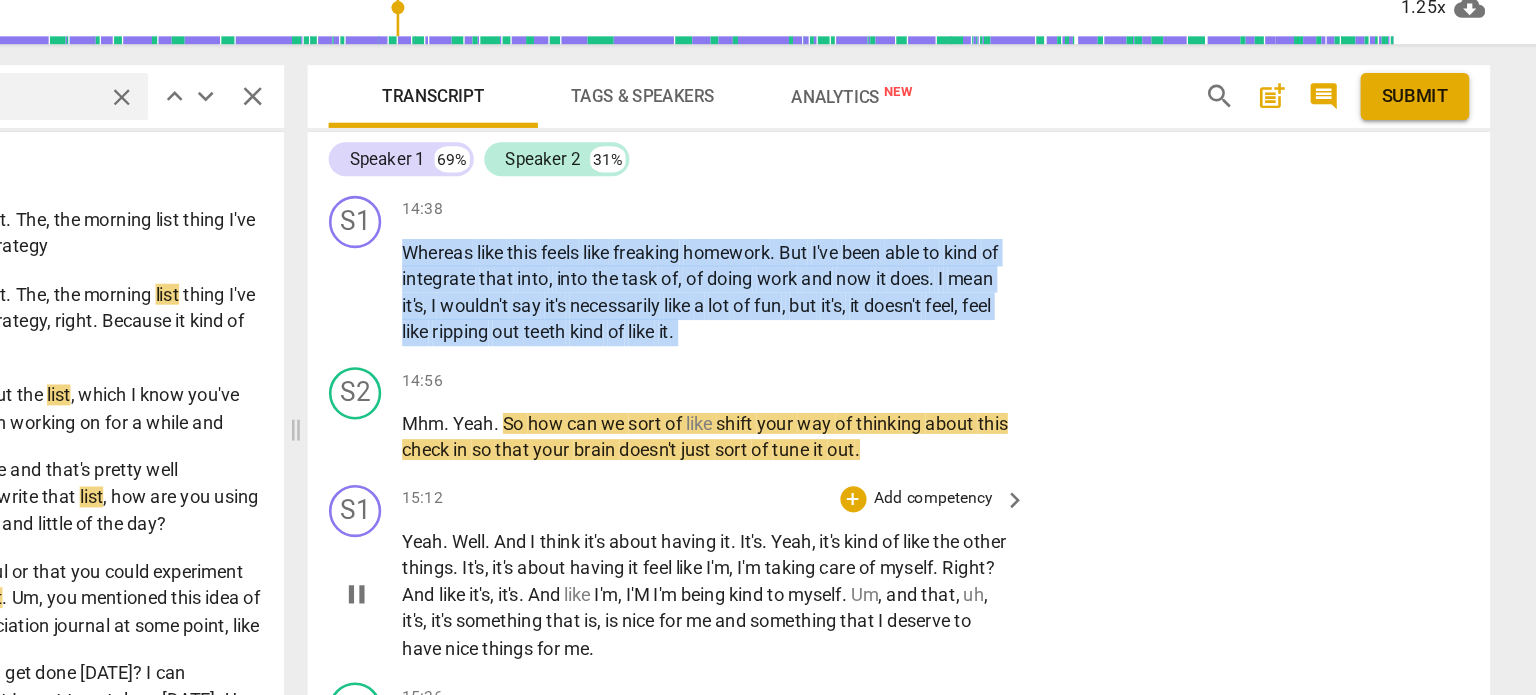 scroll, scrollTop: 6551, scrollLeft: 0, axis: vertical 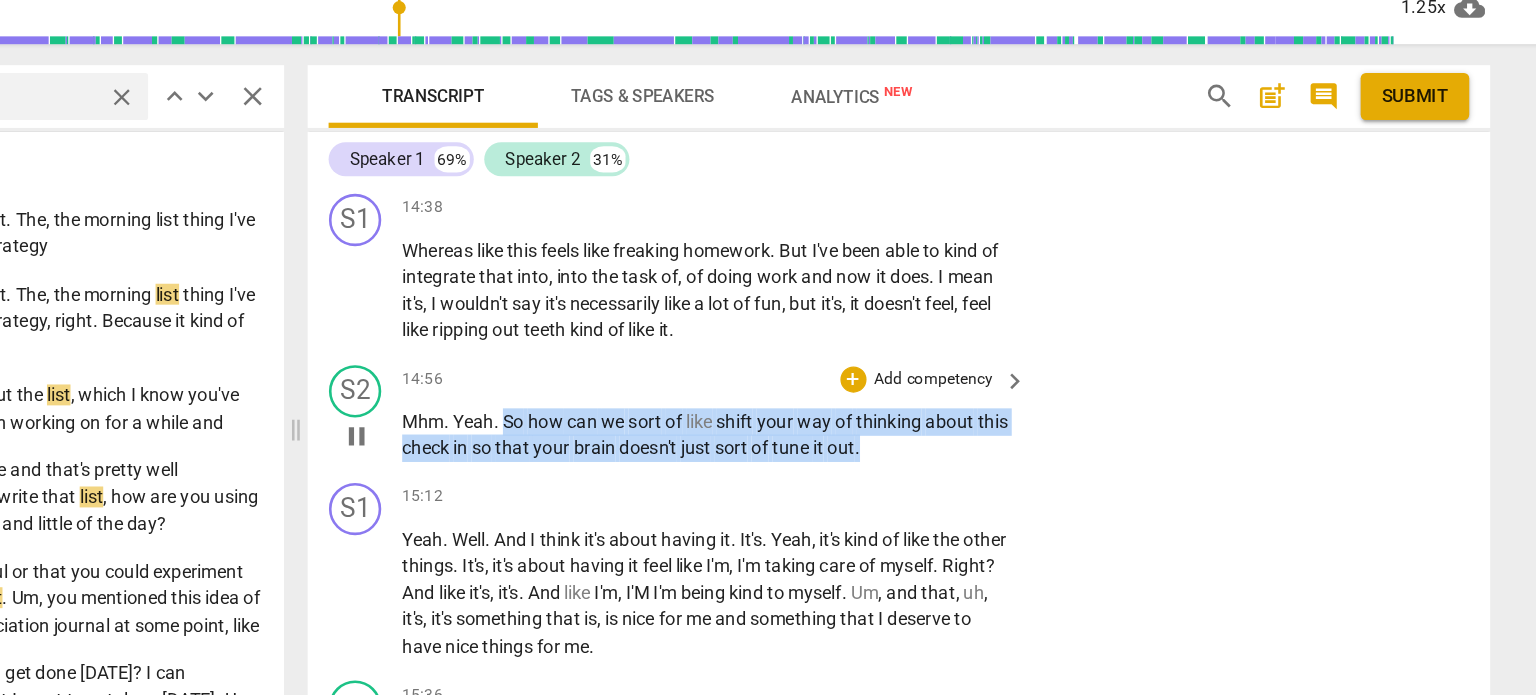 drag, startPoint x: 719, startPoint y: 375, endPoint x: 1133, endPoint y: 393, distance: 414.3911 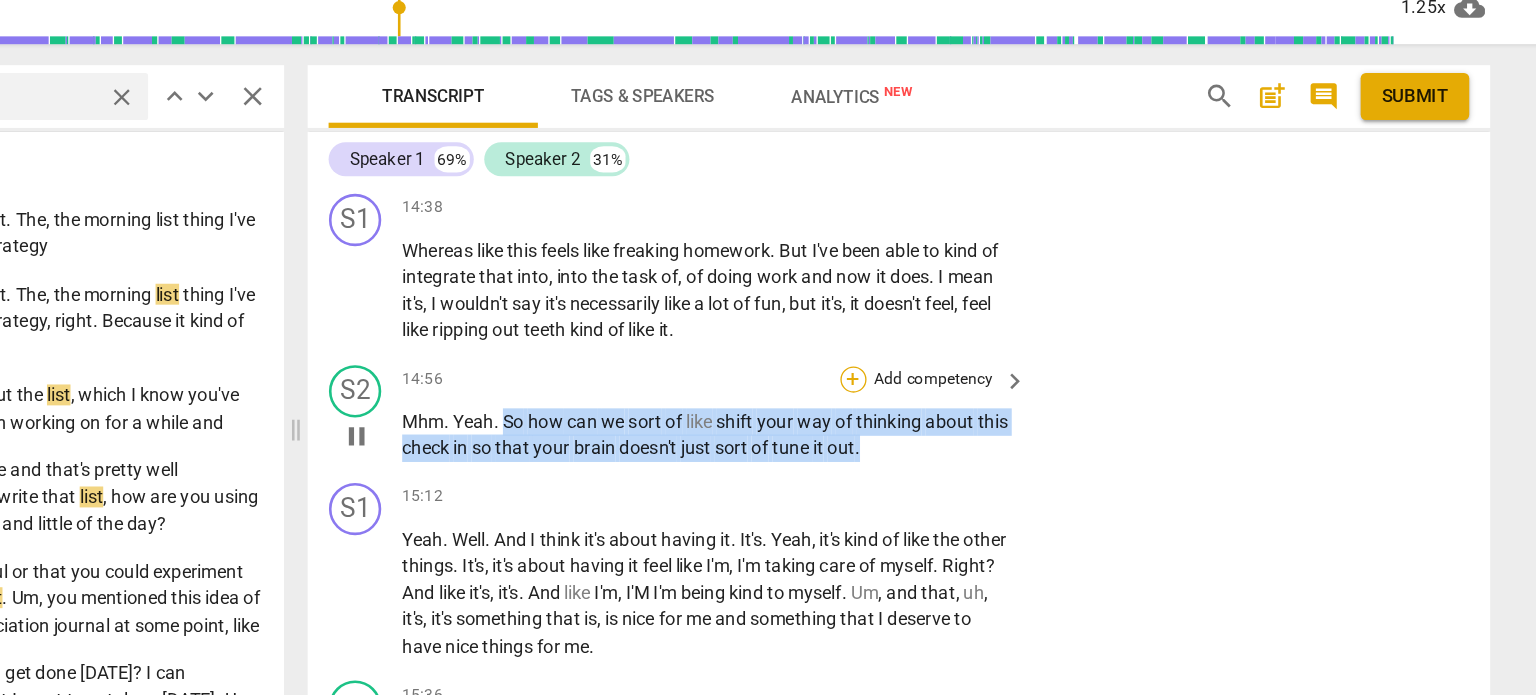 click on "+" at bounding box center (985, 361) 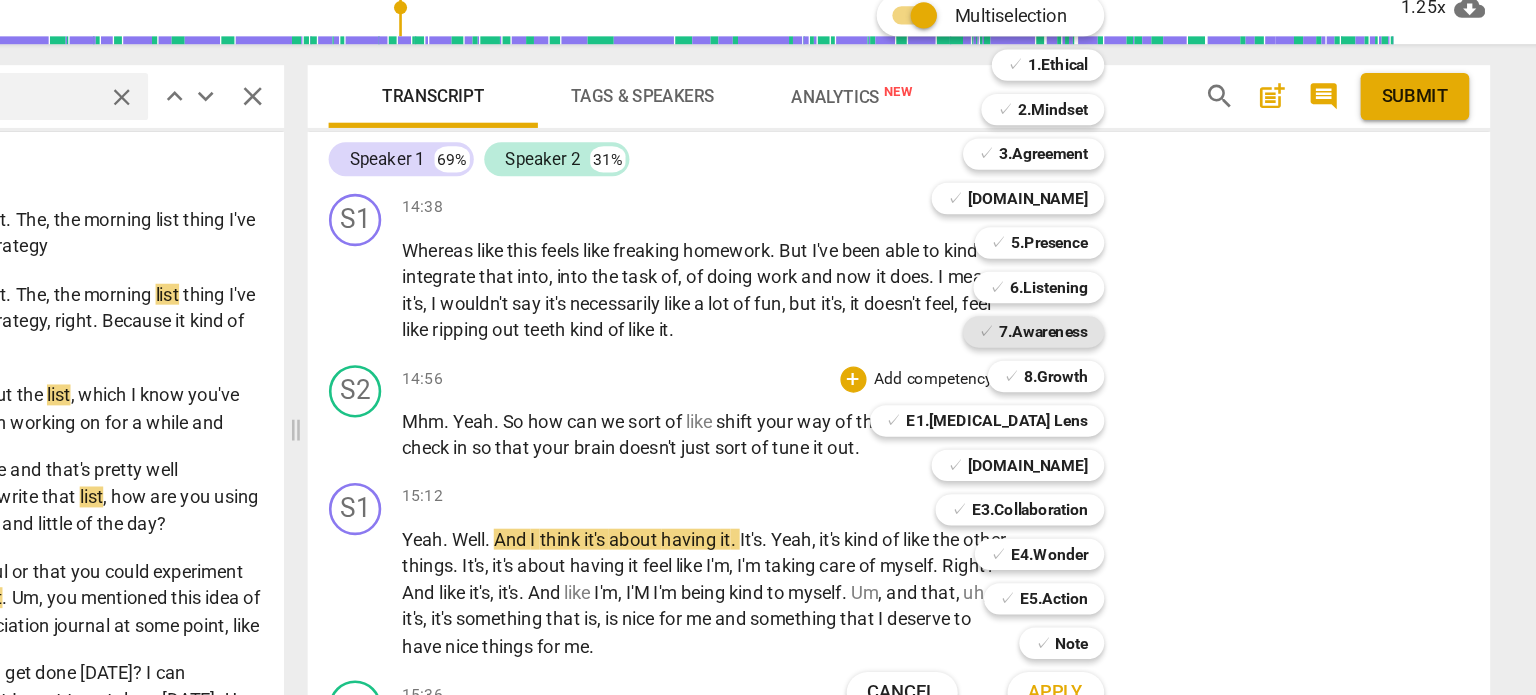 click on "✓ 7.Awareness" at bounding box center [1123, 325] 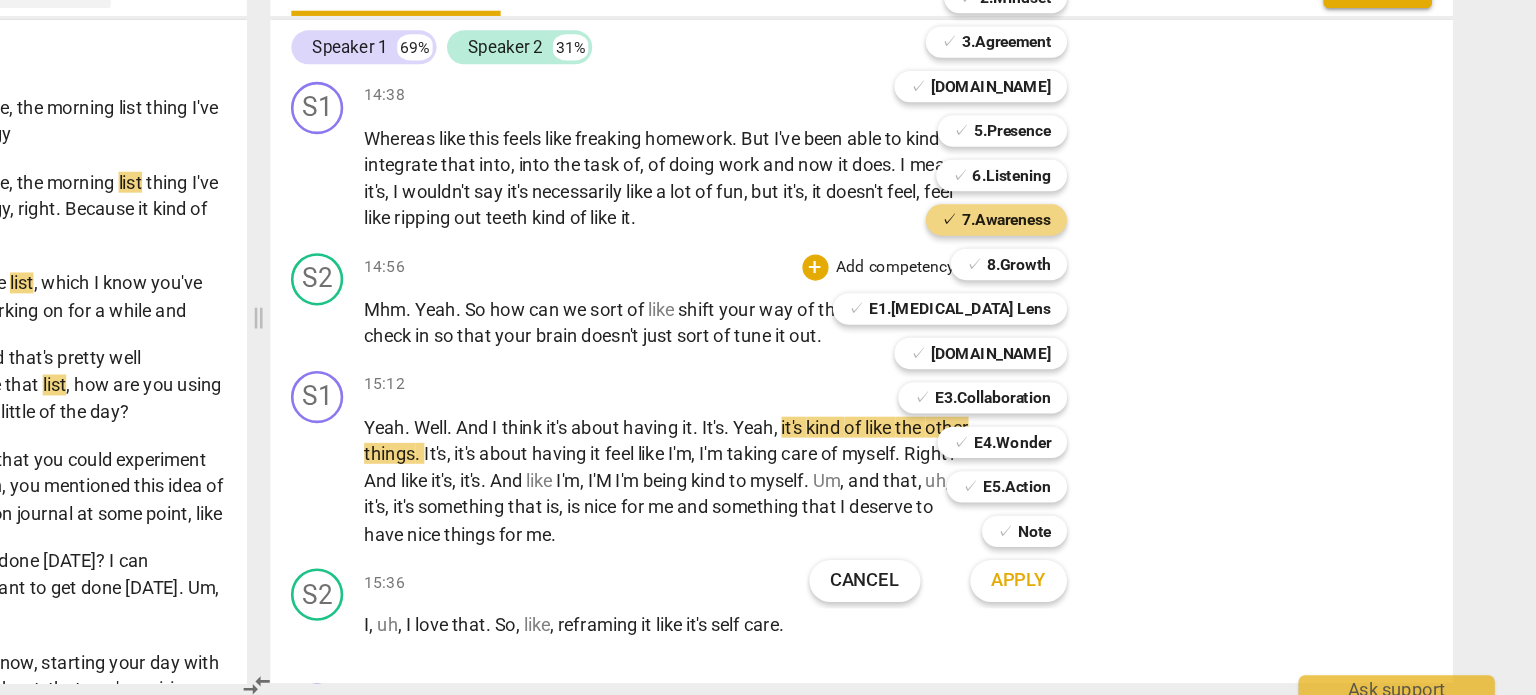 scroll, scrollTop: 0, scrollLeft: 0, axis: both 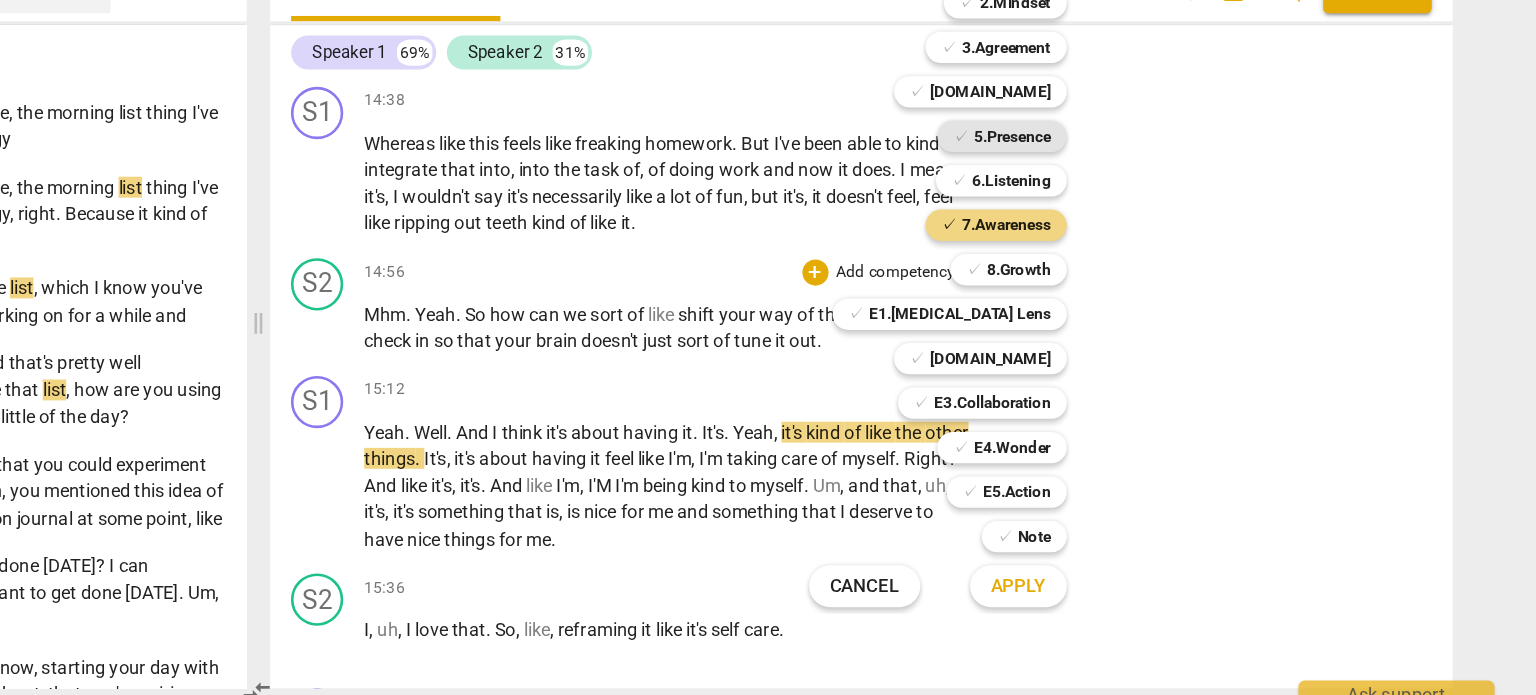click on "5.Presence" at bounding box center (1135, 257) 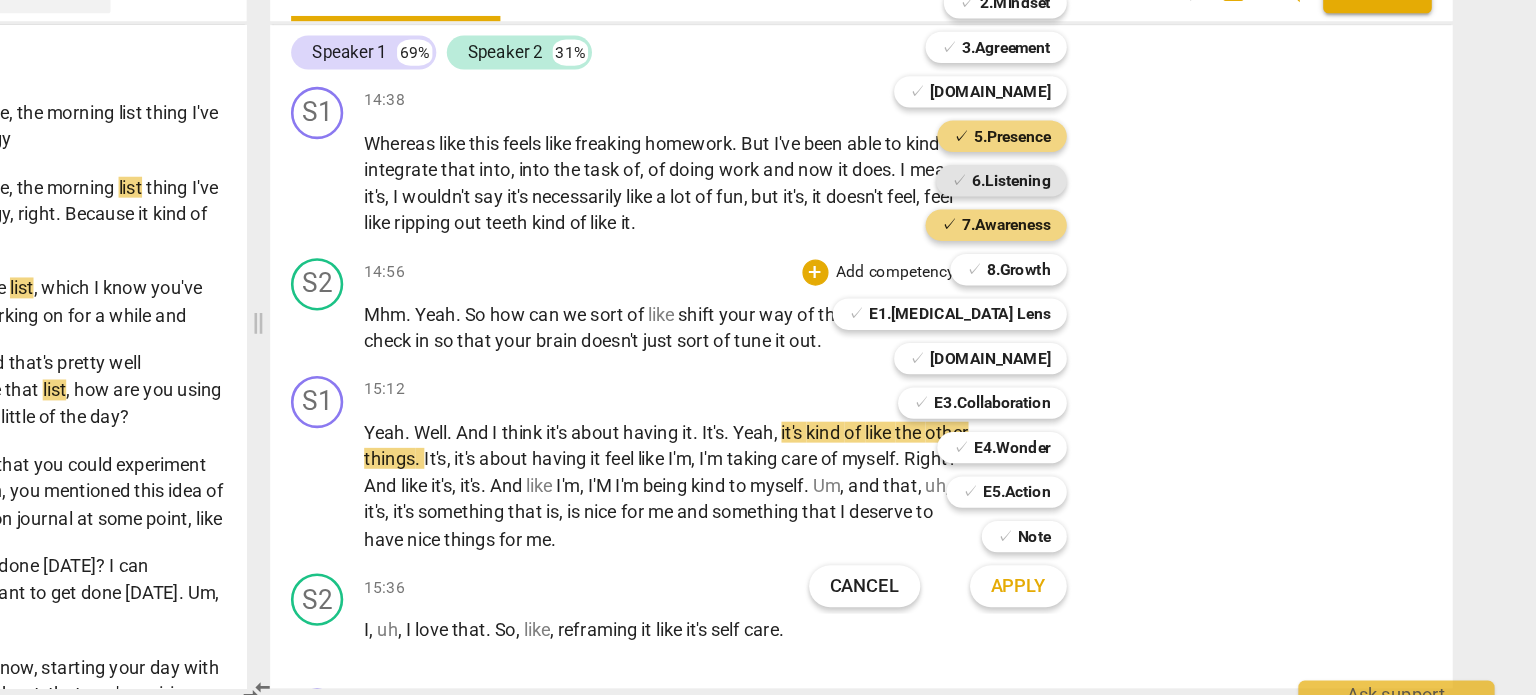 click on "✓ 6.Listening" at bounding box center [1127, 291] 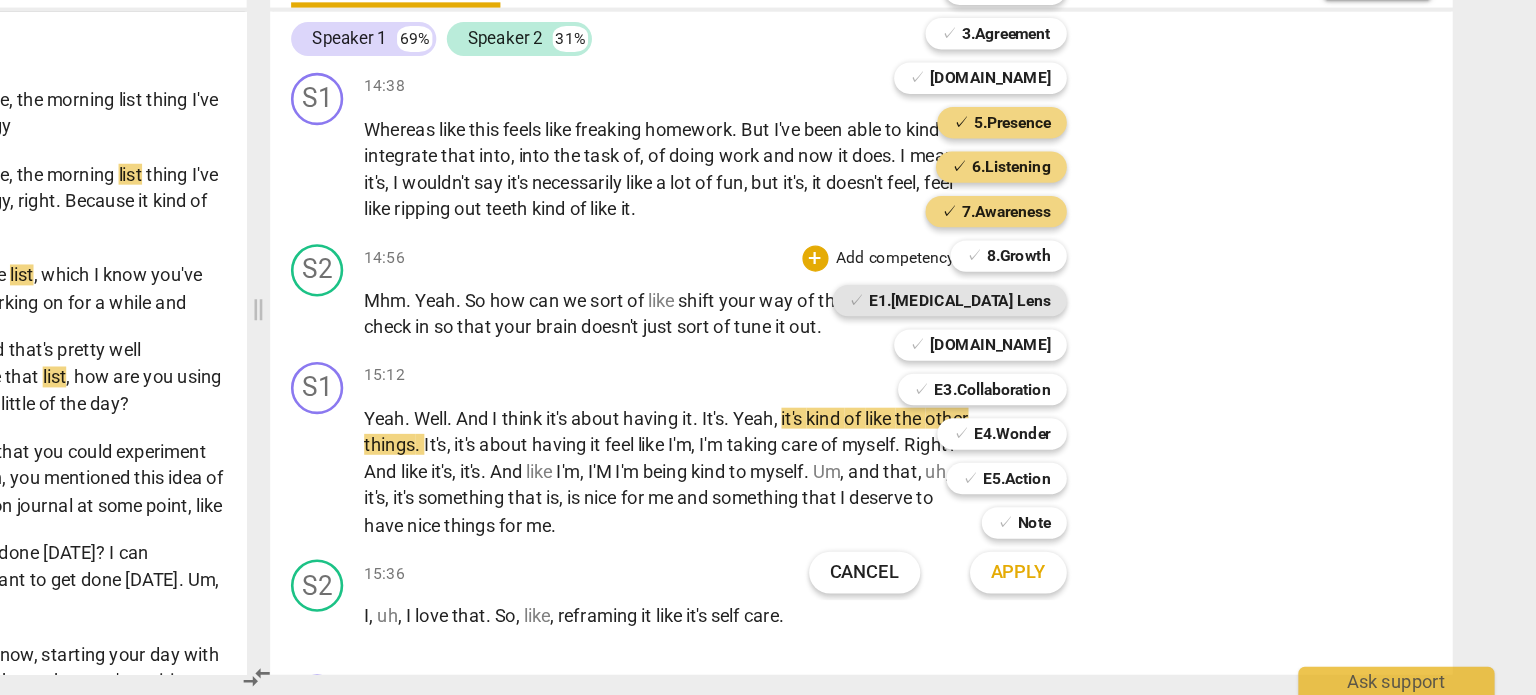 click on "E1.[MEDICAL_DATA] Lens" at bounding box center [1095, 393] 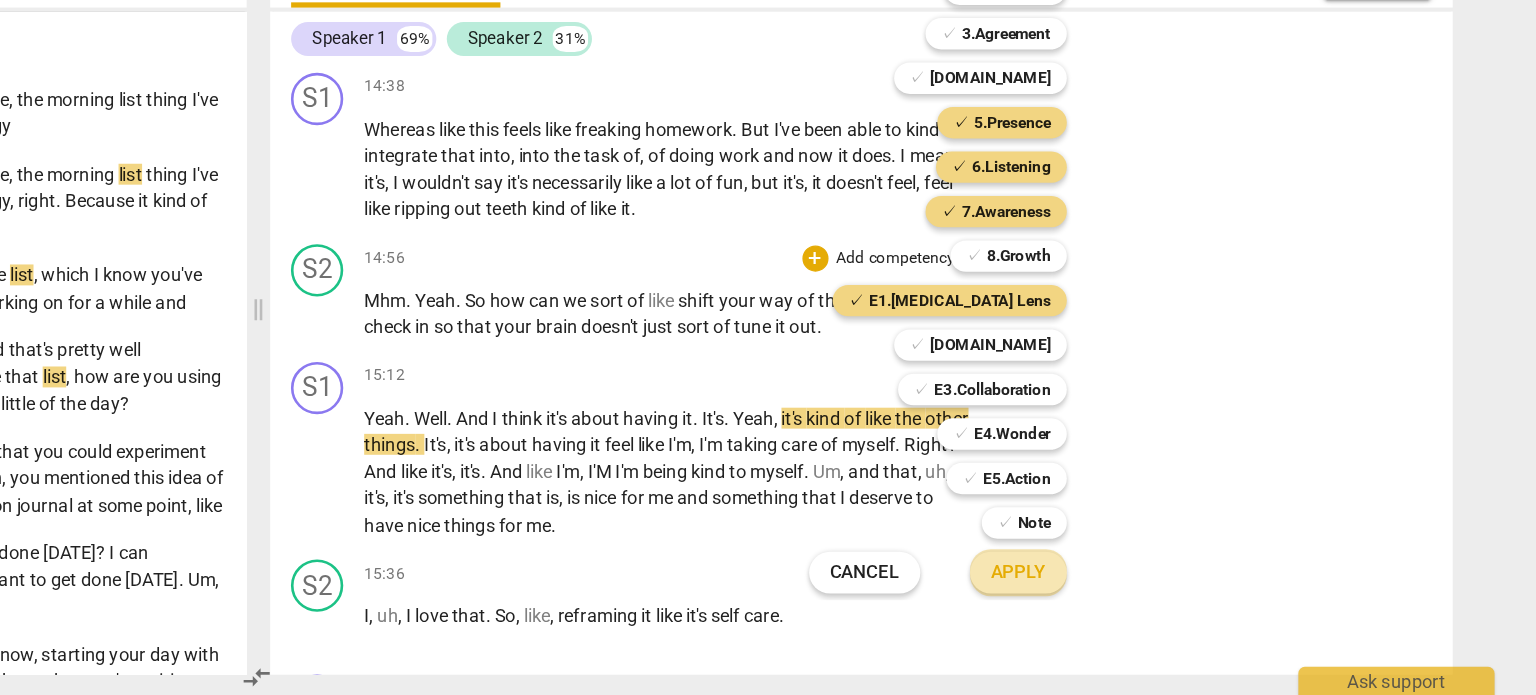 click on "Apply" at bounding box center (1140, 601) 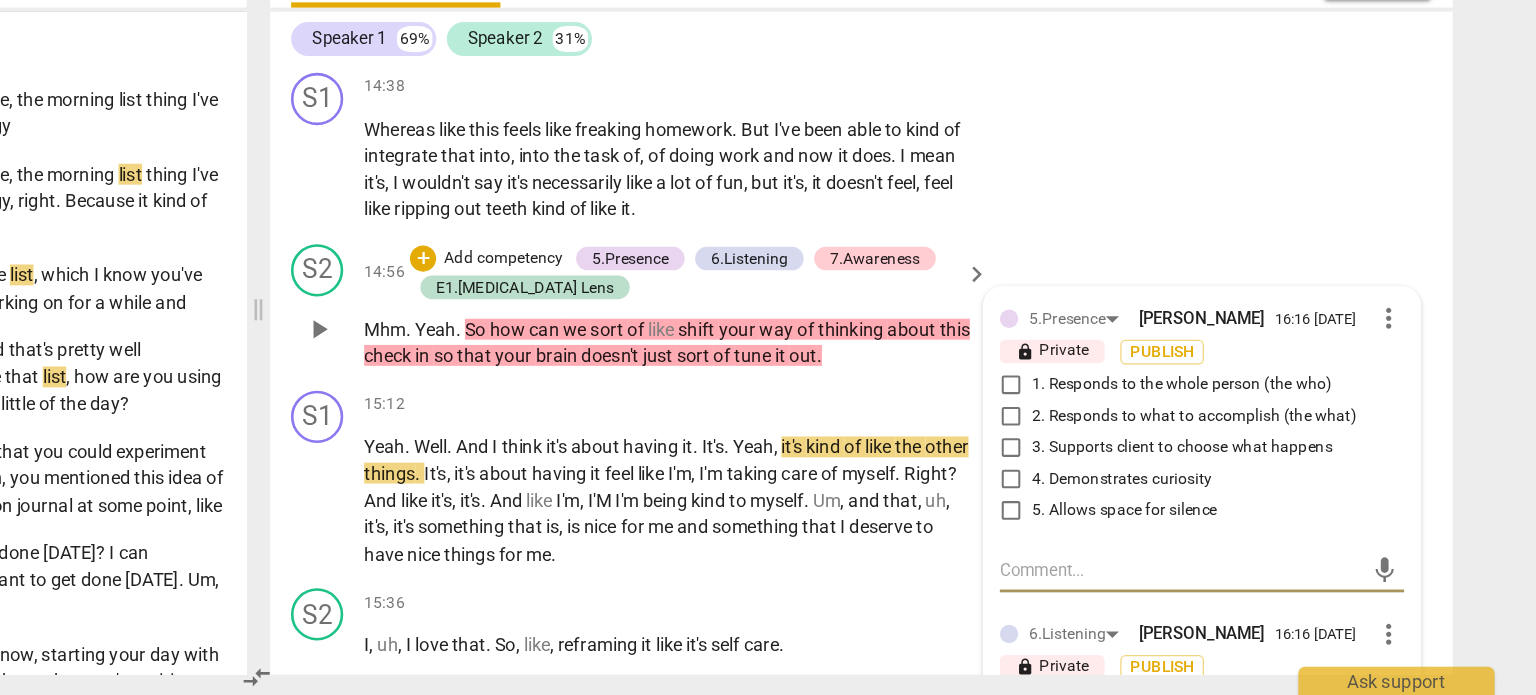 click on "2. Responds to what to accomplish (the what)" at bounding box center [1134, 482] 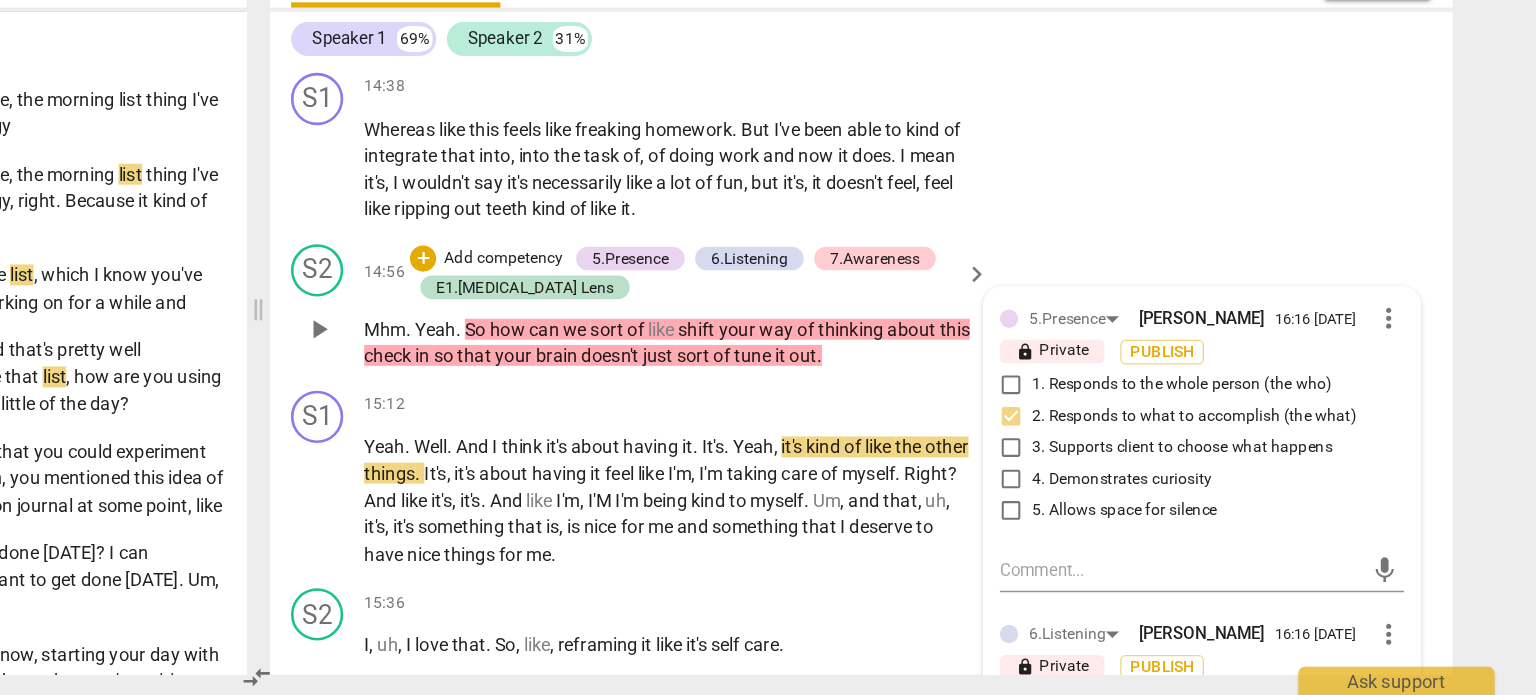click on "4. Demonstrates curiosity" at bounding box center (1134, 530) 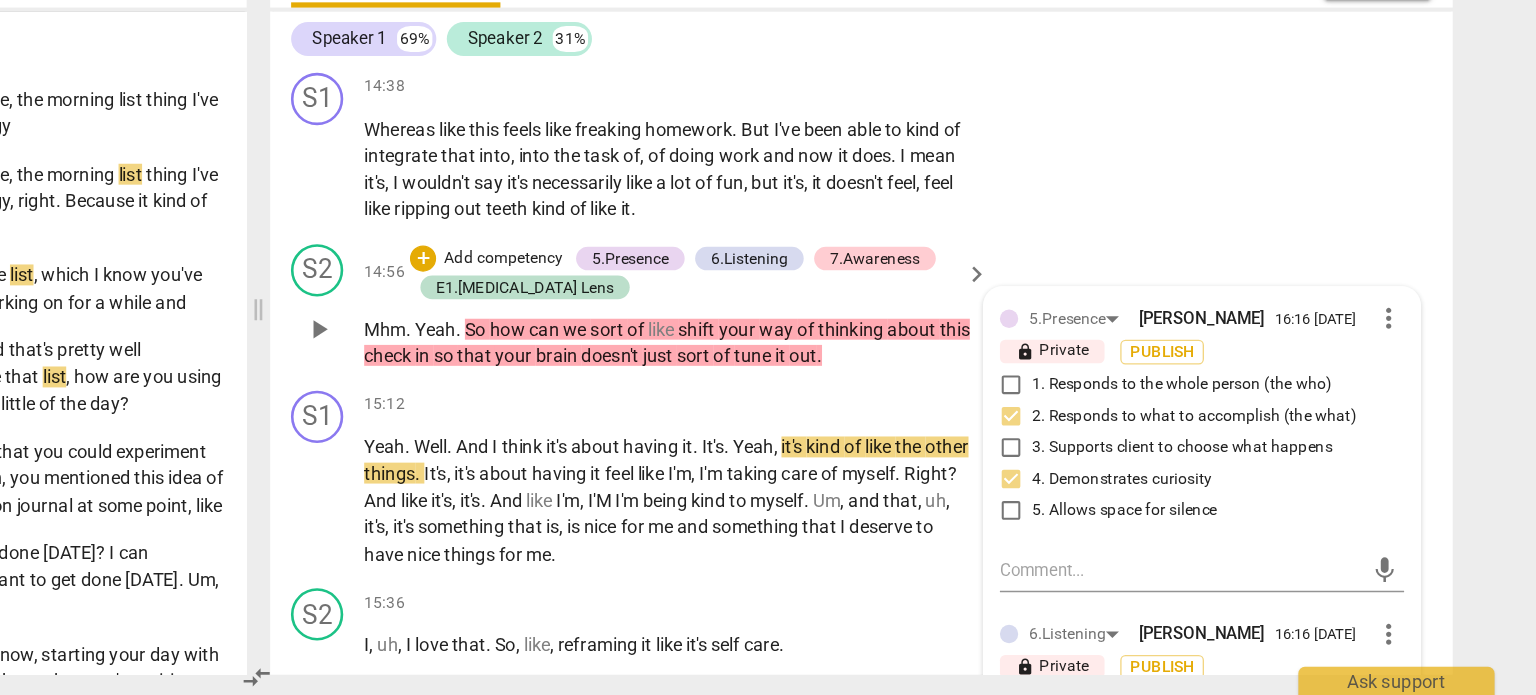 click on "2. Responds to what to accomplish (the what)" at bounding box center [1134, 482] 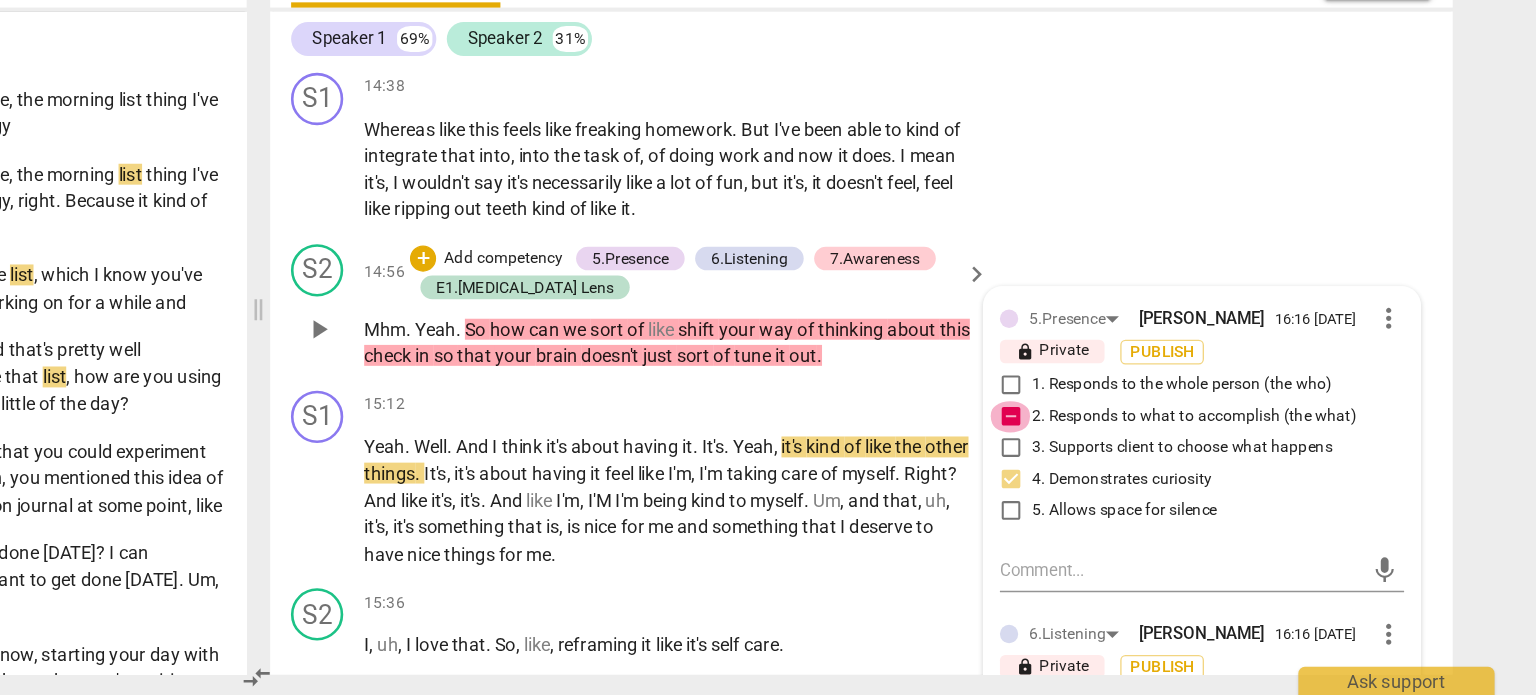 click on "2. Responds to what to accomplish (the what)" at bounding box center (1134, 482) 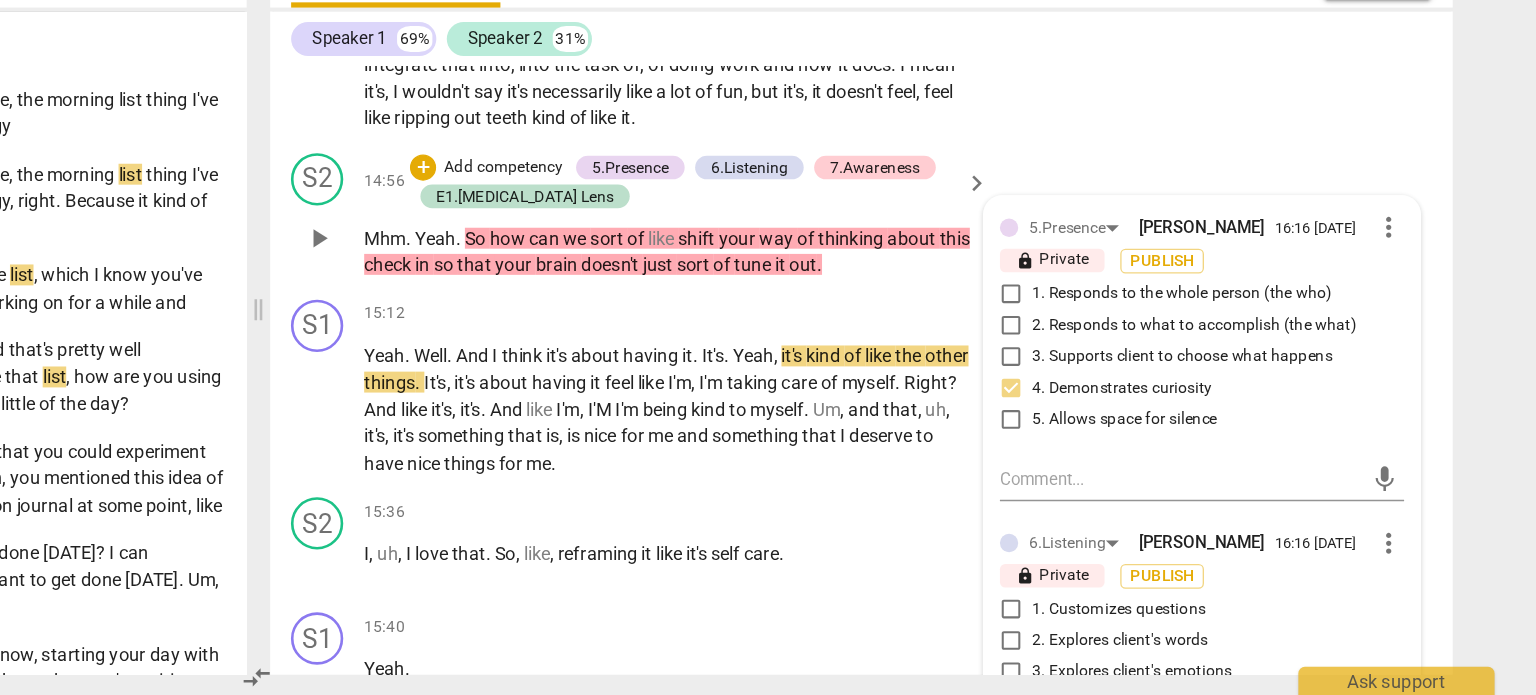 scroll, scrollTop: 6809, scrollLeft: 0, axis: vertical 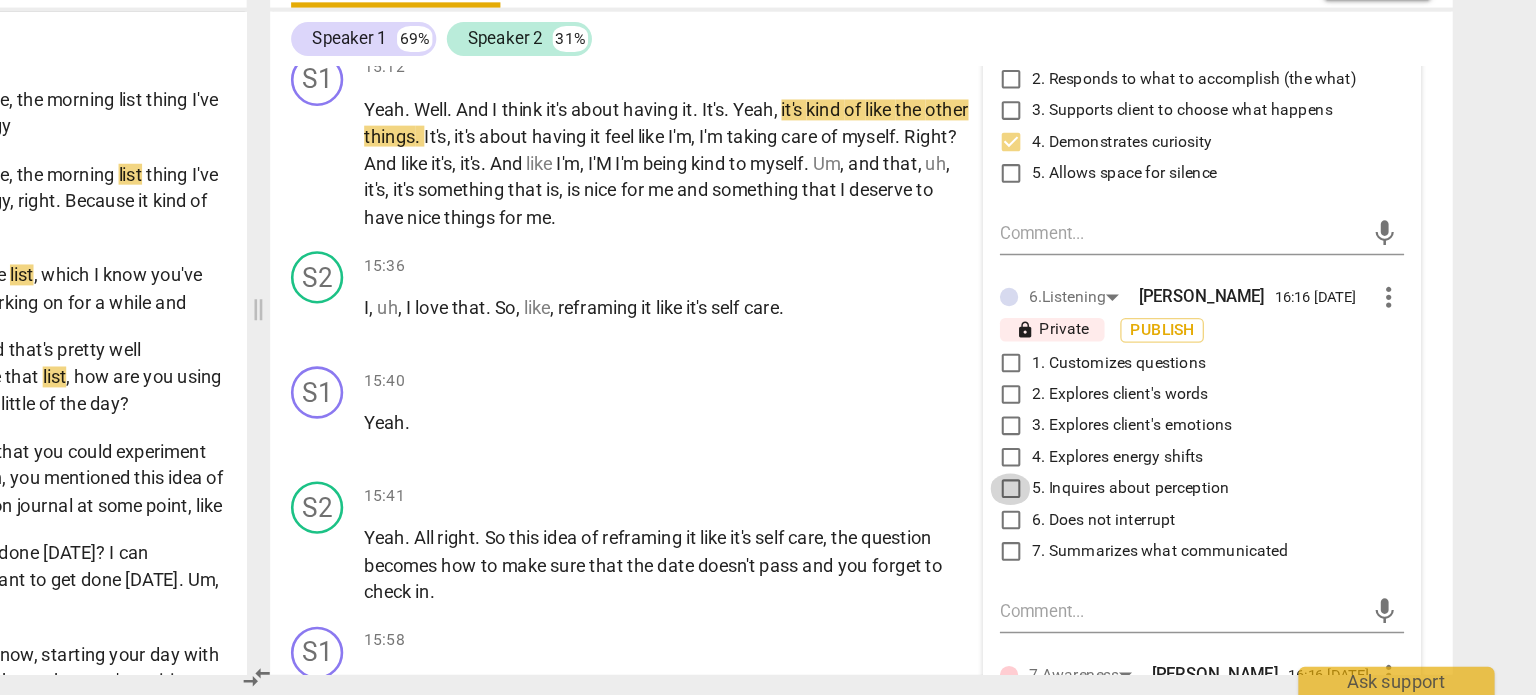 click on "5. Inquires about perception" at bounding box center [1134, 537] 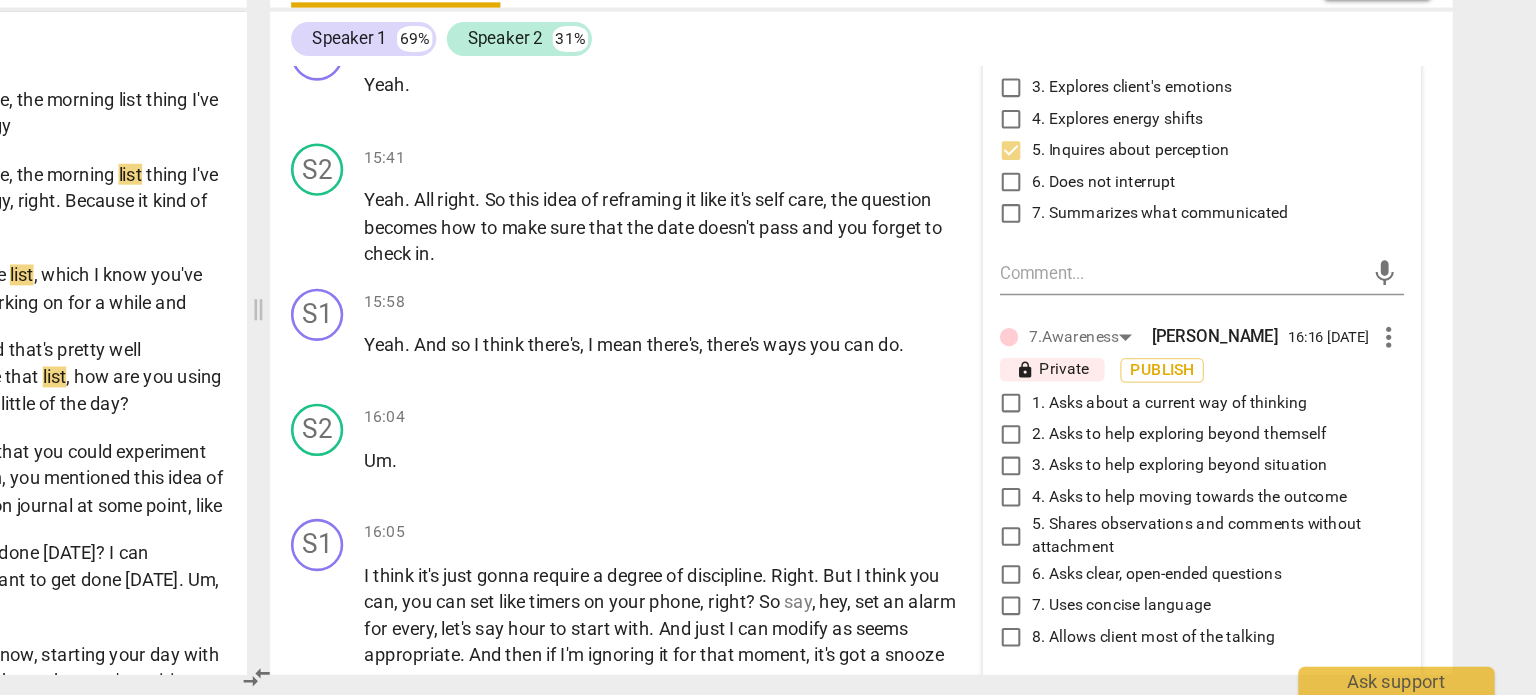 scroll, scrollTop: 7068, scrollLeft: 0, axis: vertical 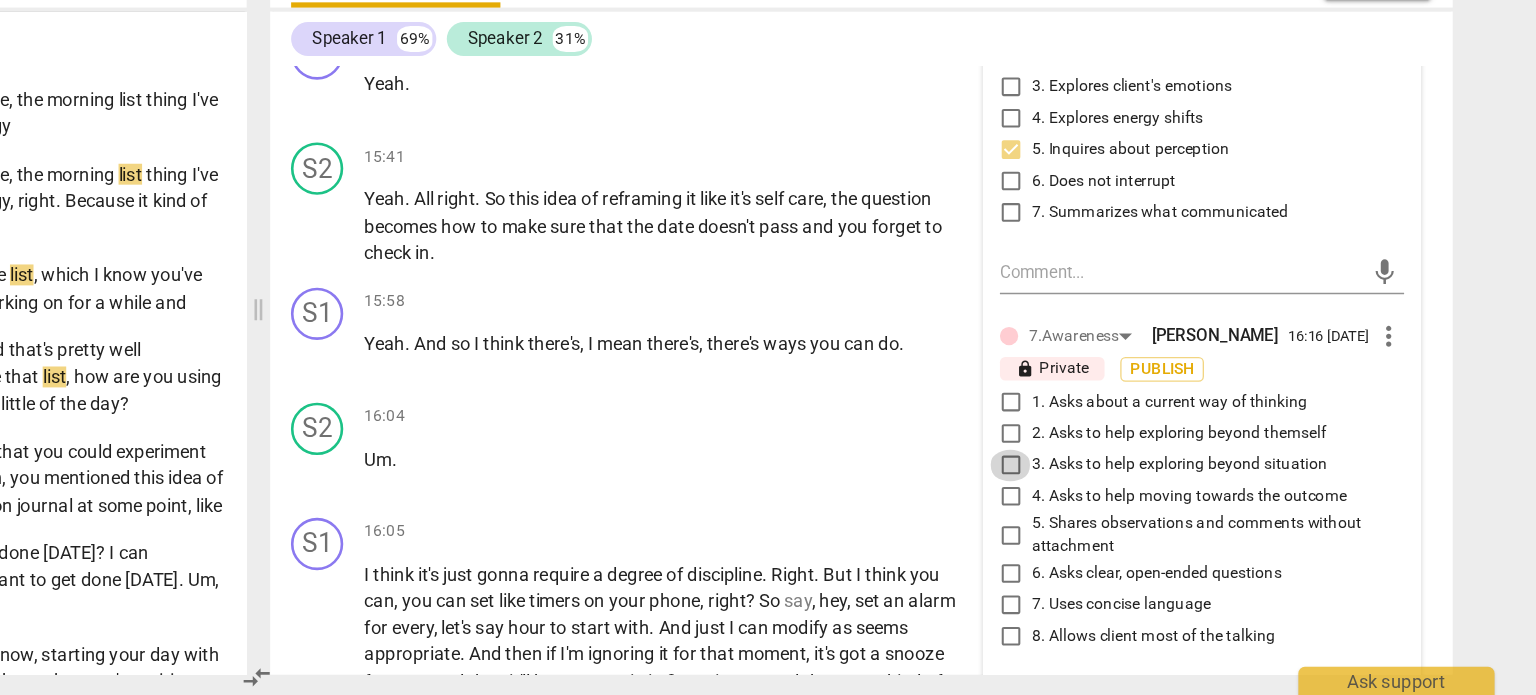 click on "3. Asks to help exploring beyond situation" at bounding box center (1134, 519) 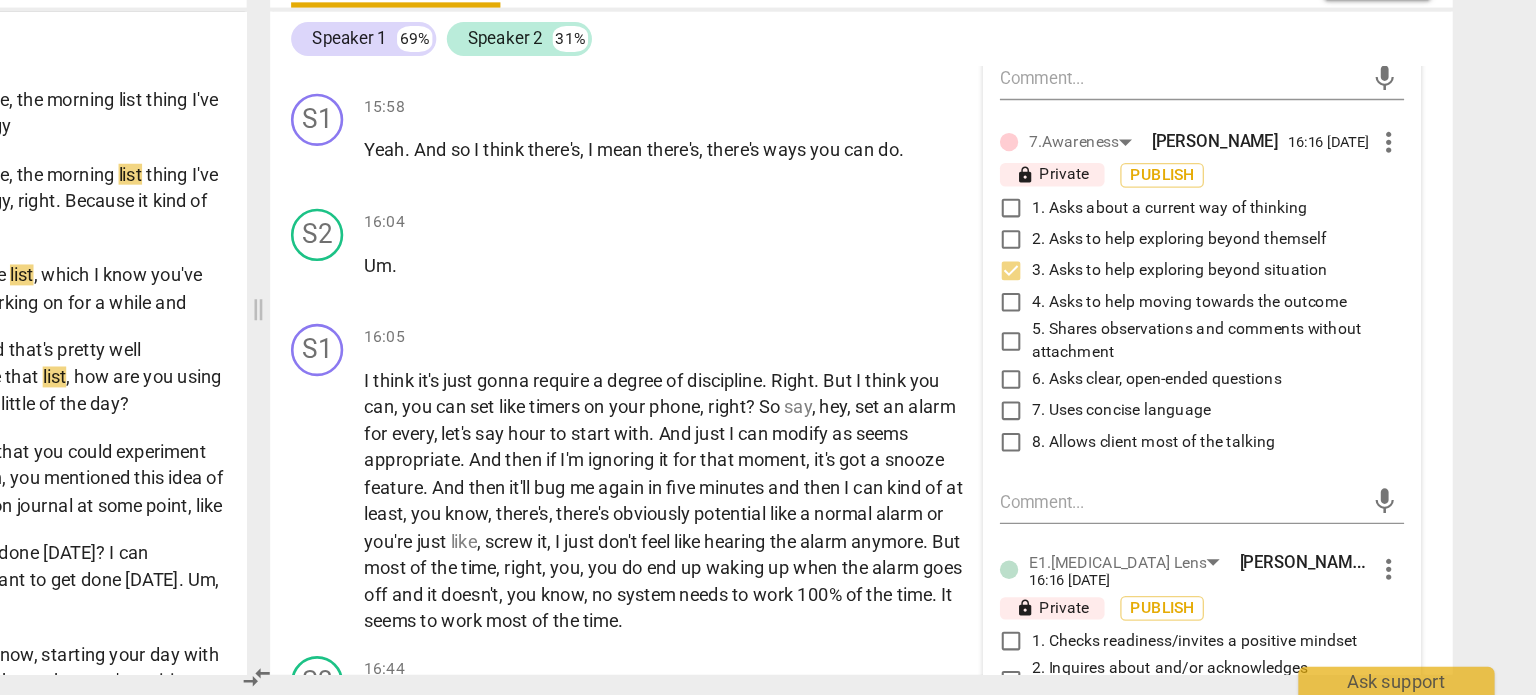 scroll, scrollTop: 7218, scrollLeft: 0, axis: vertical 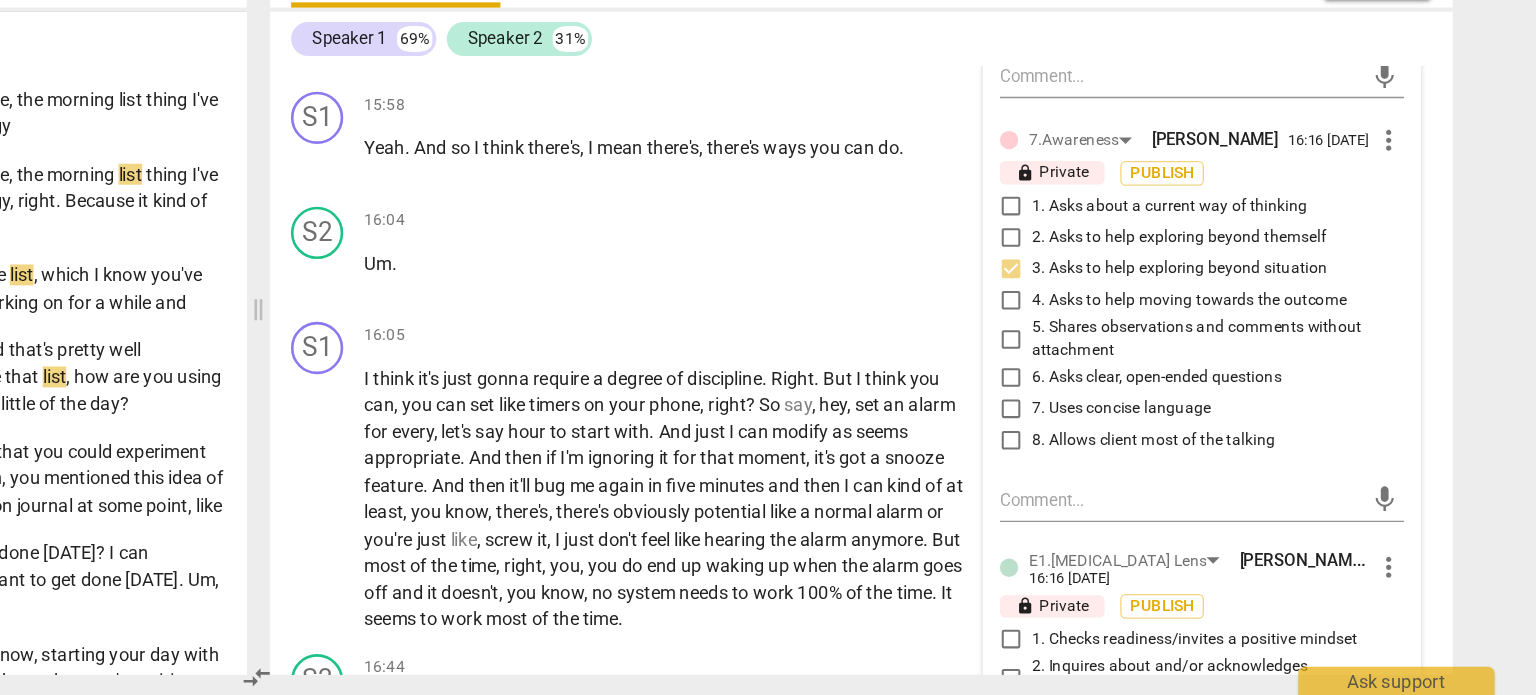 click on "6. Asks clear, open-ended questions" at bounding box center (1134, 452) 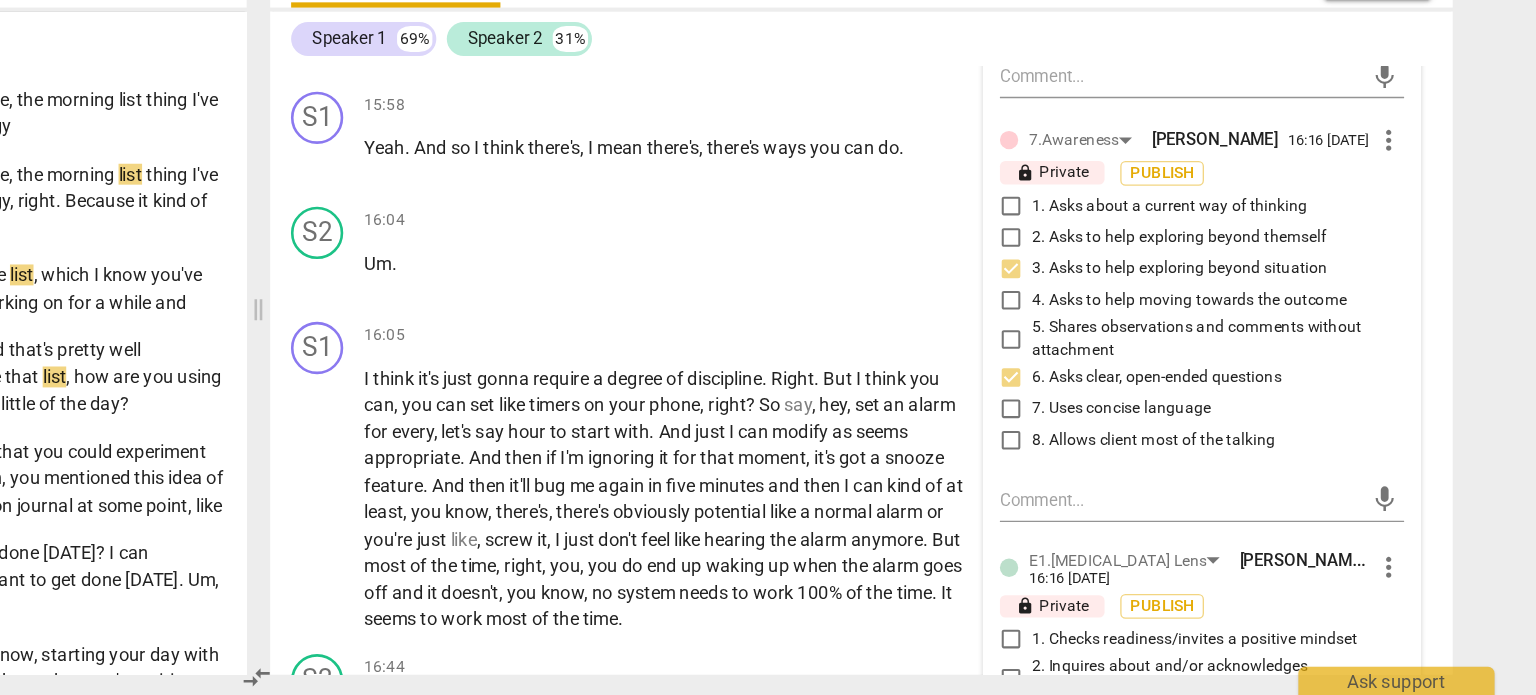 click on "7. Uses concise language" at bounding box center (1134, 476) 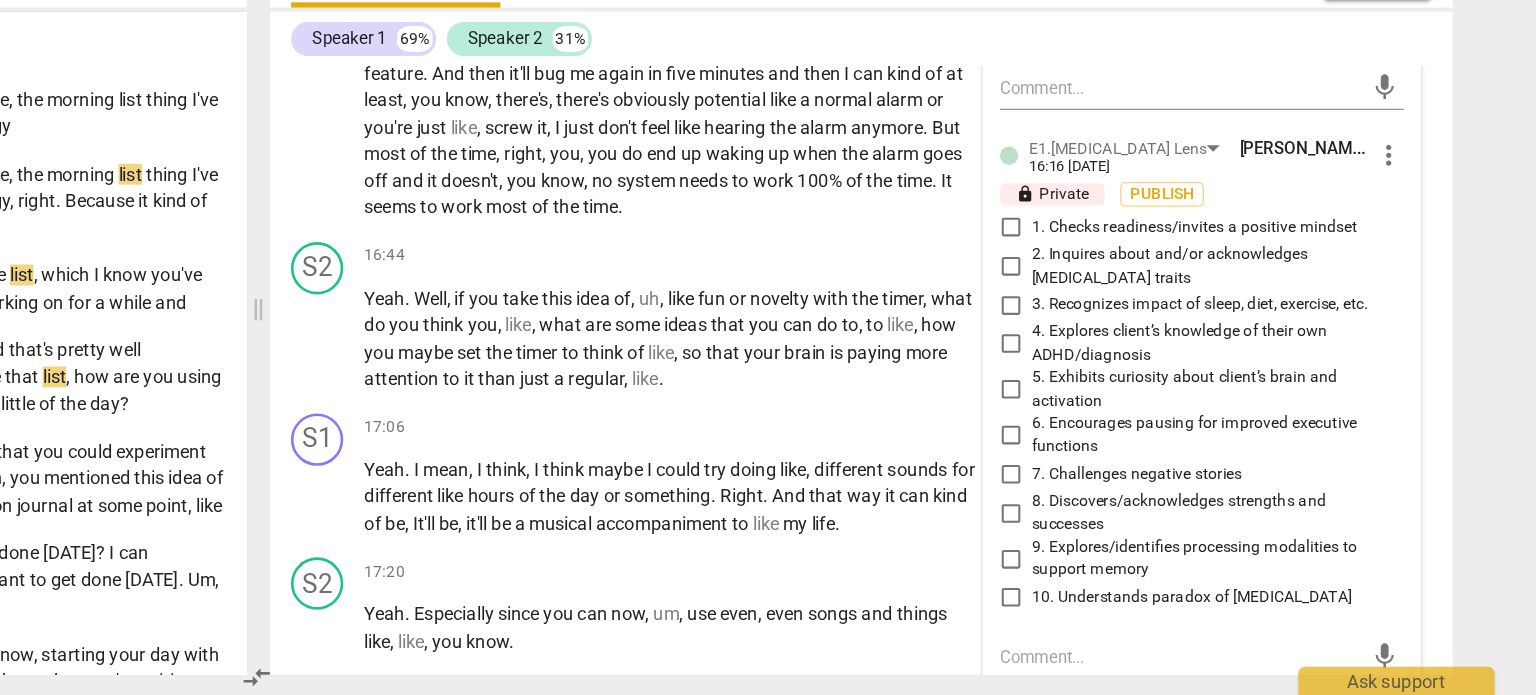 scroll, scrollTop: 7534, scrollLeft: 0, axis: vertical 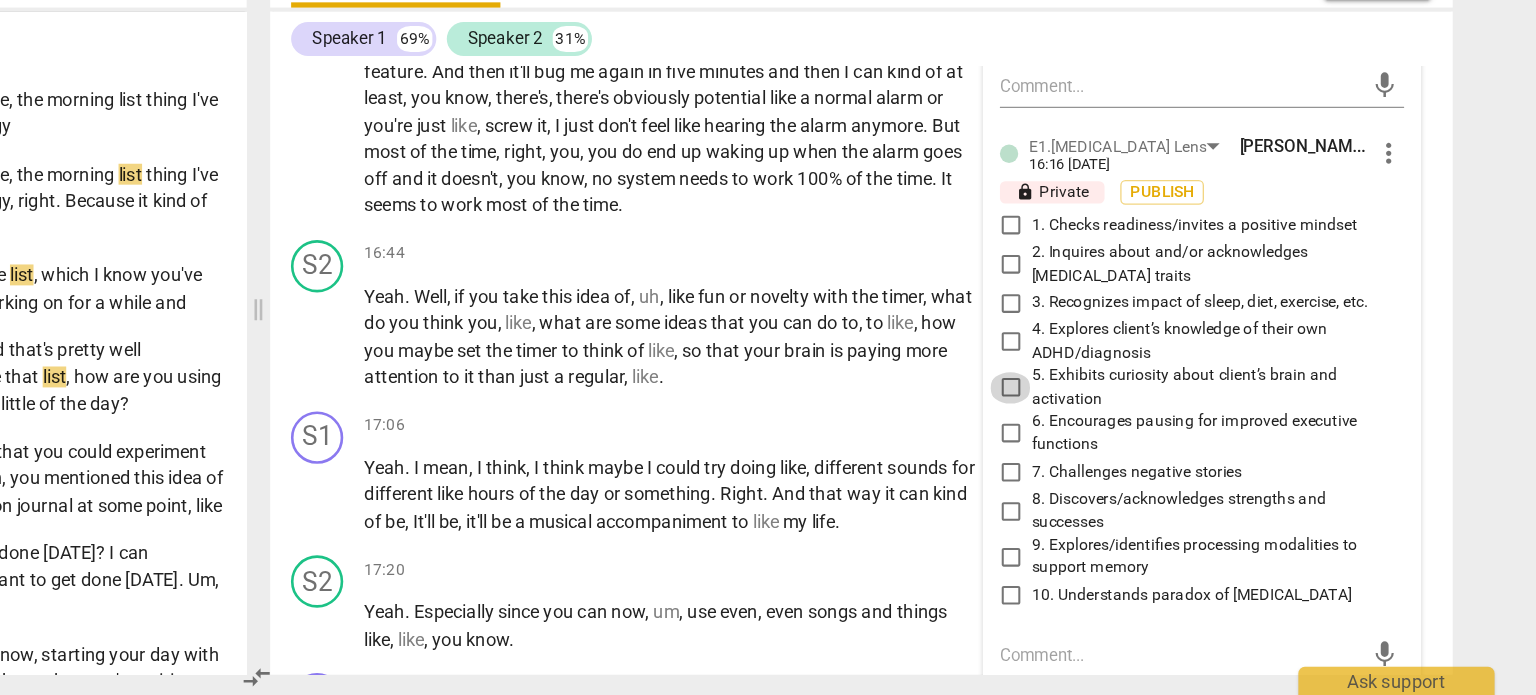click on "5. Exhibits curiosity about client’s brain and activation" at bounding box center [1134, 460] 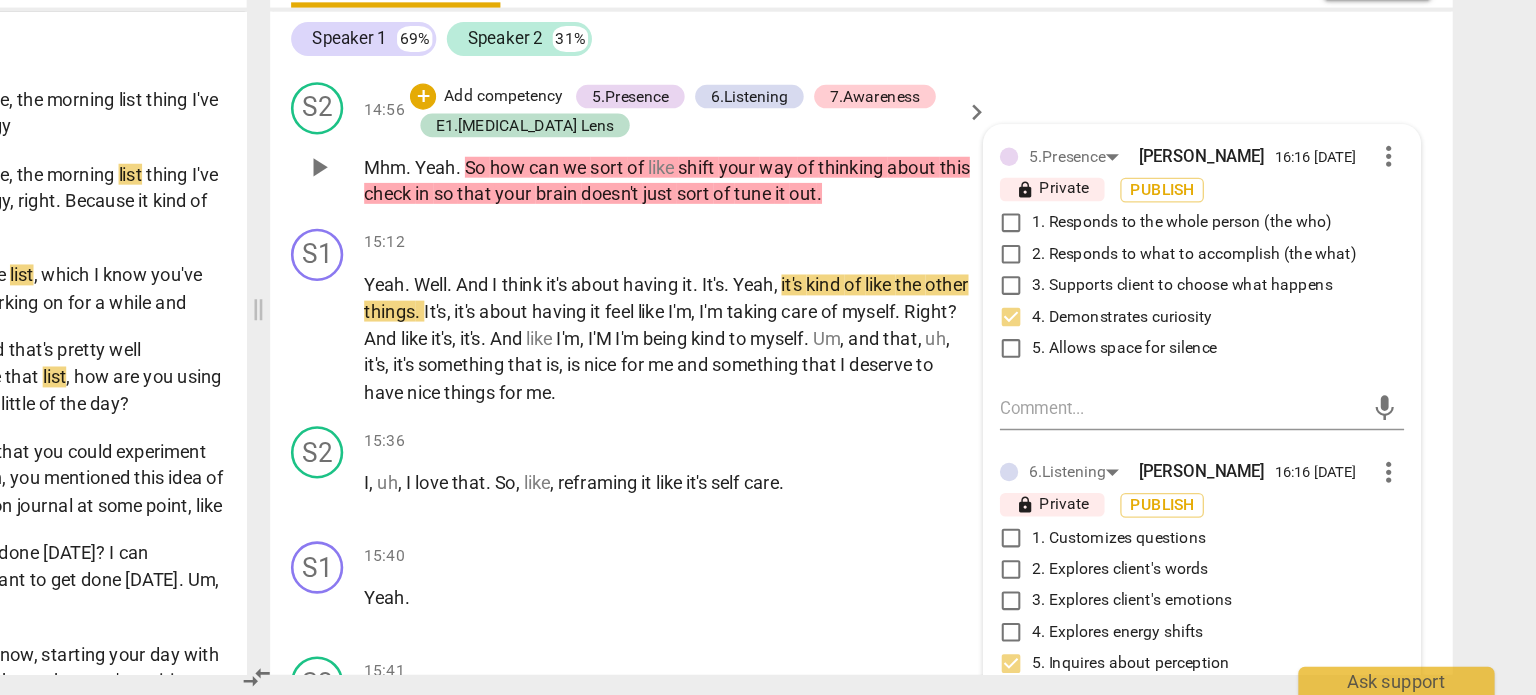 scroll, scrollTop: 6674, scrollLeft: 0, axis: vertical 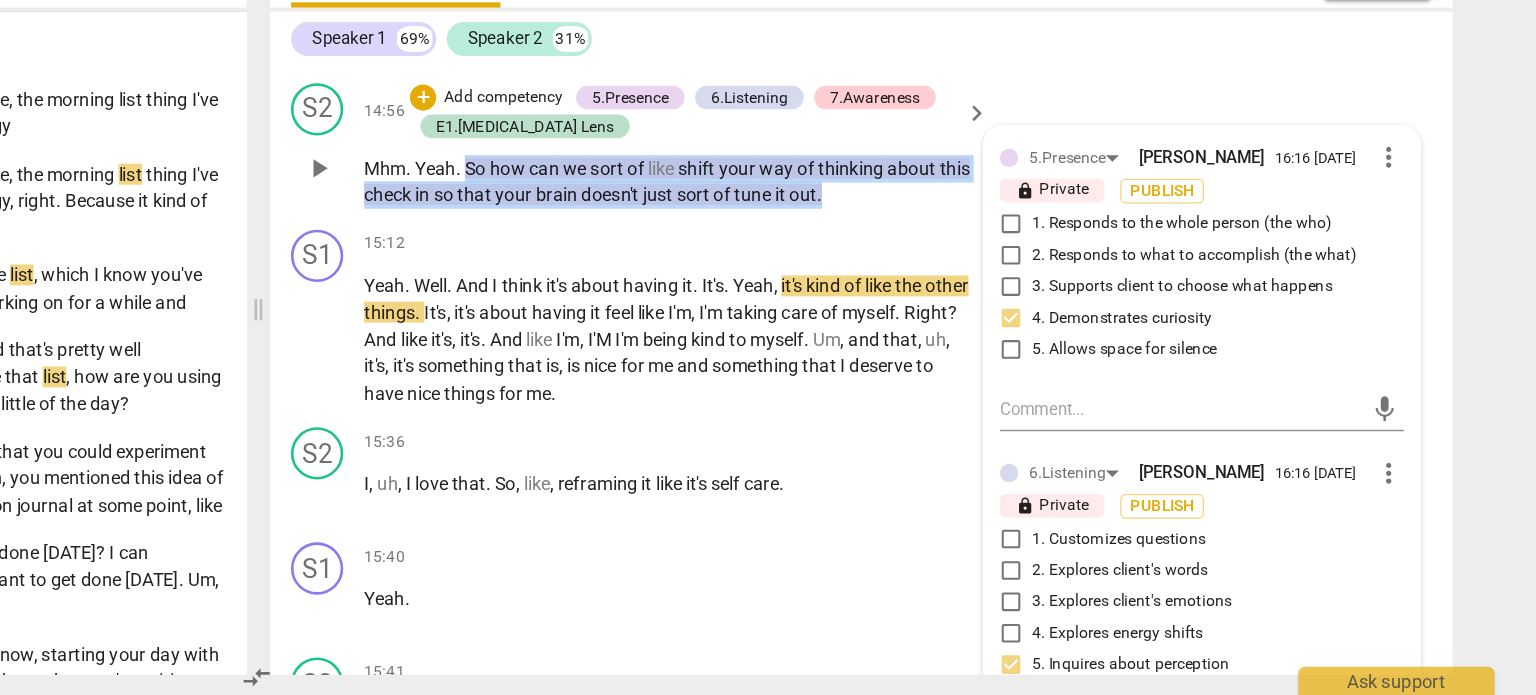 drag, startPoint x: 718, startPoint y: 274, endPoint x: 1022, endPoint y: 304, distance: 305.47668 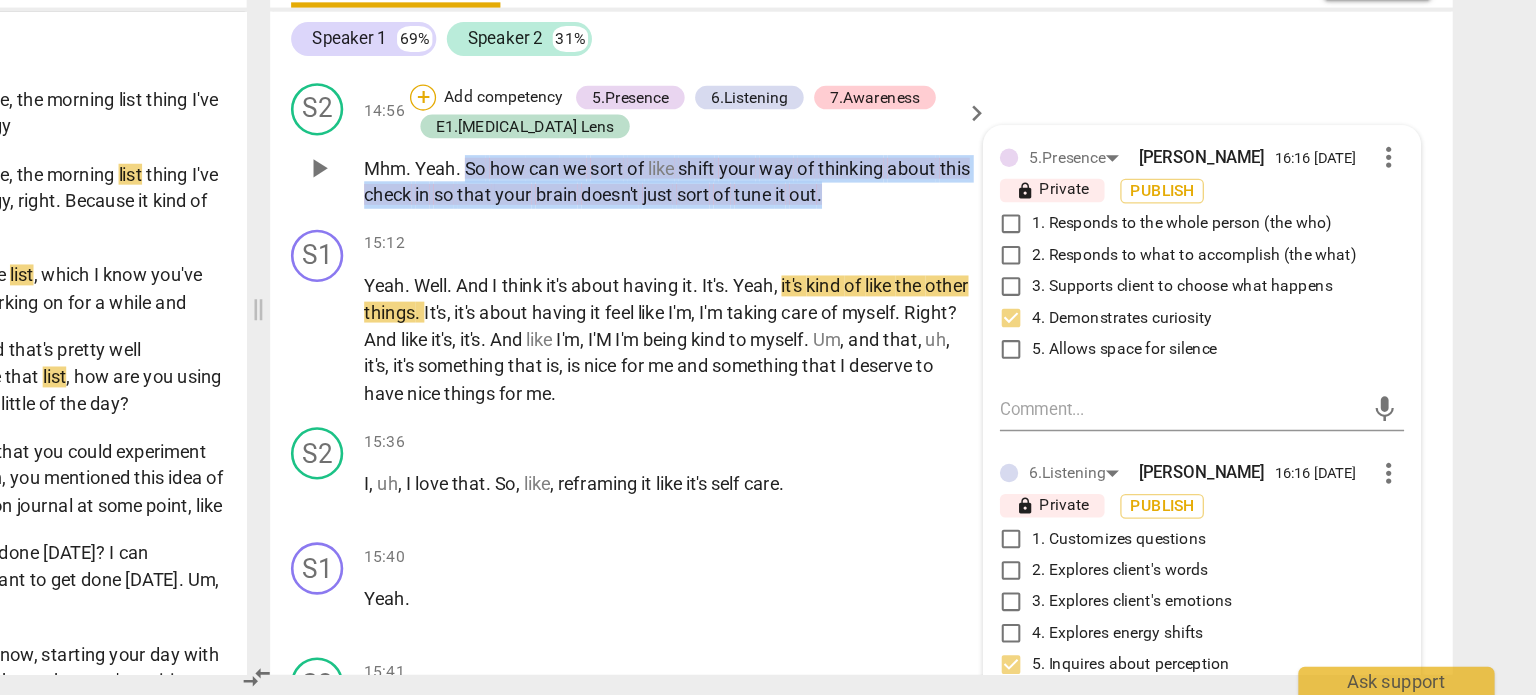click on "+" at bounding box center (685, 238) 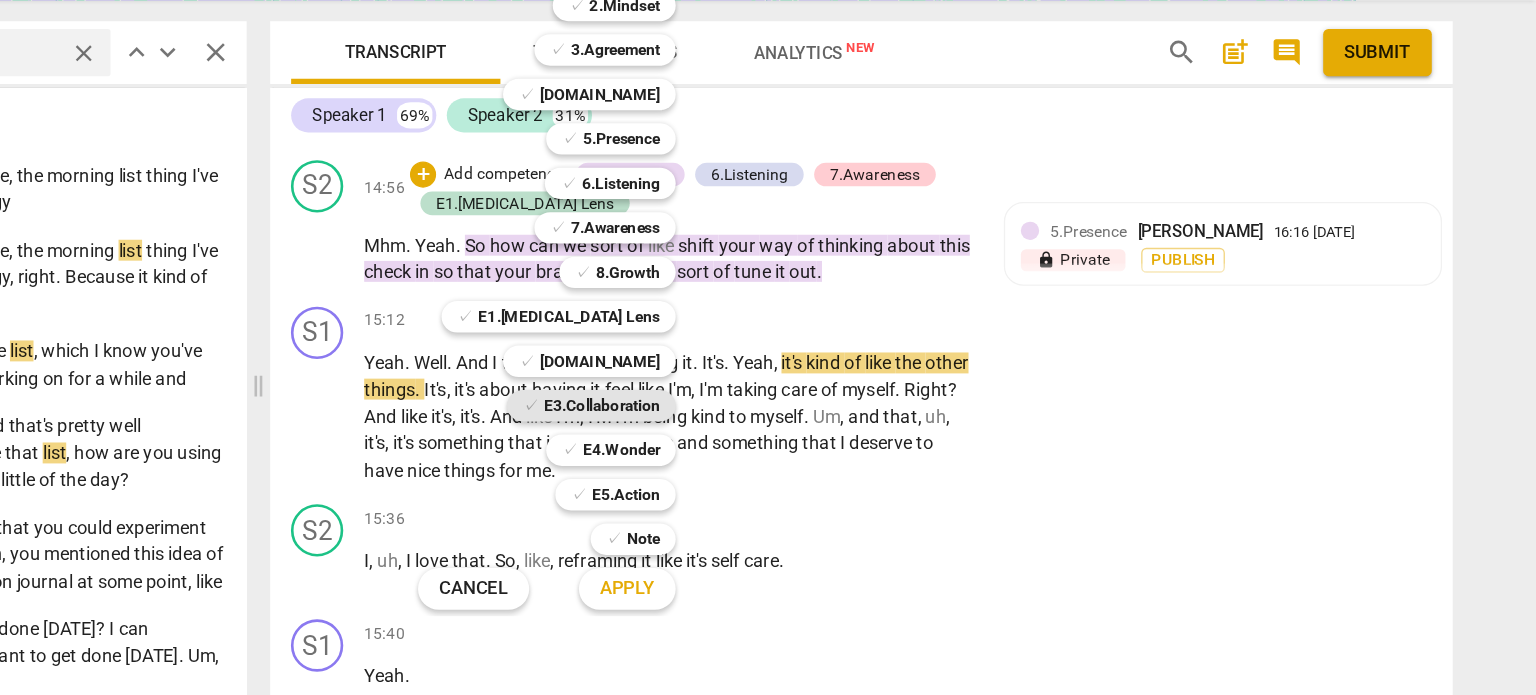 click on "E3.Collaboration" at bounding box center [821, 415] 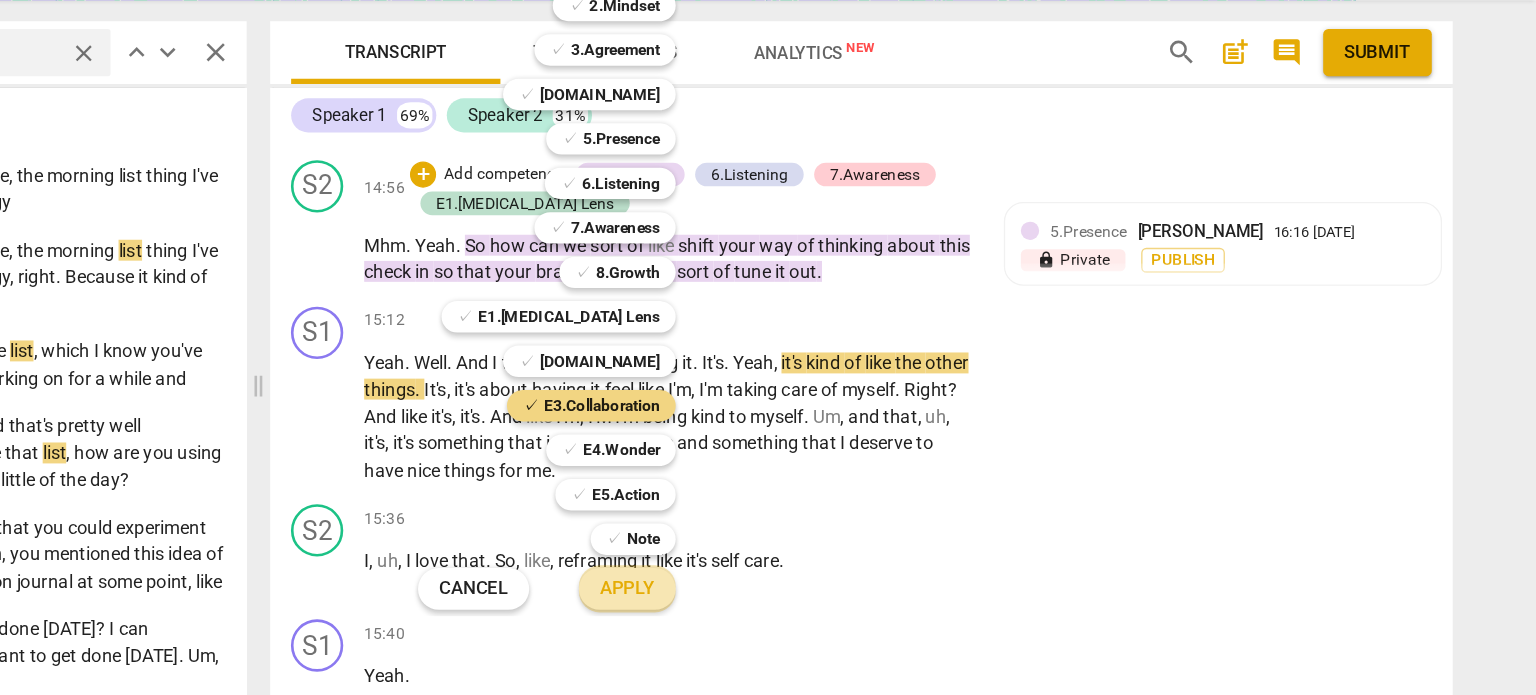 click on "Apply" at bounding box center (841, 555) 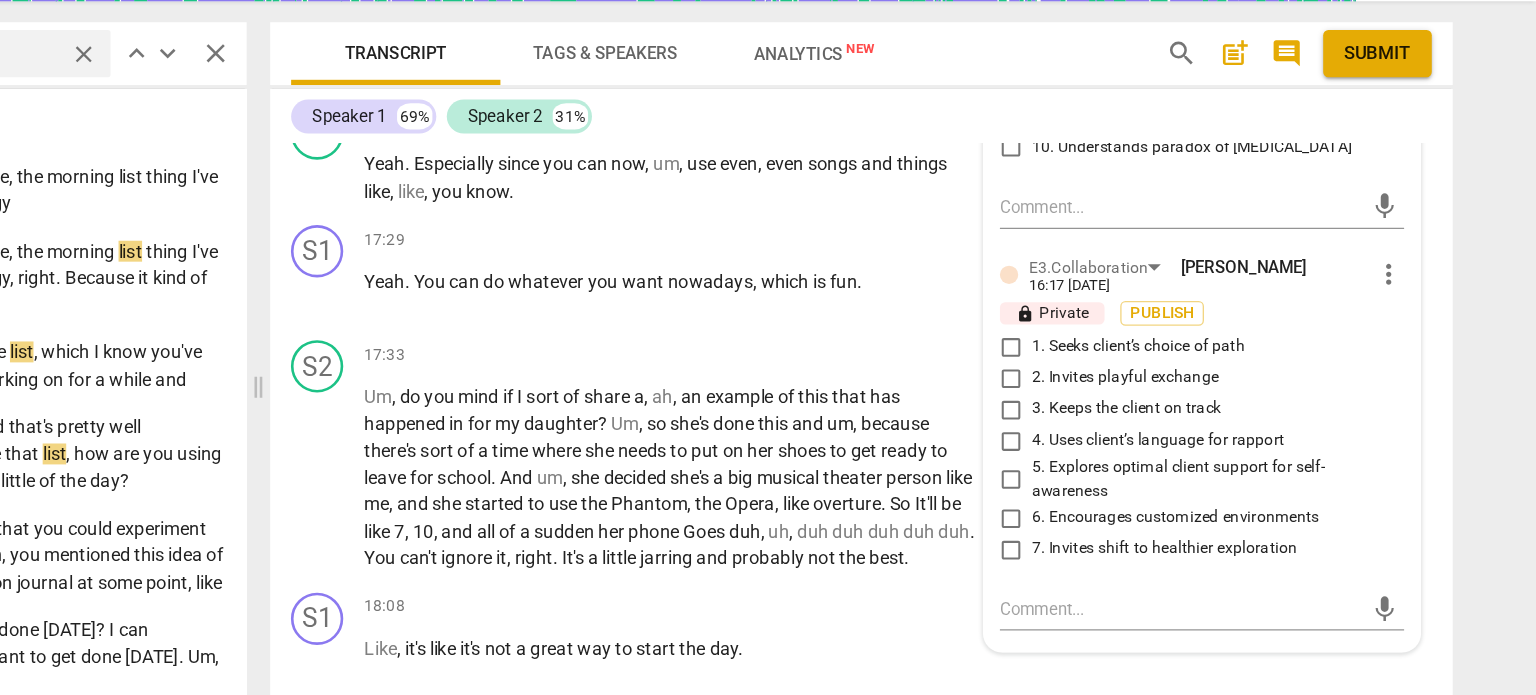 scroll, scrollTop: 7936, scrollLeft: 0, axis: vertical 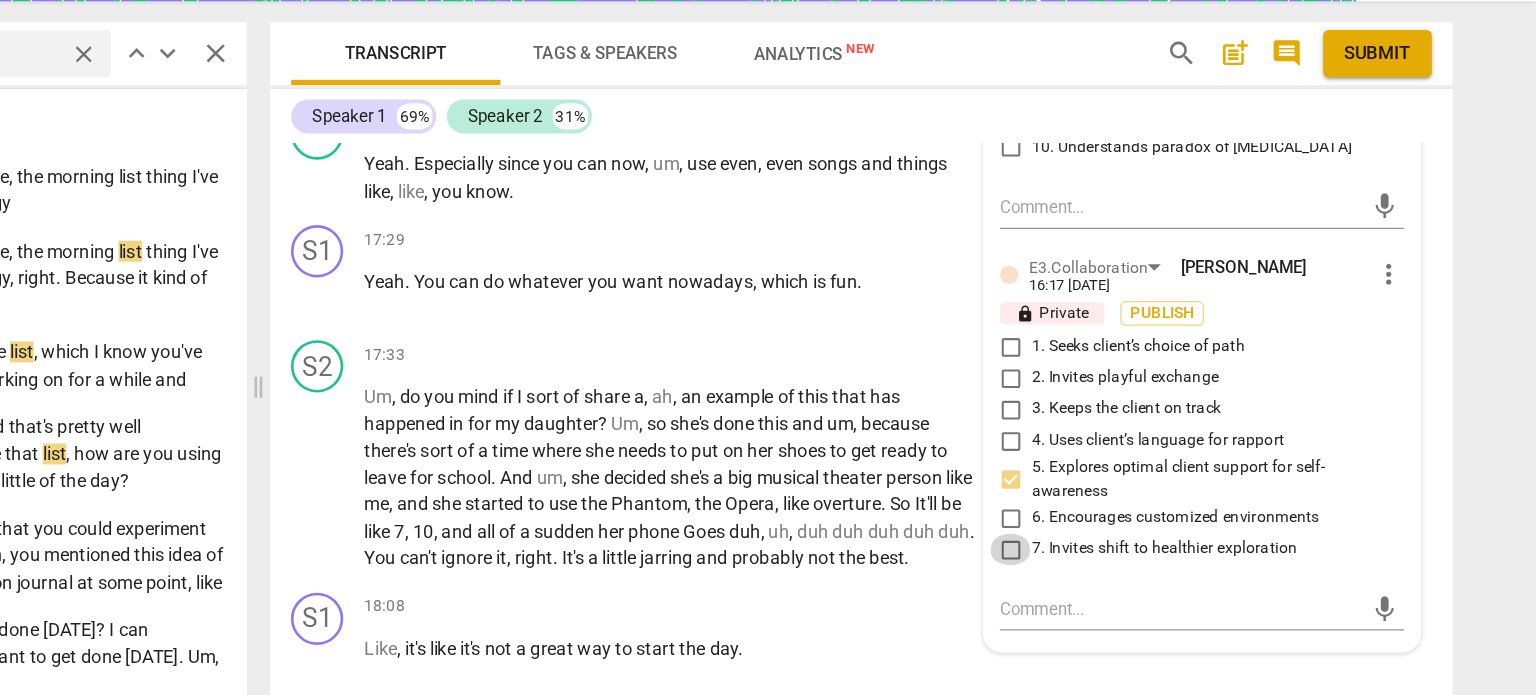 click on "7. Invites shift to healthier exploration" at bounding box center (1134, 524) 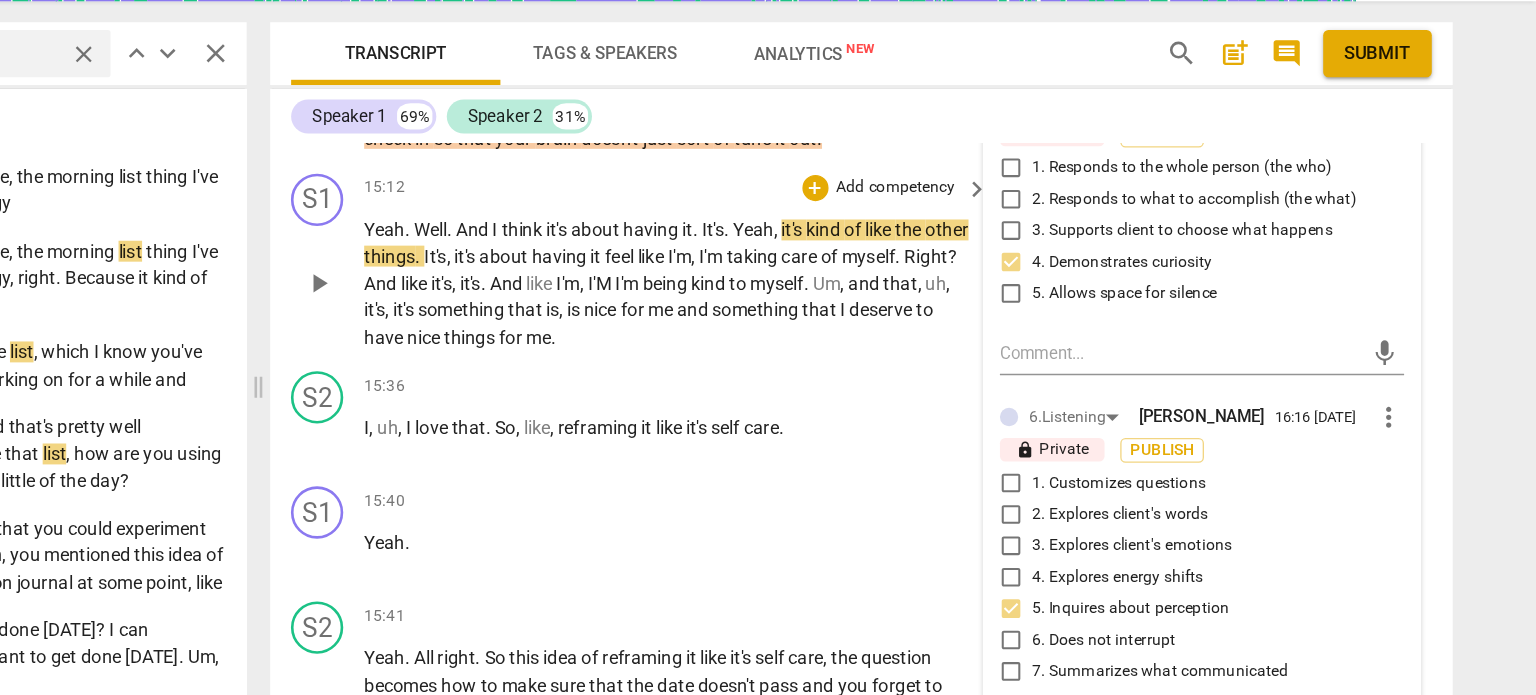 scroll, scrollTop: 6776, scrollLeft: 0, axis: vertical 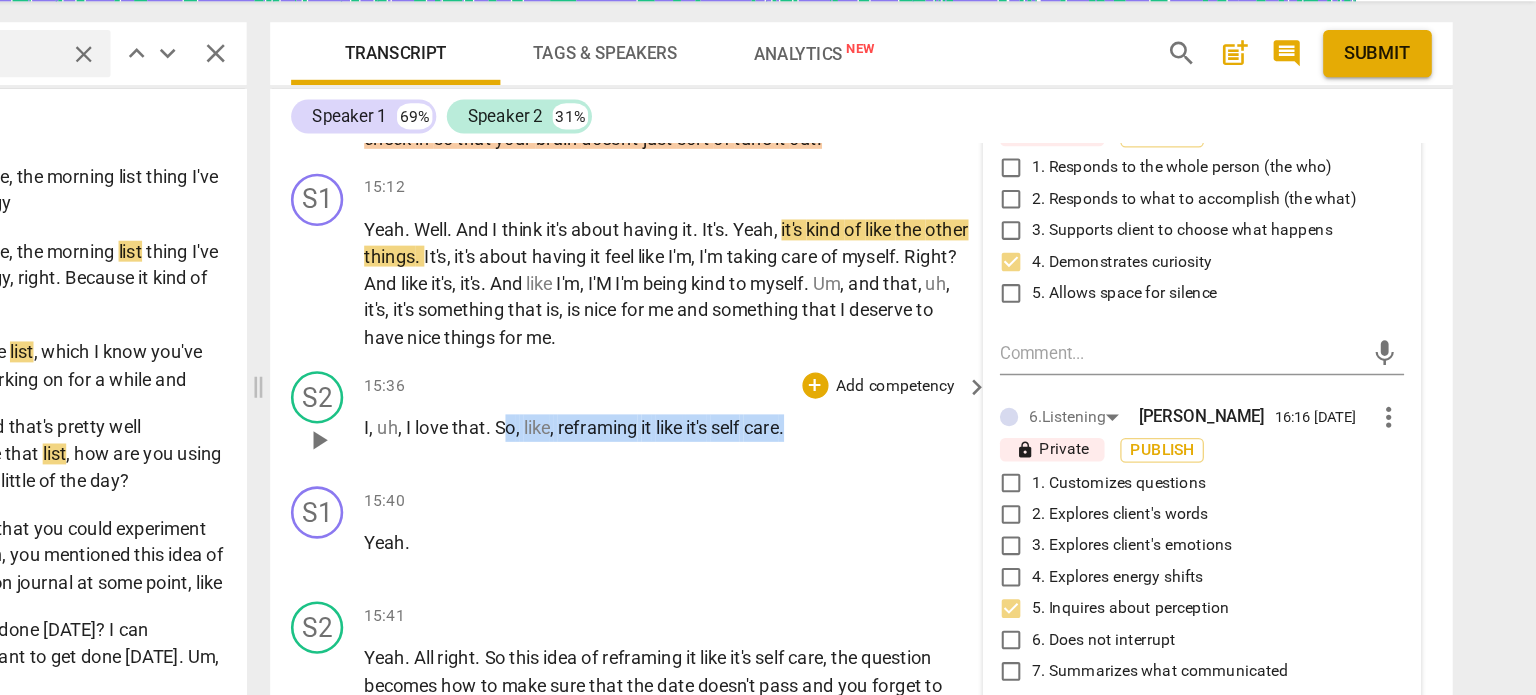 drag, startPoint x: 965, startPoint y: 415, endPoint x: 746, endPoint y: 408, distance: 219.11185 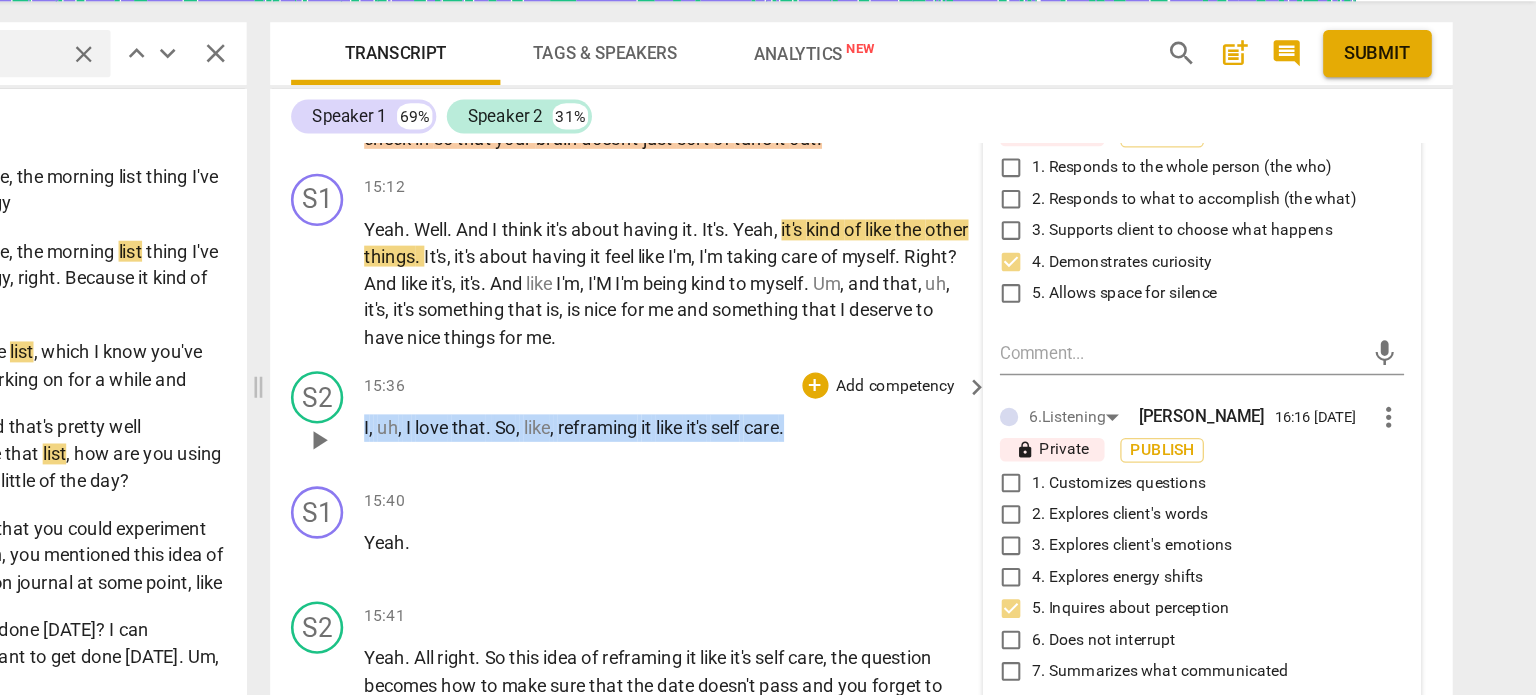 drag, startPoint x: 634, startPoint y: 412, endPoint x: 980, endPoint y: 408, distance: 346.02313 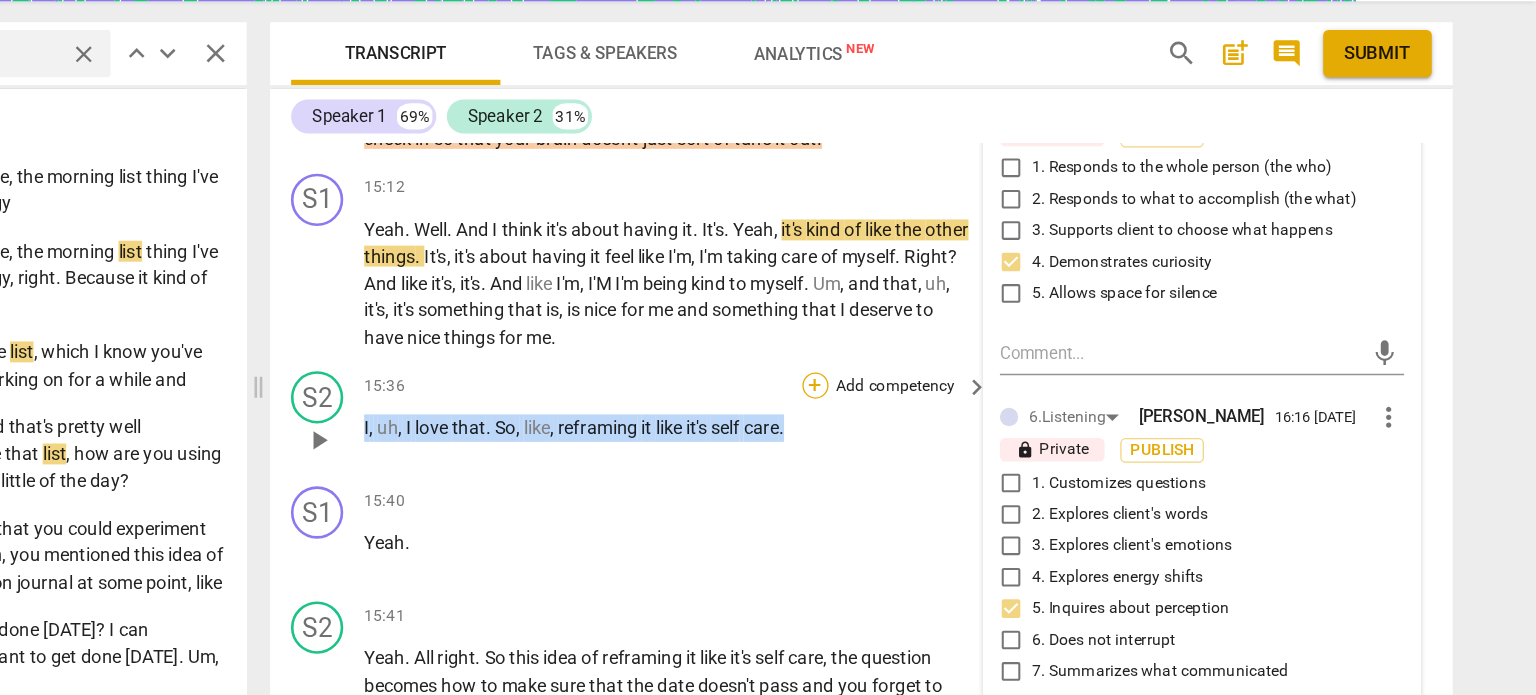 click on "+" at bounding box center [985, 399] 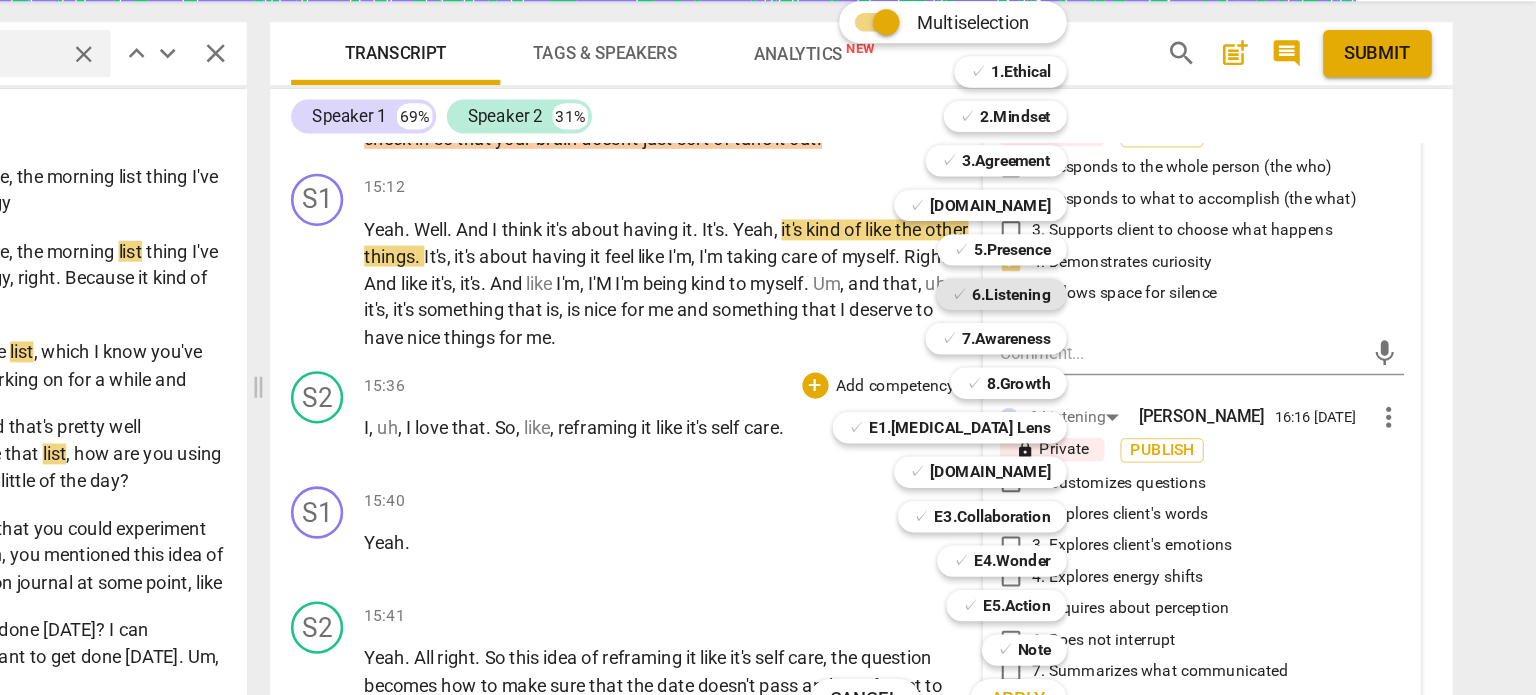 click on "6.Listening" at bounding box center (1135, 329) 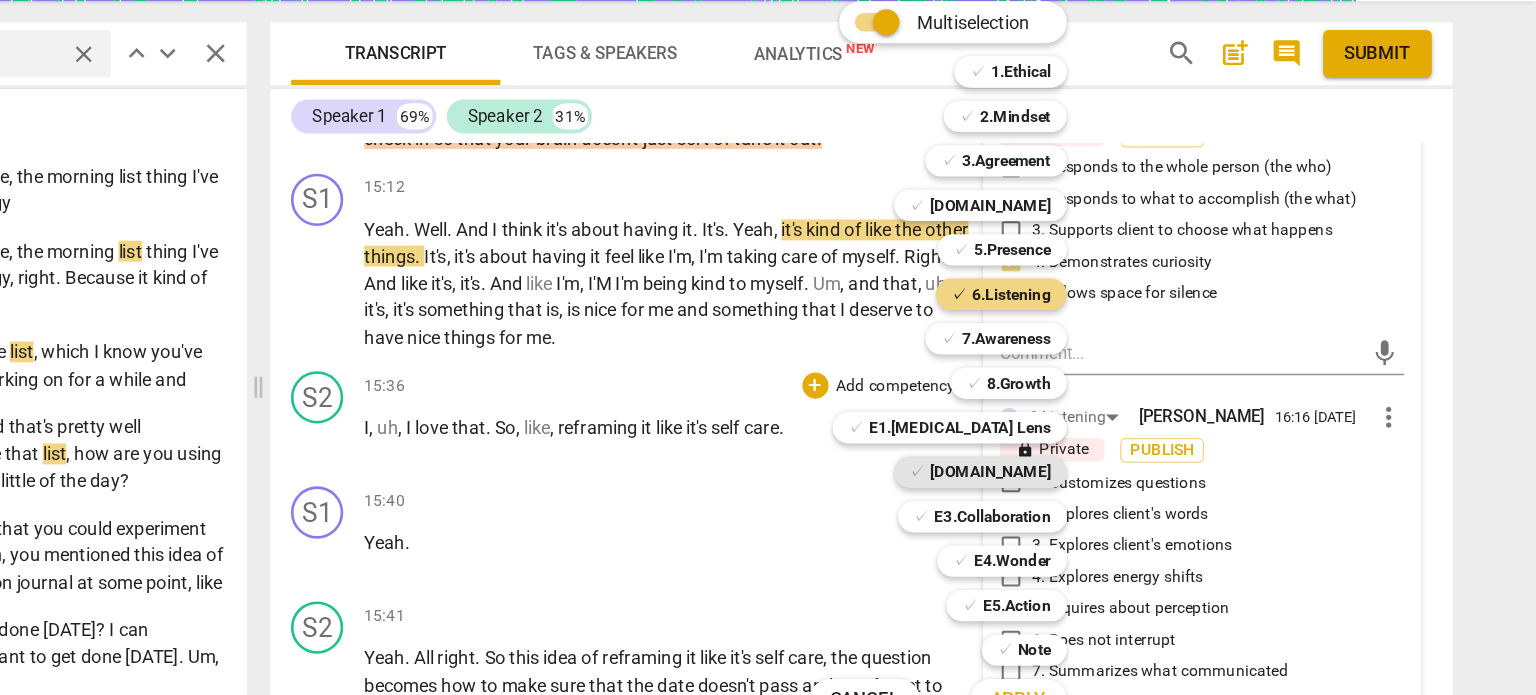 click on "[DOMAIN_NAME]" at bounding box center (1119, 465) 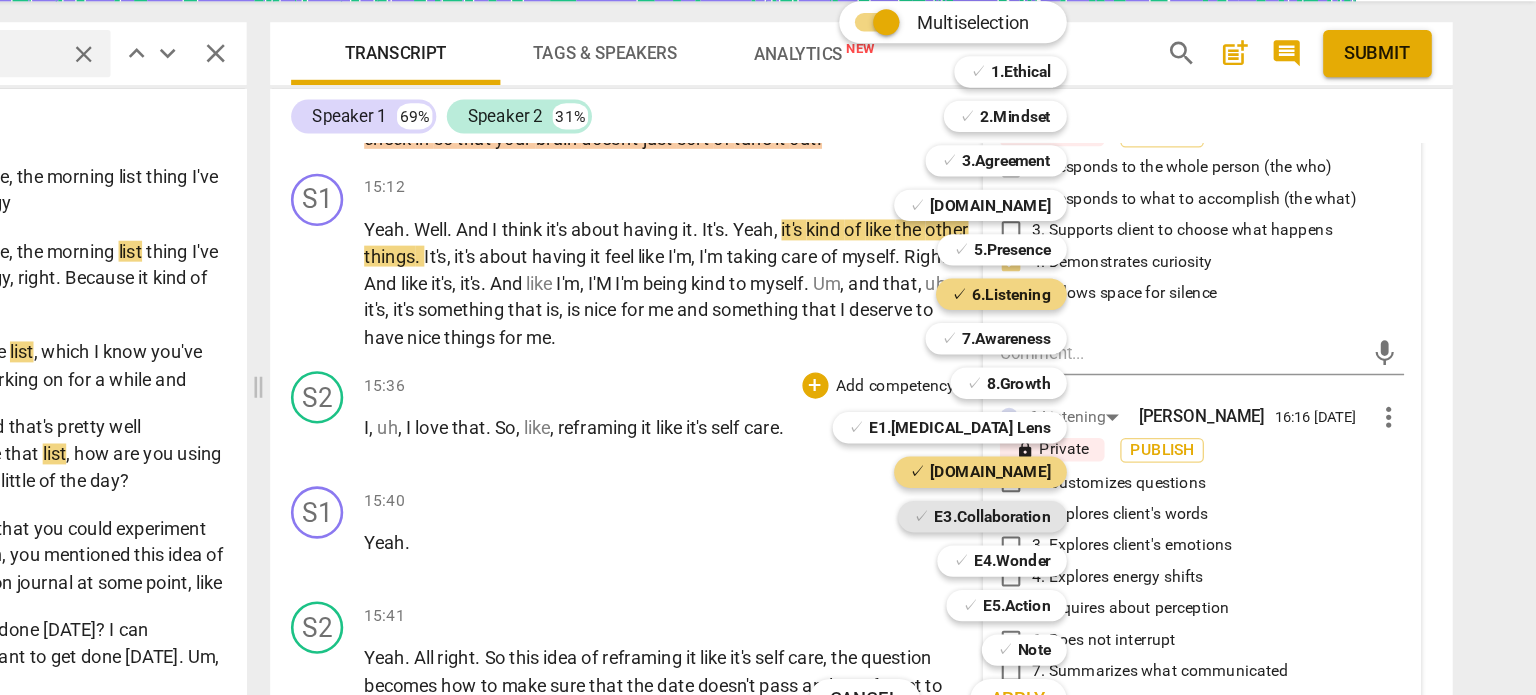 click on "E3.Collaboration" at bounding box center (1120, 499) 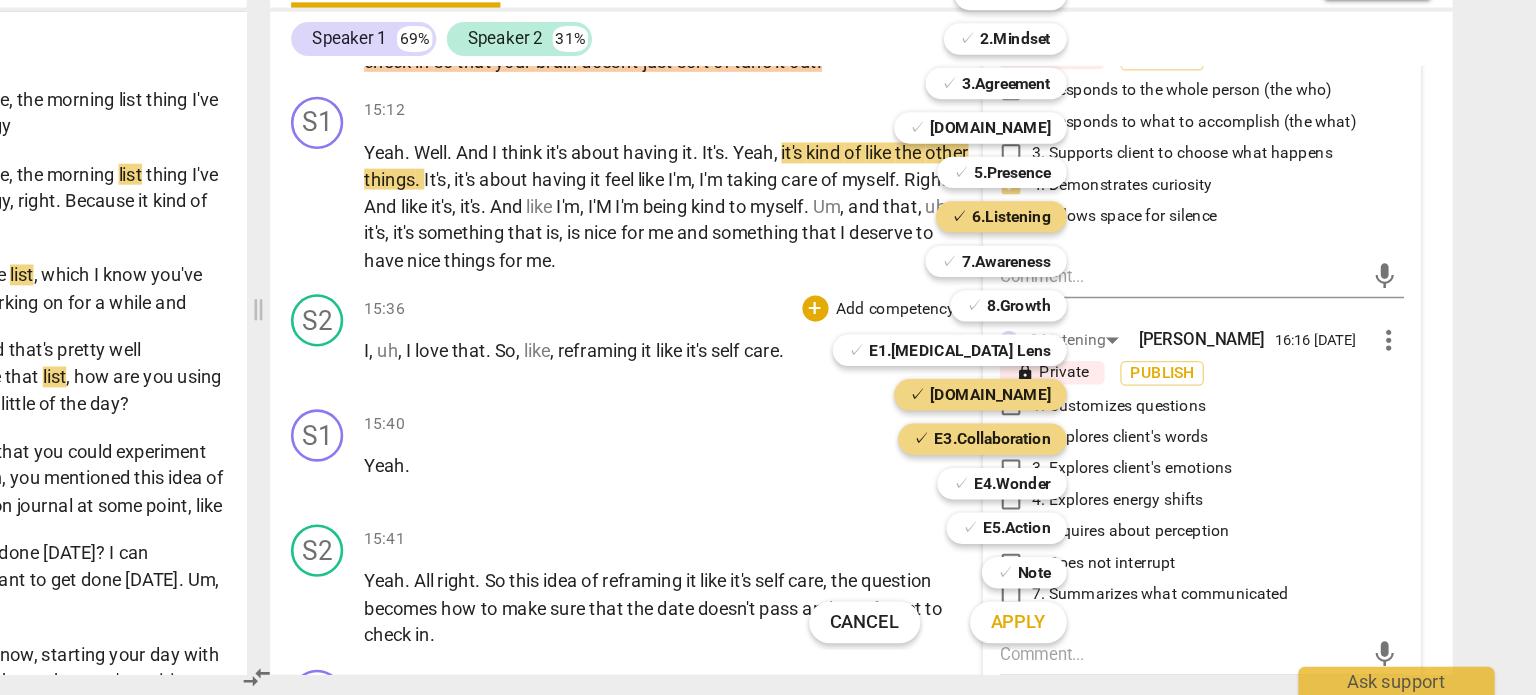 click on "Apply" at bounding box center [1140, 639] 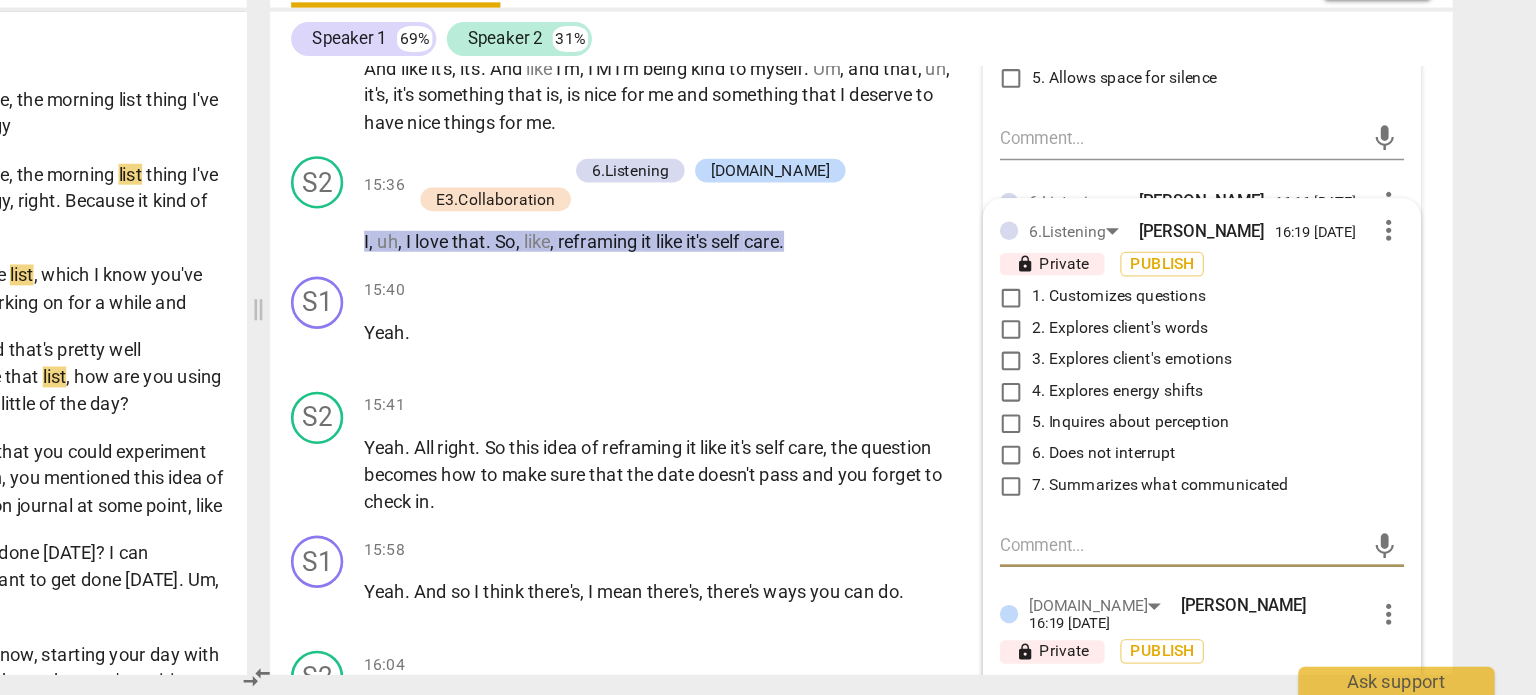 scroll, scrollTop: 6878, scrollLeft: 0, axis: vertical 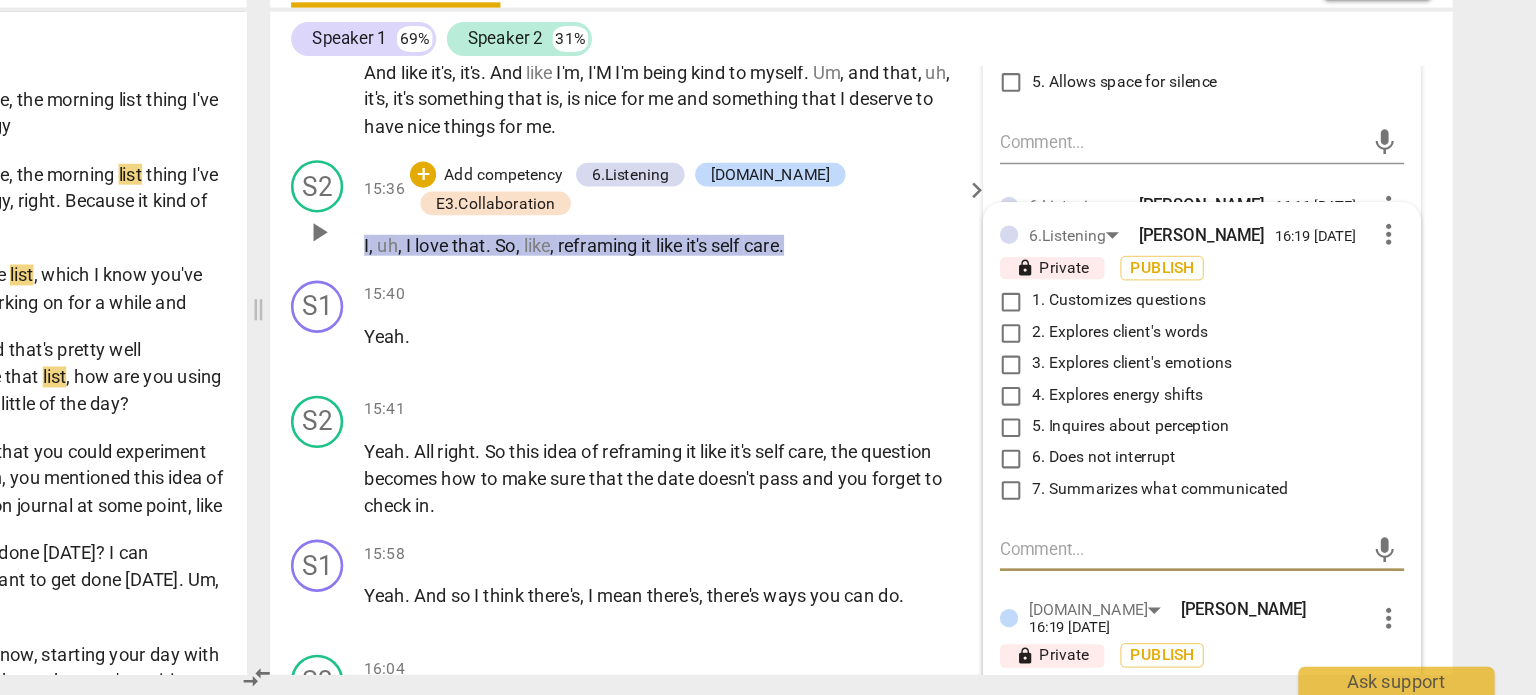 click on "7. Summarizes what communicated" at bounding box center [1134, 538] 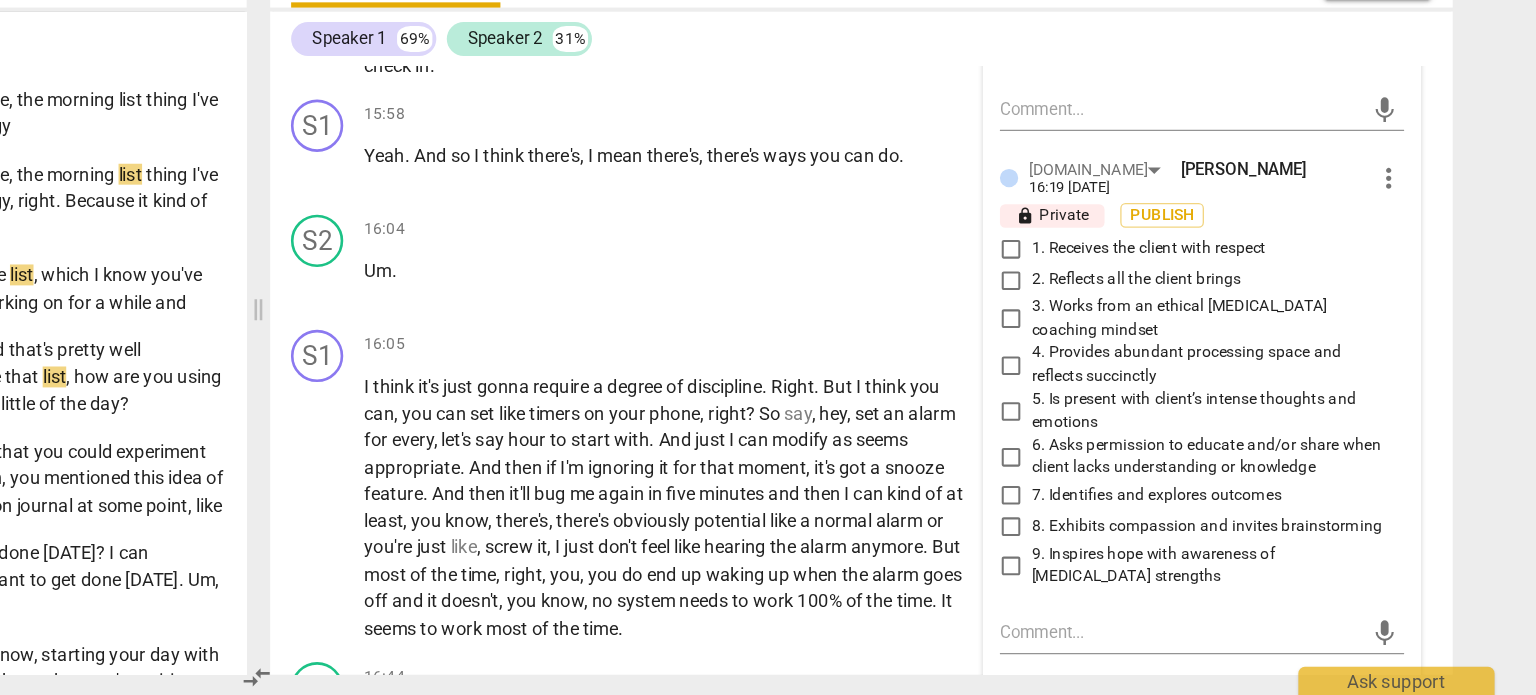 scroll, scrollTop: 7216, scrollLeft: 0, axis: vertical 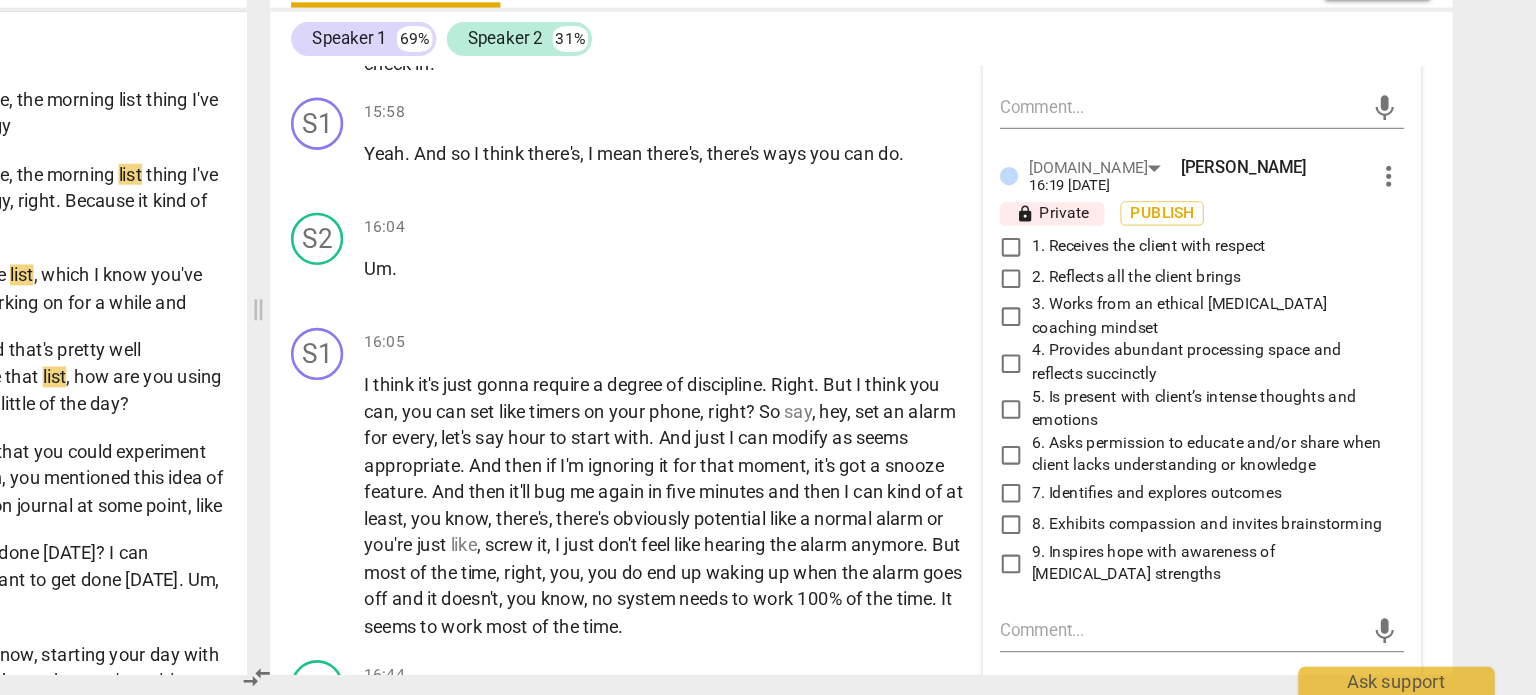 click on "2. Reflects all the client brings" at bounding box center (1134, 376) 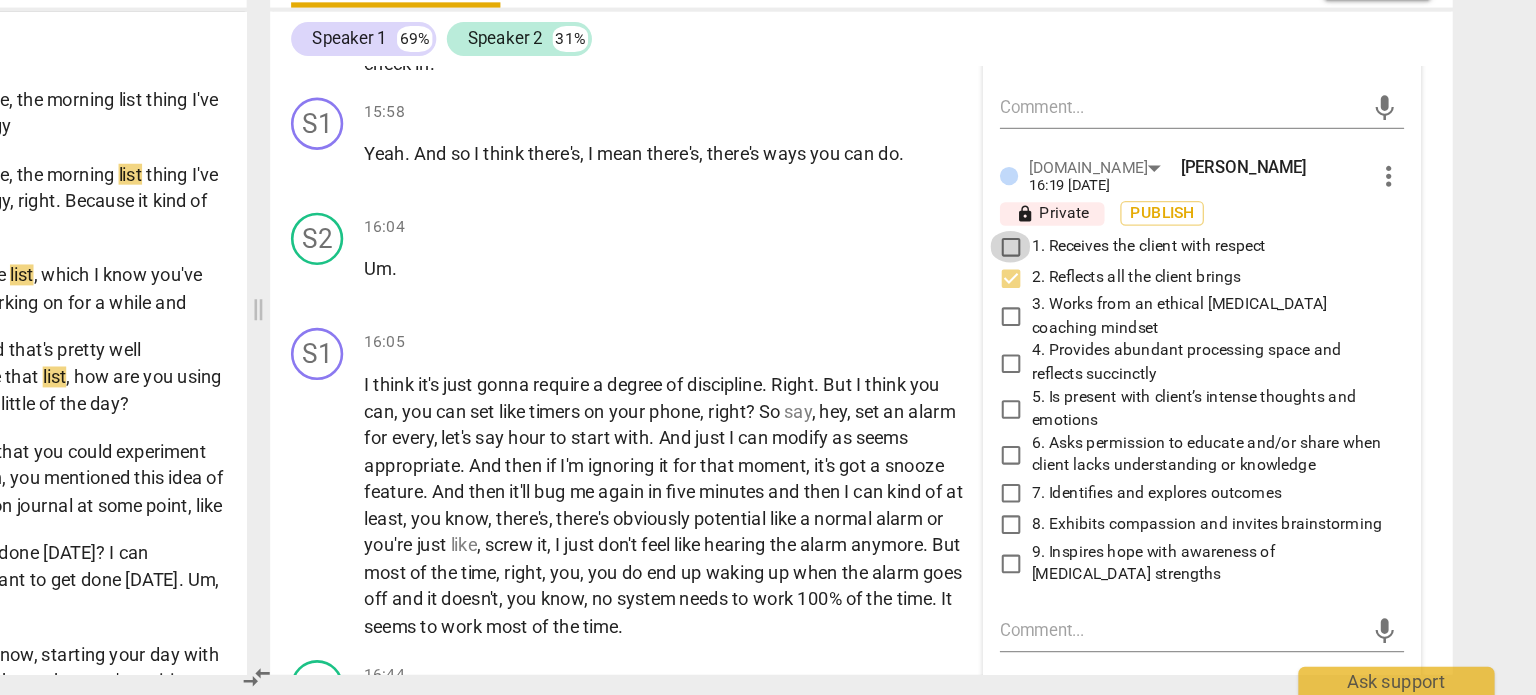 click on "1. Receives the client with respect" at bounding box center (1134, 352) 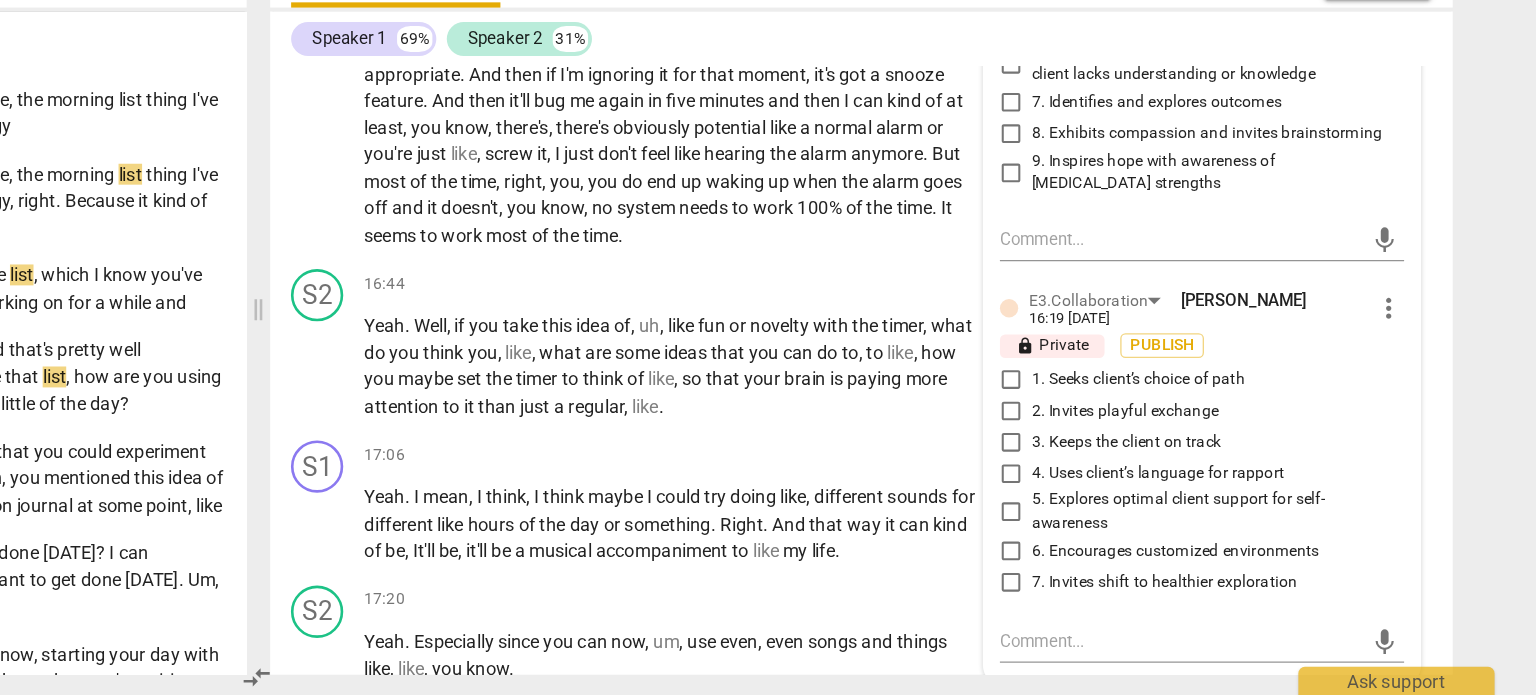 scroll, scrollTop: 7516, scrollLeft: 0, axis: vertical 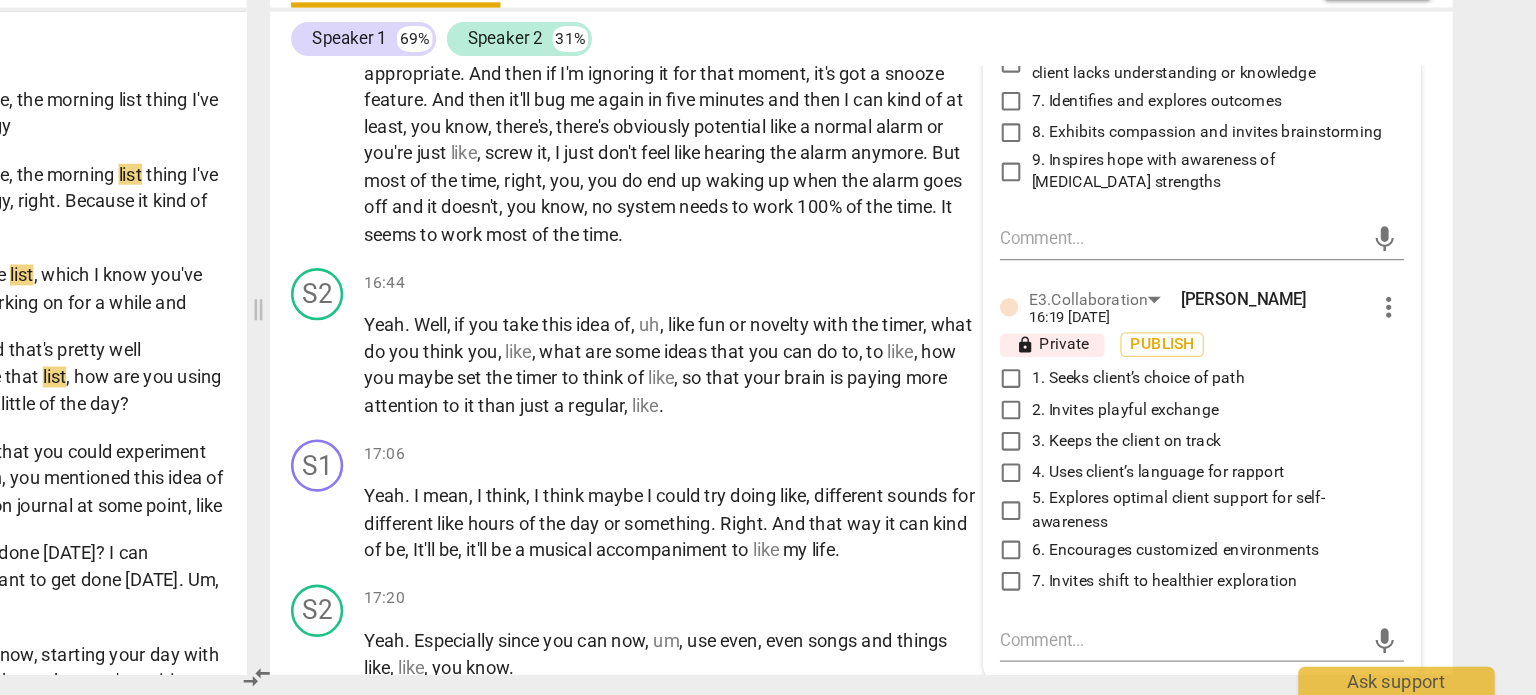 click on "7. Invites shift to healthier exploration" at bounding box center (1134, 607) 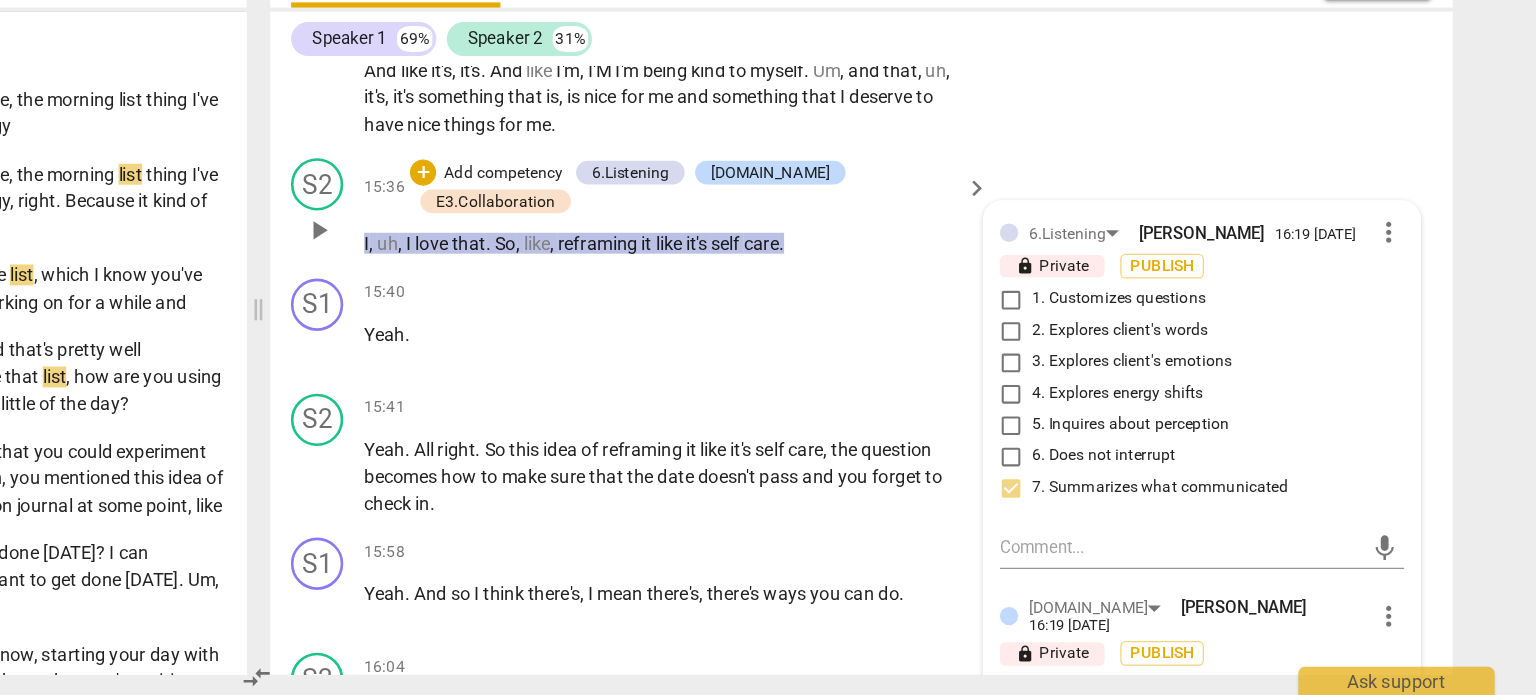 scroll, scrollTop: 6852, scrollLeft: 0, axis: vertical 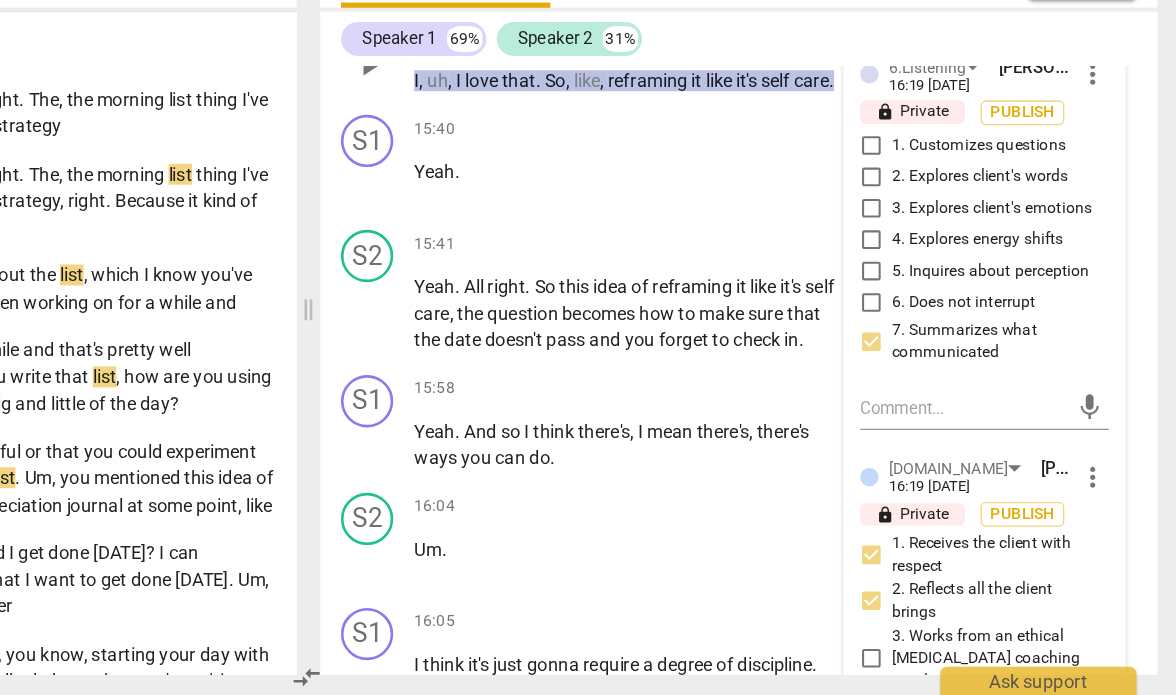 click on "play_arrow" at bounding box center (557, 214) 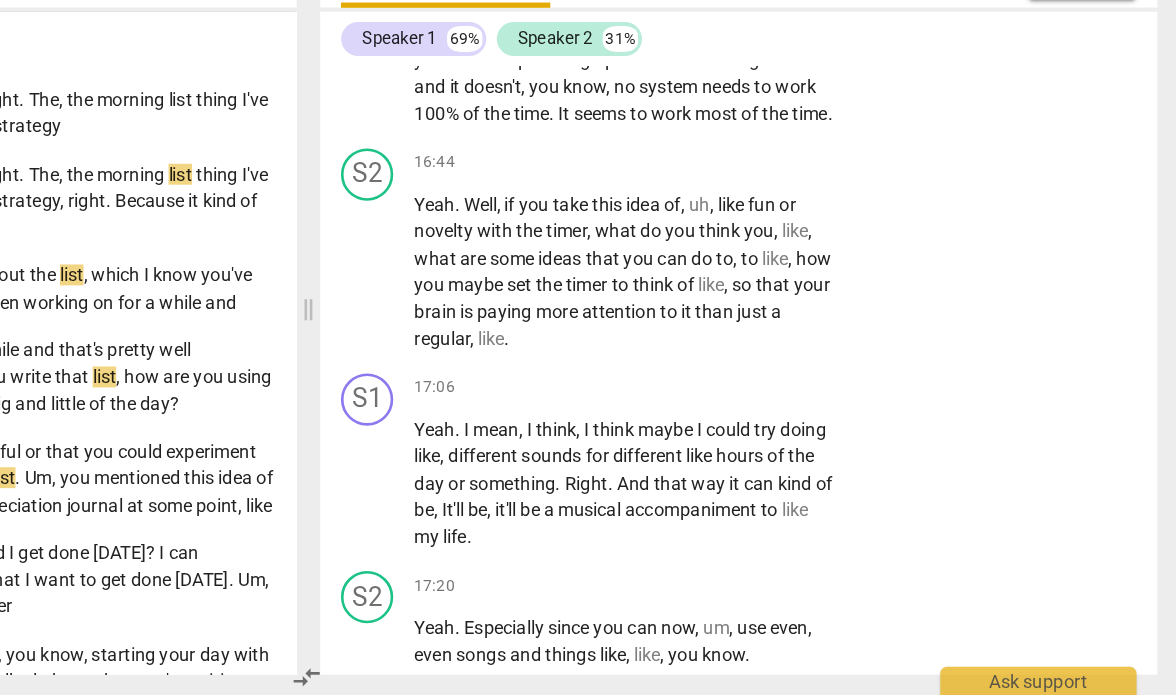 scroll, scrollTop: 9560, scrollLeft: 0, axis: vertical 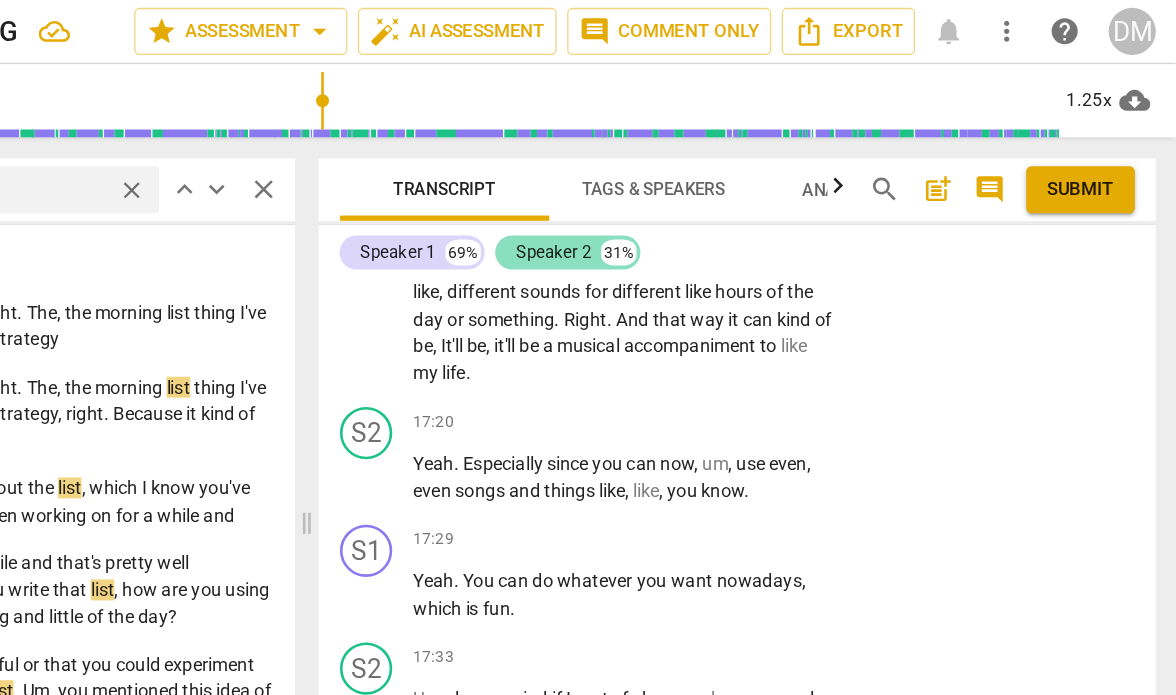 click on "Speaker 2" at bounding box center (699, 193) 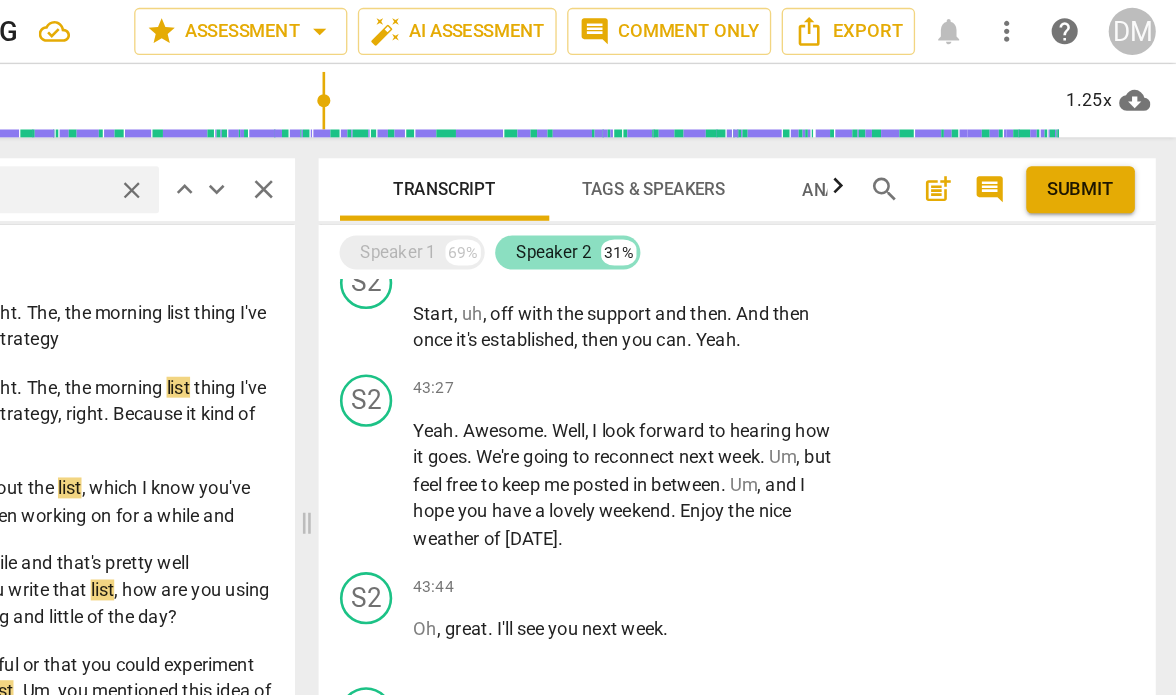 scroll, scrollTop: 3482, scrollLeft: 0, axis: vertical 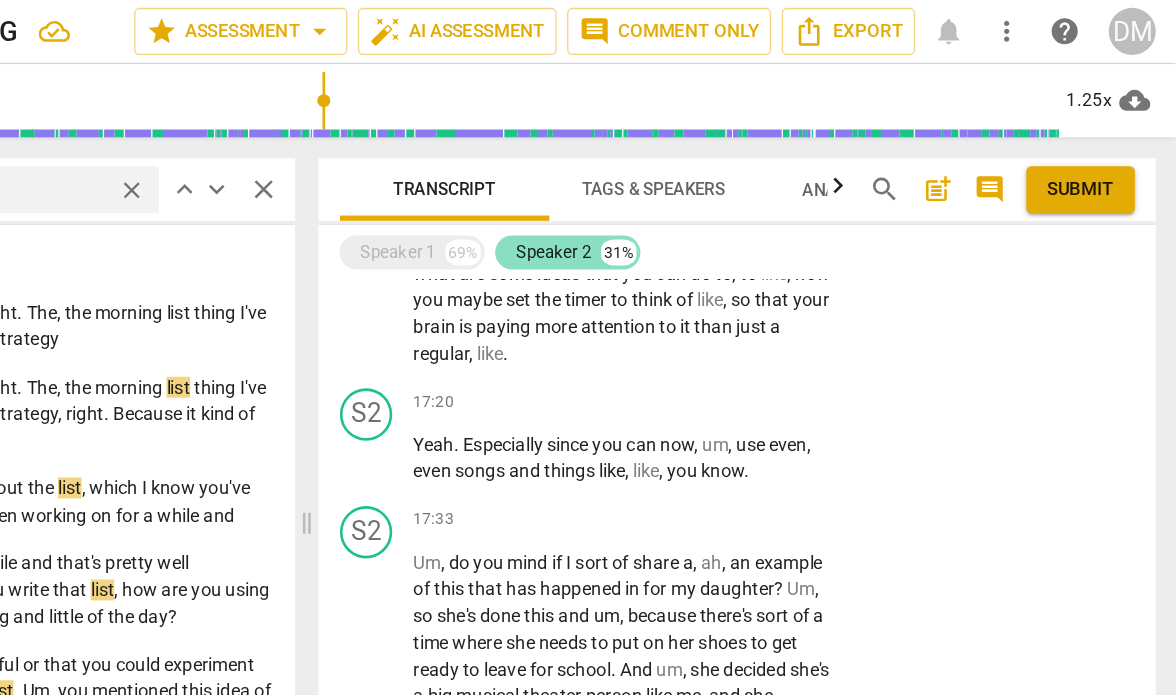 click on "Speaker 2" at bounding box center [699, 193] 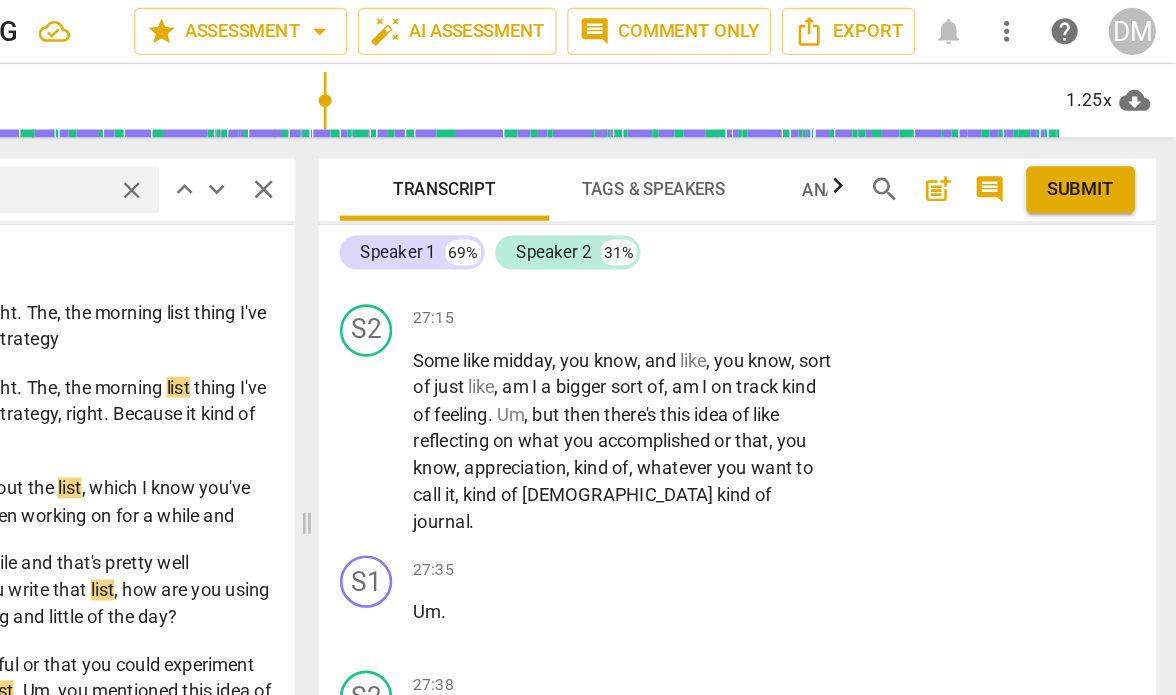 scroll, scrollTop: 14952, scrollLeft: 0, axis: vertical 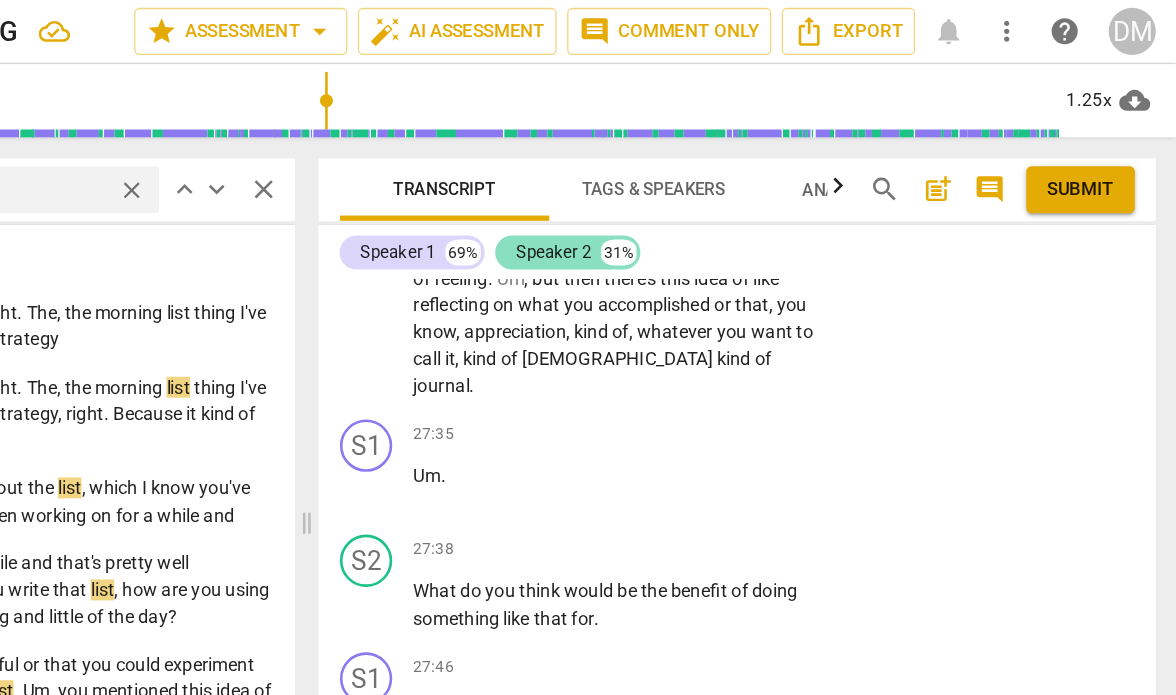 click on "Speaker 2" at bounding box center [699, 193] 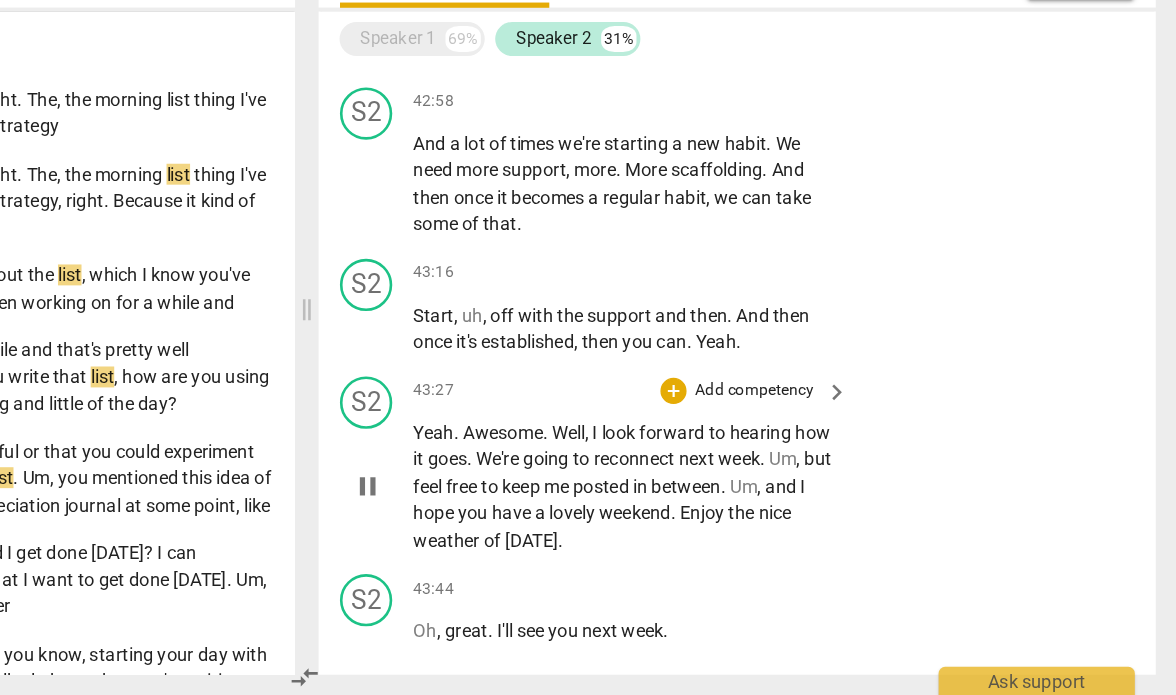 scroll, scrollTop: 8772, scrollLeft: 0, axis: vertical 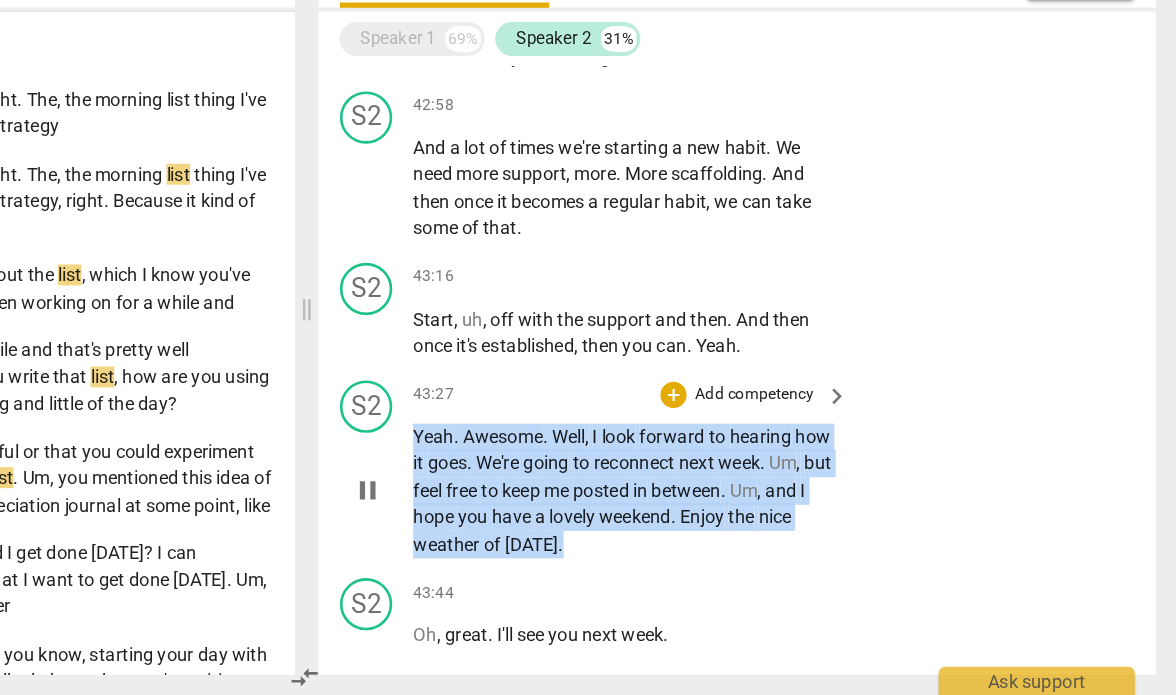 drag, startPoint x: 771, startPoint y: 607, endPoint x: 584, endPoint y: 525, distance: 204.18864 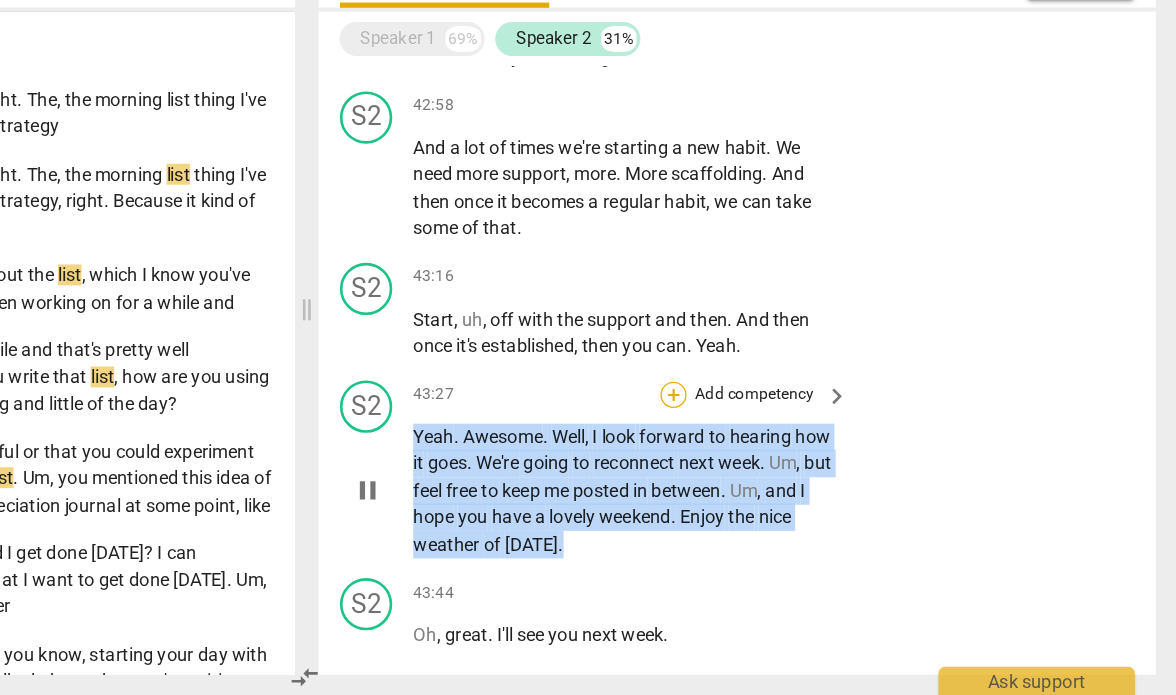 click on "+" at bounding box center (791, 465) 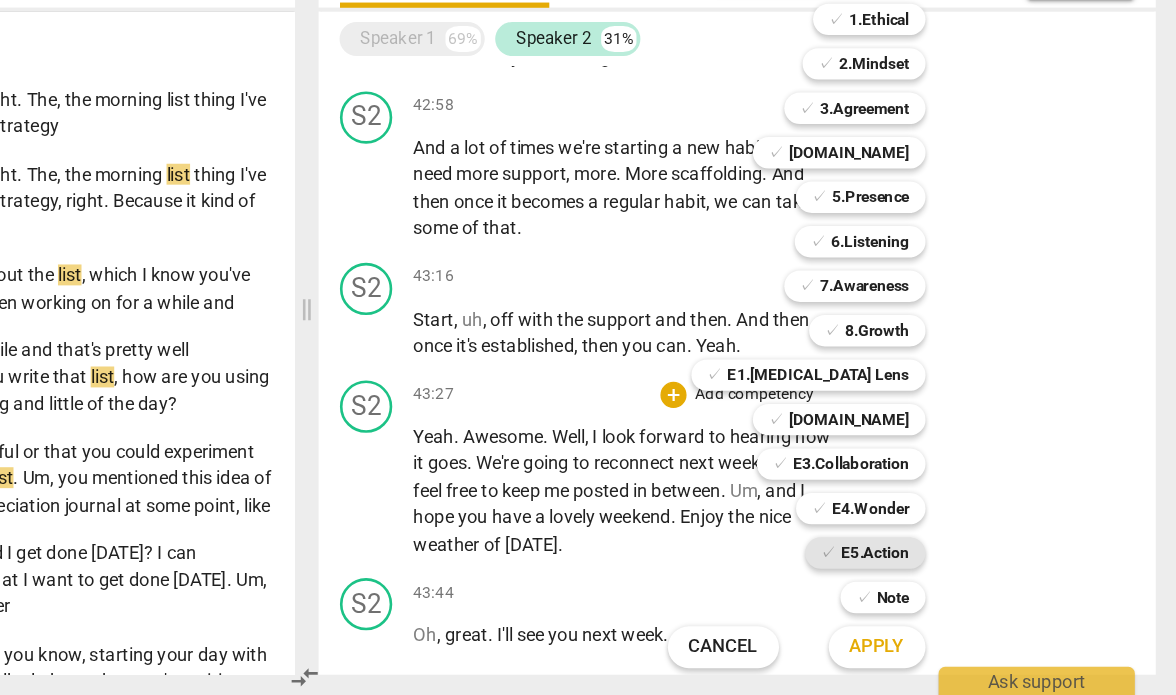 click on "E5.Action" at bounding box center [946, 586] 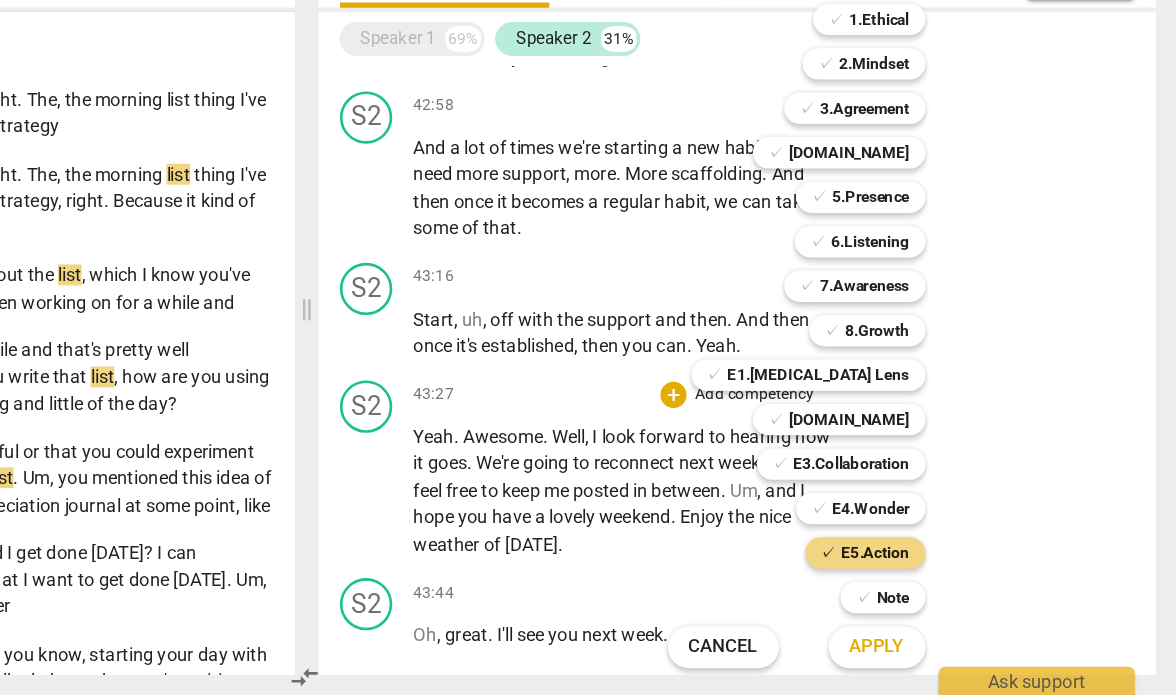 click on "Apply" at bounding box center [947, 658] 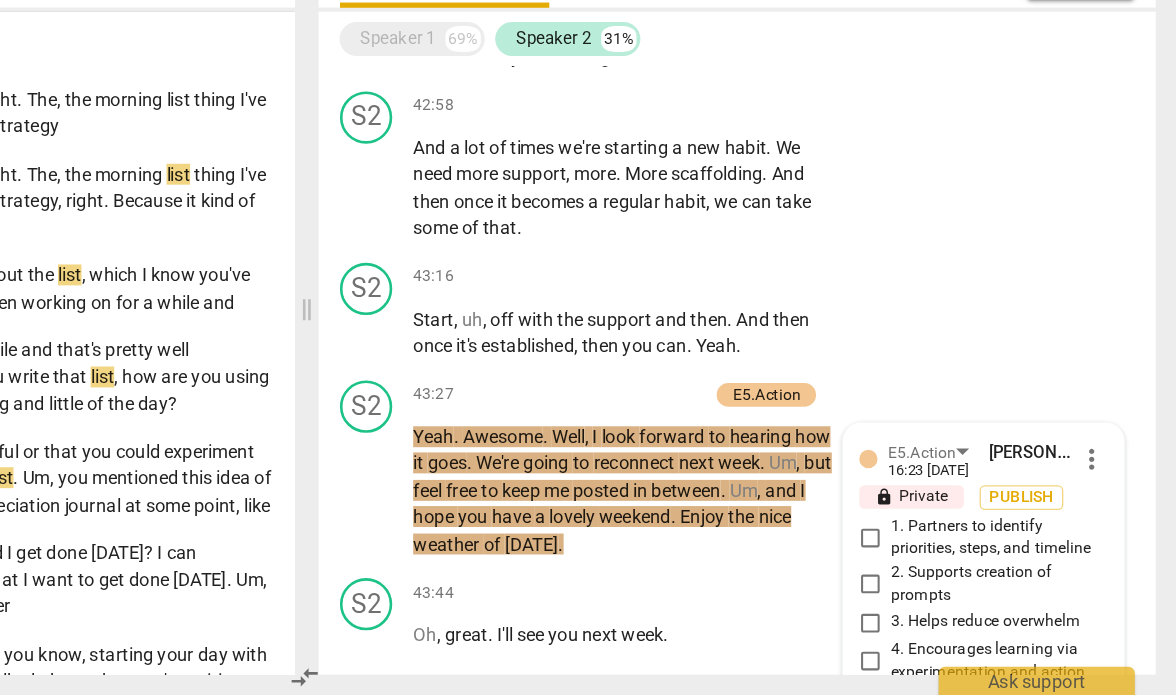 scroll, scrollTop: 9081, scrollLeft: 0, axis: vertical 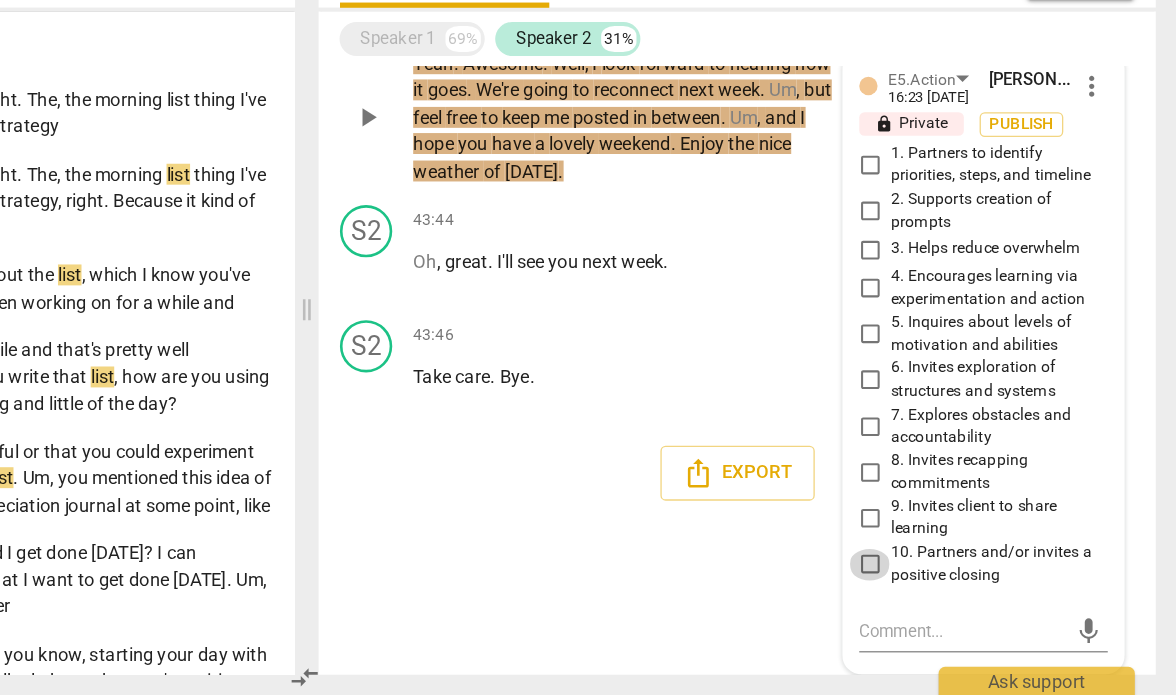 click on "10. Partners and/or invites a positive closing" at bounding box center [941, 595] 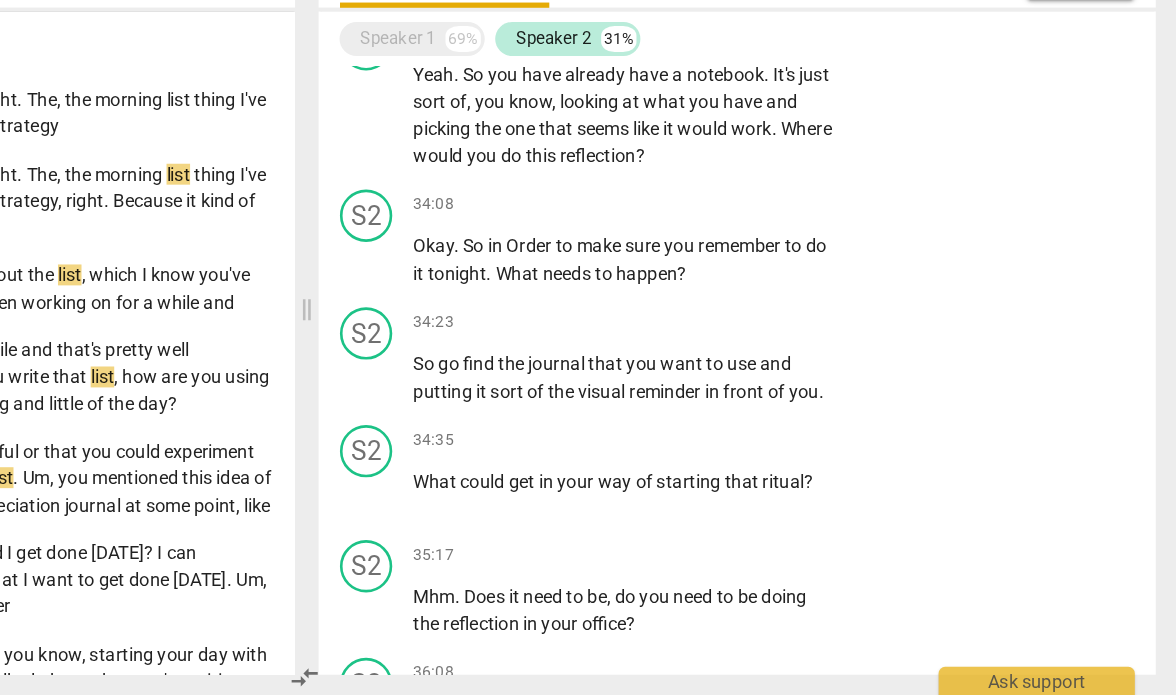 scroll, scrollTop: 6750, scrollLeft: 0, axis: vertical 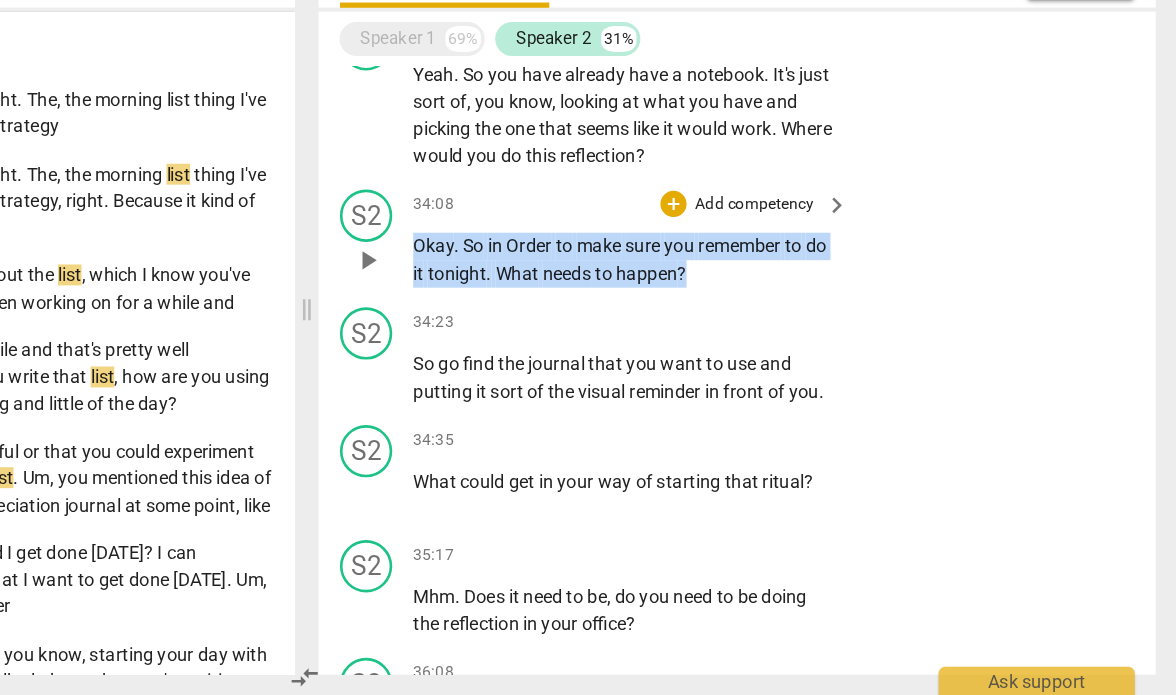 drag, startPoint x: 591, startPoint y: 377, endPoint x: 834, endPoint y: 397, distance: 243.82166 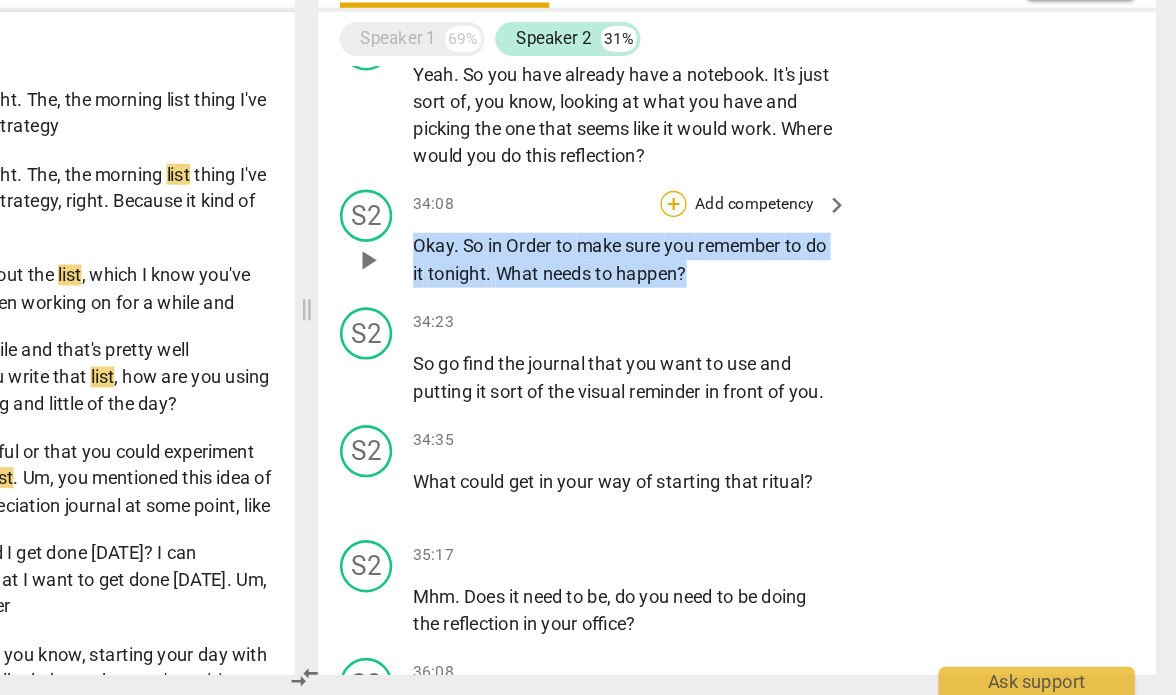 click on "+" at bounding box center (791, 319) 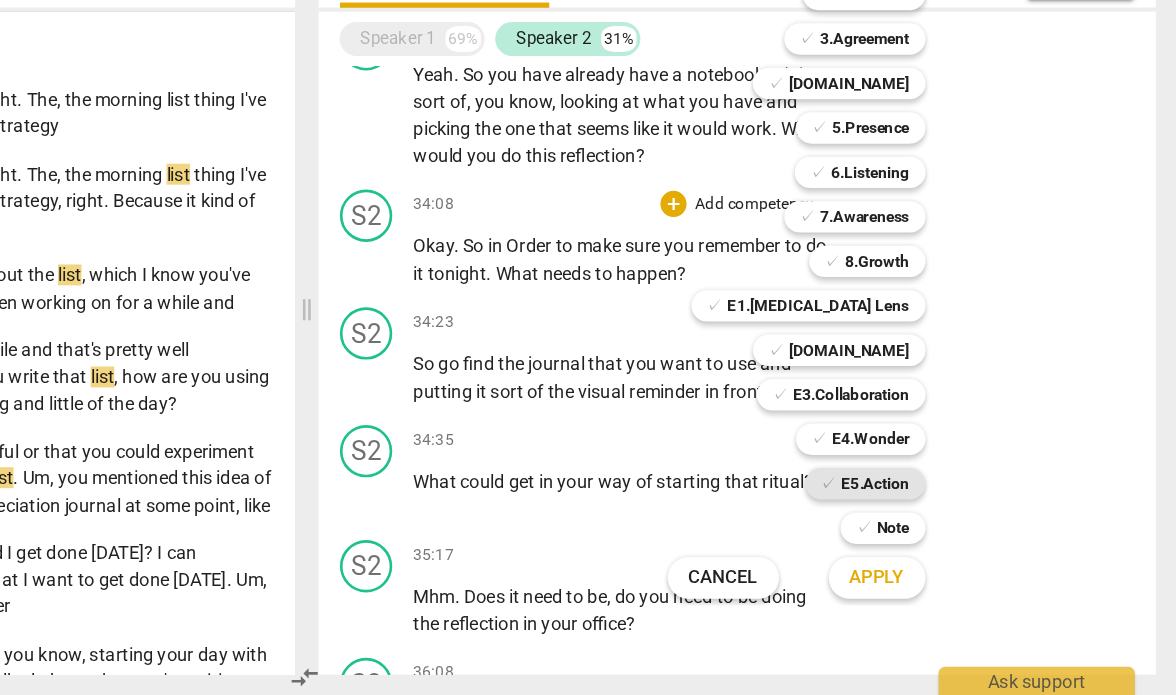 click on "✓ E5.Action" at bounding box center [938, 533] 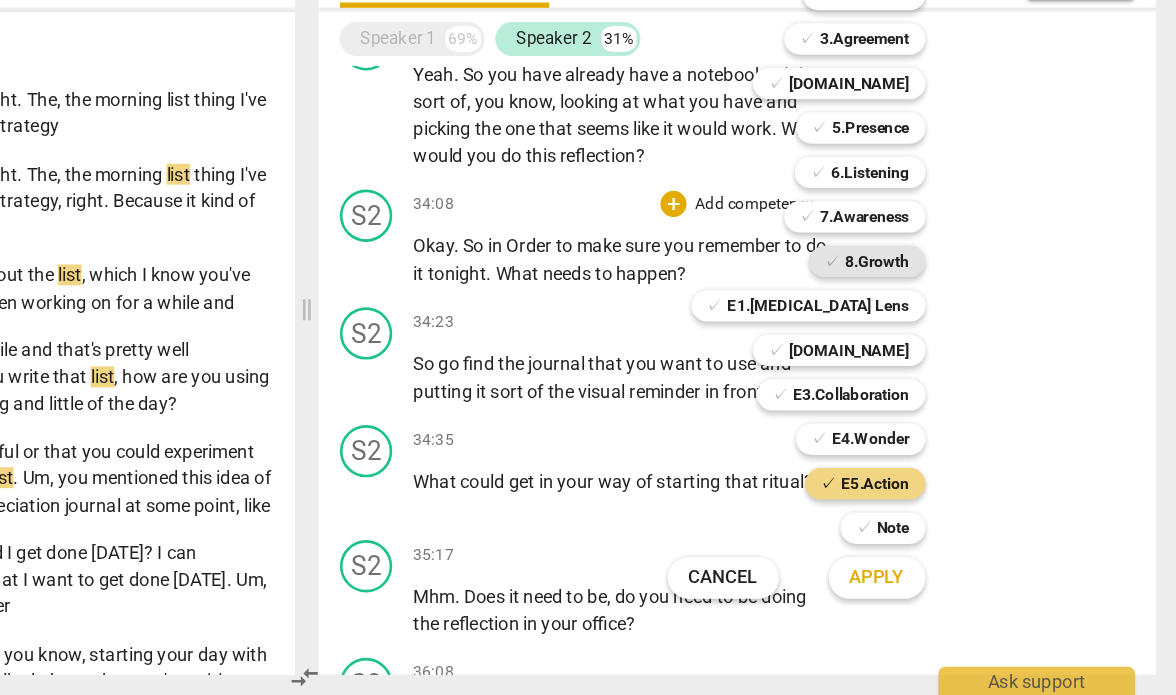 click on "8.Growth" at bounding box center [947, 363] 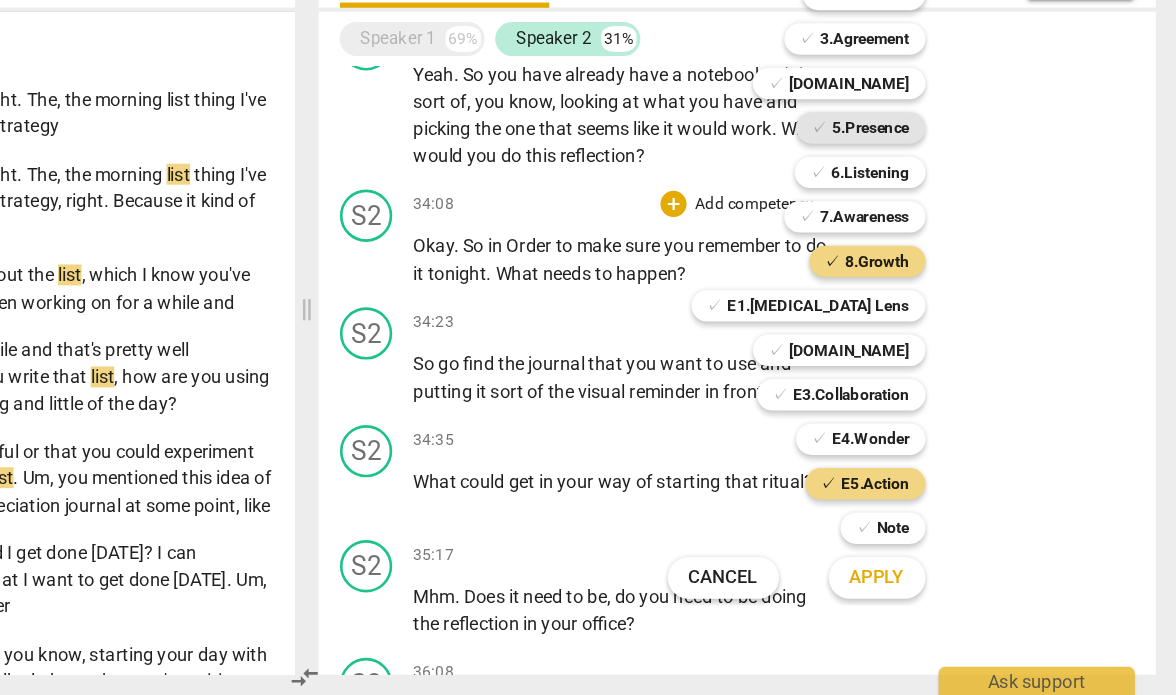 click on "5.Presence" at bounding box center (942, 261) 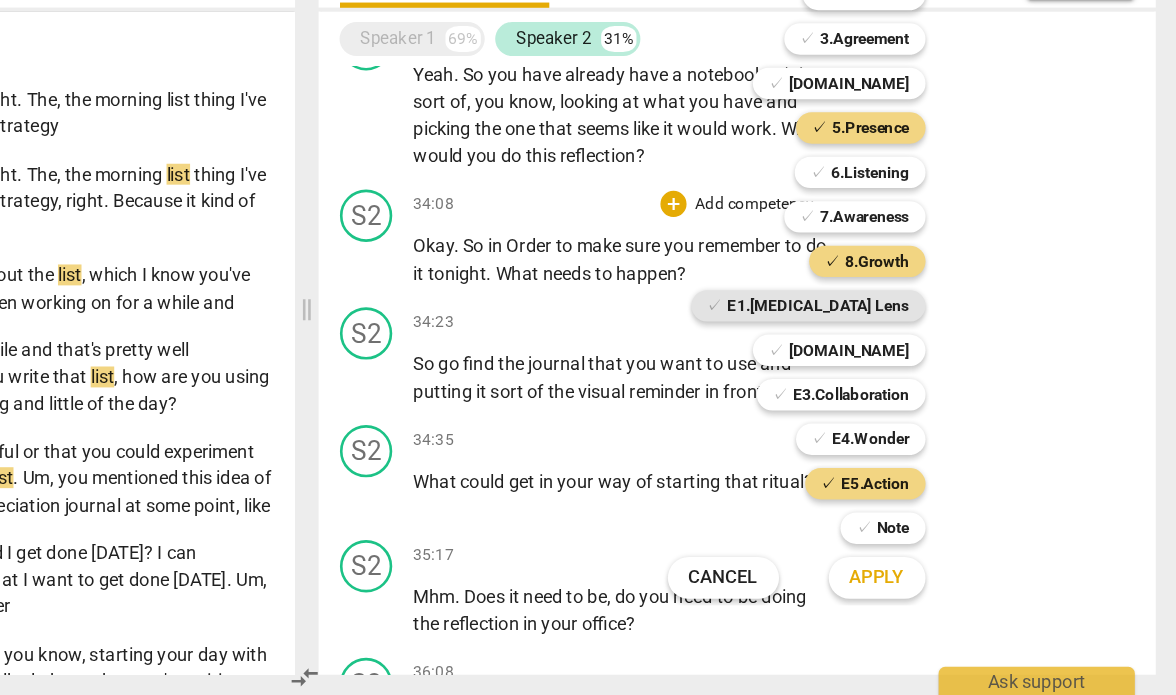 click on "E1.[MEDICAL_DATA] Lens" at bounding box center (902, 397) 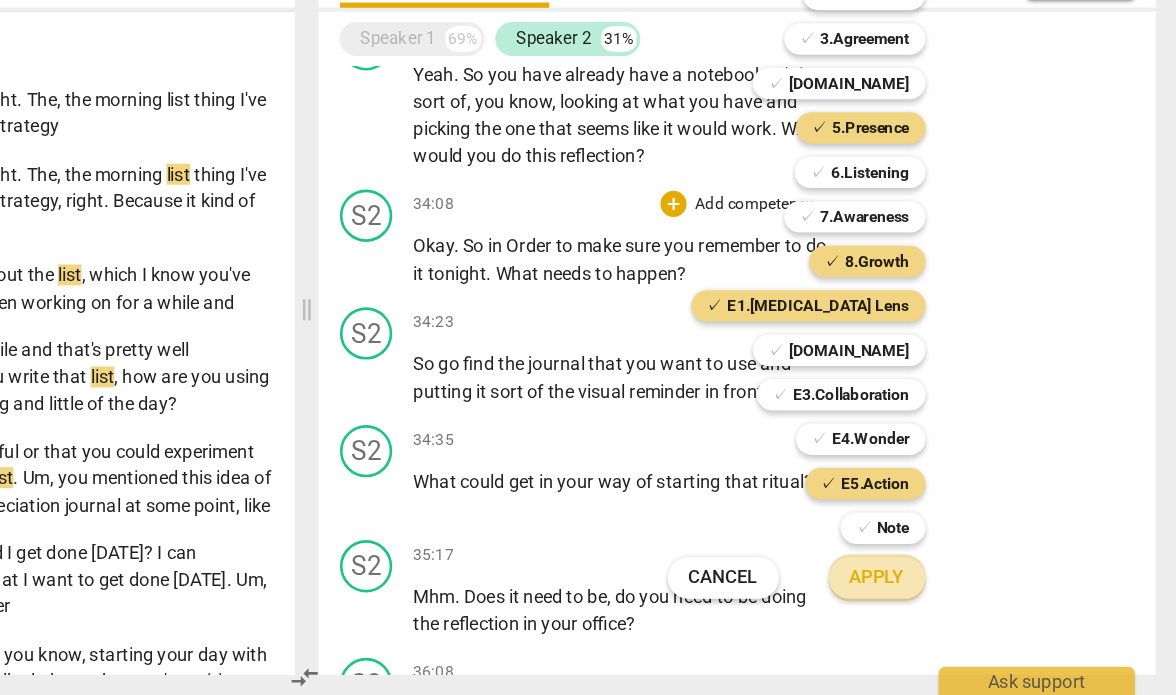 click on "Apply" at bounding box center (947, 605) 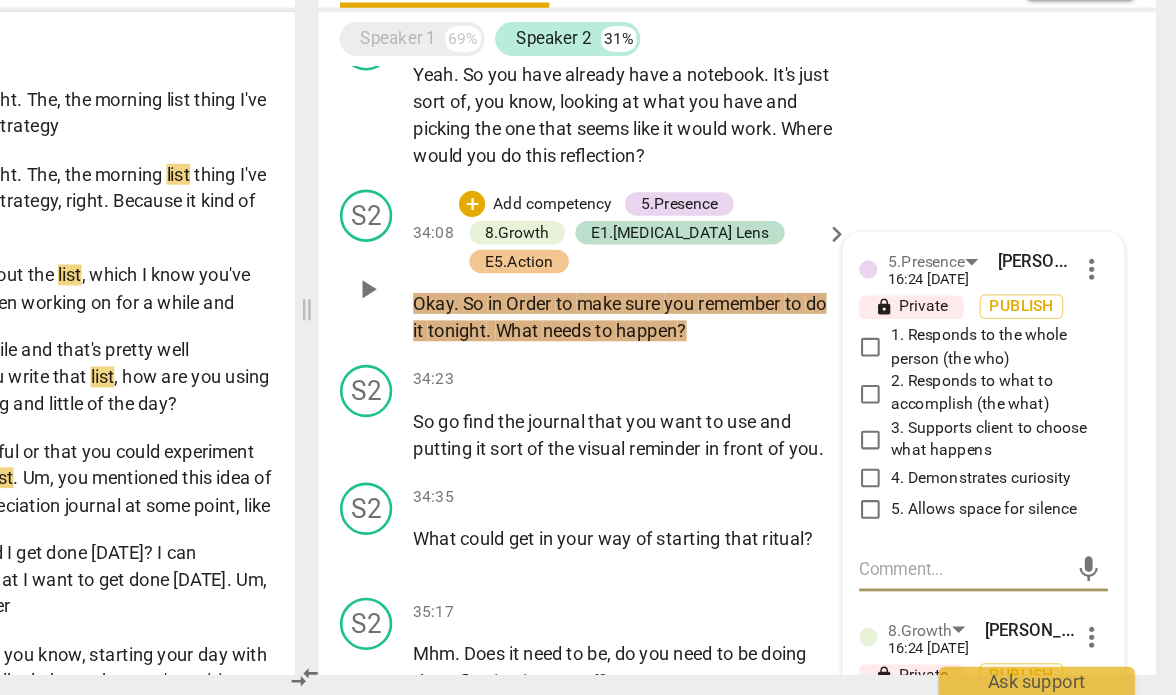 click on "2. Responds to what to accomplish (the what)" at bounding box center (941, 464) 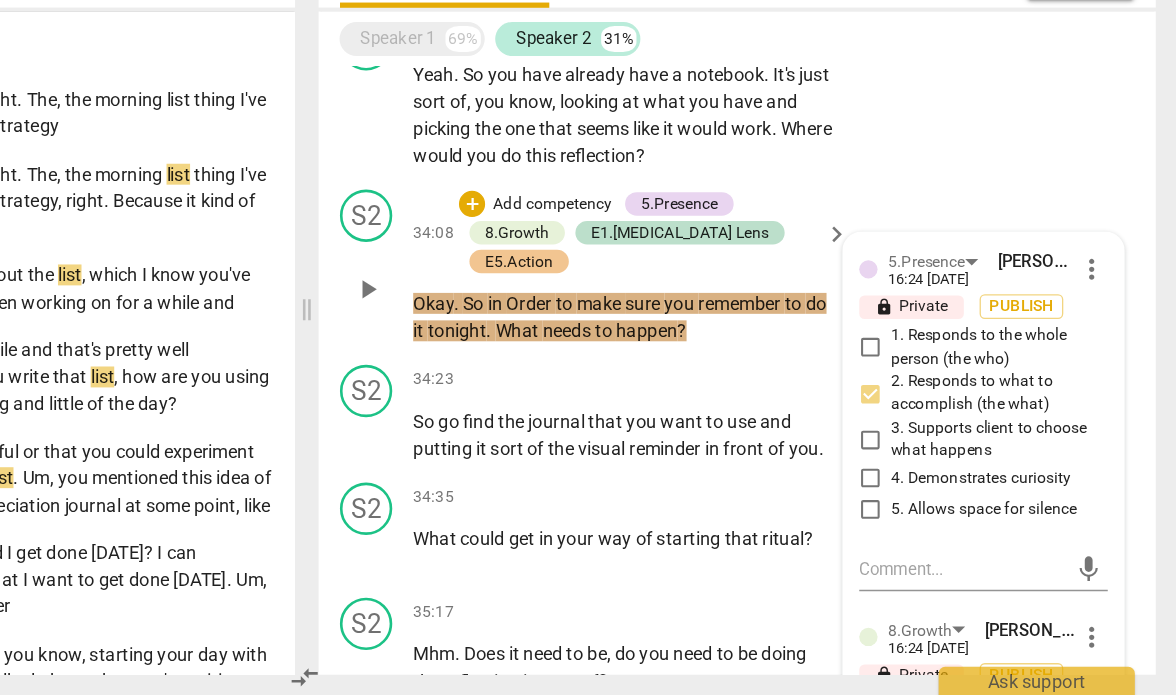 click on "4. Demonstrates curiosity" at bounding box center (941, 529) 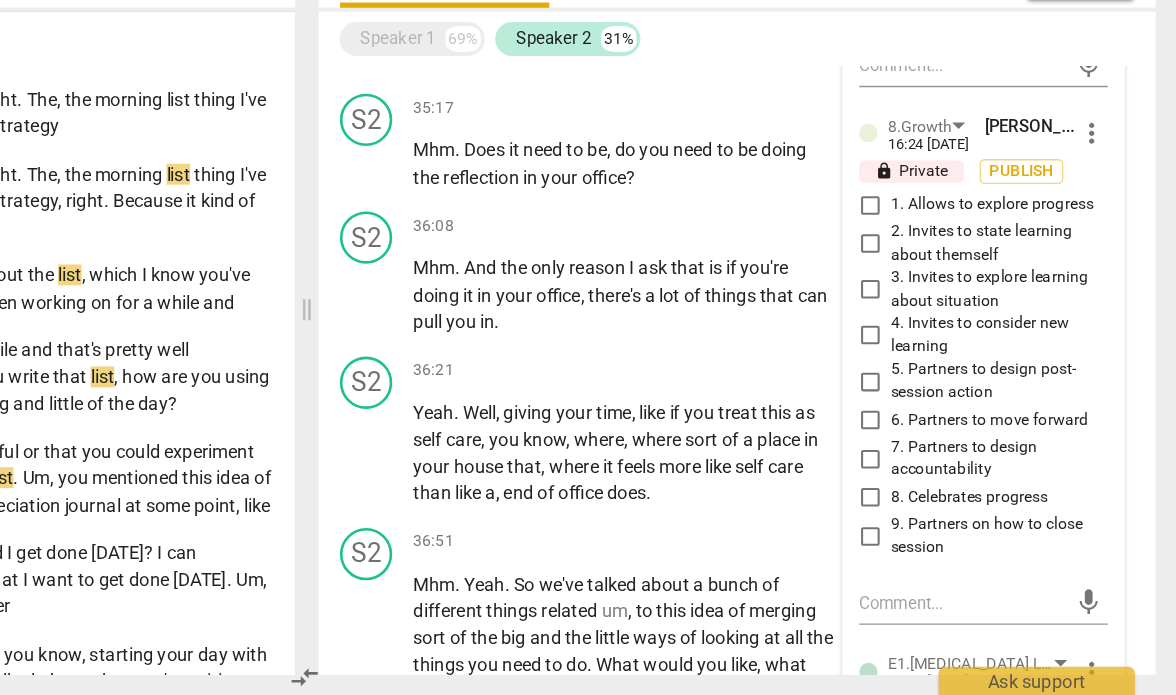 scroll, scrollTop: 7136, scrollLeft: 0, axis: vertical 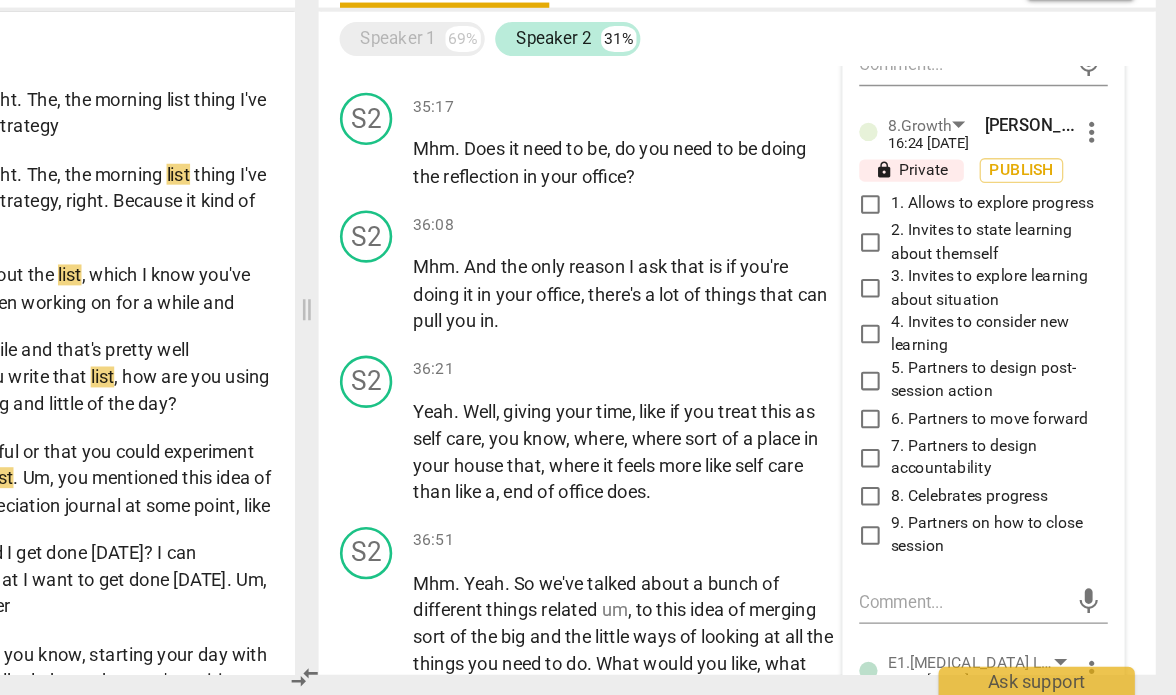 click on "6. Partners to move forward" at bounding box center [941, 484] 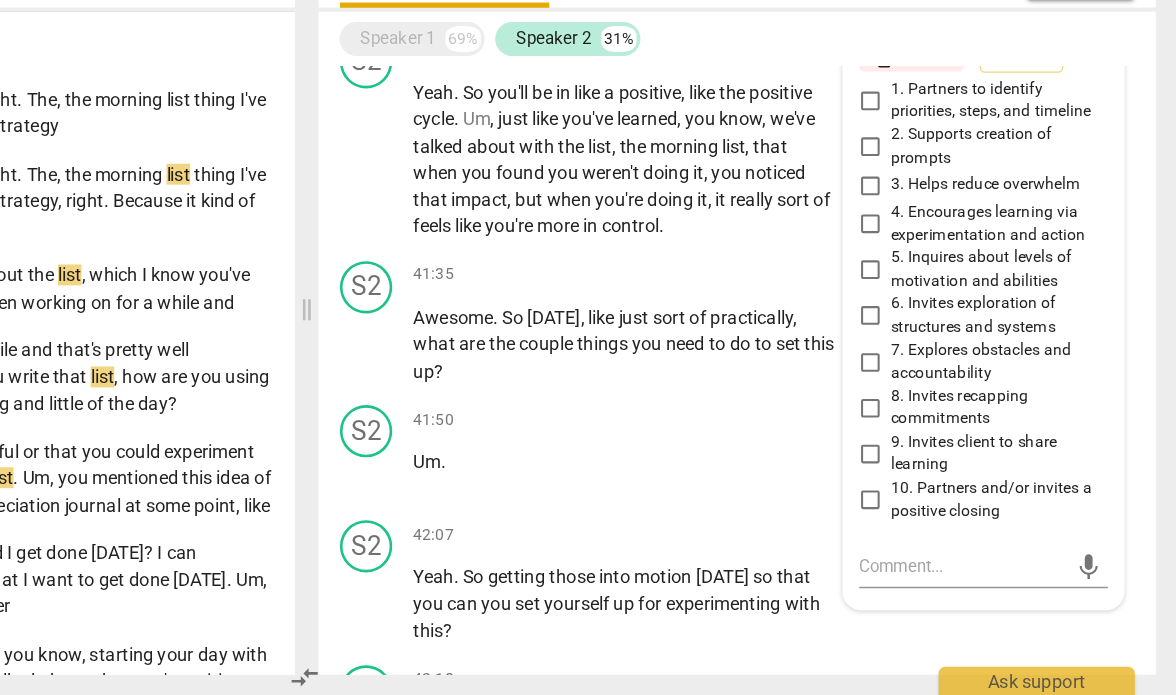 scroll, scrollTop: 8165, scrollLeft: 0, axis: vertical 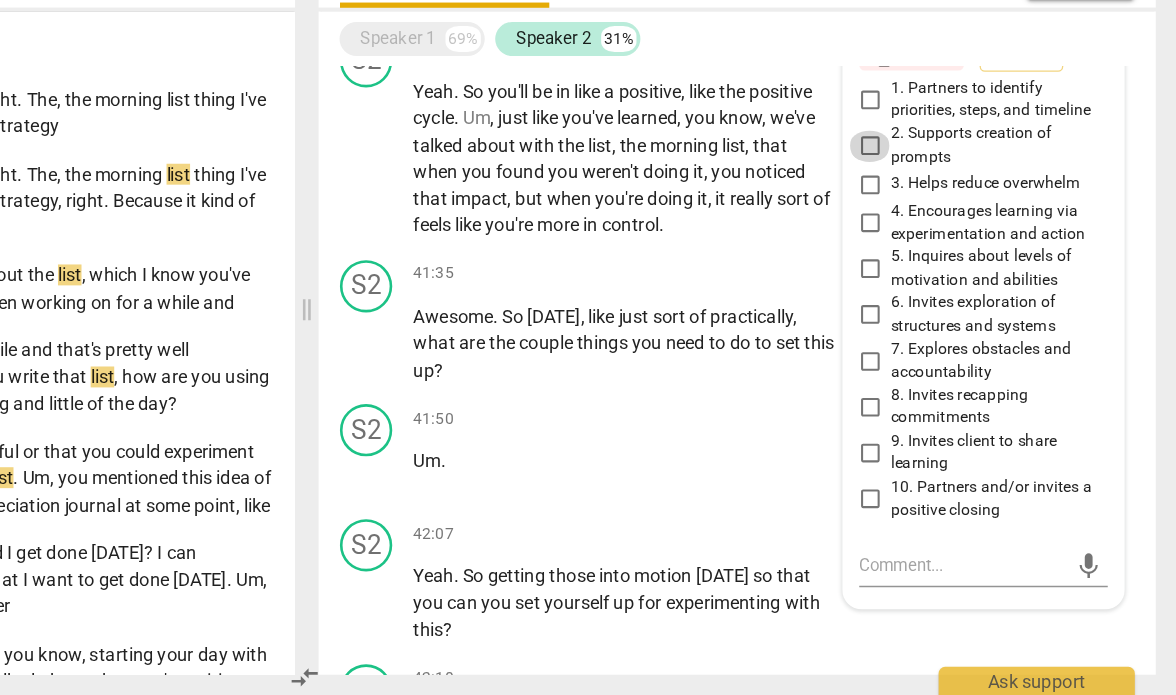 click on "2. Supports creation of prompts" at bounding box center [941, 275] 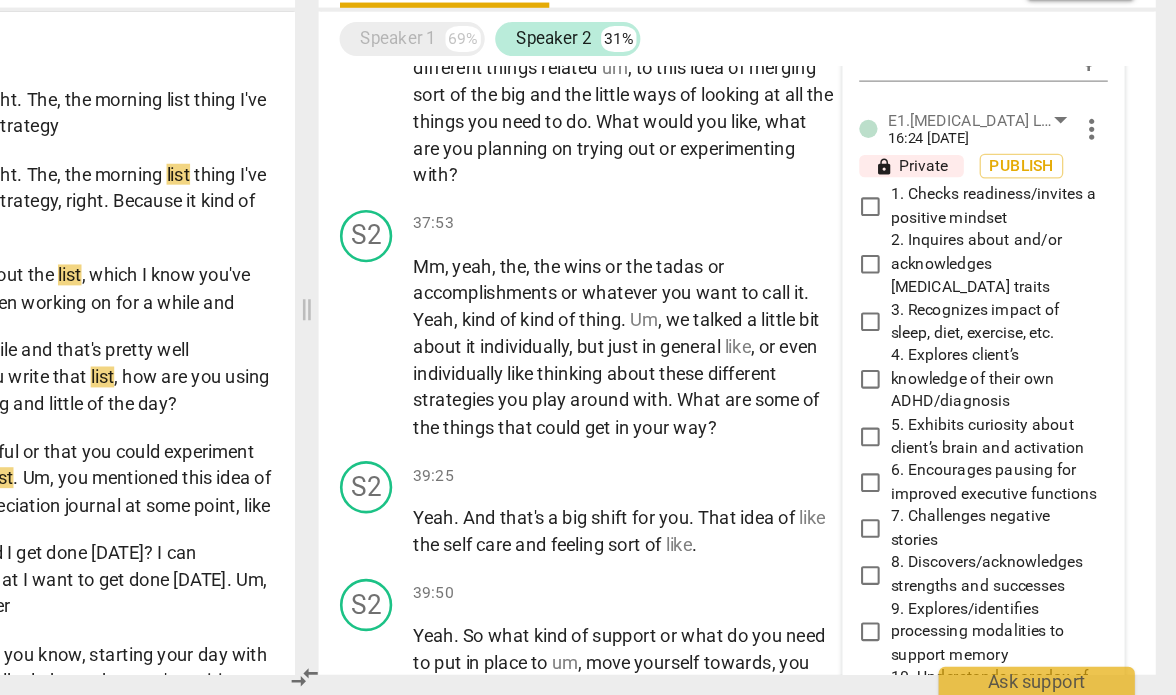 scroll, scrollTop: 7551, scrollLeft: 0, axis: vertical 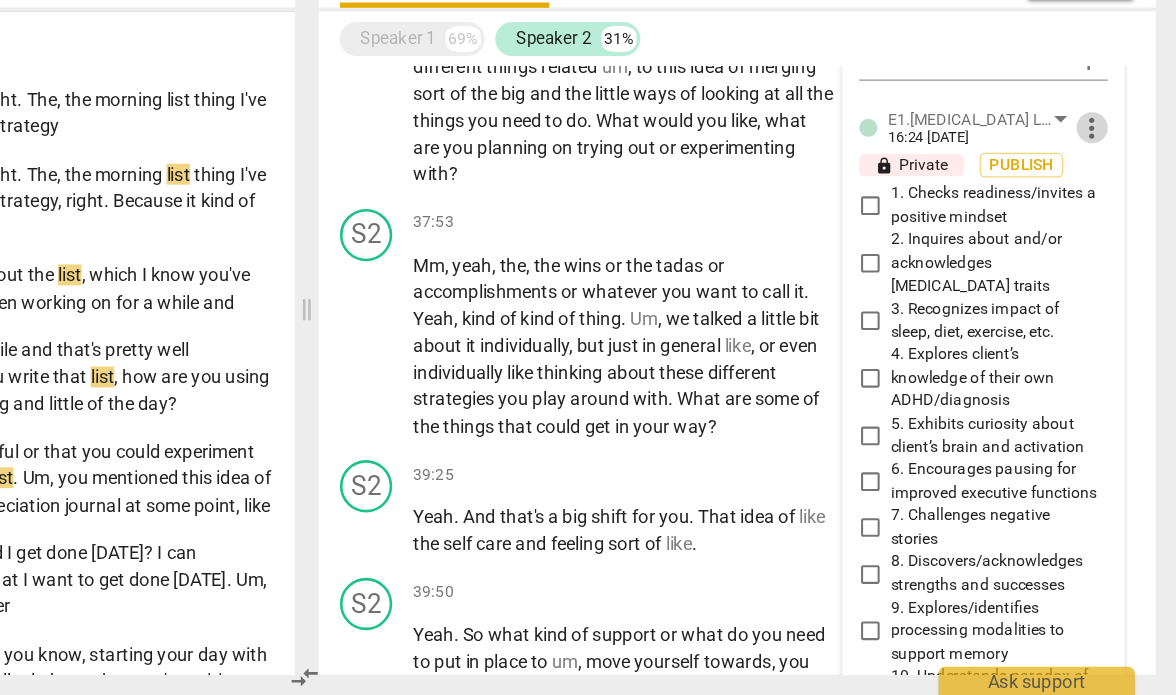 click on "more_vert" at bounding box center [1111, 261] 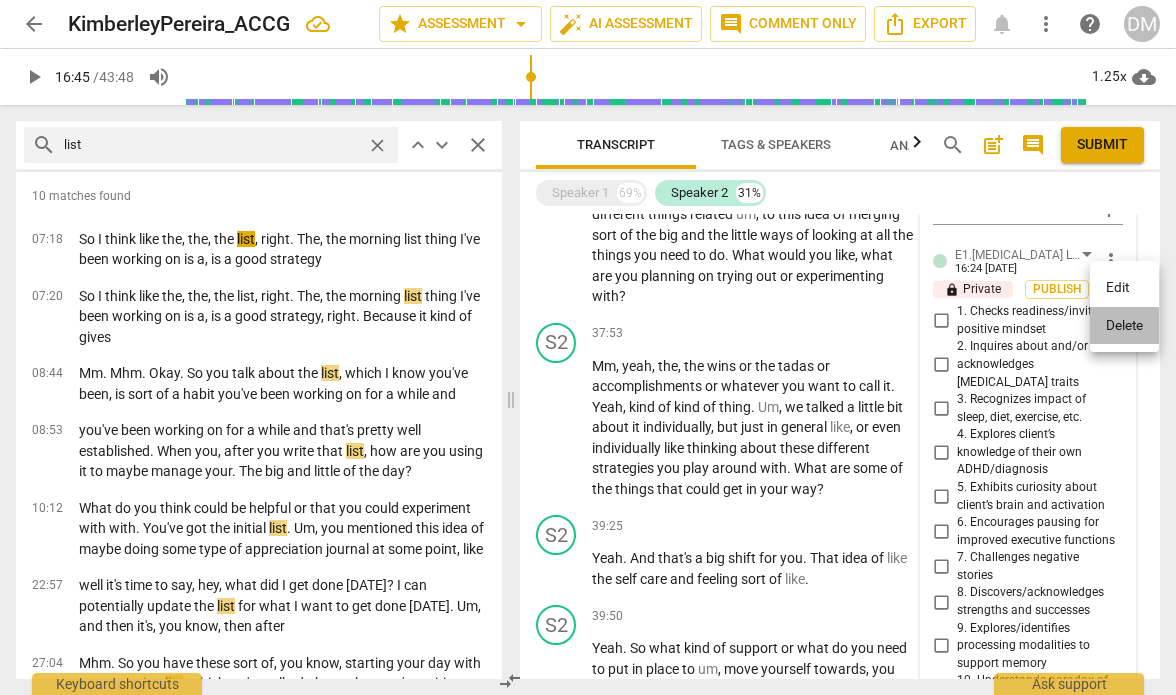 click on "Delete" at bounding box center [1124, 326] 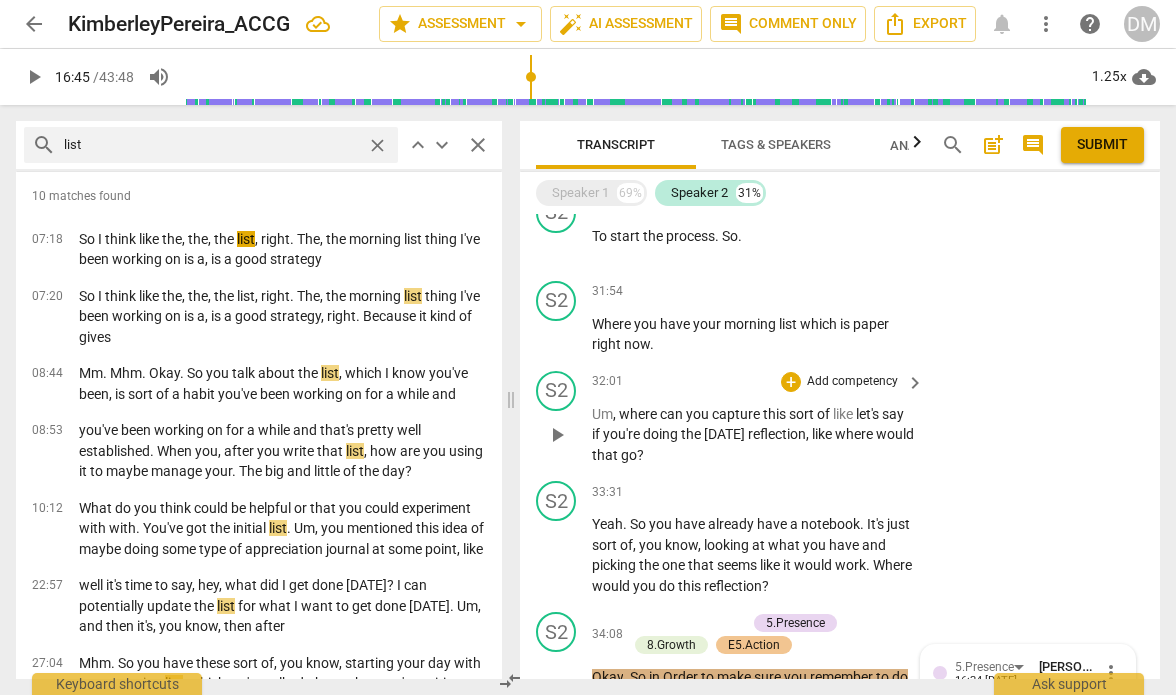 scroll, scrollTop: 6444, scrollLeft: 0, axis: vertical 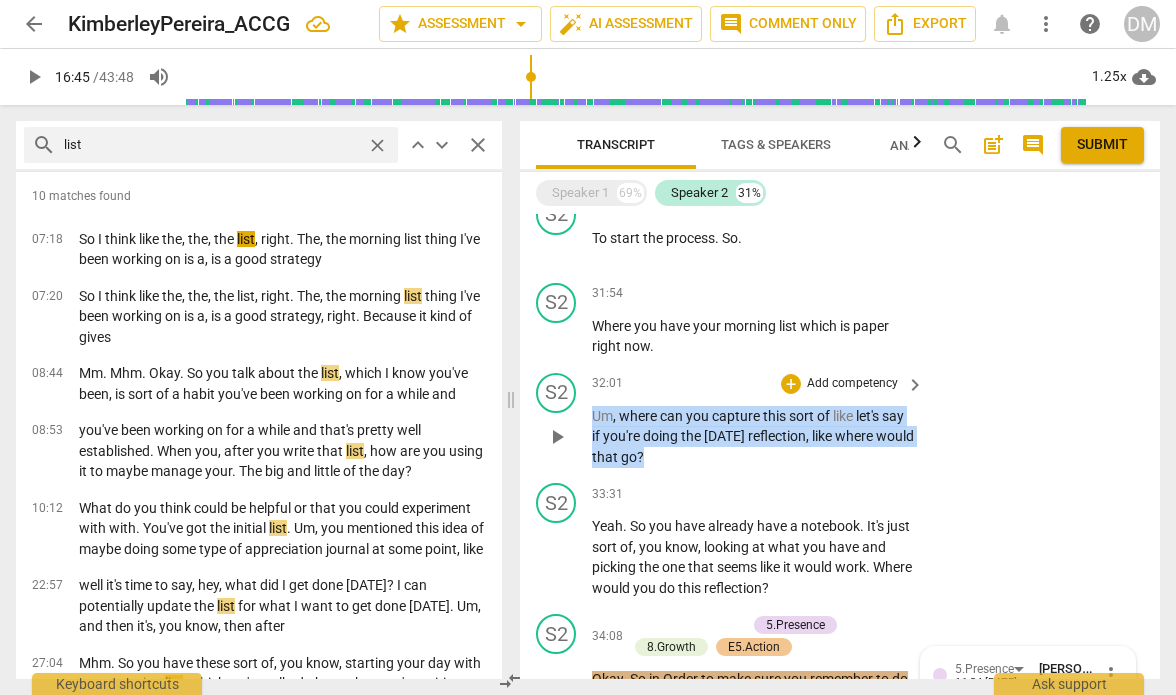 drag, startPoint x: 704, startPoint y: 487, endPoint x: 579, endPoint y: 425, distance: 139.53136 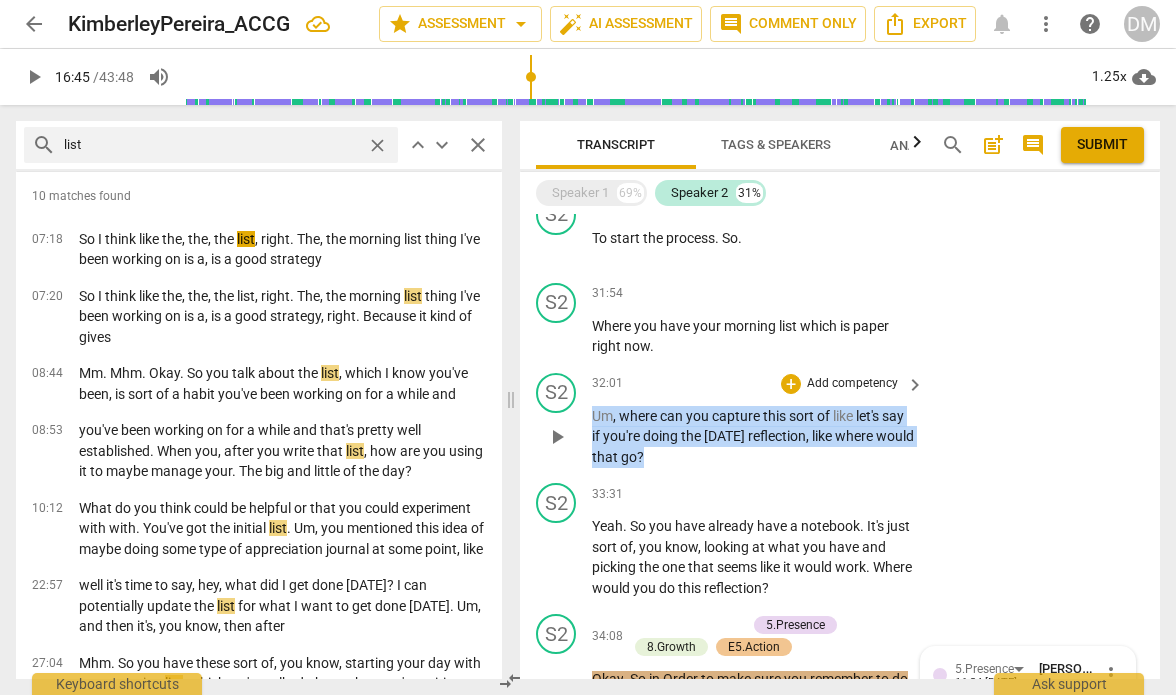 click on "S2 play_arrow pause 32:01 + Add competency keyboard_arrow_right Um ,   where   can   you   capture   this   sort   of   like   let's   say   if   you're   doing   the   [DATE]   reflection ,   like   where   would   that   go ?" at bounding box center (840, 420) 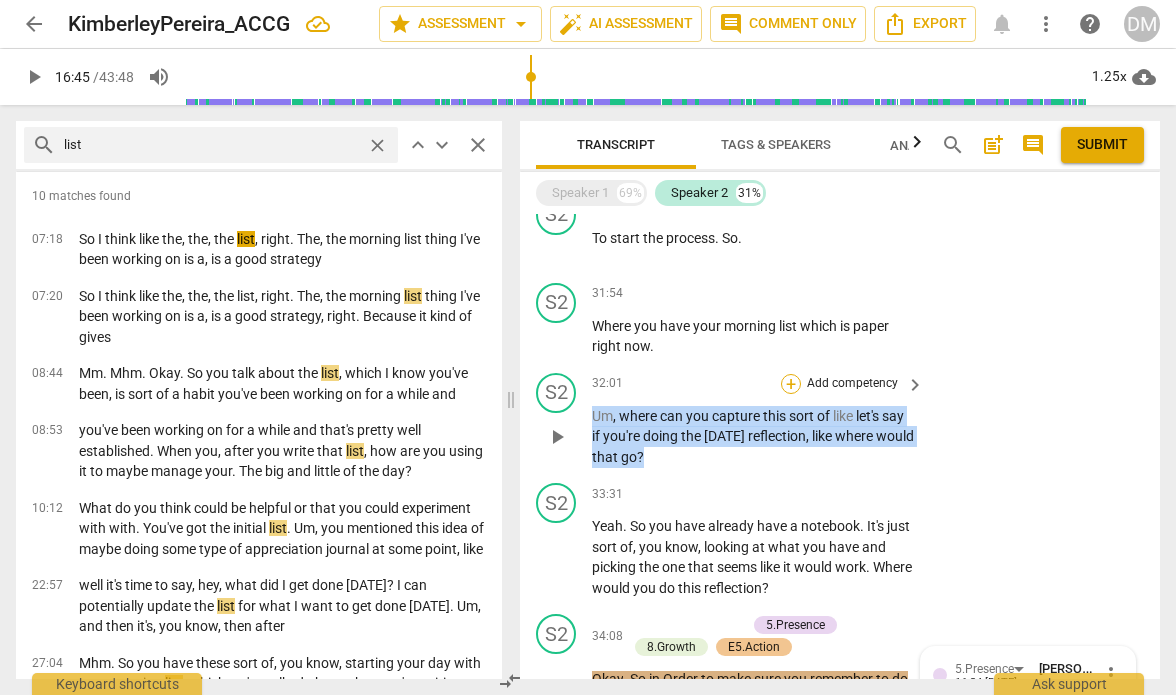 click on "+" at bounding box center (791, 384) 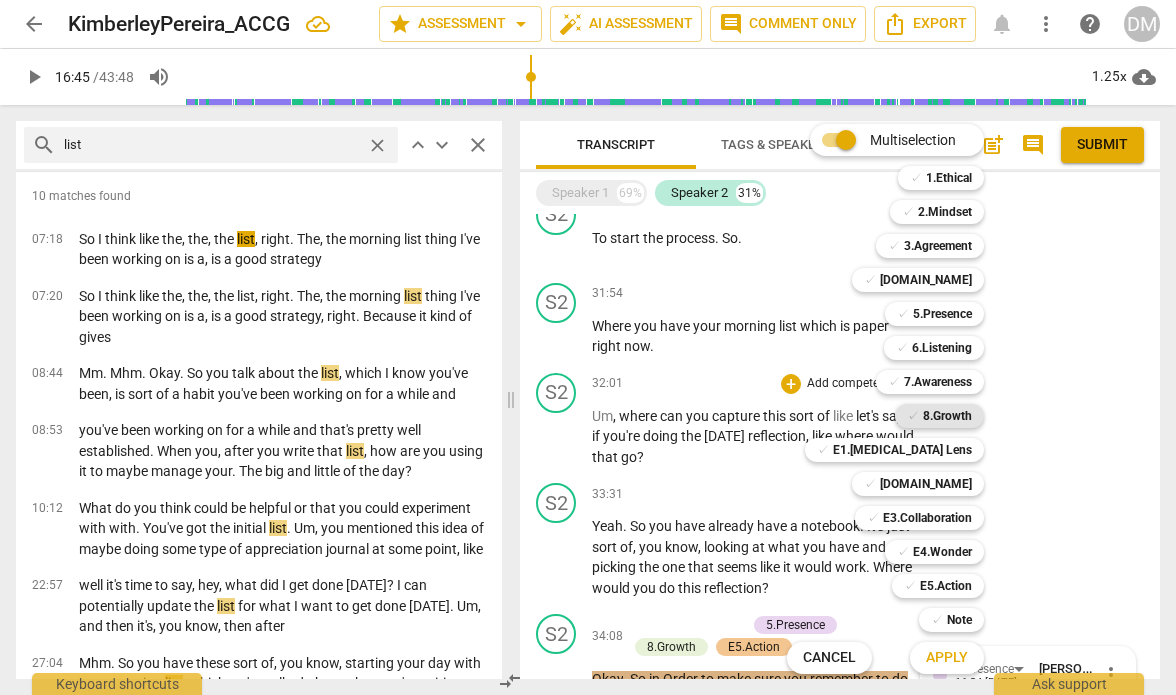 click on "8.Growth" at bounding box center [947, 416] 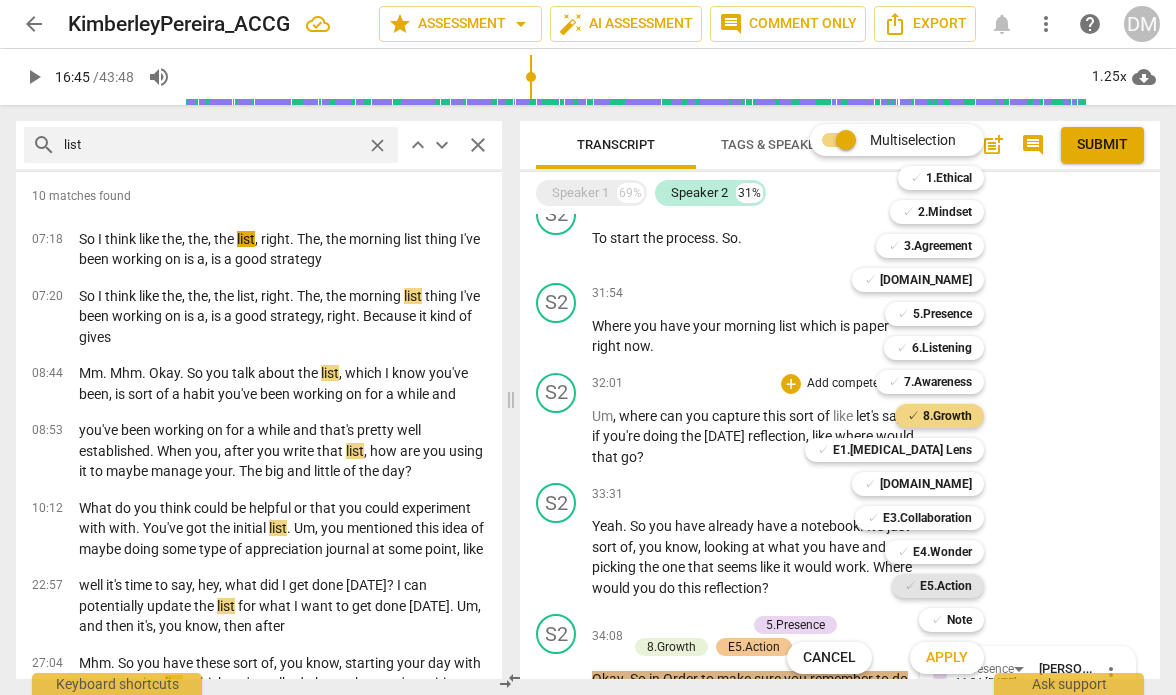 click on "E5.Action" at bounding box center [946, 586] 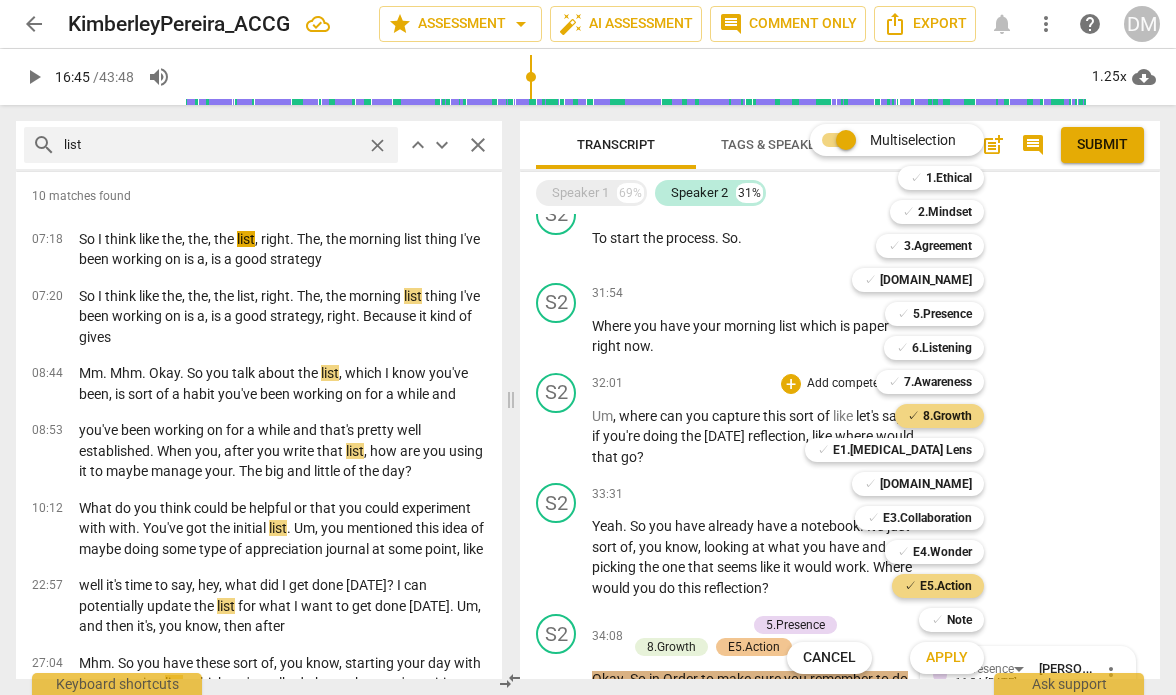 click on "Apply" at bounding box center (947, 658) 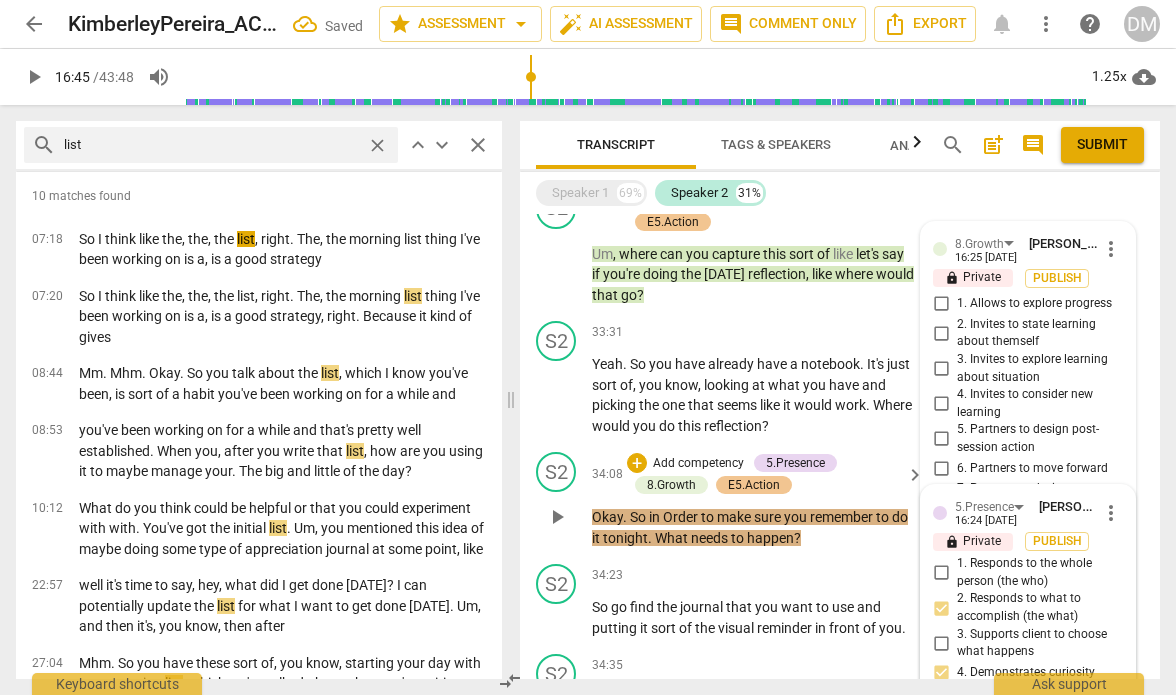 scroll, scrollTop: 6604, scrollLeft: 0, axis: vertical 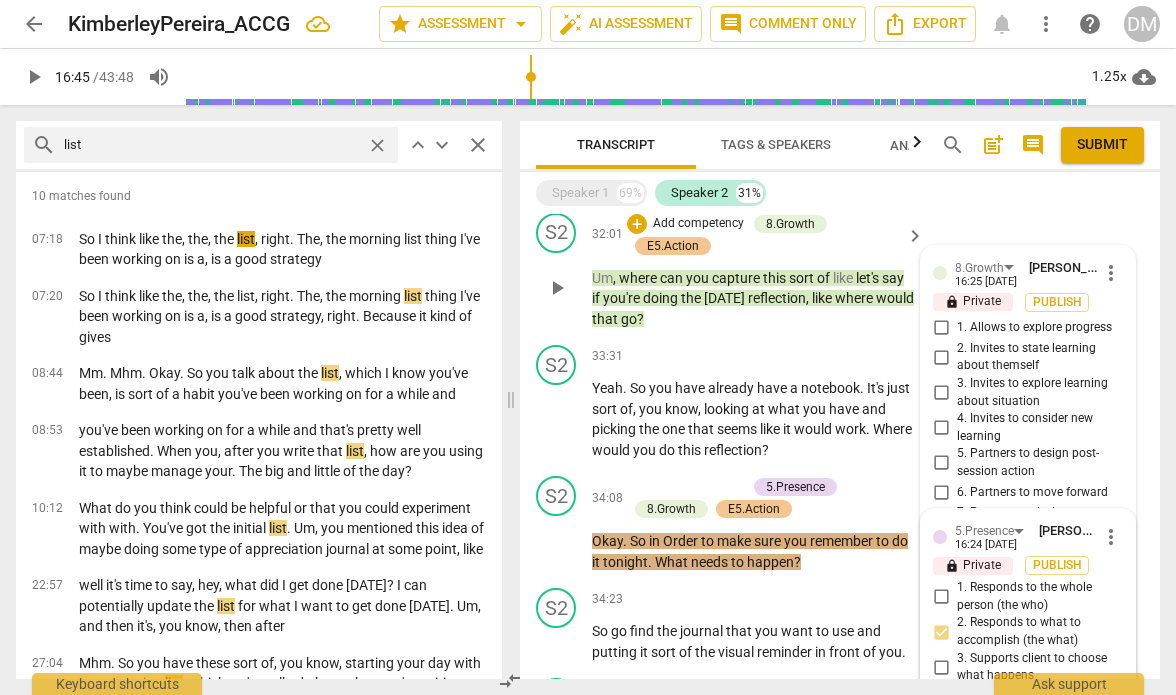 click on "5. Partners to design post-session action" at bounding box center [941, 463] 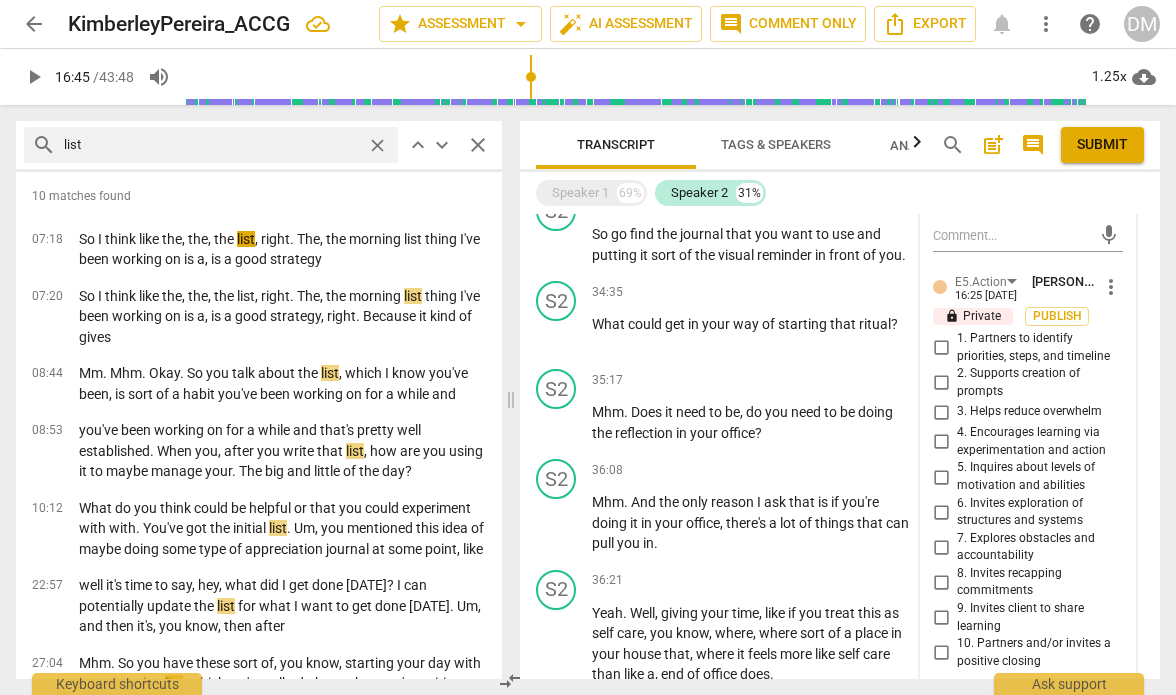 scroll, scrollTop: 7003, scrollLeft: 0, axis: vertical 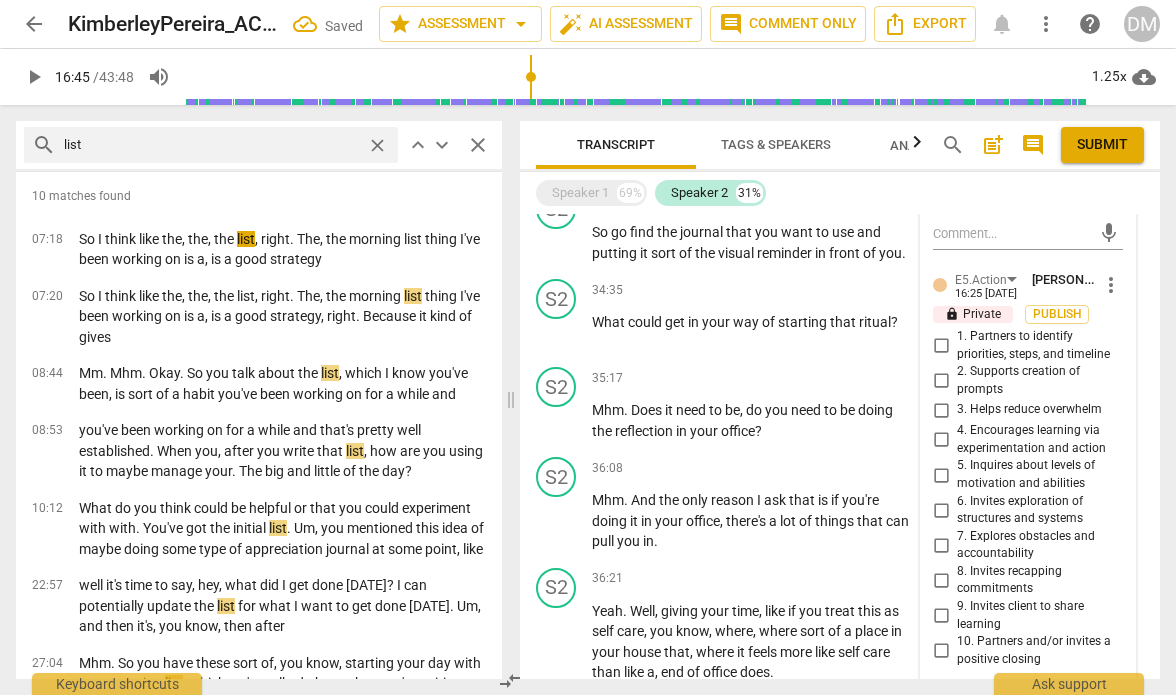 click on "1. Partners to identify priorities, steps, and timeline" at bounding box center [941, 346] 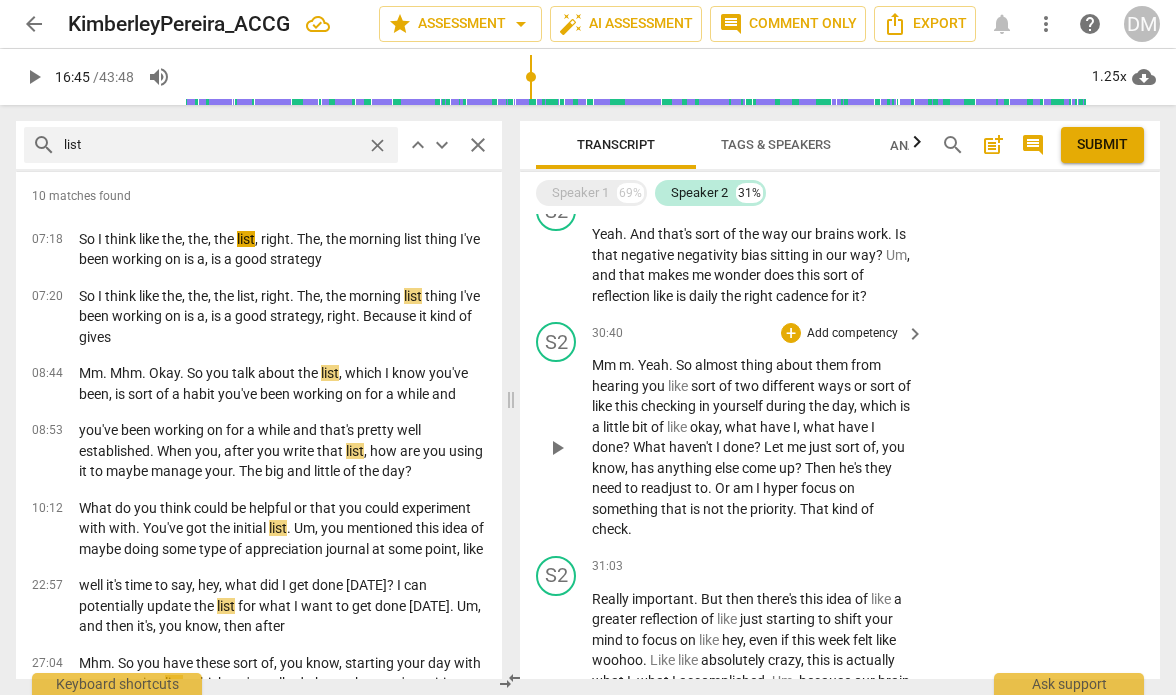 scroll, scrollTop: 5823, scrollLeft: 0, axis: vertical 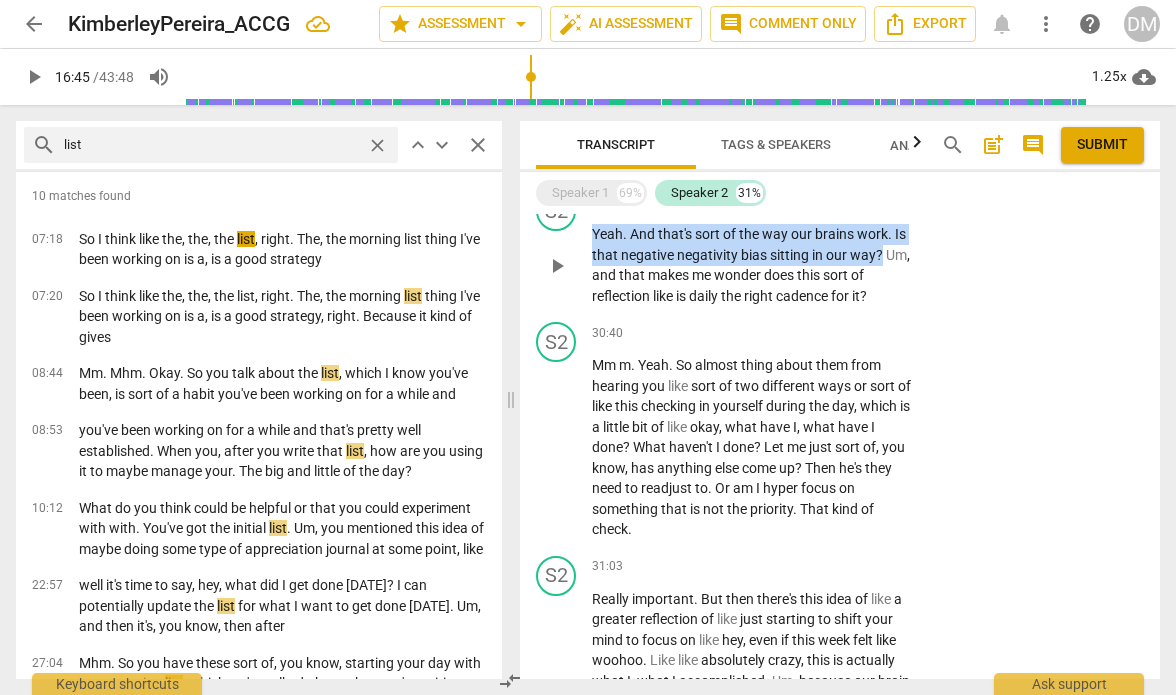 drag, startPoint x: 589, startPoint y: 263, endPoint x: 880, endPoint y: 280, distance: 291.49615 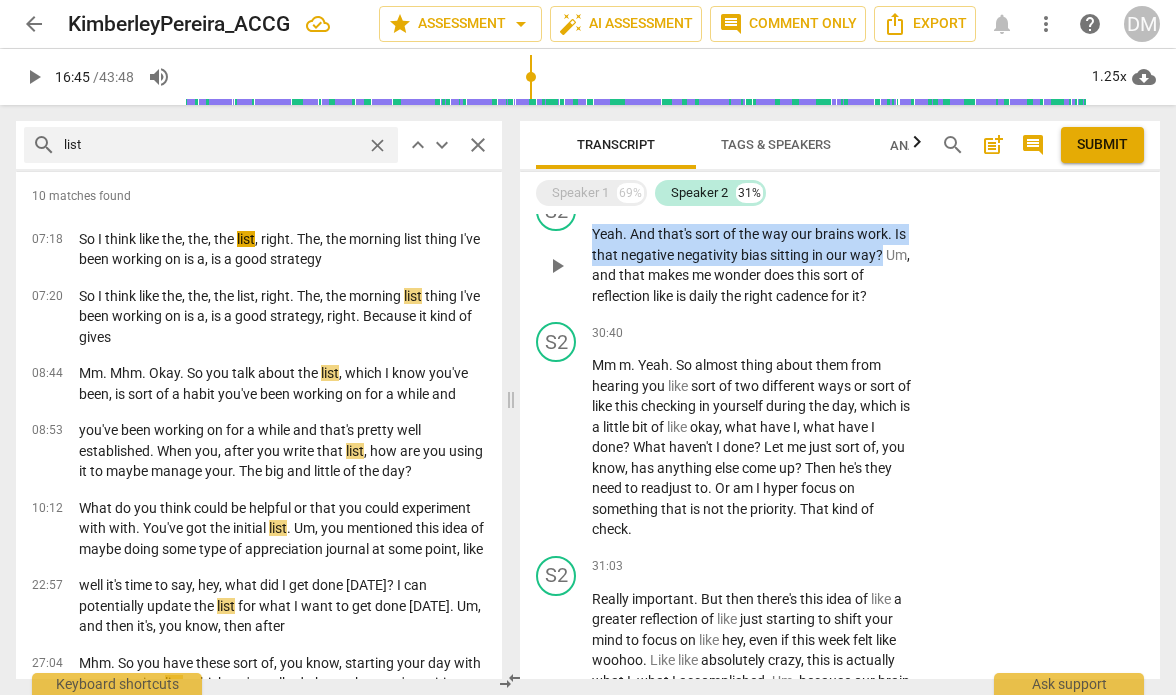 click on "S2 play_arrow pause 29:30 + Add competency keyboard_arrow_right Yeah .   And   that's   sort   of   the   way   our   brains   work .   Is   that   negative   negativity   bias   sitting   in   our   way ?   Um ,   and   that   makes   me   wonder   does   this   sort   of   reflection   like   is   daily   the   right   cadence   for   it ?" at bounding box center [840, 248] 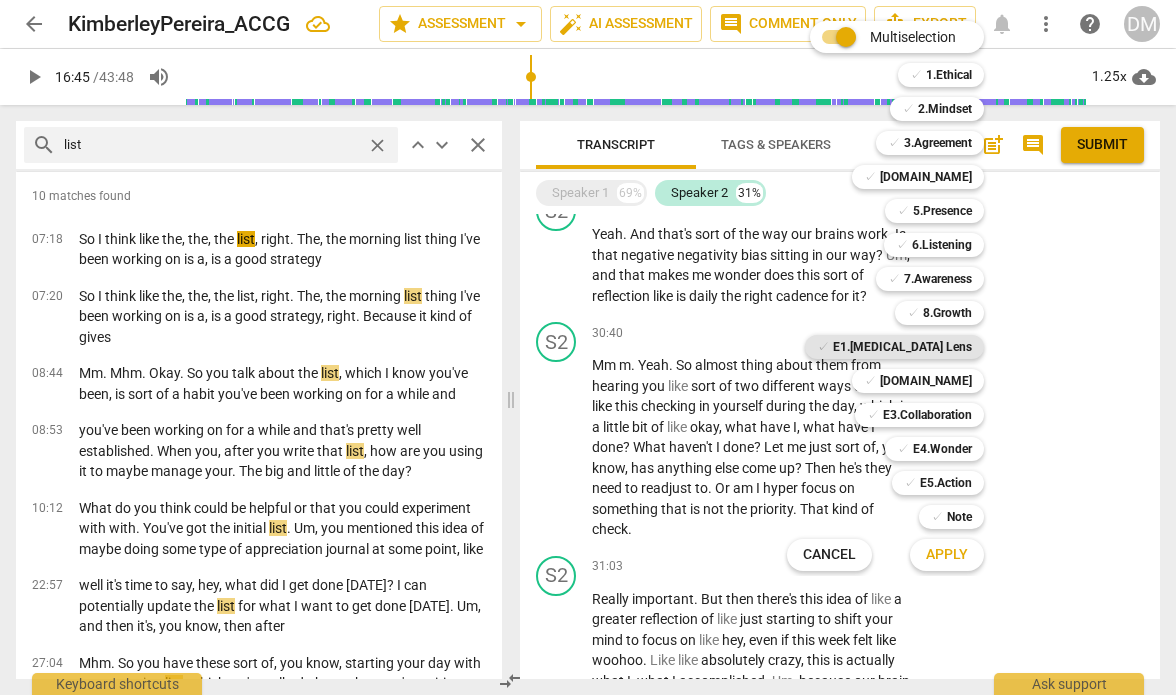 click on "E1.[MEDICAL_DATA] Lens" at bounding box center (902, 347) 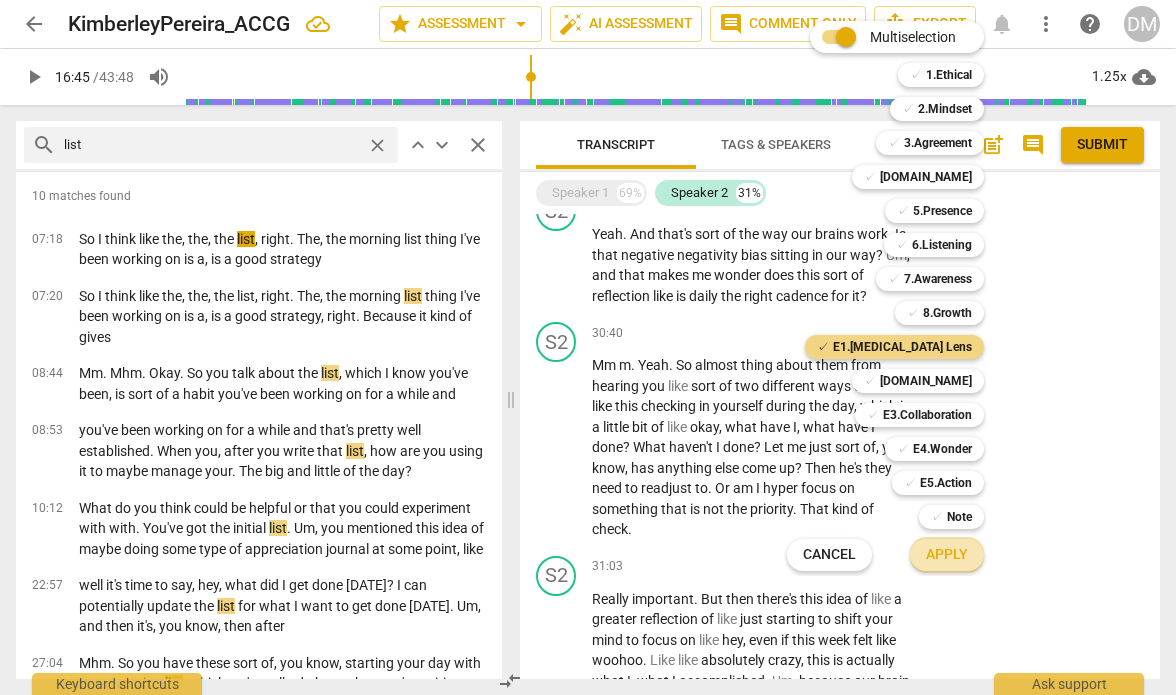 click on "Apply" at bounding box center [947, 555] 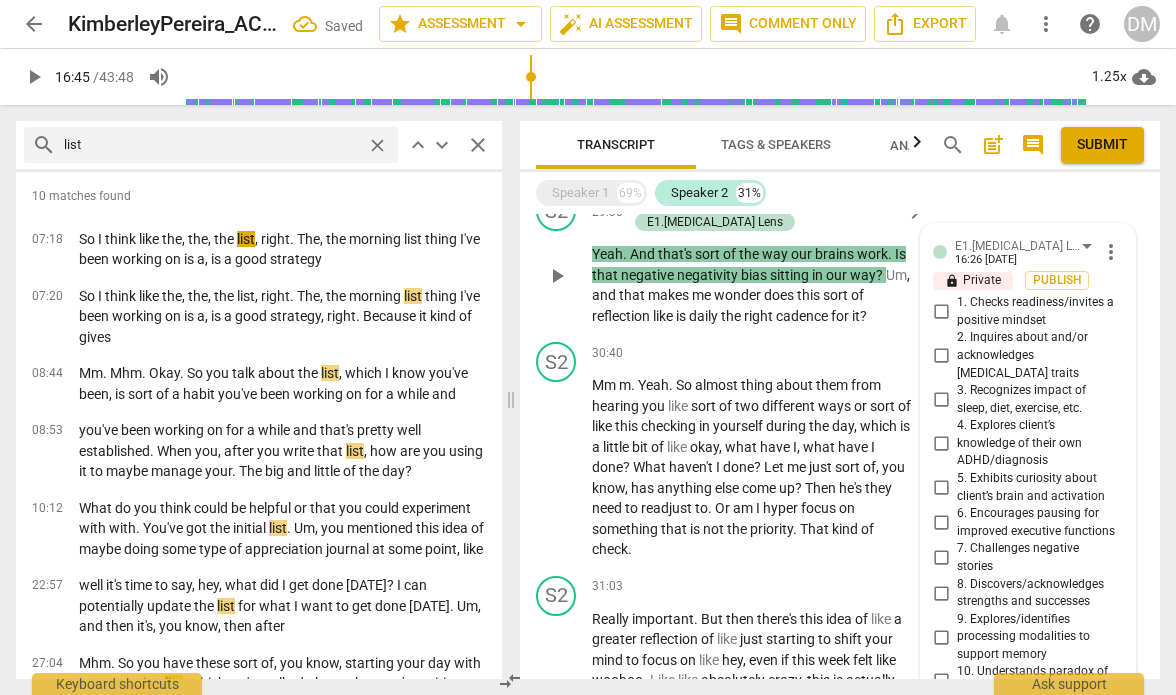 scroll, scrollTop: 6137, scrollLeft: 0, axis: vertical 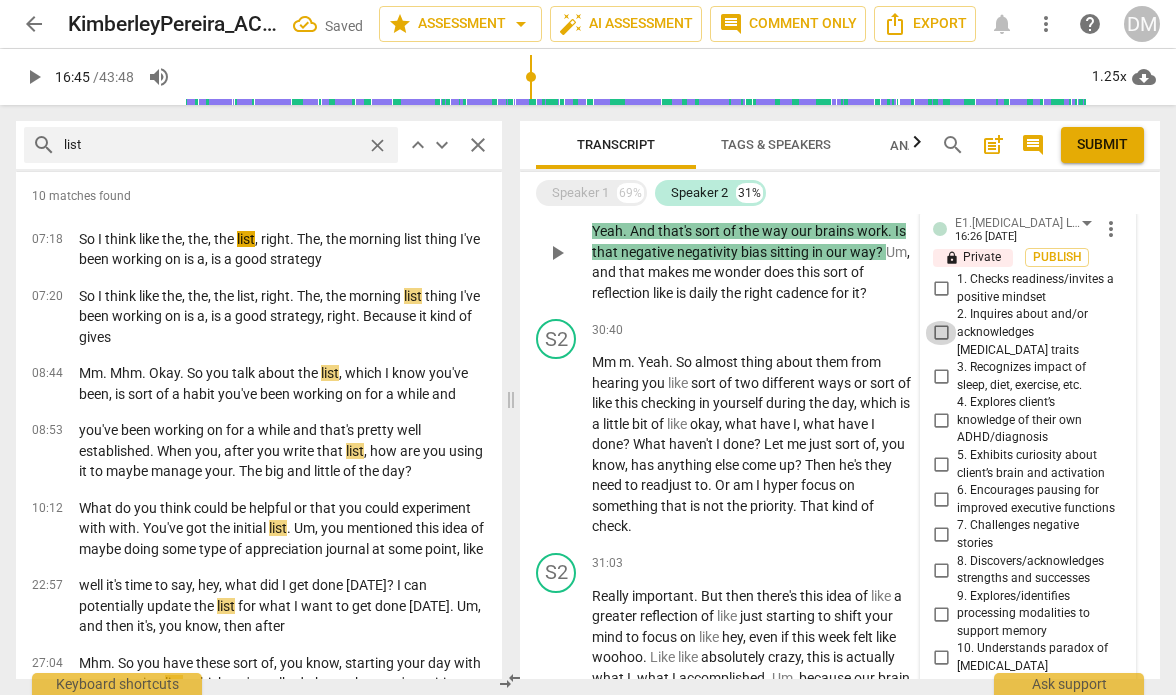 click on "2. Inquires about and/or acknowledges [MEDICAL_DATA] traits" at bounding box center [941, 333] 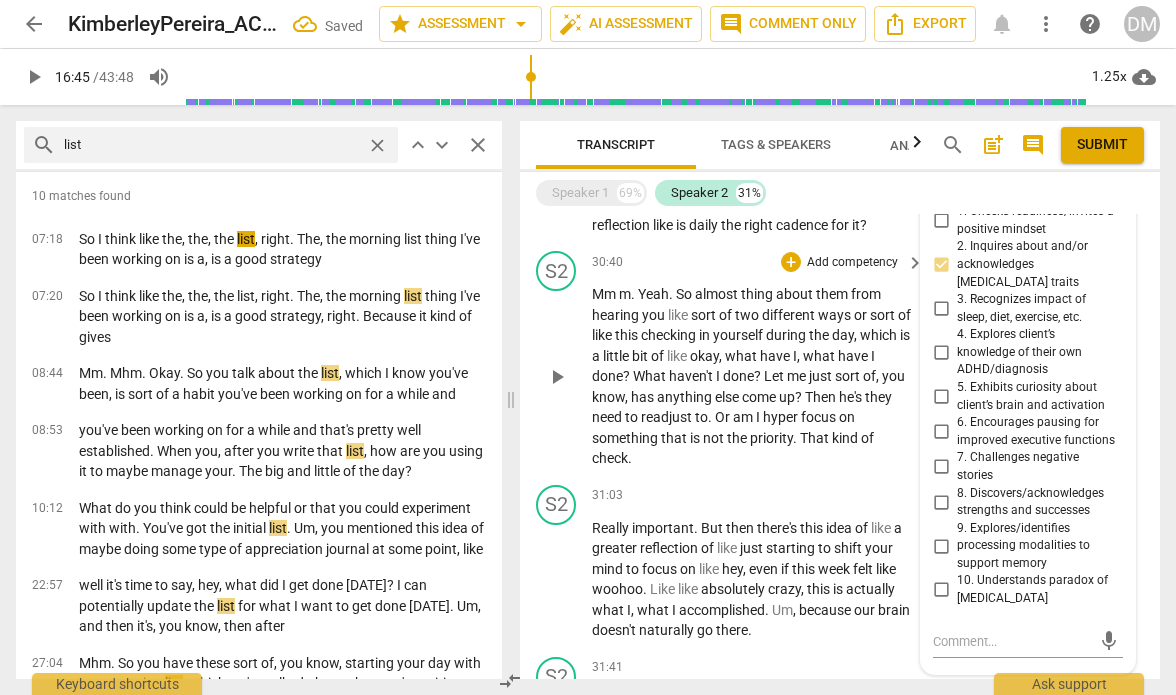 scroll, scrollTop: 5914, scrollLeft: 0, axis: vertical 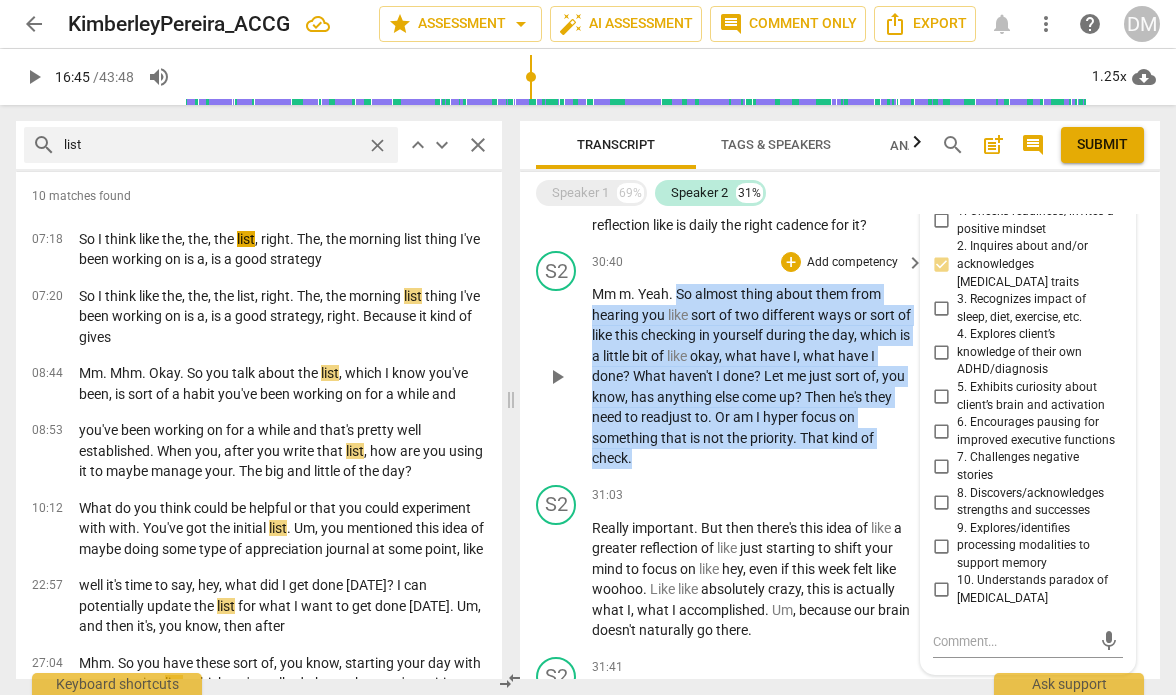 drag, startPoint x: 679, startPoint y: 296, endPoint x: 843, endPoint y: 467, distance: 236.93248 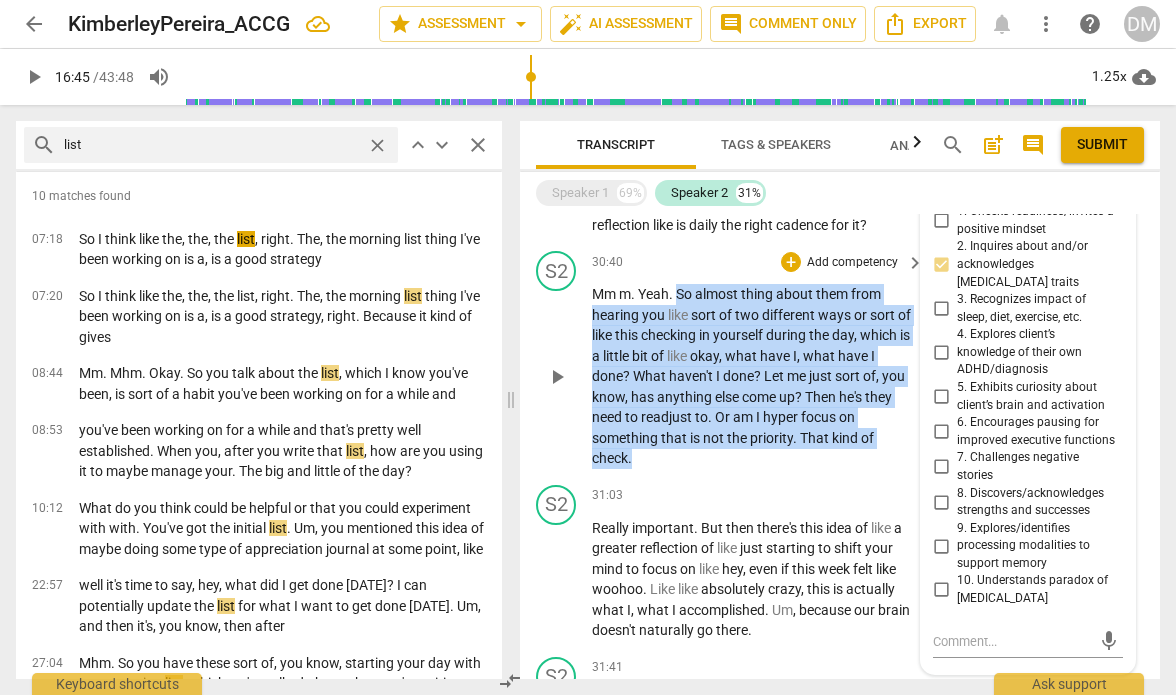 click on "Mm   m .   Yeah .   So   almost   thing   about   them   from   hearing   you   like   sort   of   two   different   ways   or   sort   of   like   this   checking   in   yourself   during   the   day ,   which   is   a   little   bit   of   like   okay ,   what   have   I ,   what   have   I   done ?   What   haven't   I   done ?   Let   me   just   sort   of ,   you   know ,   has   anything   else   come   up ?   Then   he's   they   need   to   readjust   to .   Or   am   I   hyper   focus   on   something   that   is   not   the   priority .   That   kind   of   check ." at bounding box center [753, 376] 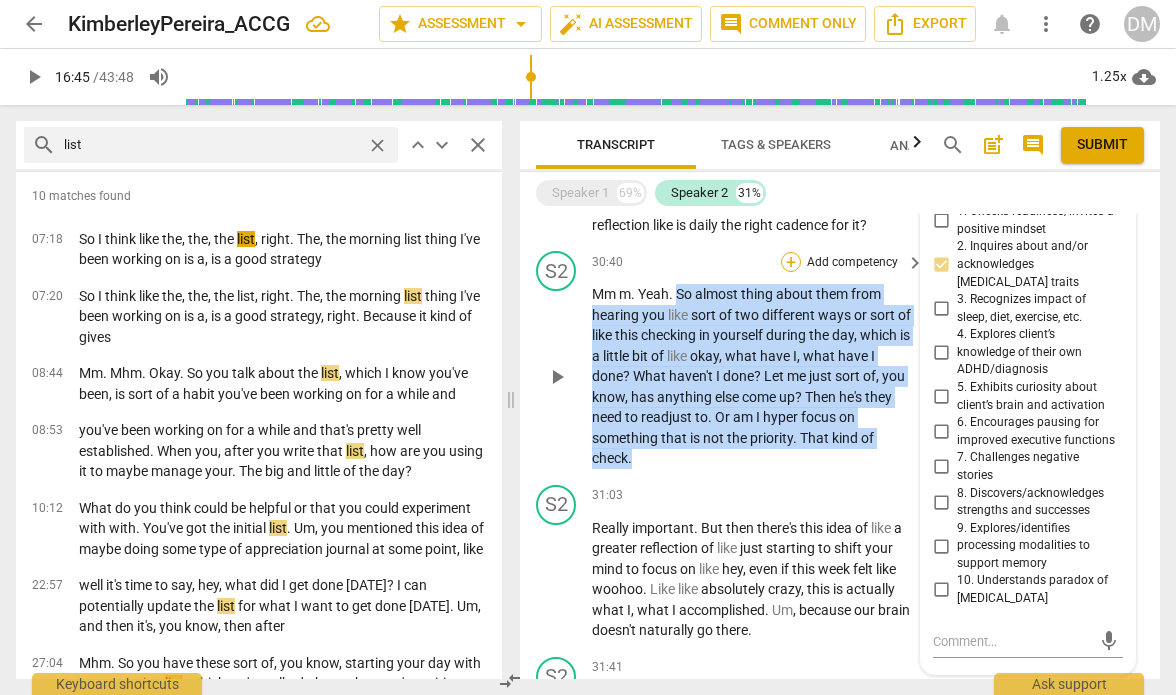 click on "+" at bounding box center [791, 262] 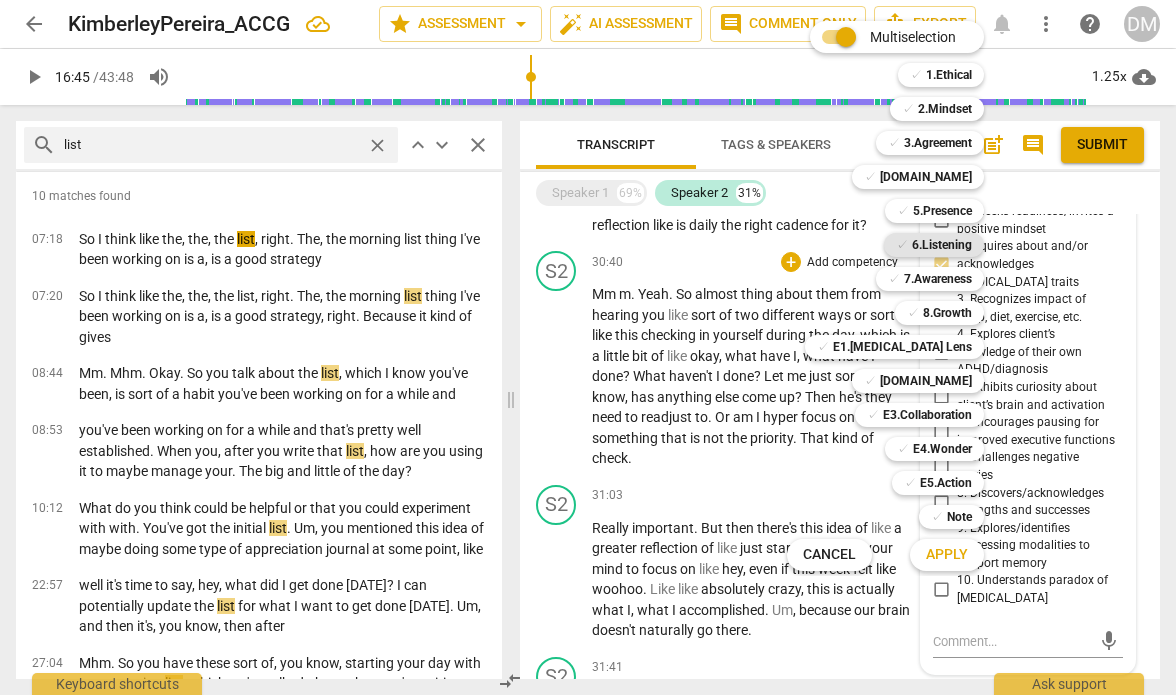 click on "6.Listening" at bounding box center [942, 245] 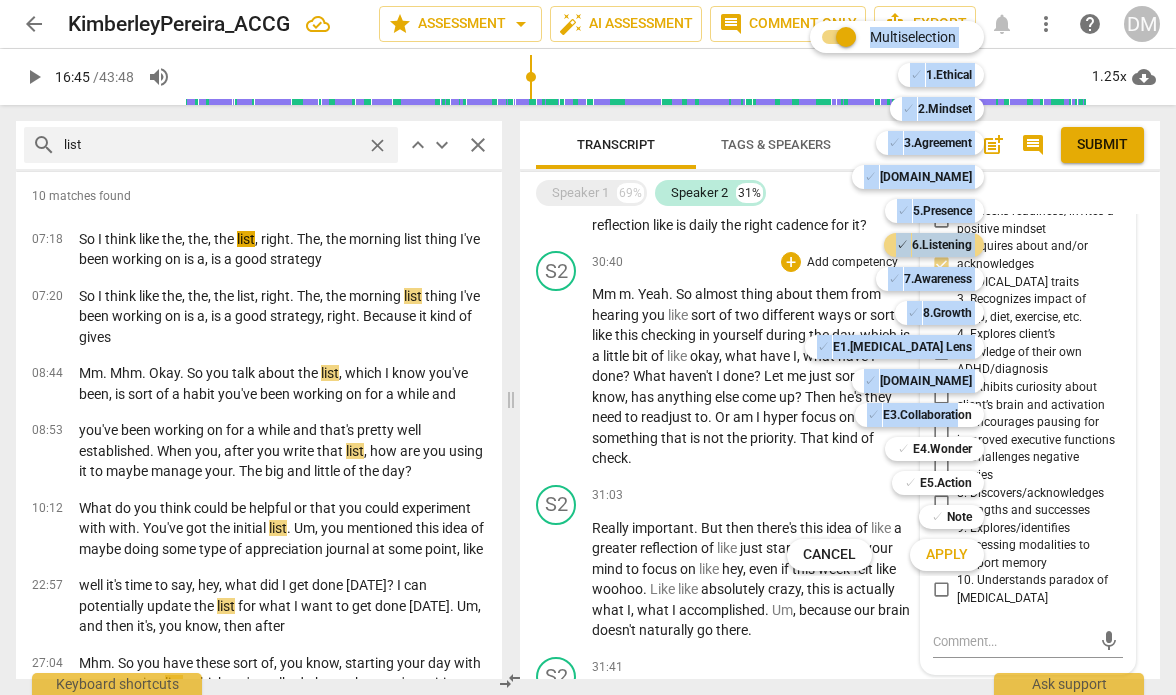drag, startPoint x: 960, startPoint y: 411, endPoint x: 1048, endPoint y: 395, distance: 89.44272 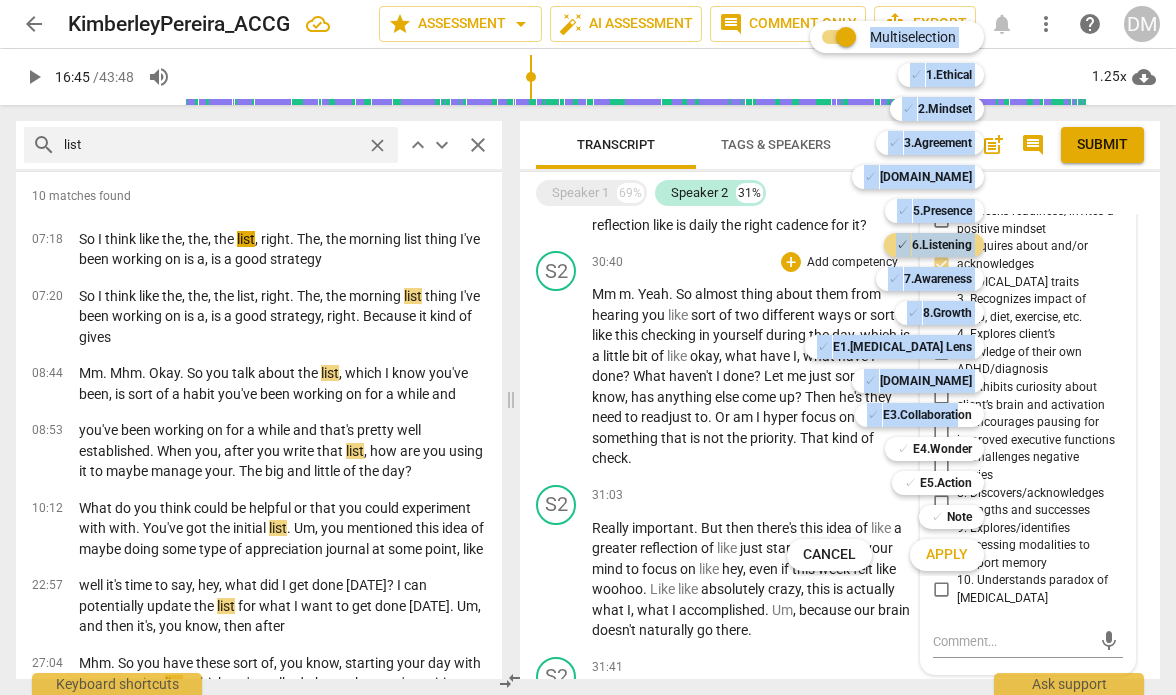 click on "Multiselection m ✓ 1.Ethical 1 ✓ 2.Mindset 2 ✓ 3.Agreement 3 ✓ [DOMAIN_NAME] 4 ✓ 5.Presence 5 ✓ 6.Listening 6 ✓ 7.Awareness 7 ✓ 8.Growth 8 ✓ E1.[MEDICAL_DATA] Lens 9 ✓ [DOMAIN_NAME] 0 ✓ E3.Collaboration q ✓ E4.Wonder w ✓ E5.Action r ✓ Note t Cancel c Apply x" at bounding box center (588, 347) 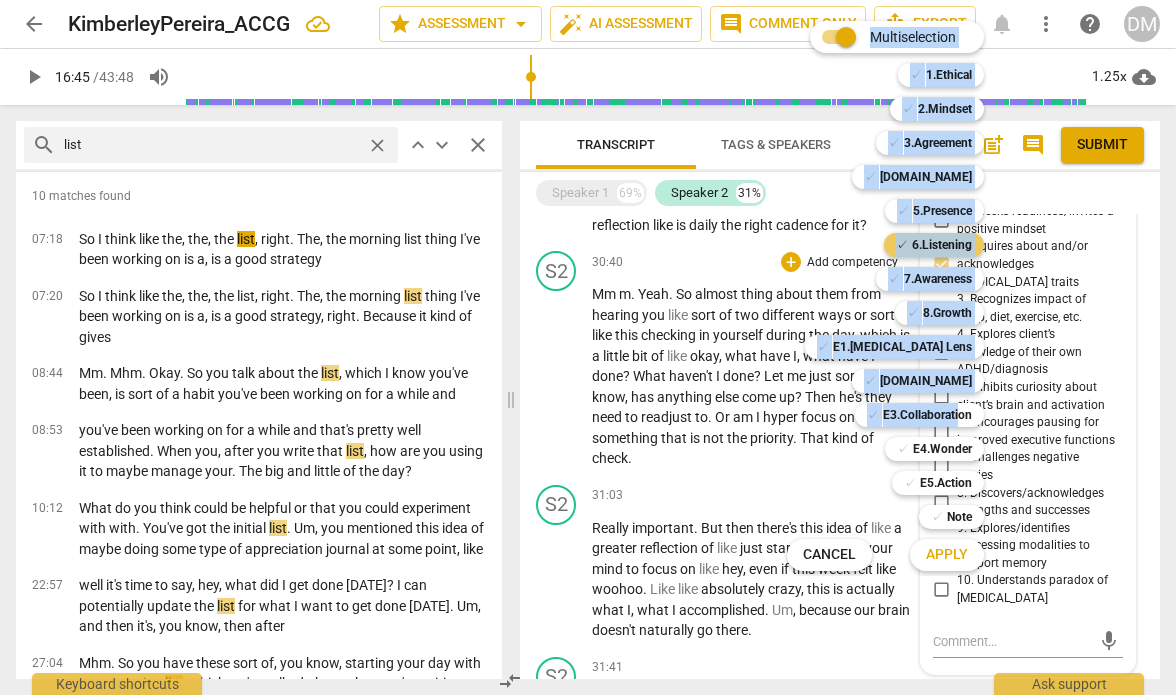 click on "6.Listening" at bounding box center (942, 245) 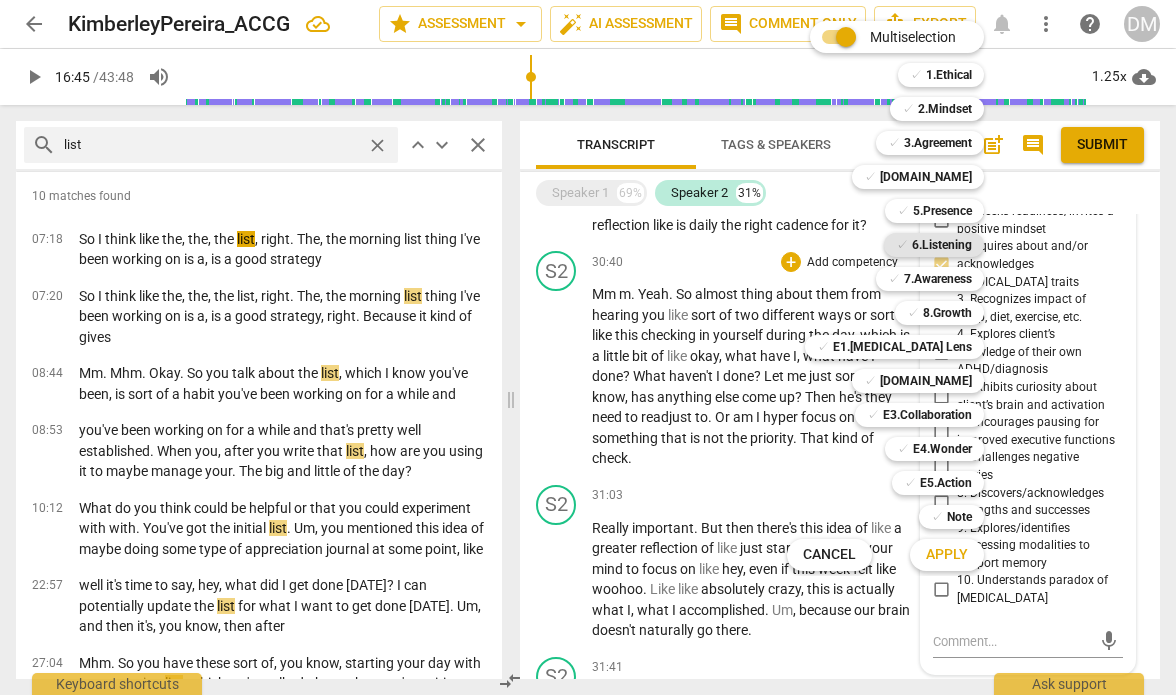 click on "6.Listening" at bounding box center (942, 245) 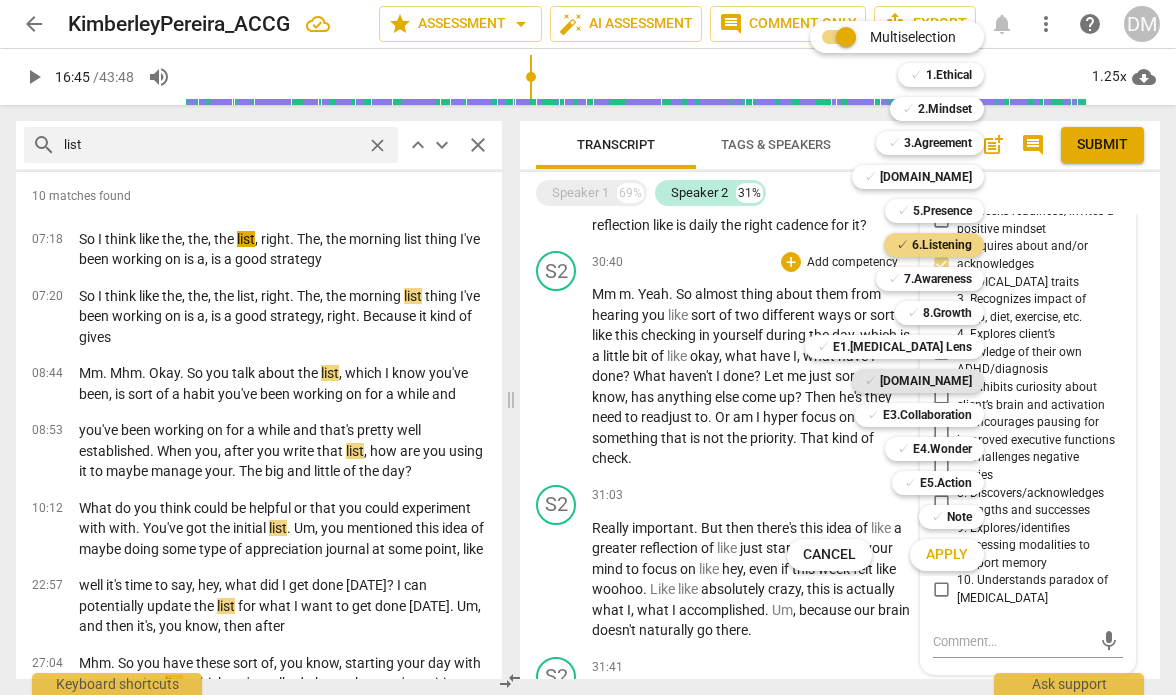 click on "[DOMAIN_NAME]" at bounding box center [926, 381] 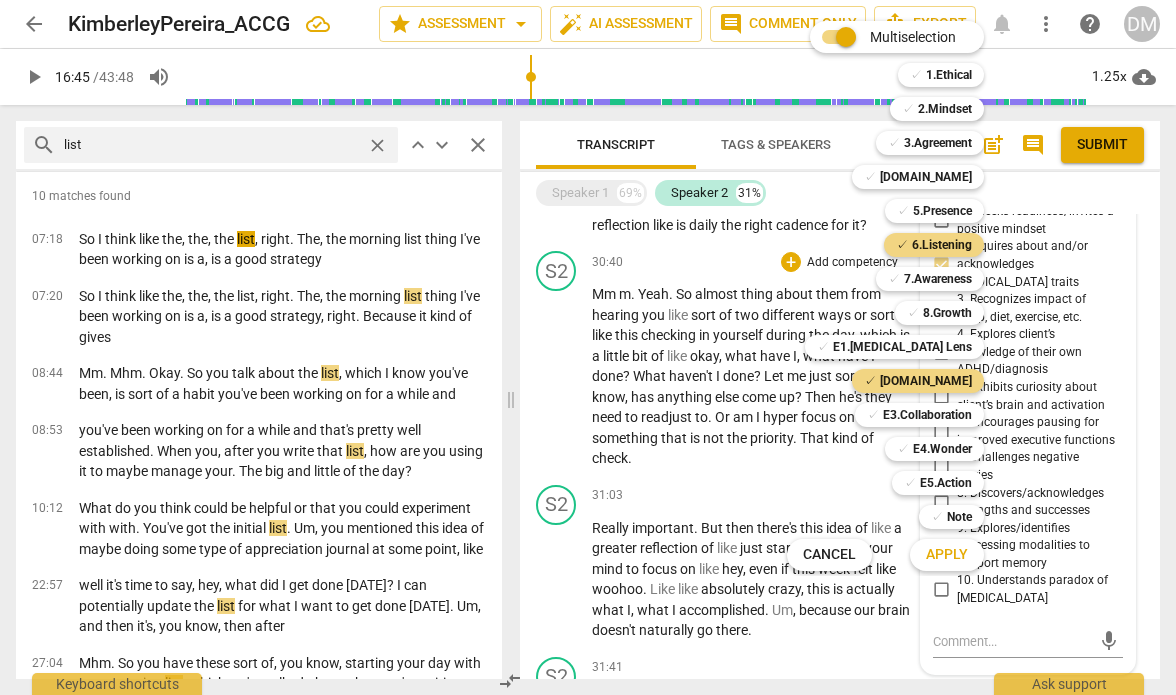 click on "Apply" at bounding box center [947, 555] 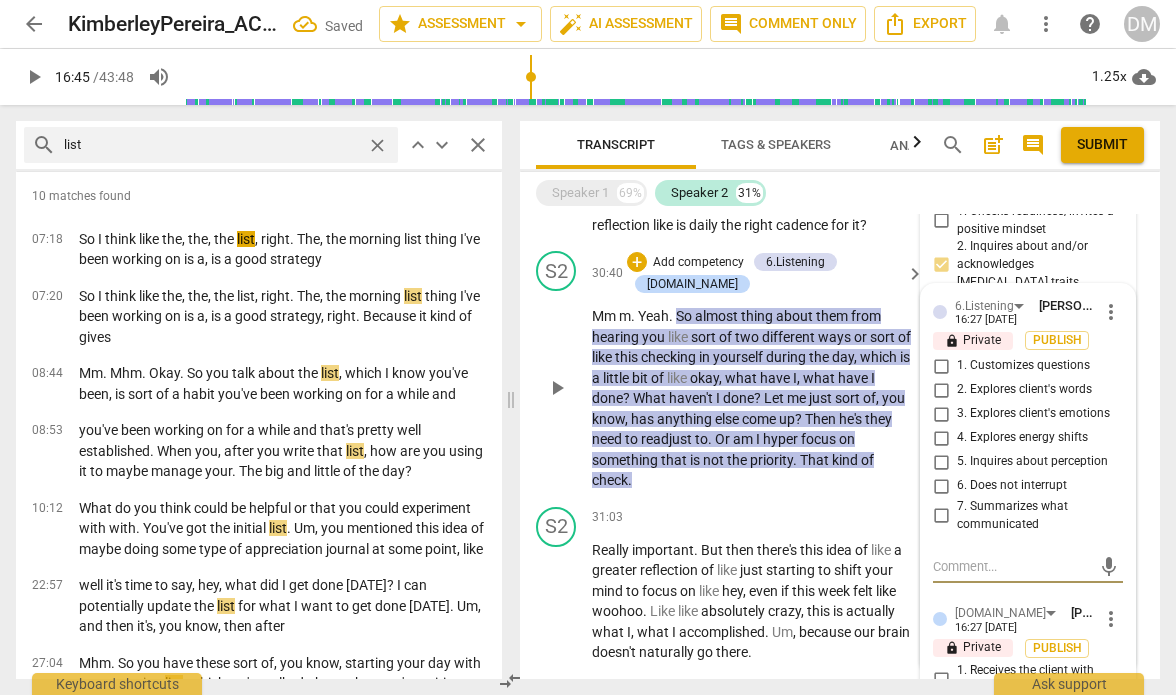 click on "7. Summarizes what communicated" at bounding box center [941, 516] 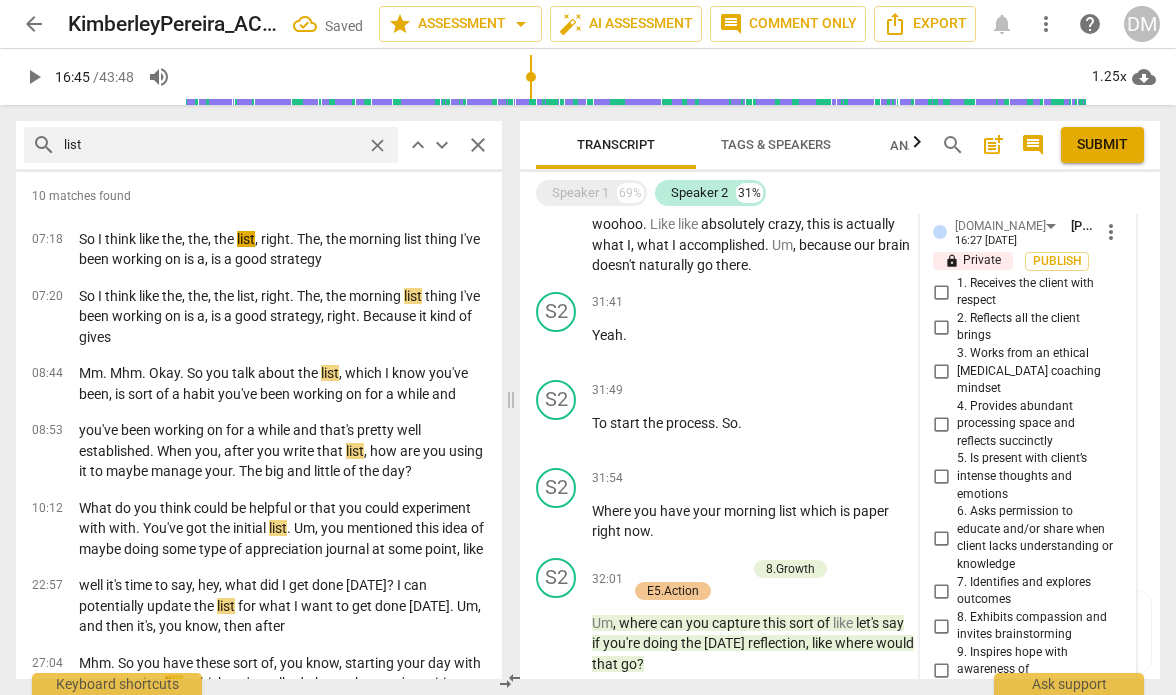 scroll, scrollTop: 6302, scrollLeft: 0, axis: vertical 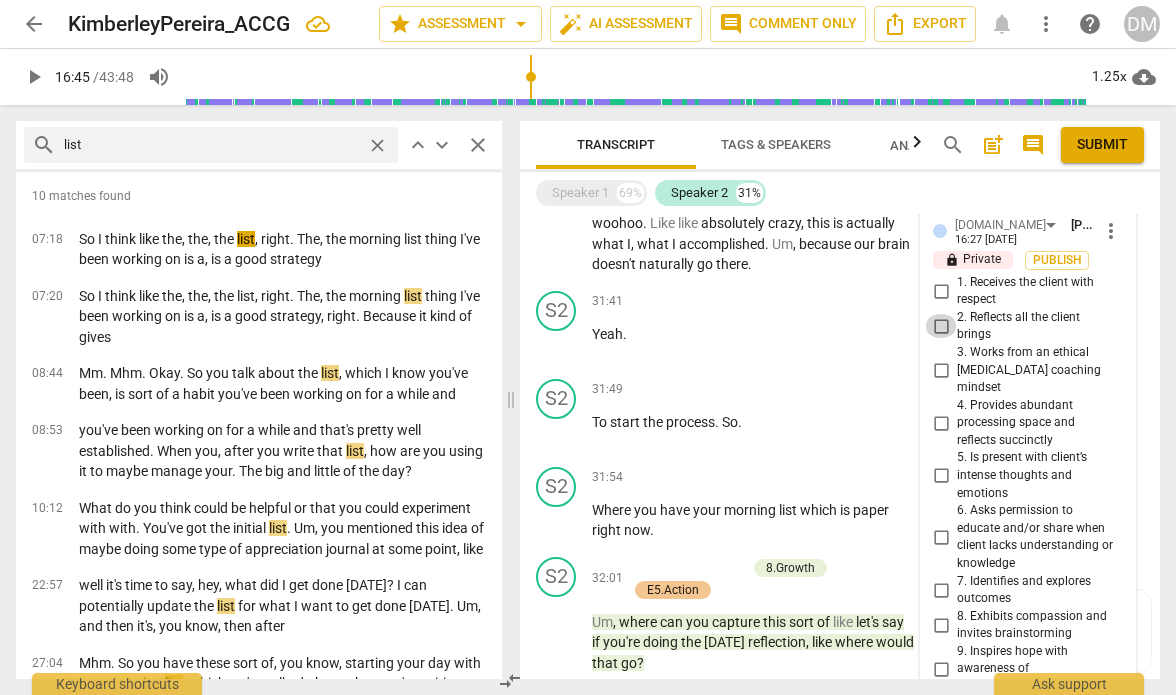 click on "2. Reflects all the client brings" at bounding box center (941, 326) 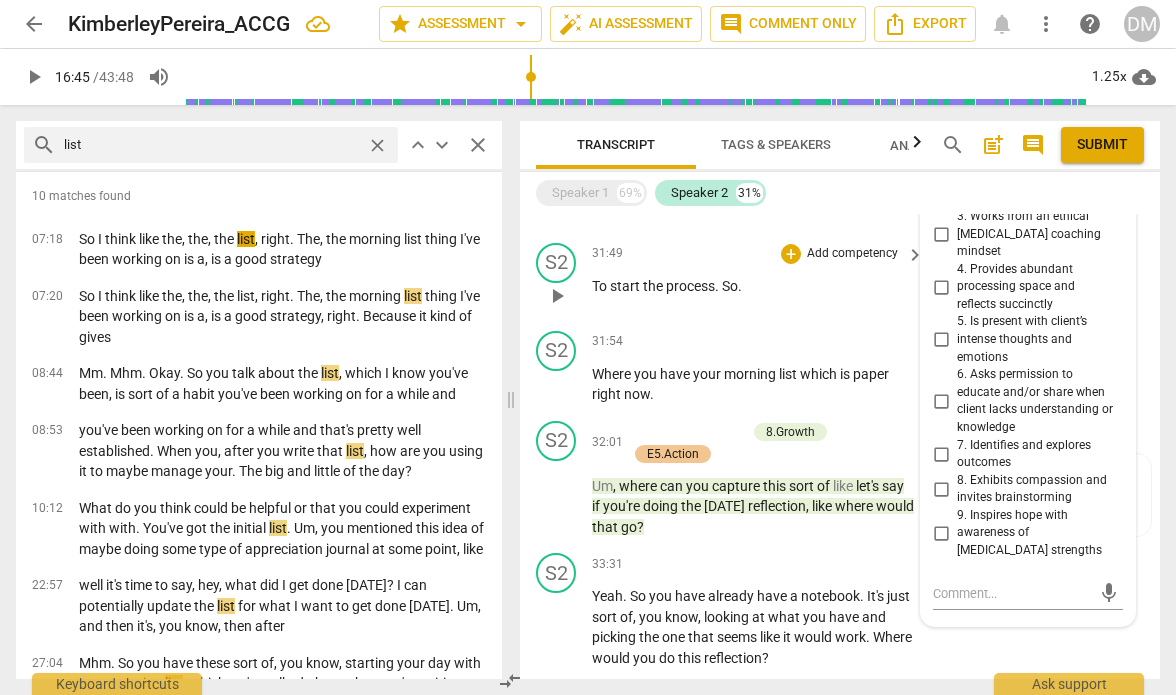 scroll, scrollTop: 6437, scrollLeft: 0, axis: vertical 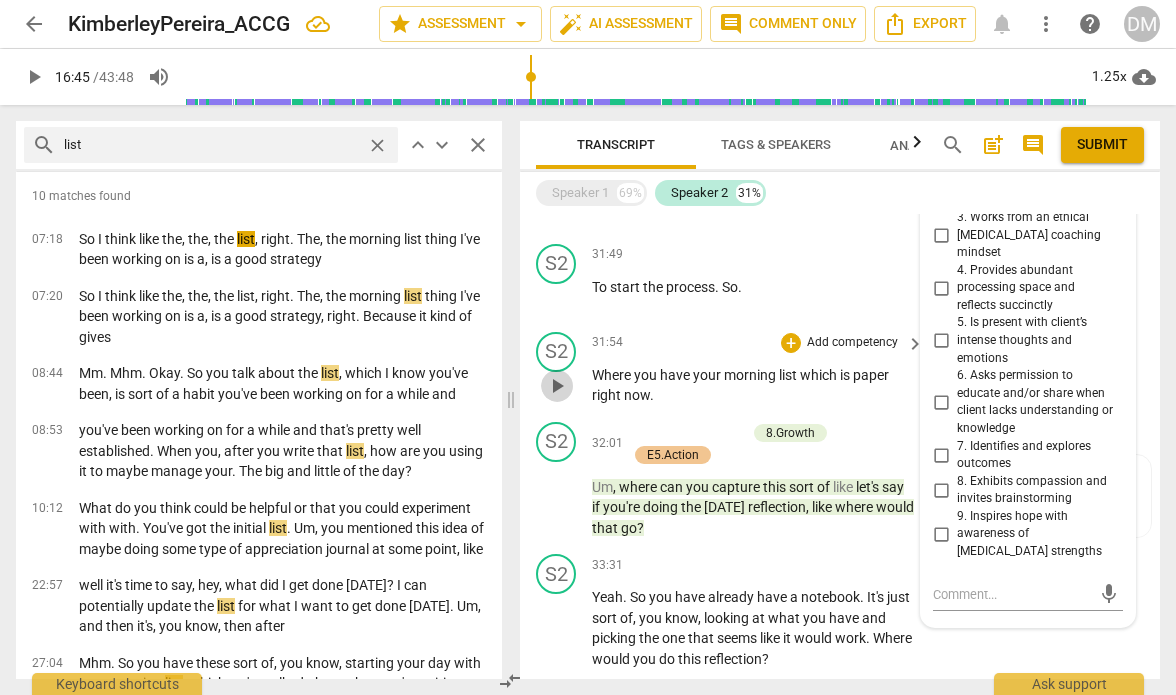 click on "play_arrow" at bounding box center (557, 386) 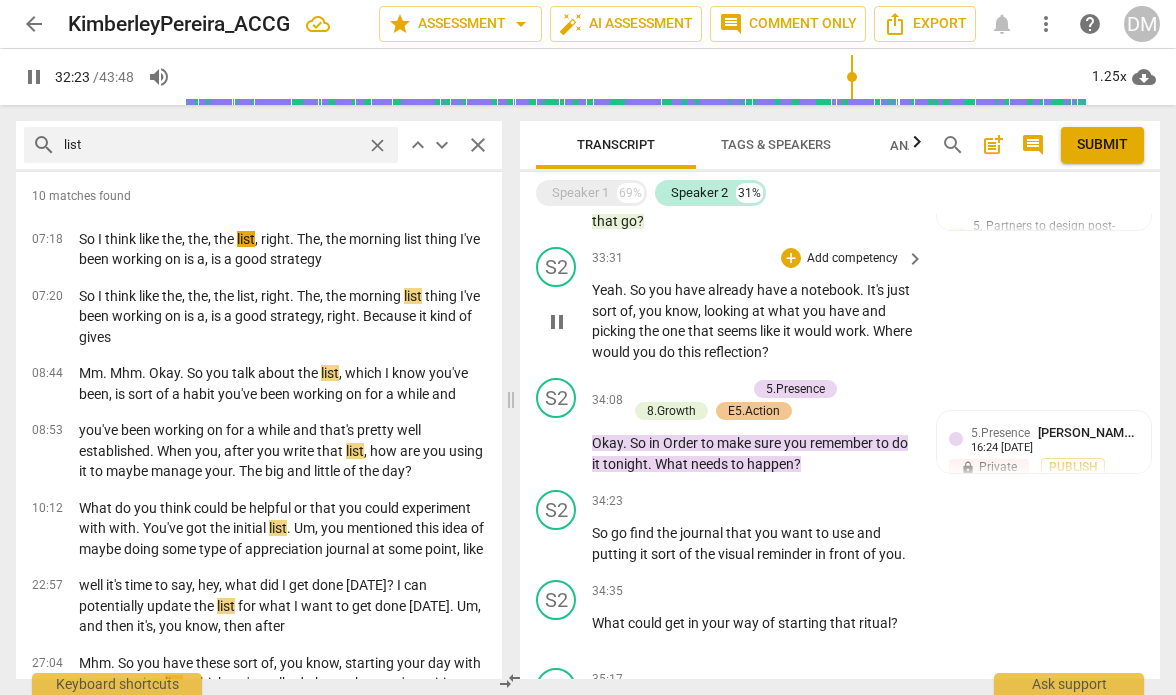 scroll, scrollTop: 6743, scrollLeft: 0, axis: vertical 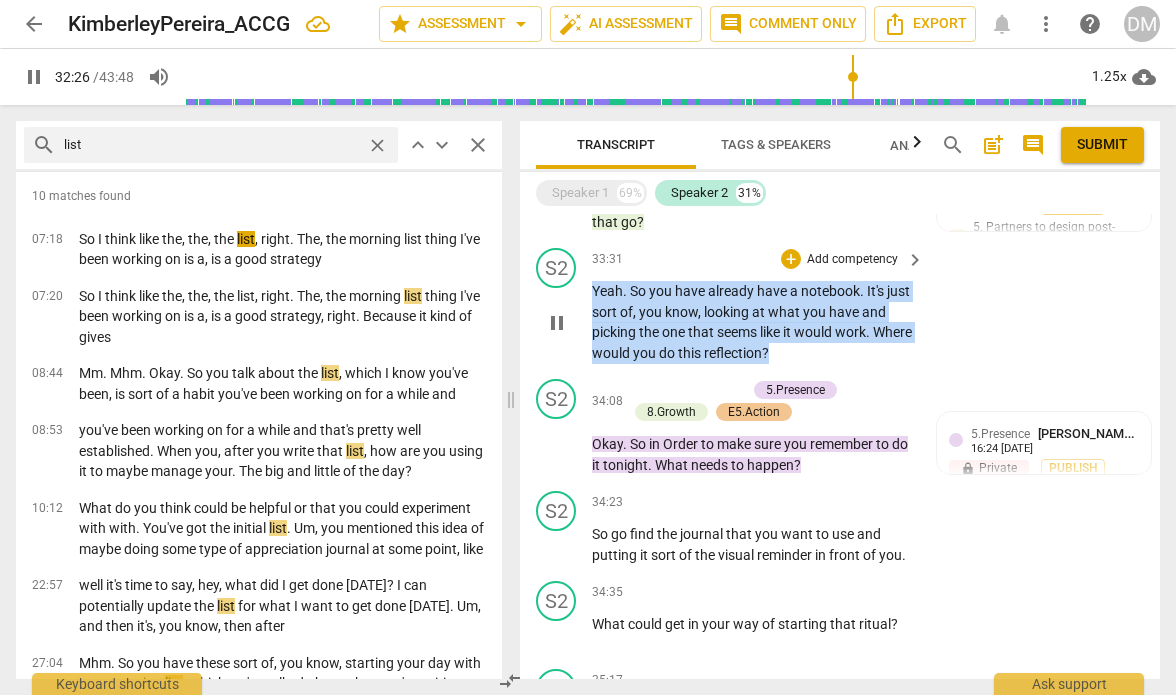 drag, startPoint x: 594, startPoint y: 299, endPoint x: 840, endPoint y: 364, distance: 254.44254 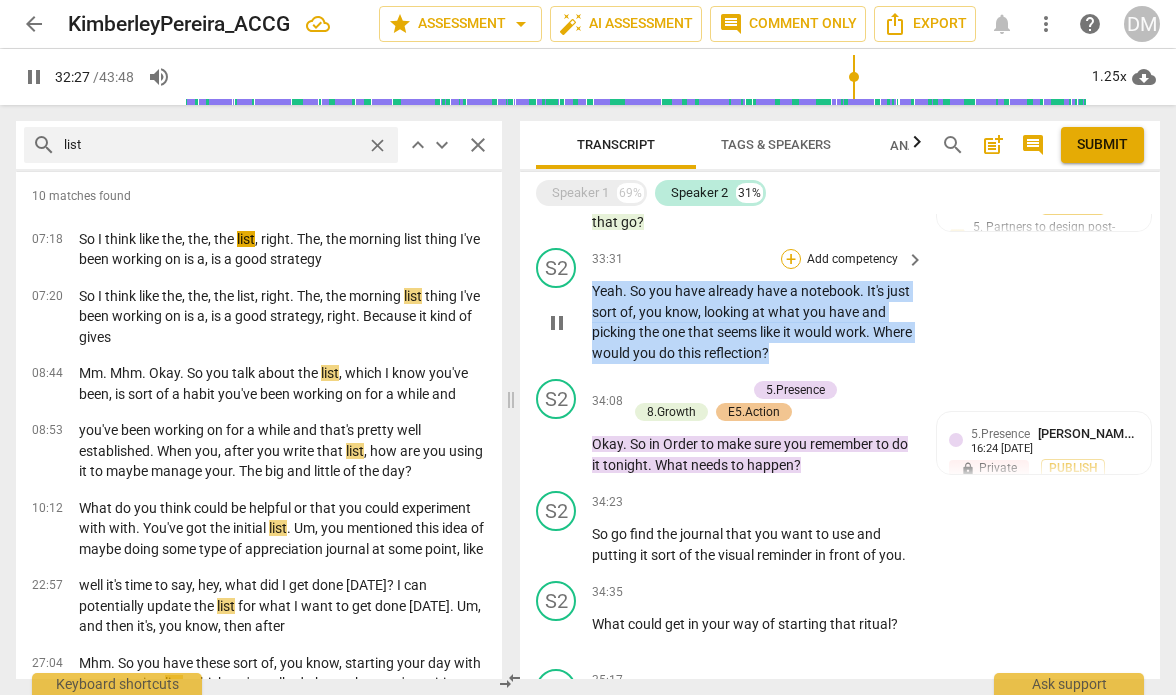 click on "+" at bounding box center (791, 259) 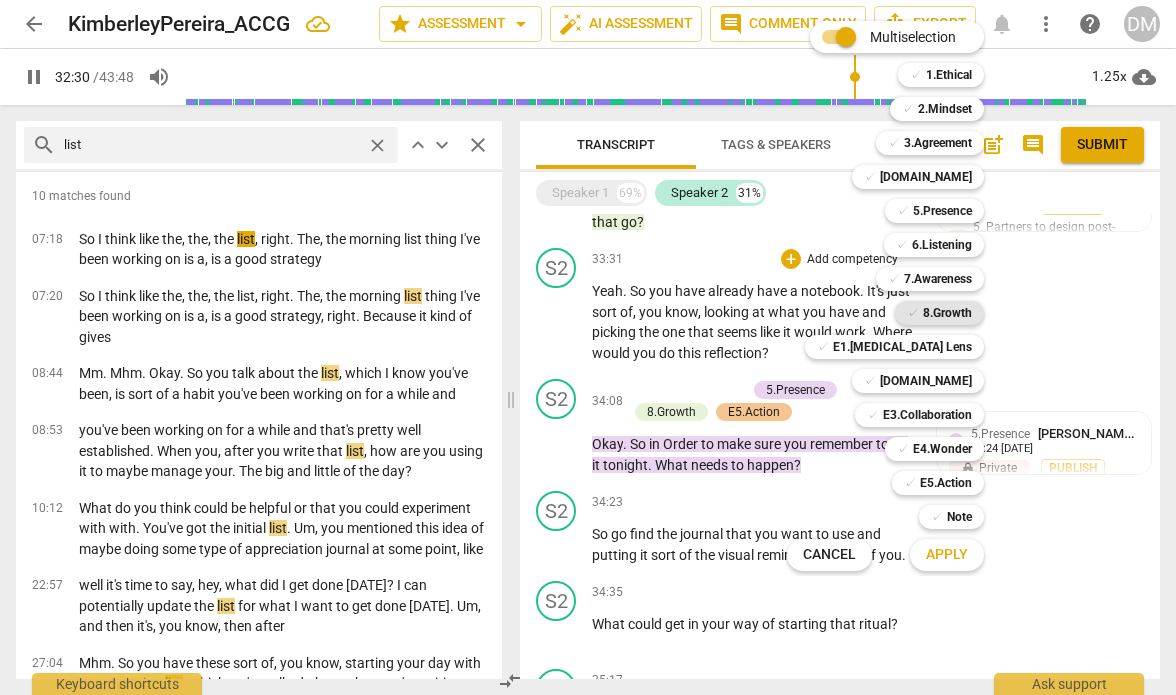 click on "8.Growth" at bounding box center [947, 313] 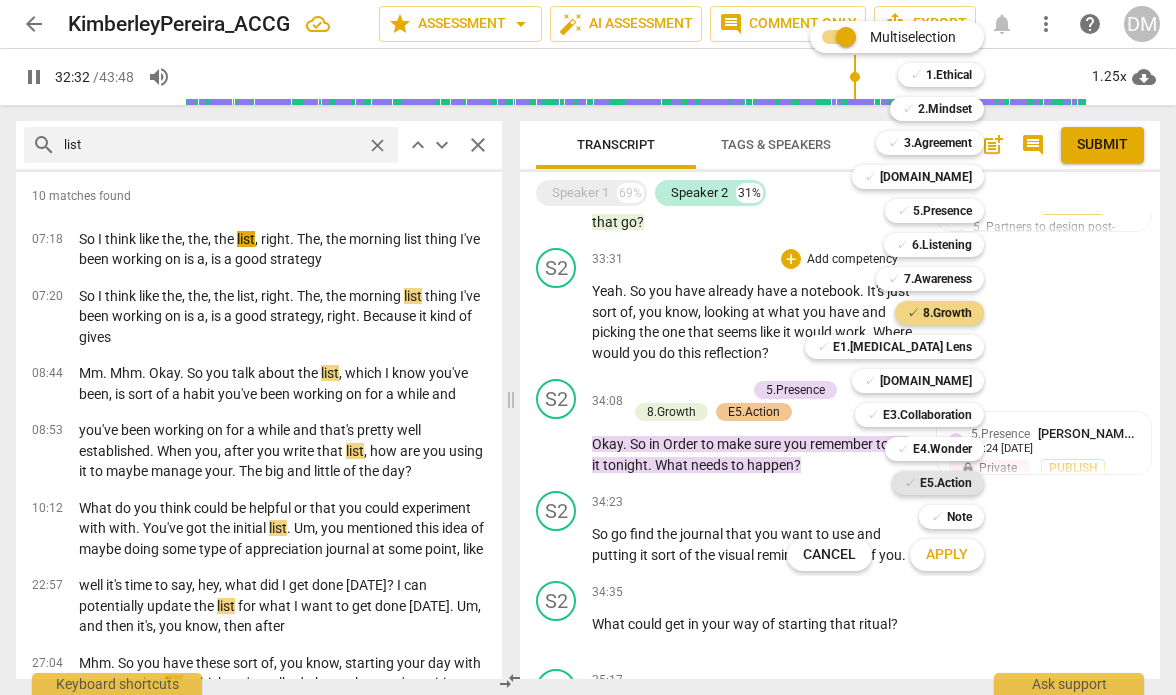 click on "E5.Action" at bounding box center (946, 483) 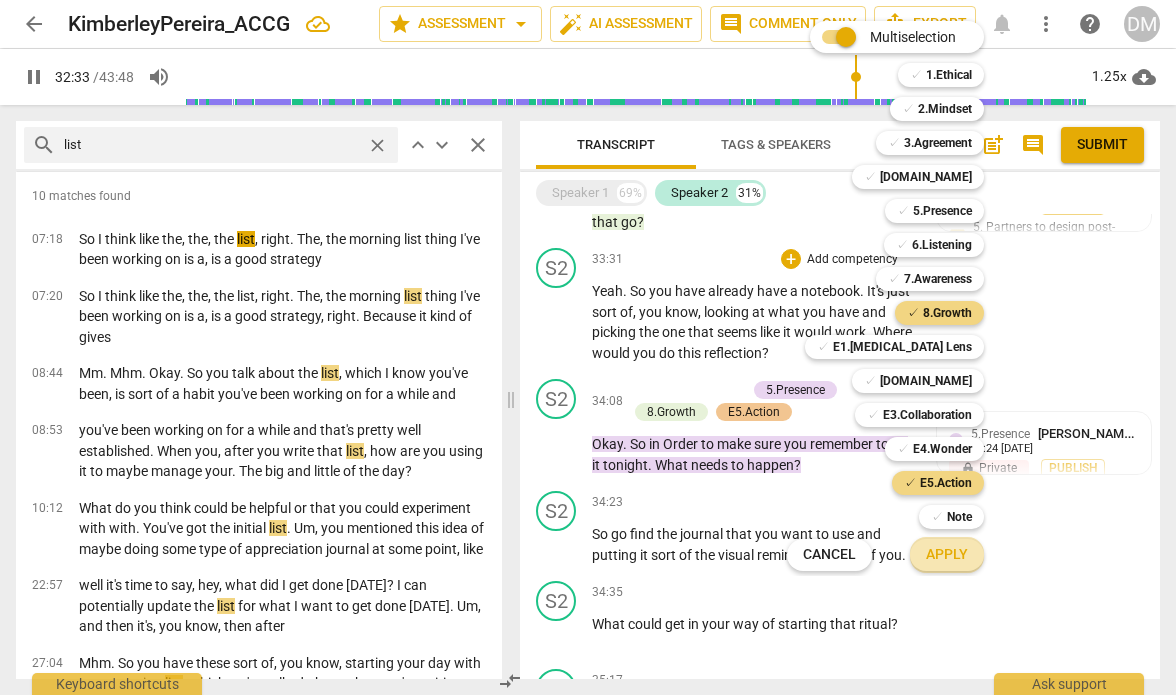 click on "Apply" at bounding box center (947, 555) 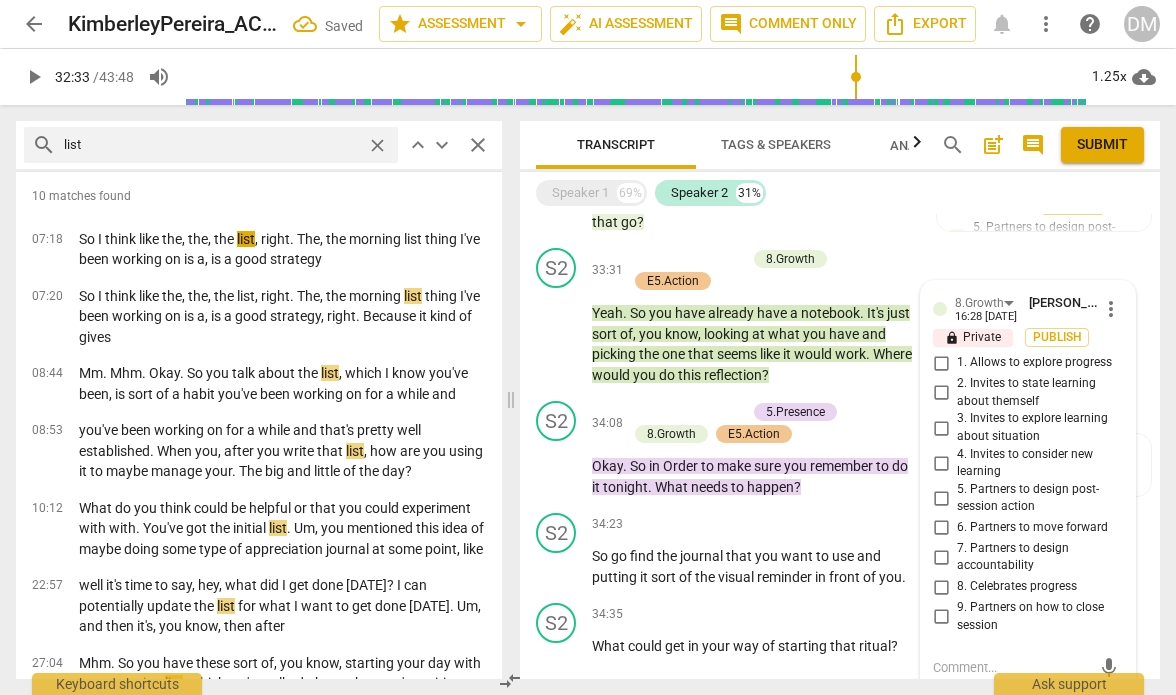 scroll, scrollTop: 6747, scrollLeft: 0, axis: vertical 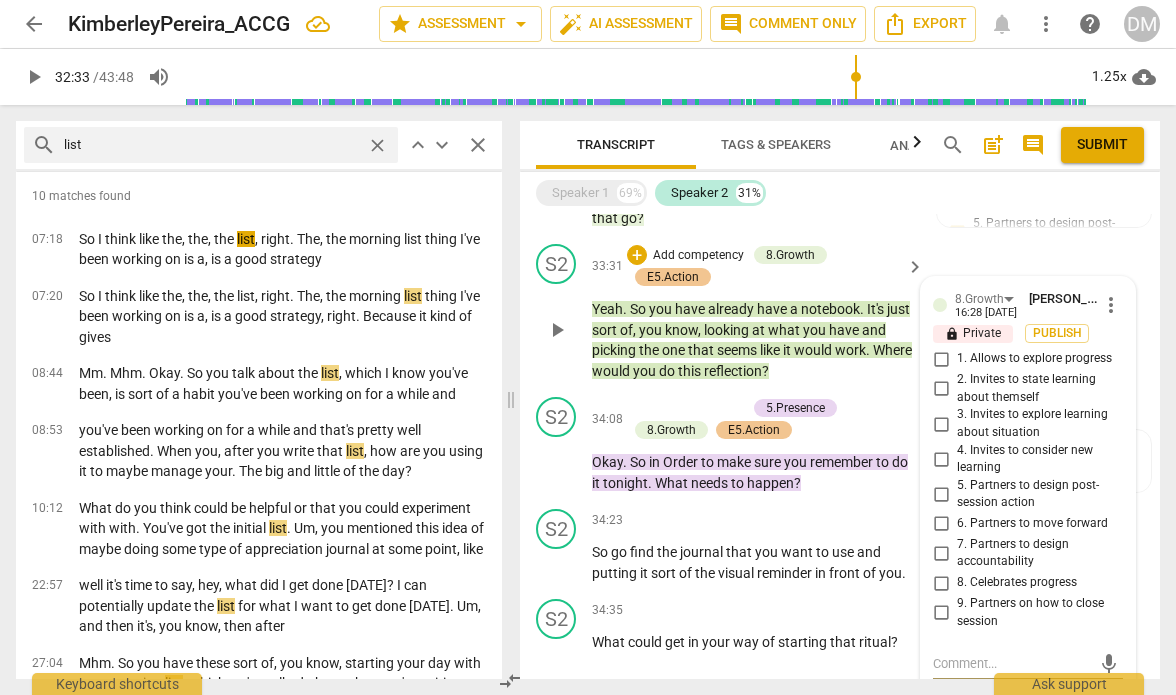 click on "5. Partners to design post-session action" at bounding box center [941, 494] 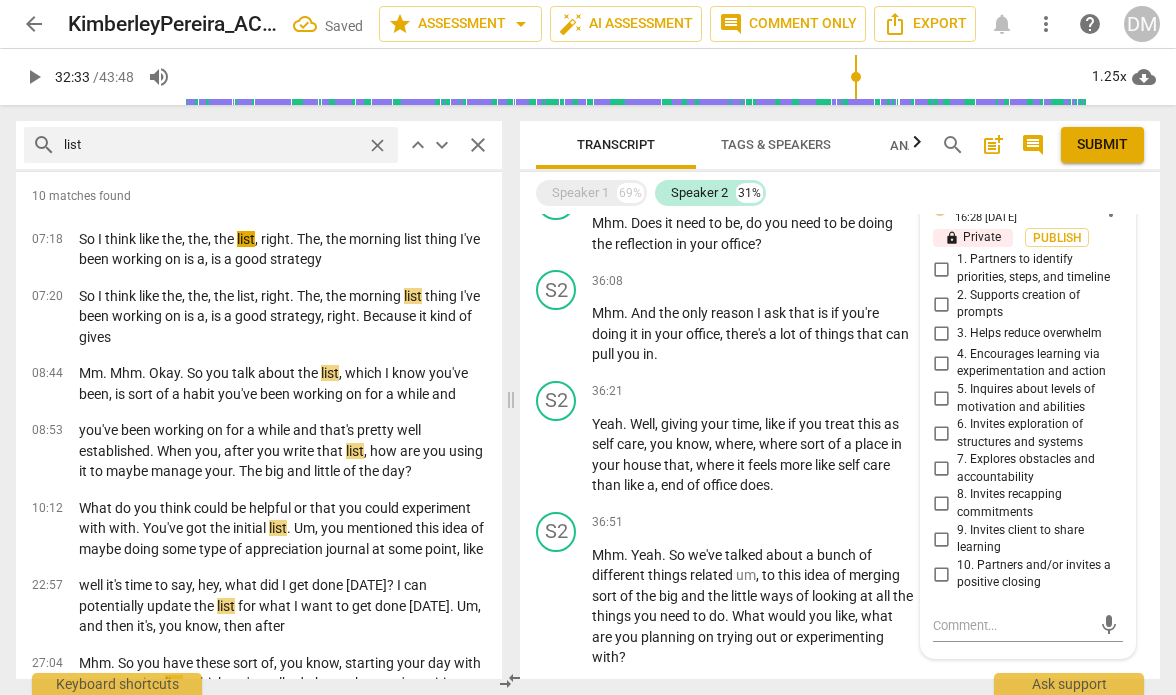 scroll, scrollTop: 7266, scrollLeft: 0, axis: vertical 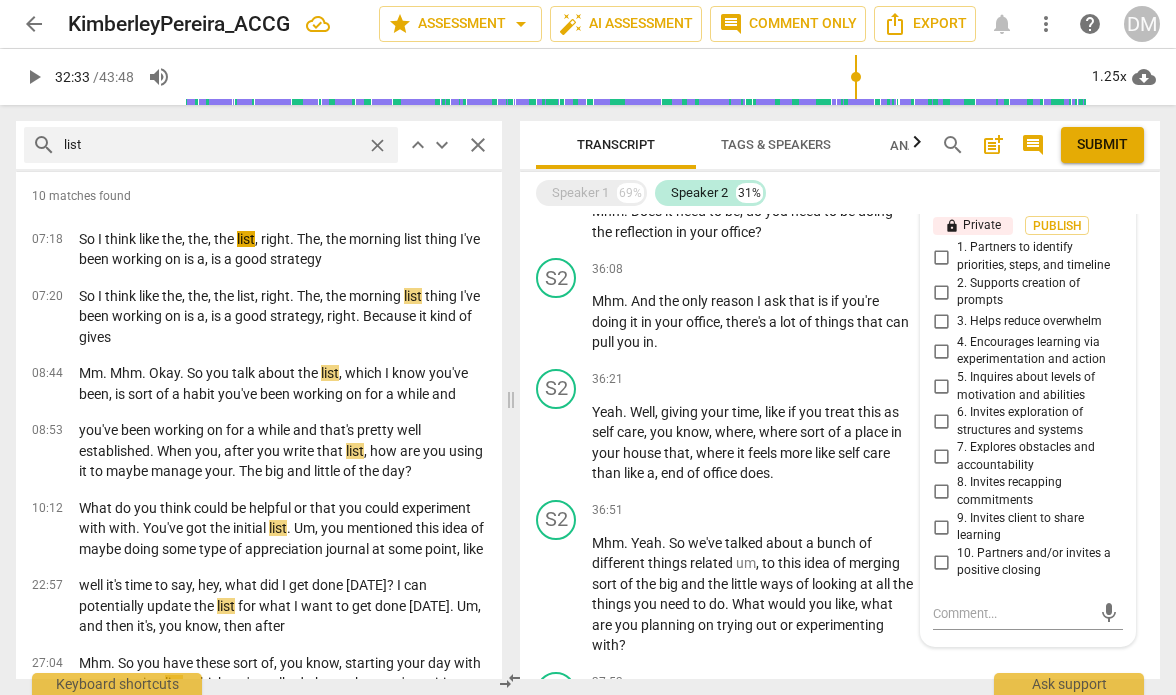 click on "1. Partners to identify priorities, steps, and timeline" at bounding box center [941, 257] 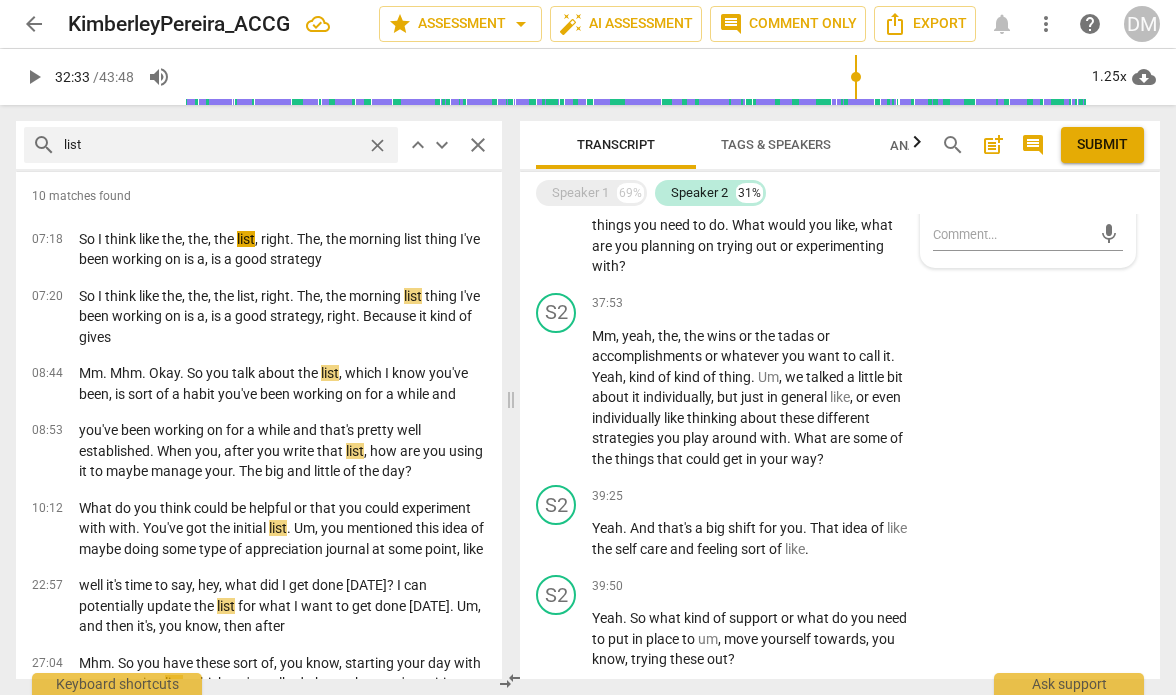 scroll, scrollTop: 7645, scrollLeft: 0, axis: vertical 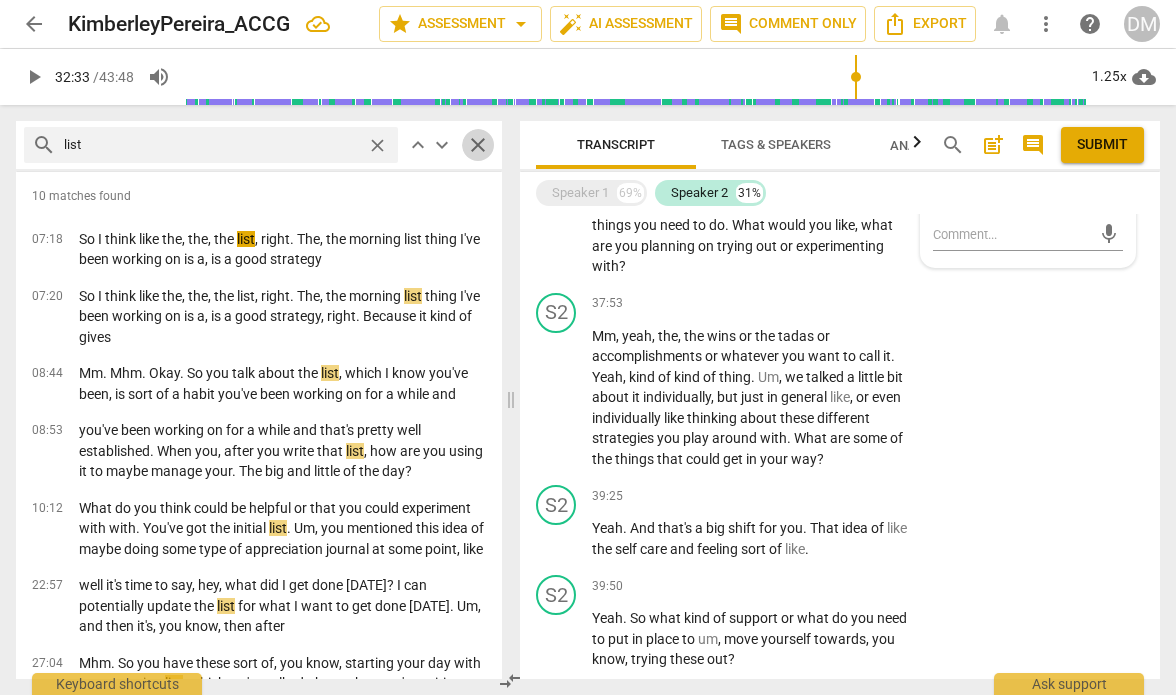 click on "close" at bounding box center [478, 145] 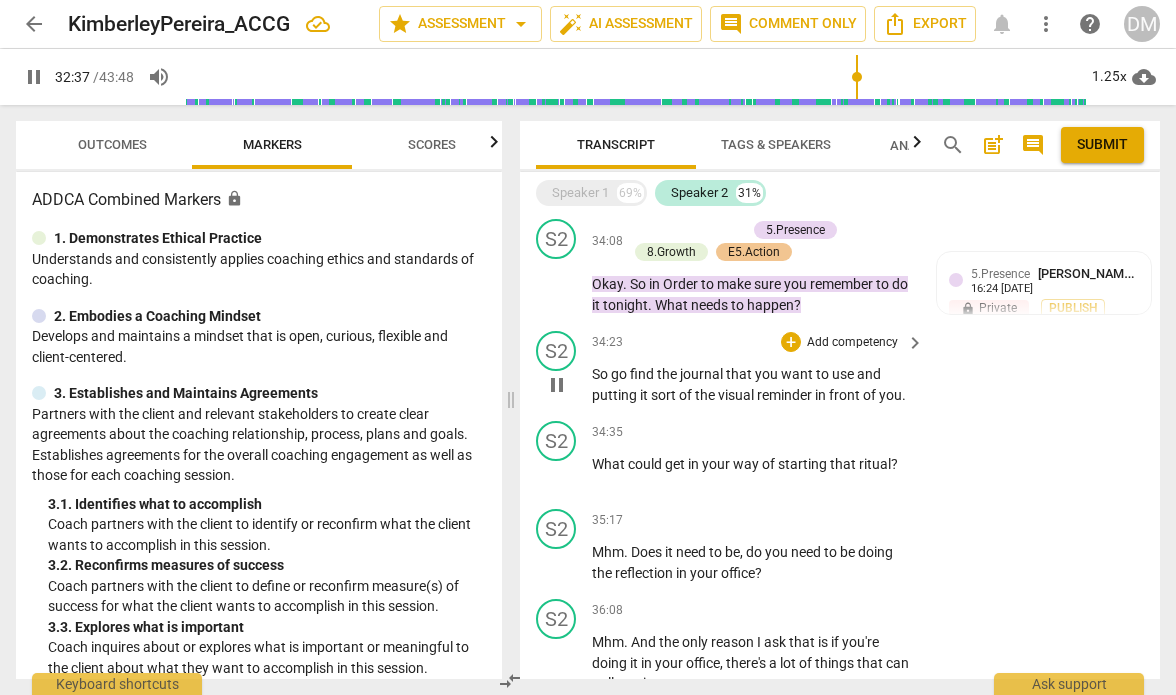 scroll, scrollTop: 6923, scrollLeft: 0, axis: vertical 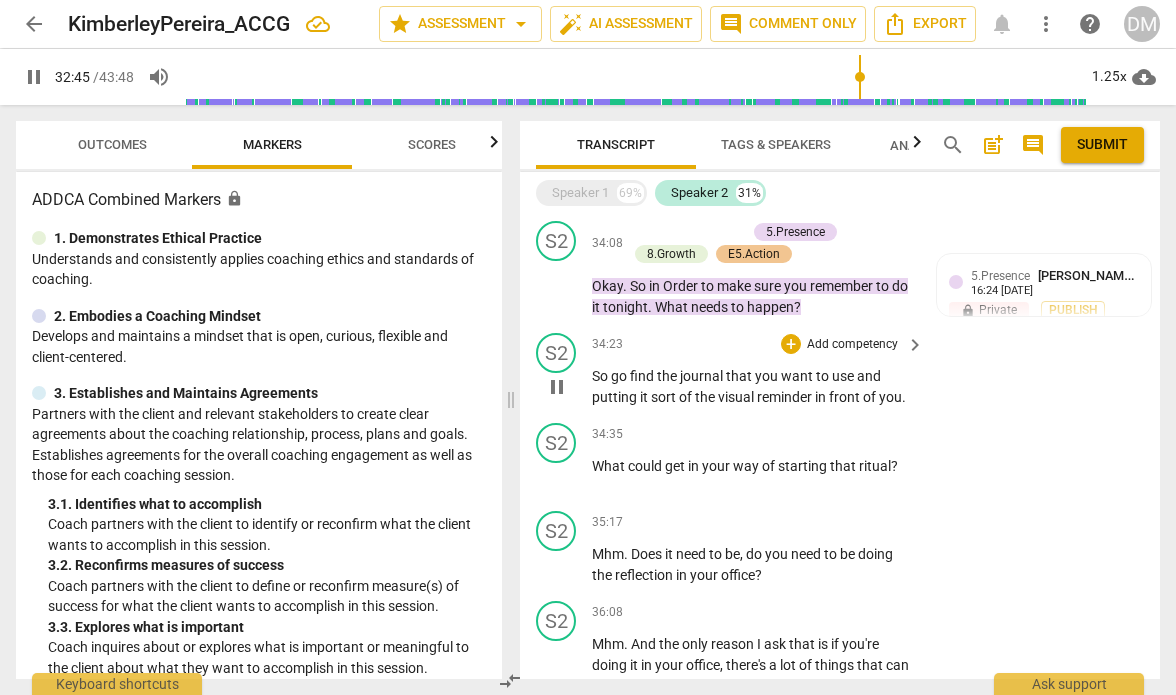 click on "pause" at bounding box center [557, 387] 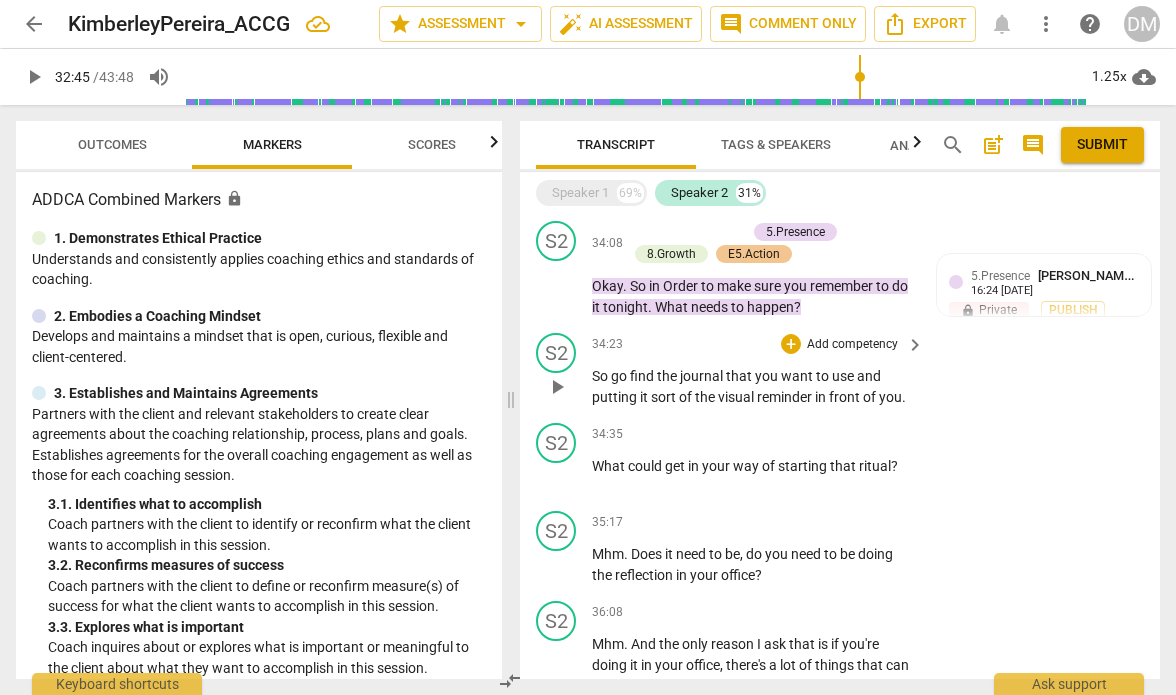click on "play_arrow" at bounding box center [557, 387] 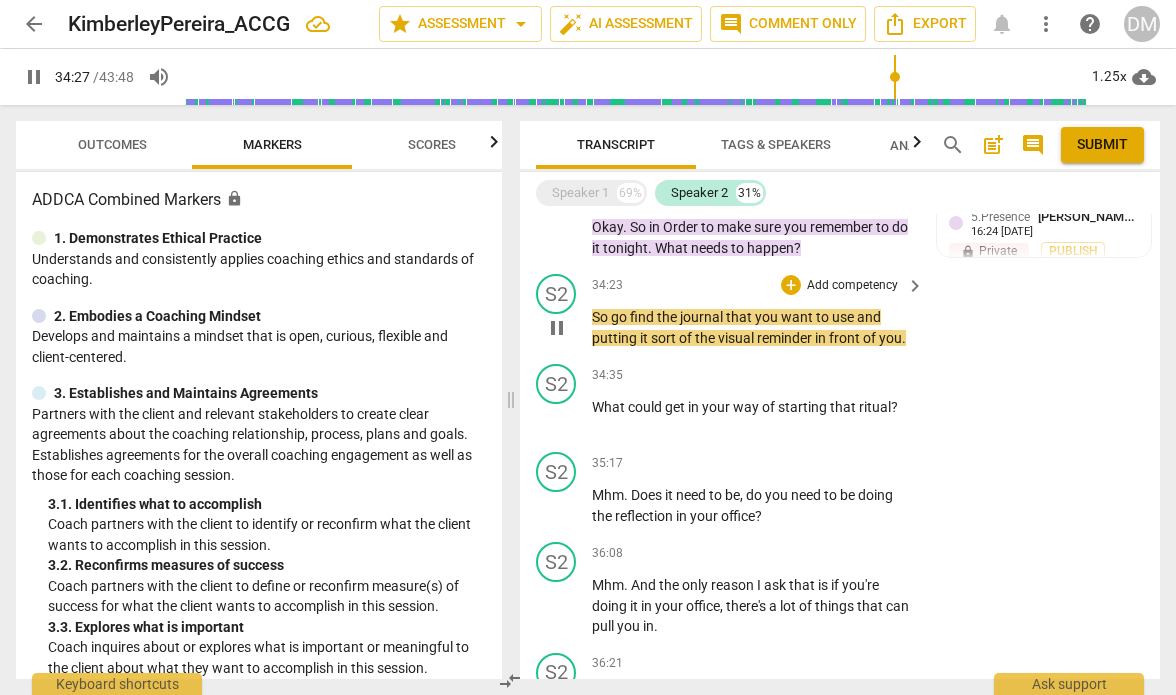 scroll, scrollTop: 6983, scrollLeft: 0, axis: vertical 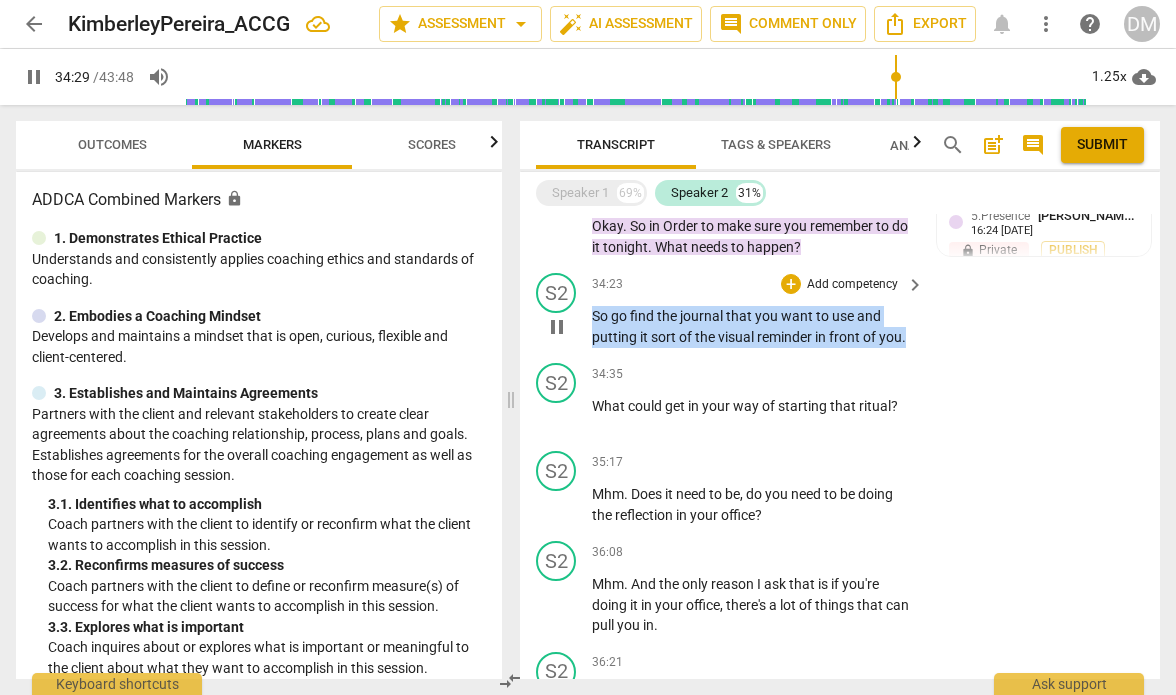 drag, startPoint x: 592, startPoint y: 322, endPoint x: 940, endPoint y: 349, distance: 349.04584 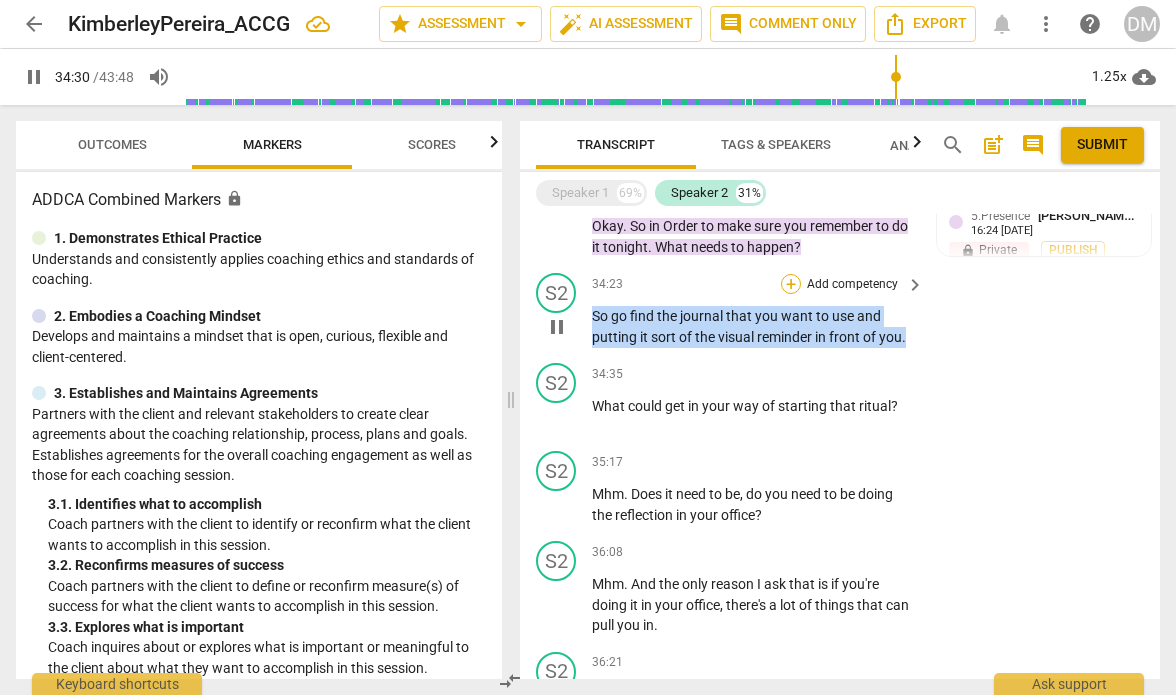 click on "+" at bounding box center [791, 284] 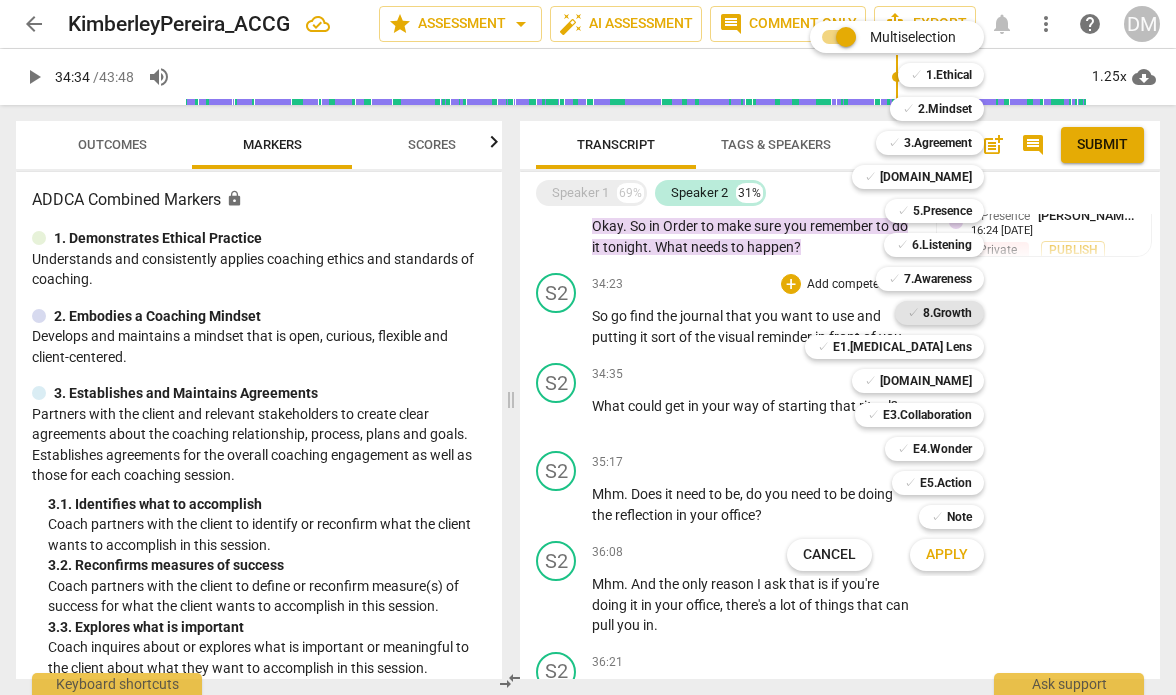 click on "8.Growth" at bounding box center [947, 313] 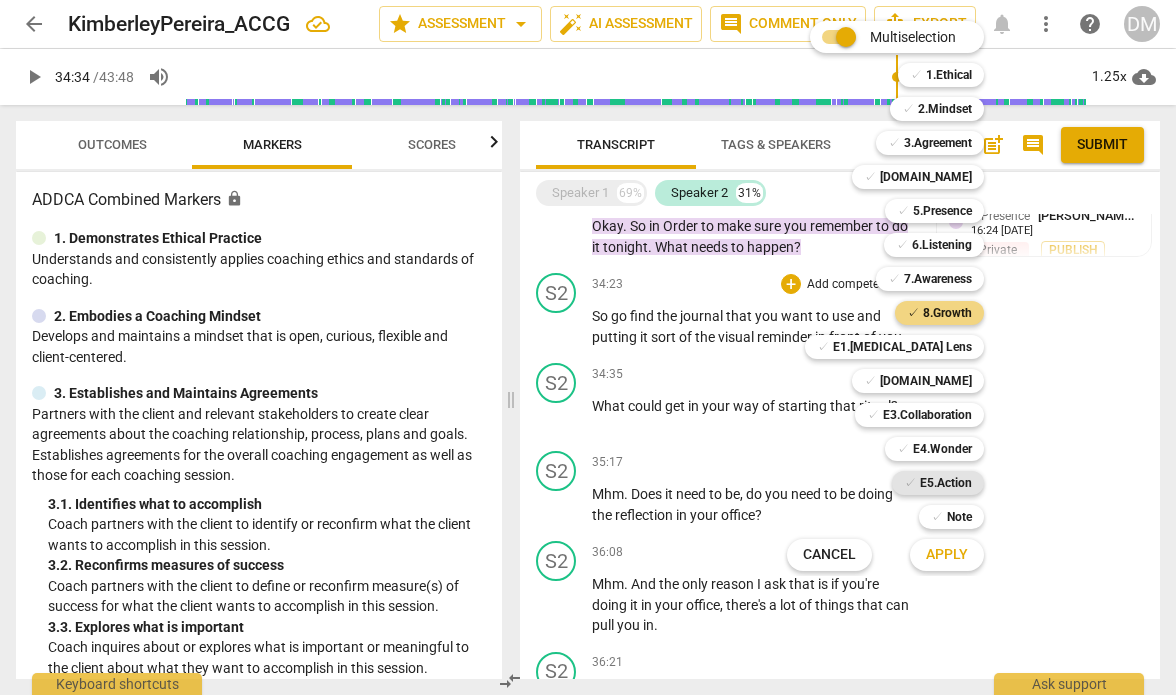 click on "E5.Action" at bounding box center [946, 483] 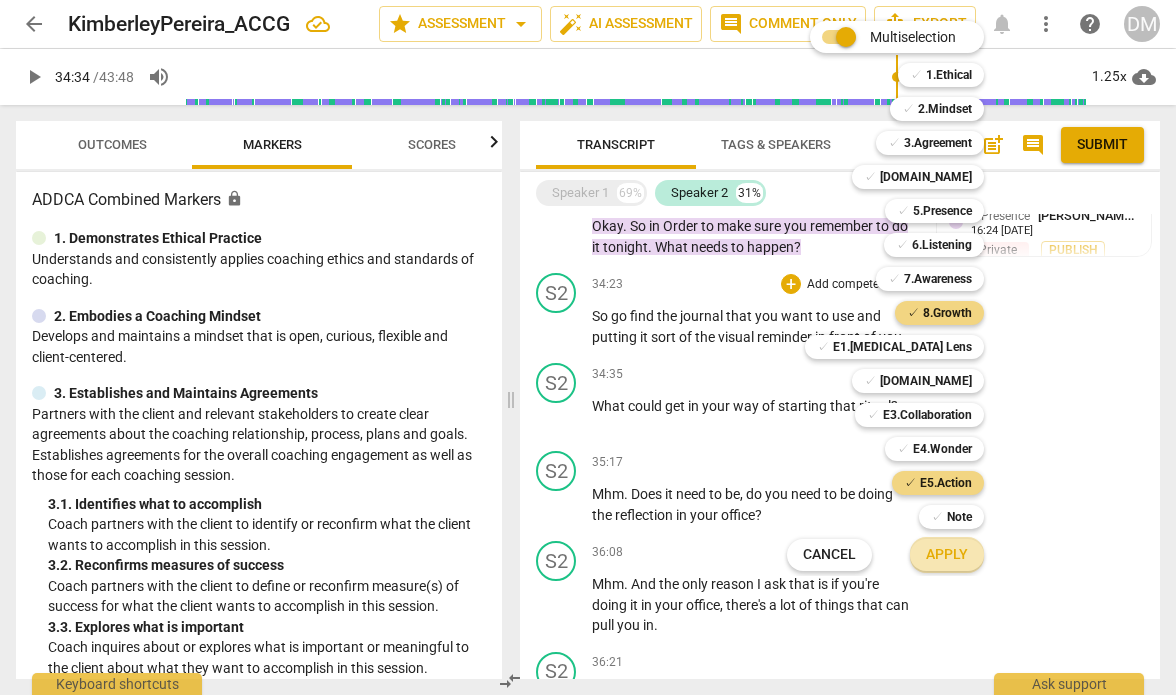 click on "Apply" at bounding box center [947, 555] 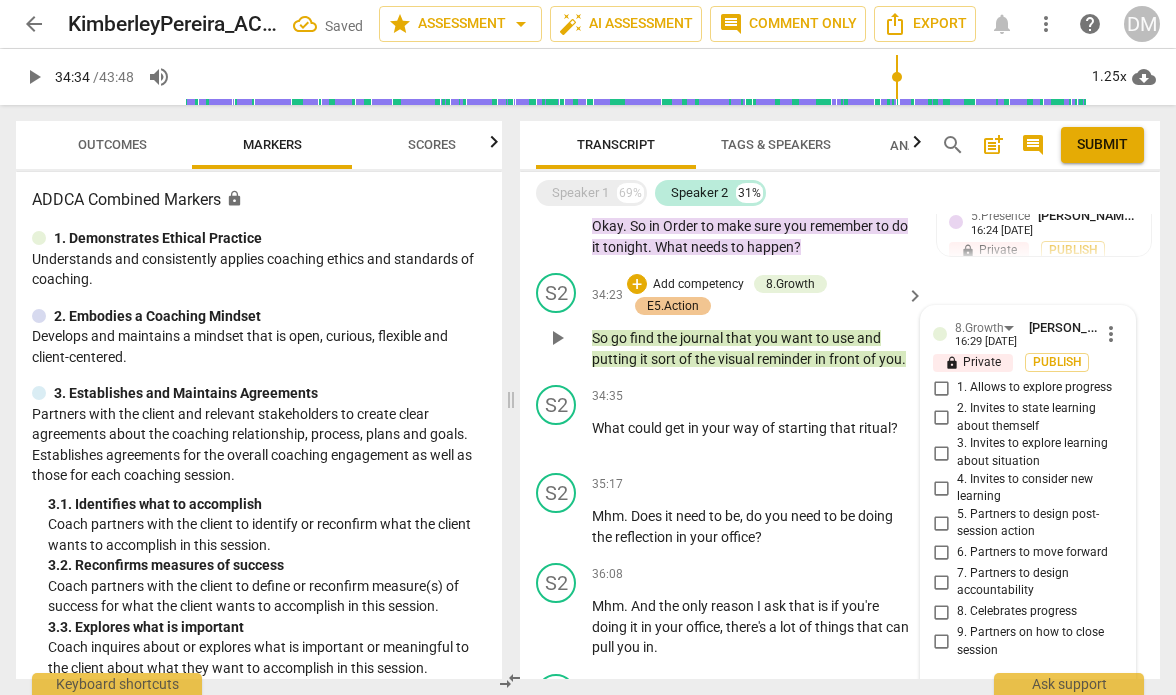scroll, scrollTop: 7236, scrollLeft: 0, axis: vertical 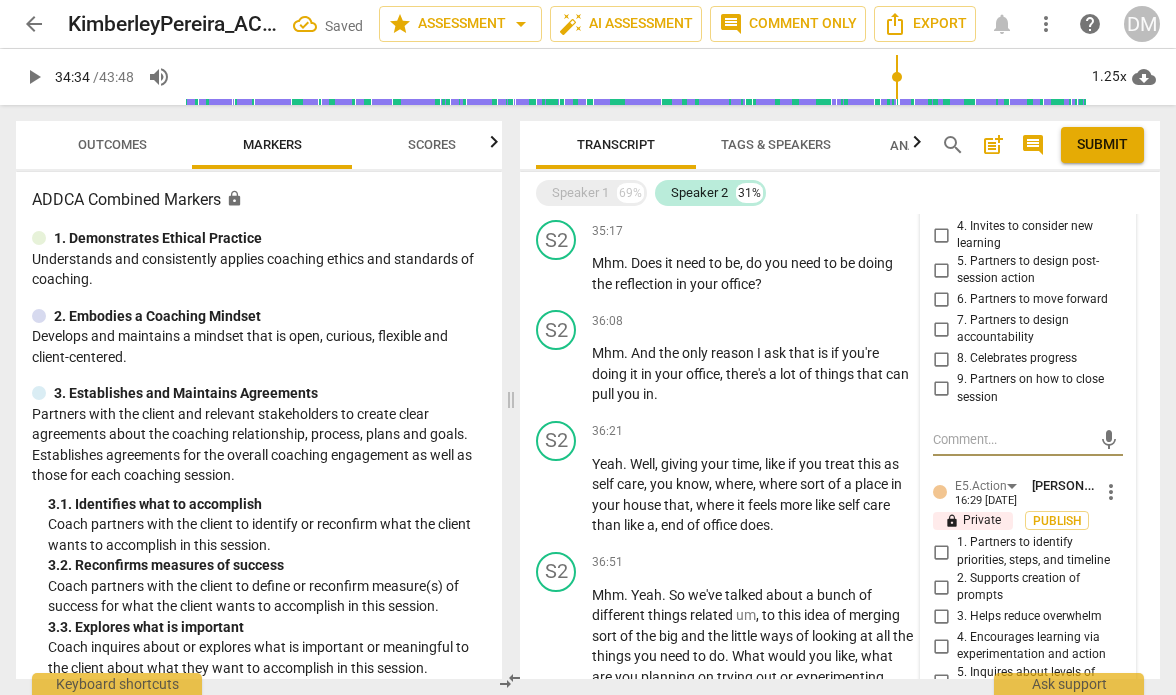 click on "6. Partners to move forward" at bounding box center (941, 300) 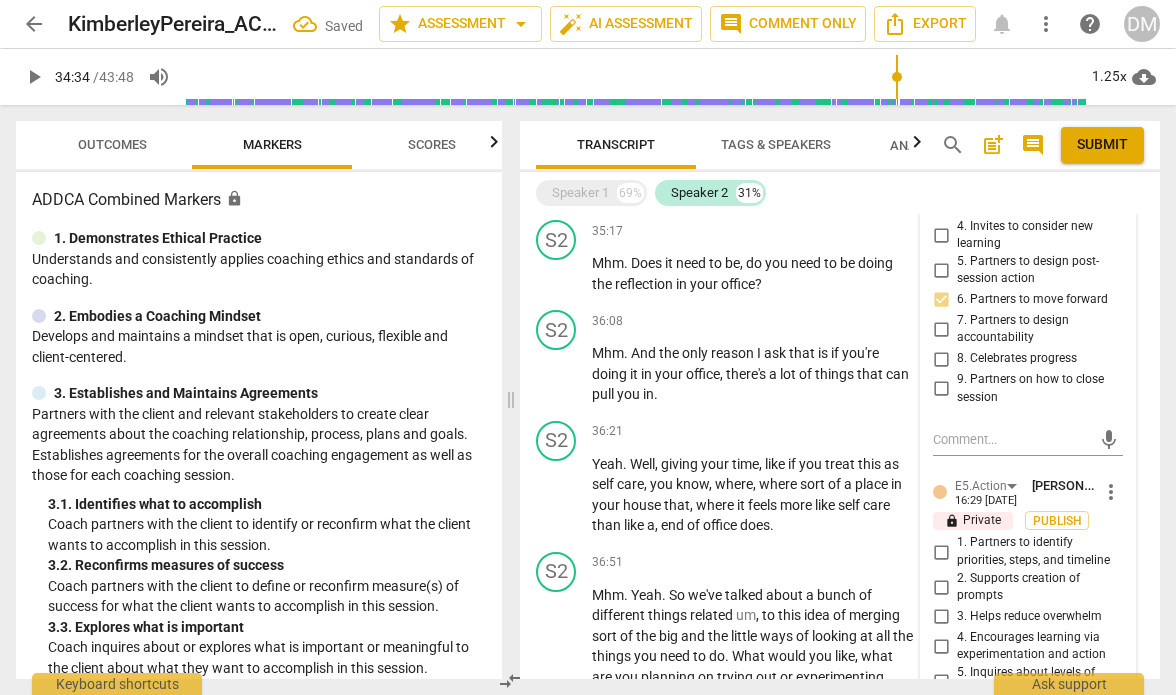 click on "5. Partners to design post-session action" at bounding box center (941, 270) 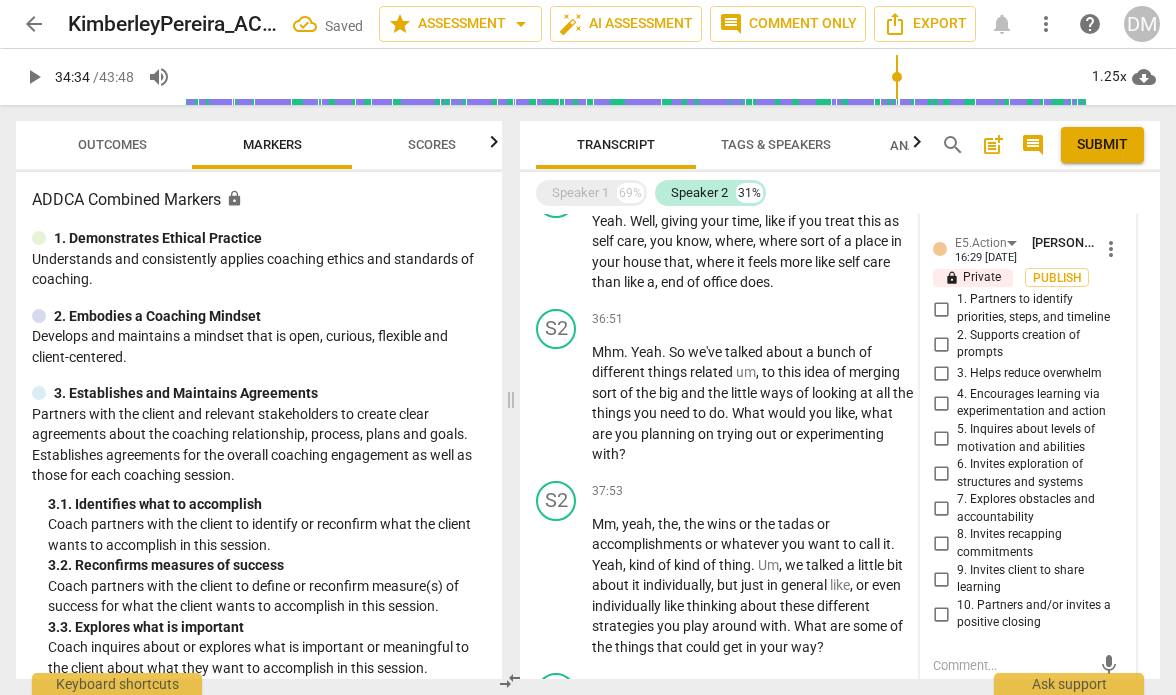 scroll, scrollTop: 7516, scrollLeft: 0, axis: vertical 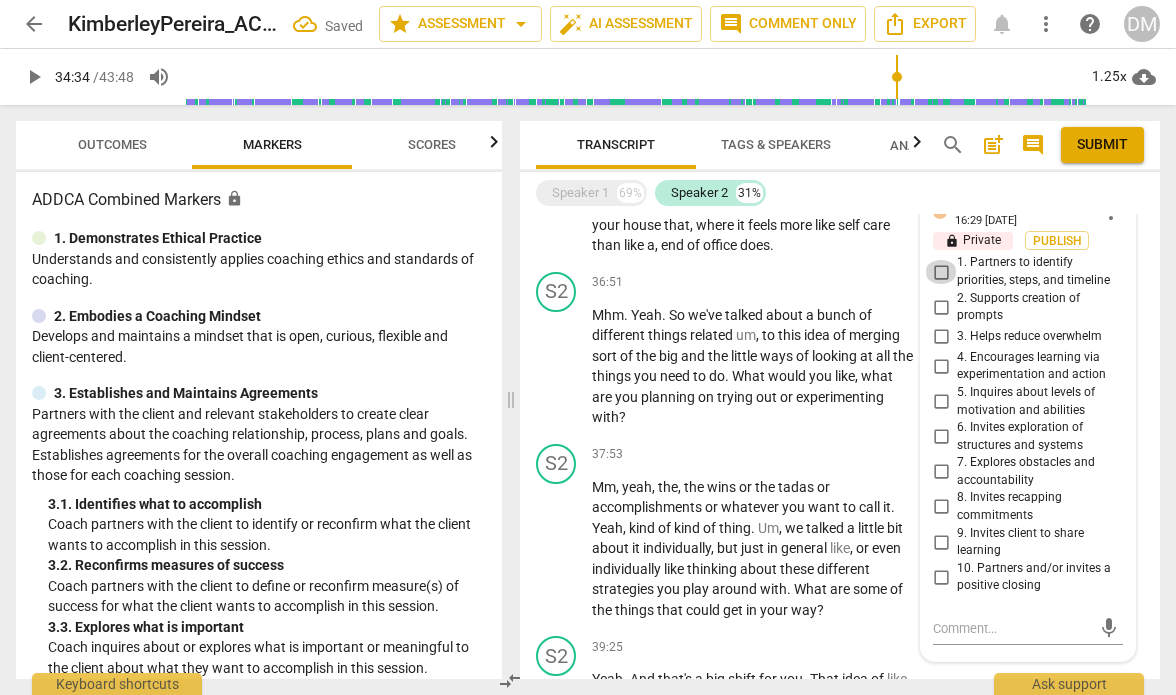 click on "1. Partners to identify priorities, steps, and timeline" at bounding box center [941, 272] 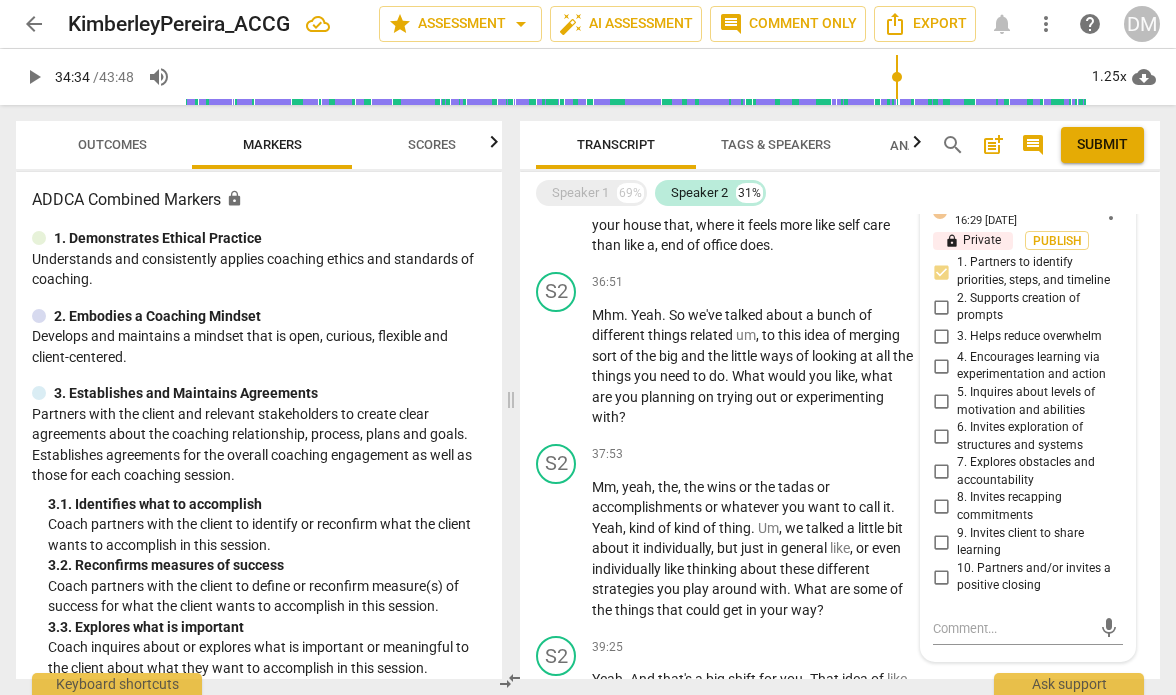 click on "2. Supports creation of prompts" at bounding box center [941, 307] 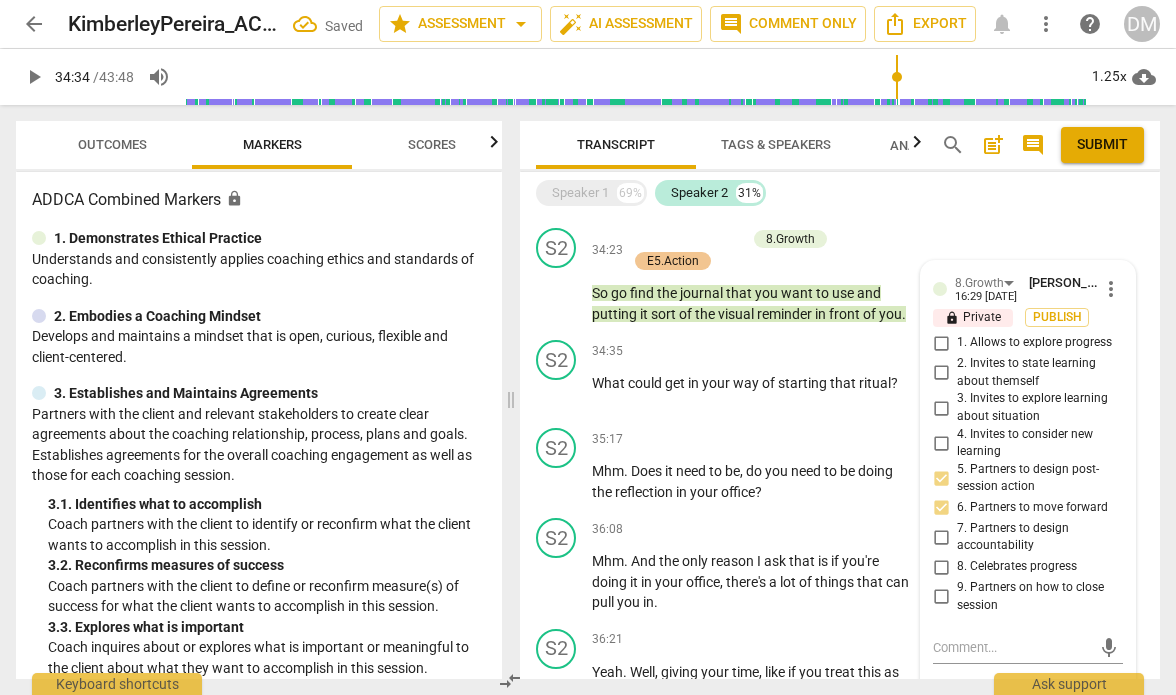 scroll, scrollTop: 7031, scrollLeft: 0, axis: vertical 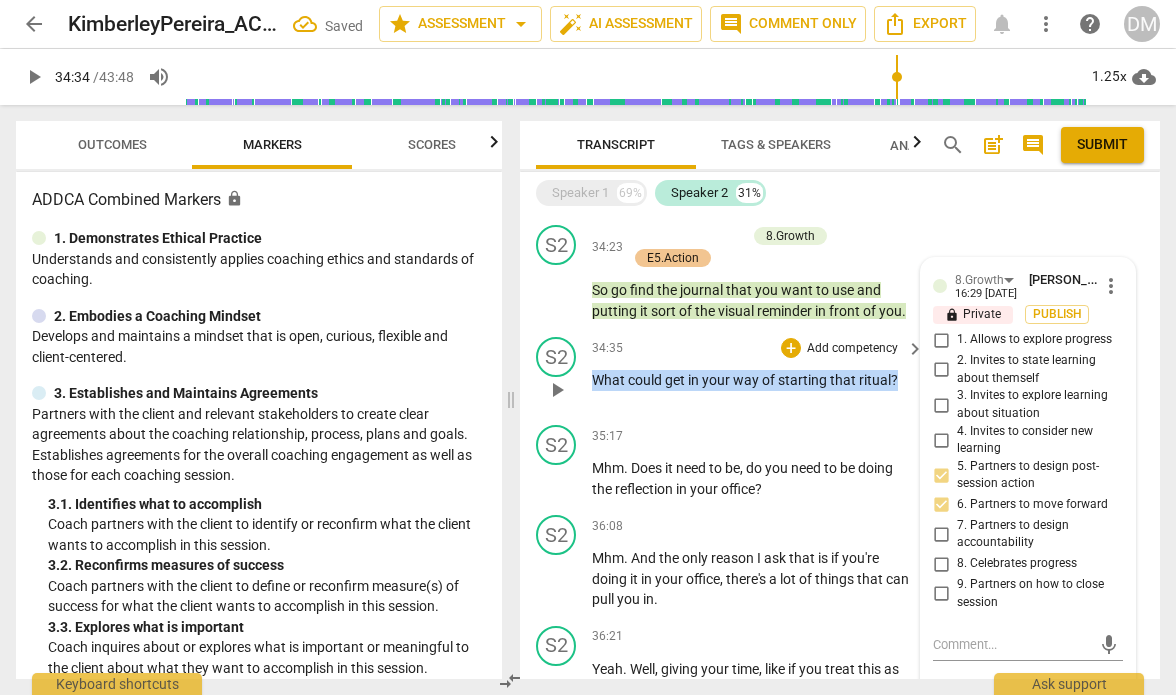drag, startPoint x: 592, startPoint y: 391, endPoint x: 908, endPoint y: 388, distance: 316.01425 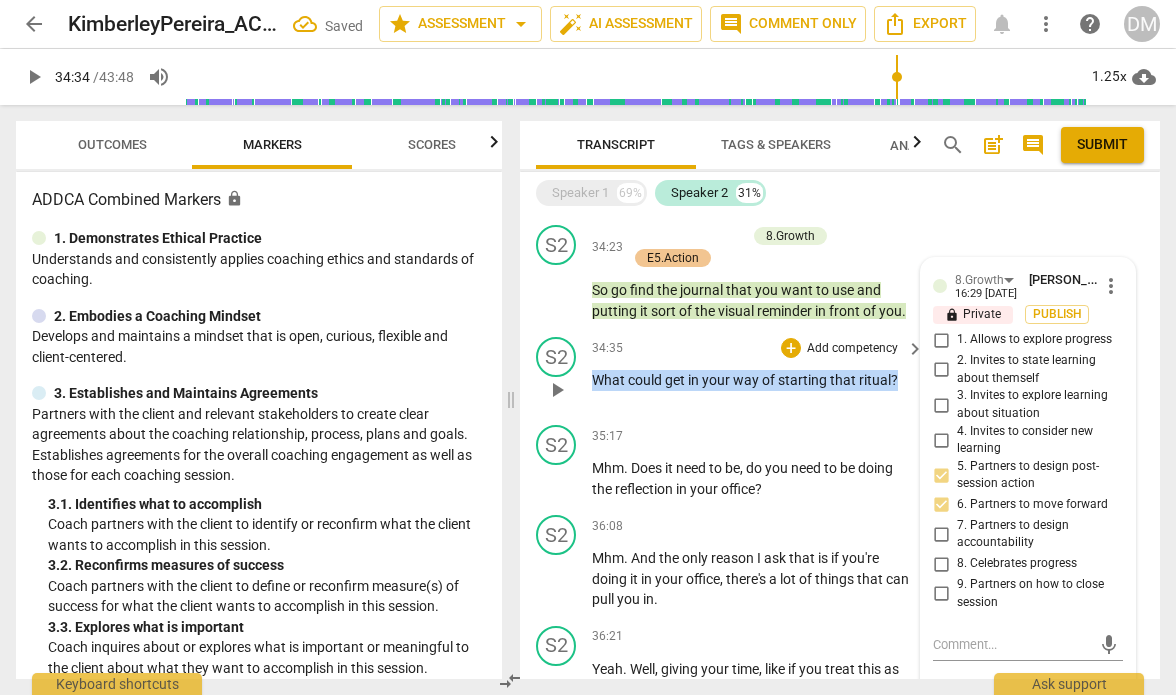 click on "What   could   get   in   your   way   of   starting   that   ritual ?" at bounding box center [753, 380] 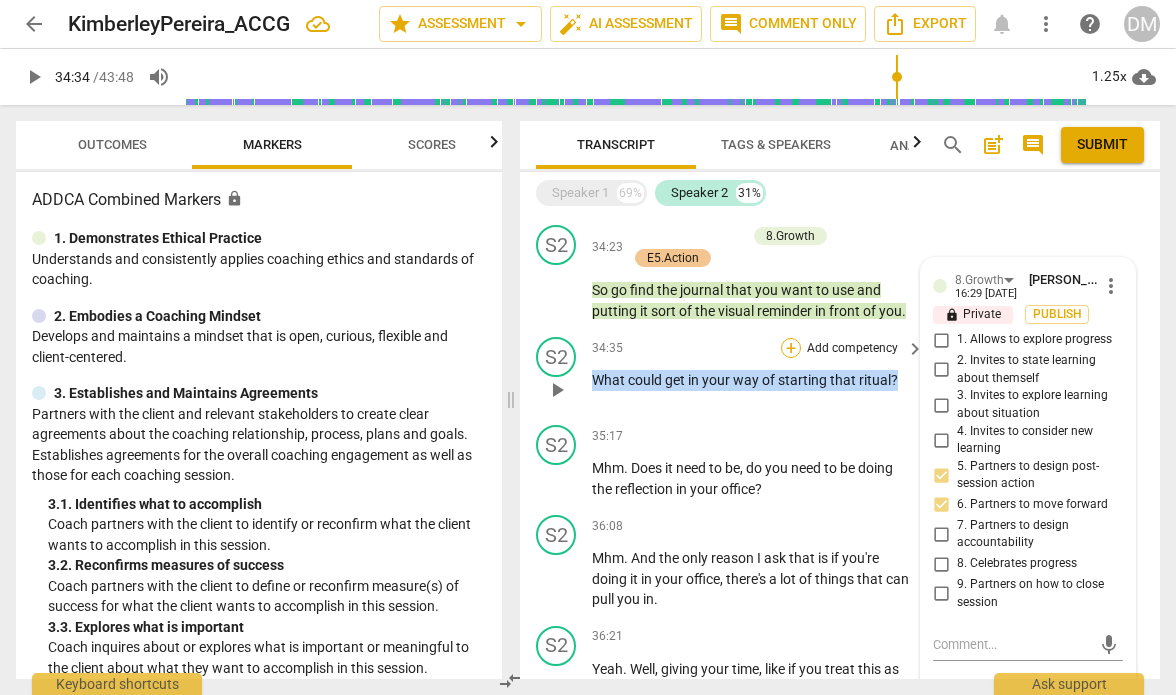 click on "+" at bounding box center (791, 348) 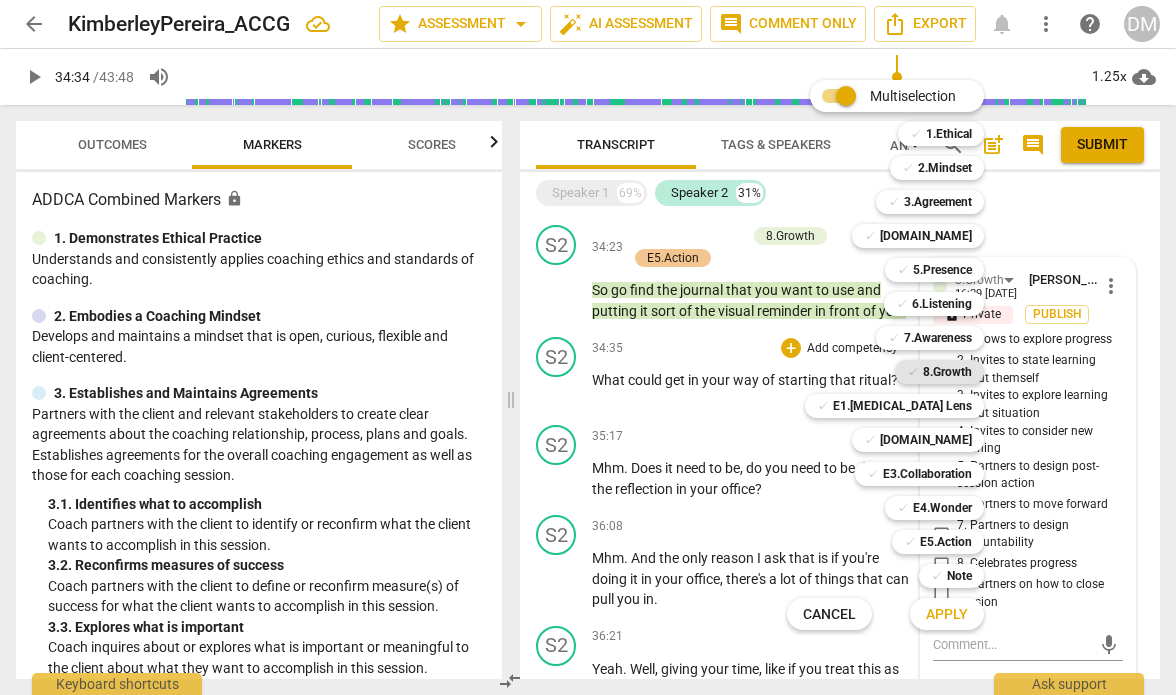 click on "8.Growth" at bounding box center [947, 372] 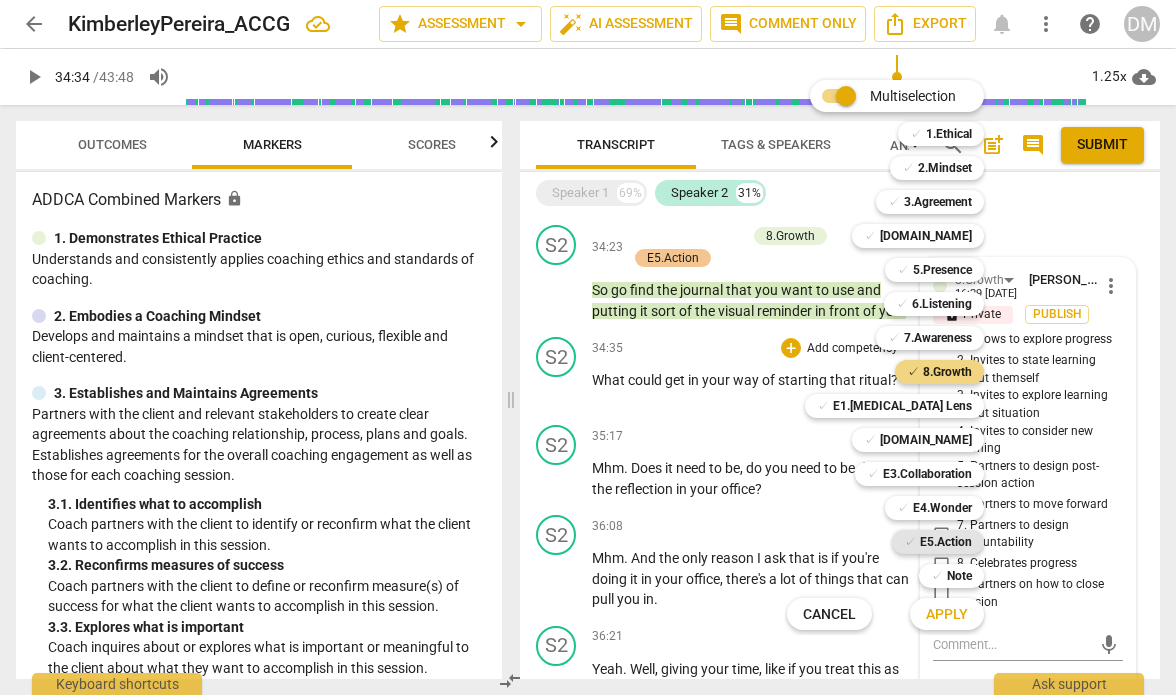 click on "E5.Action" at bounding box center [946, 542] 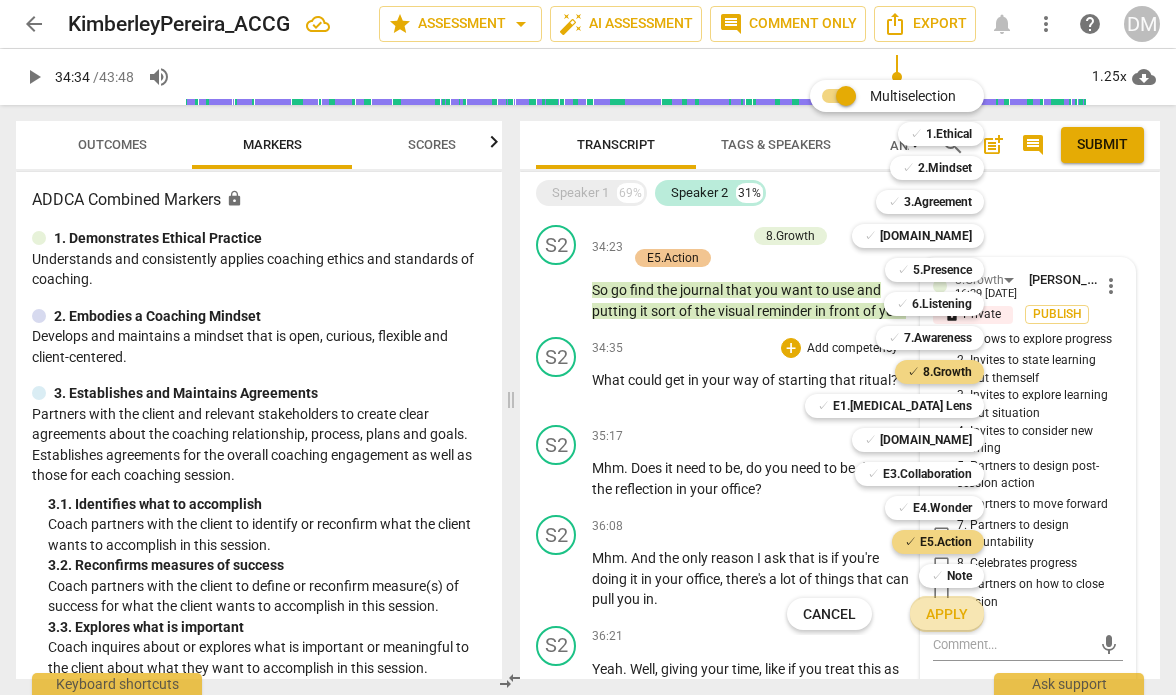click on "Apply" at bounding box center [947, 615] 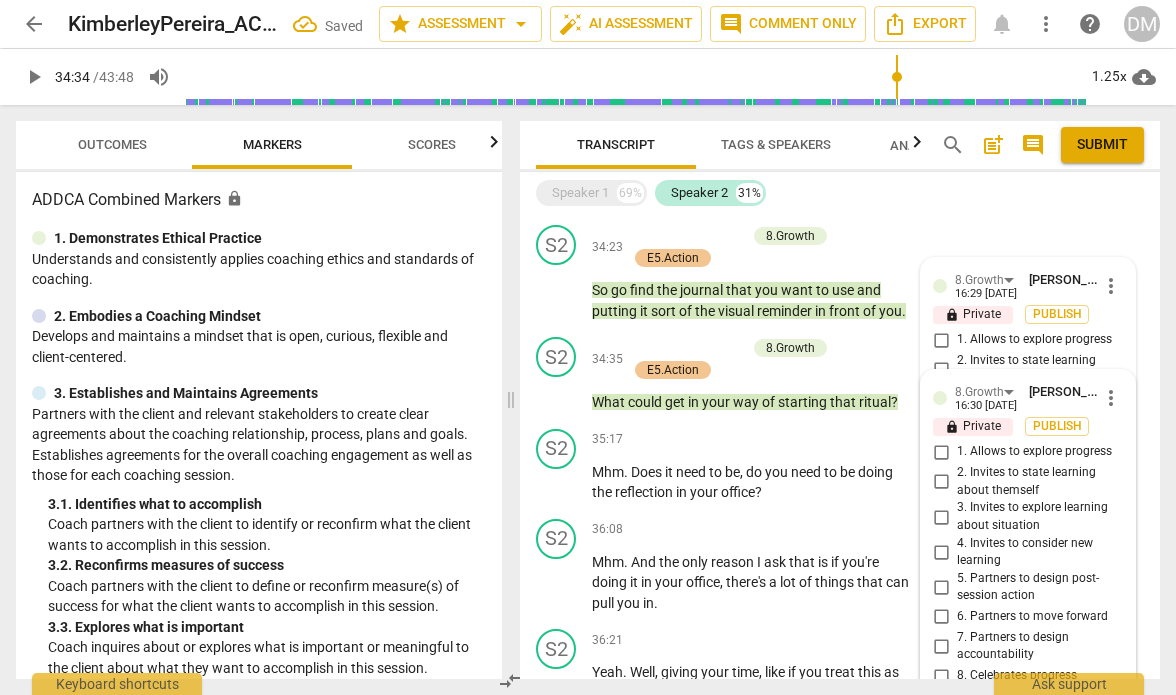 scroll, scrollTop: 7348, scrollLeft: 0, axis: vertical 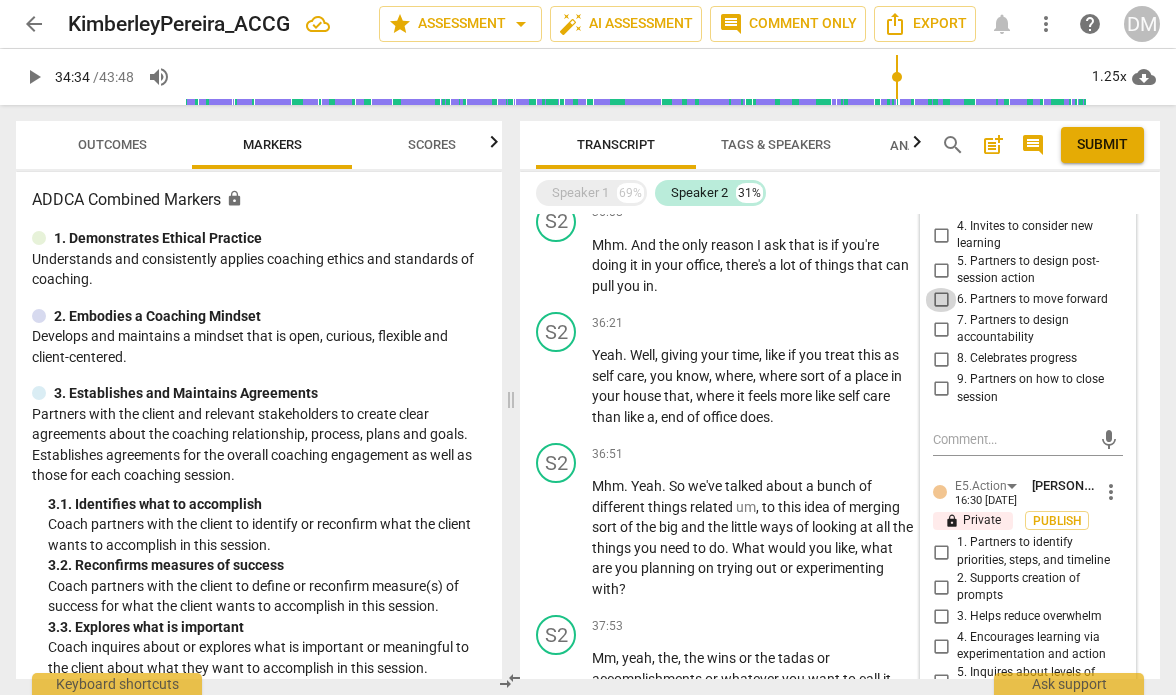 click on "6. Partners to move forward" at bounding box center [941, 300] 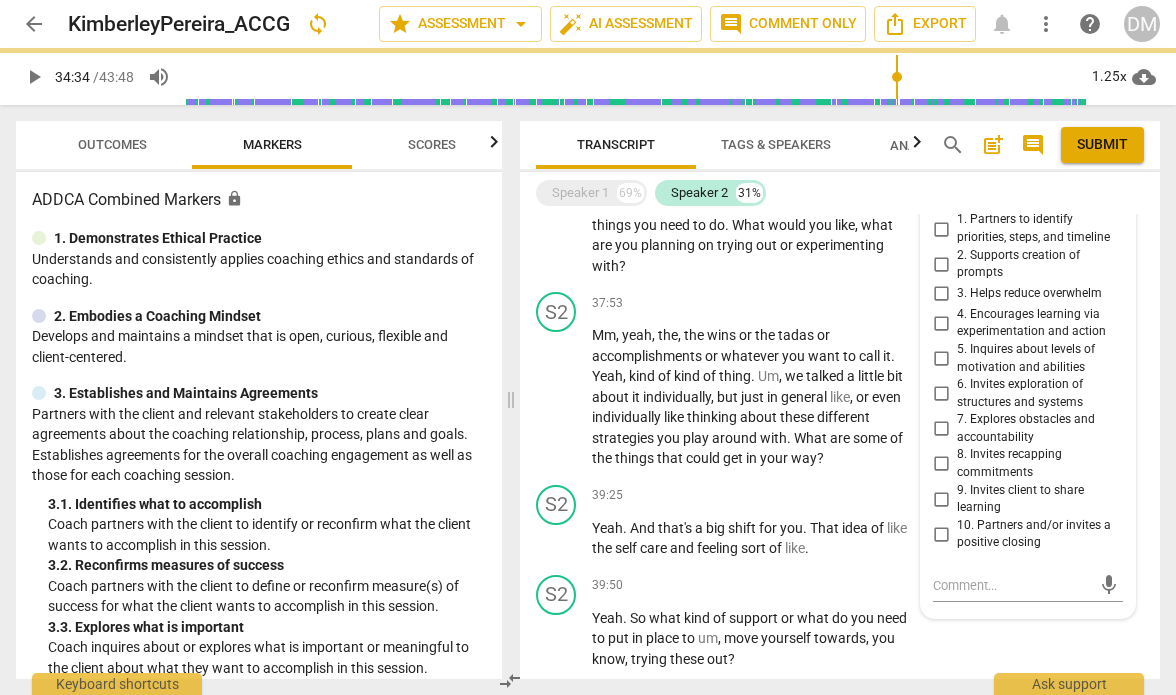 scroll, scrollTop: 7699, scrollLeft: 0, axis: vertical 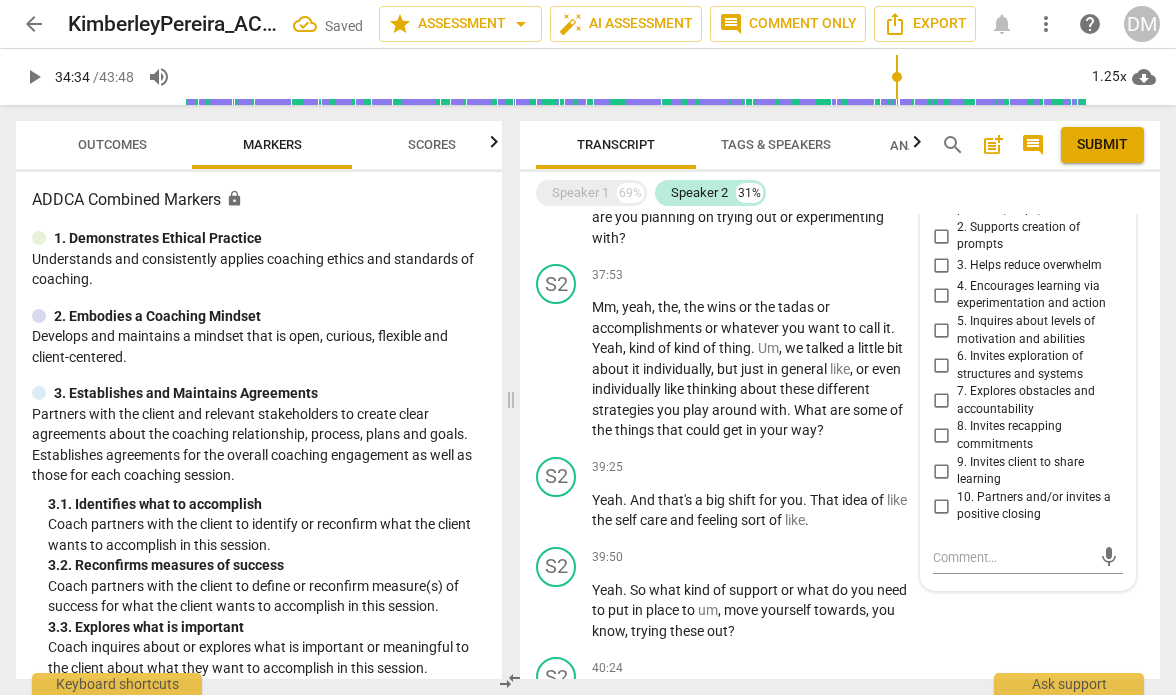 click on "7. Explores obstacles and accountability" at bounding box center [941, 401] 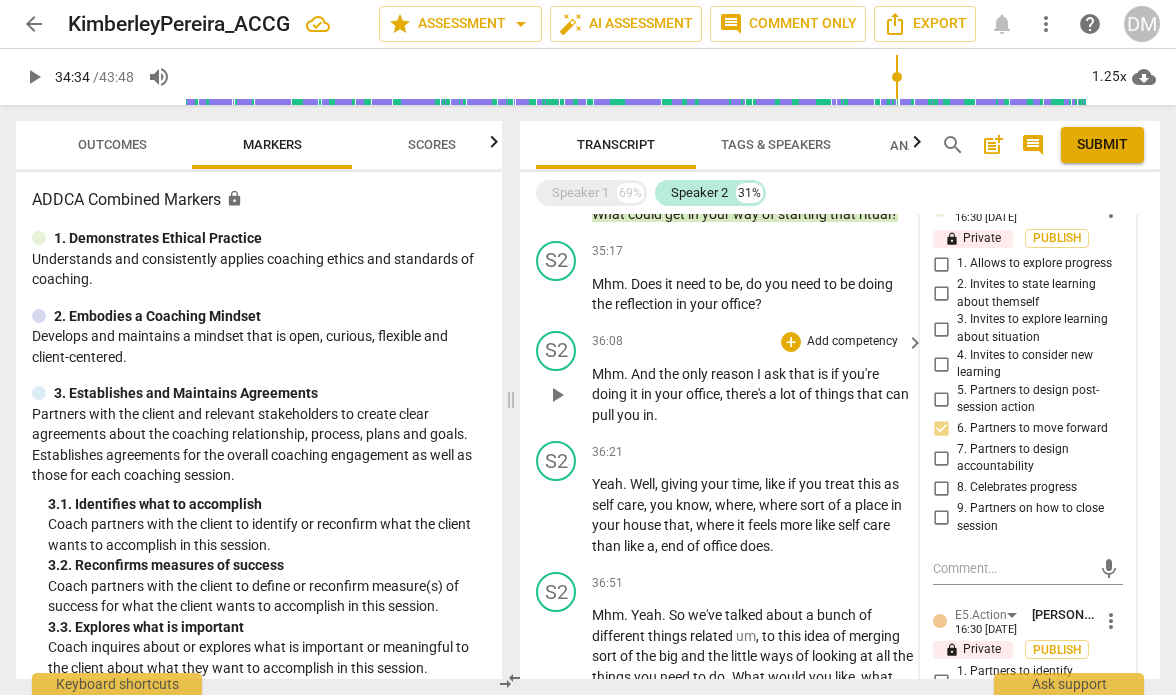 scroll, scrollTop: 7219, scrollLeft: 0, axis: vertical 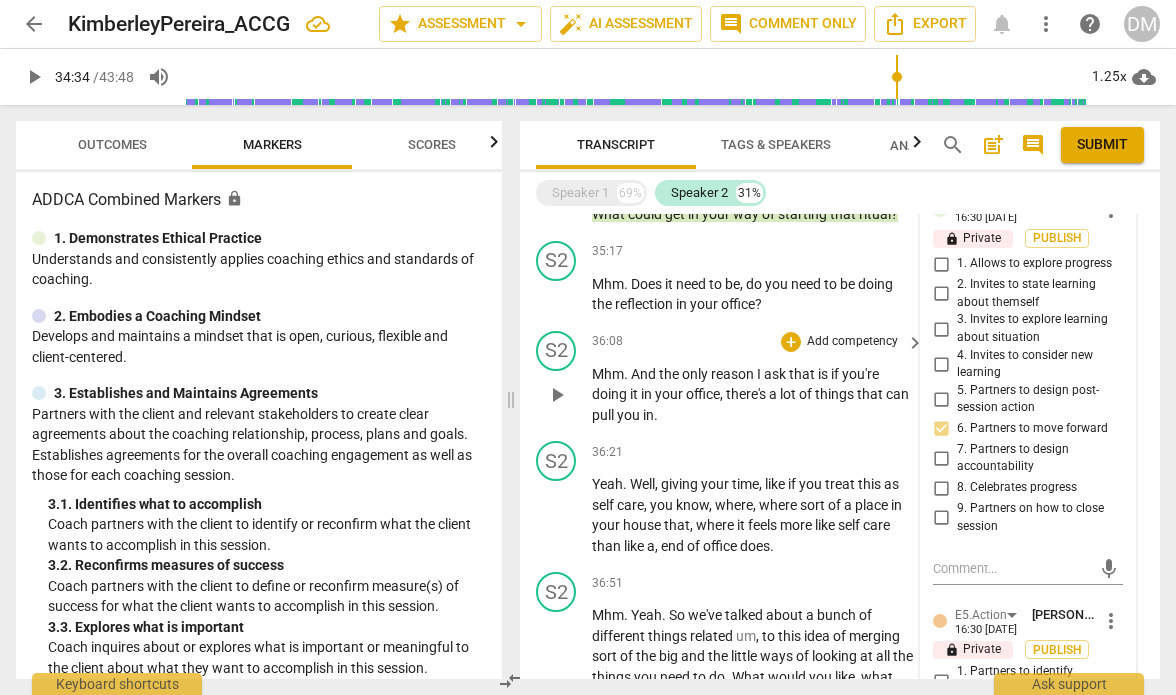 click on "S2 play_arrow pause 36:08 + Add competency keyboard_arrow_right Mhm .   And   the   only   reason   I   ask   that   is   if   you're   doing   it   in   your   office ,   there's   a   lot   of   things   that   can   pull   you   in ." at bounding box center [840, 378] 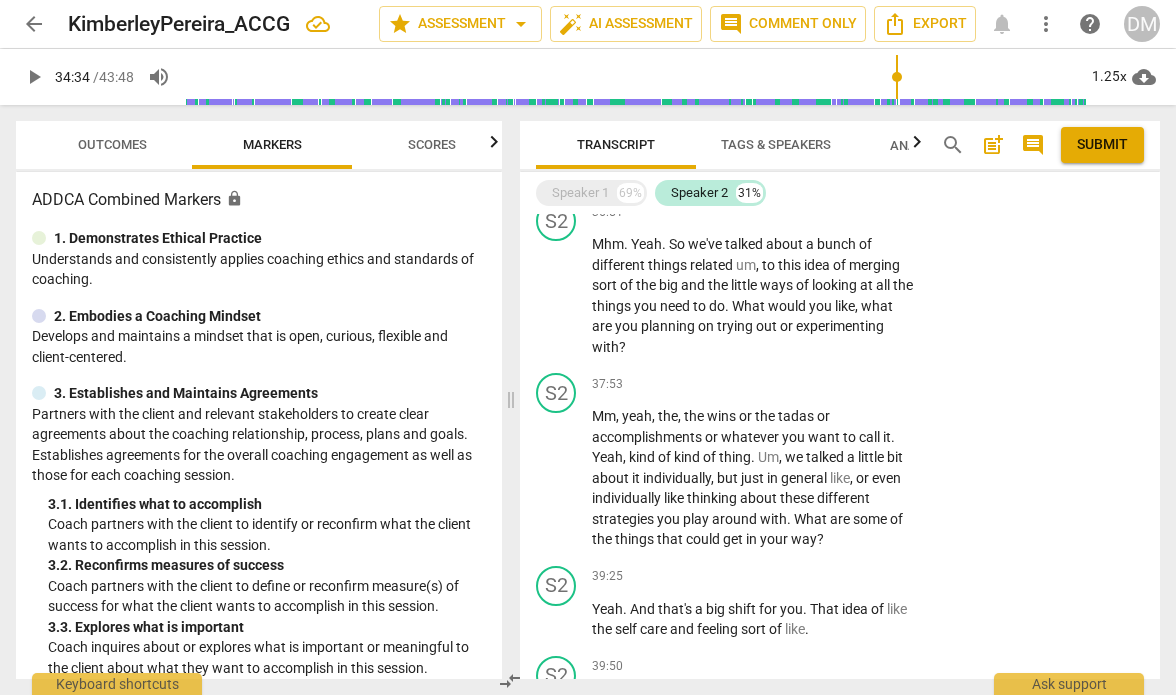 scroll, scrollTop: 7589, scrollLeft: 0, axis: vertical 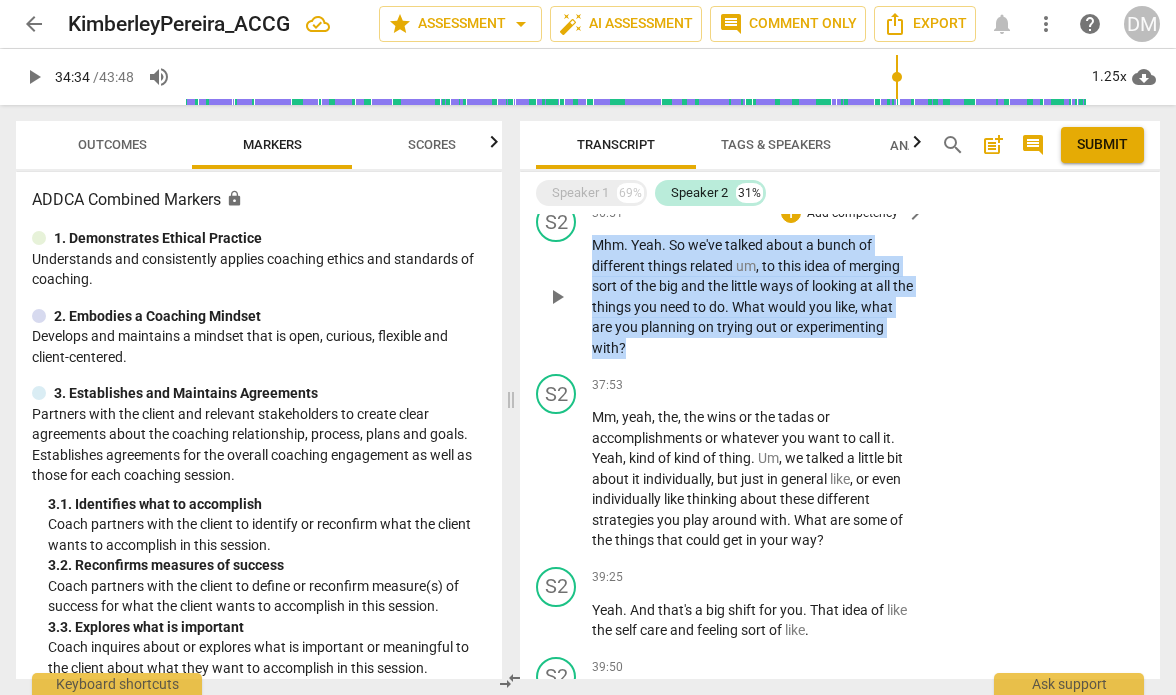 drag, startPoint x: 593, startPoint y: 250, endPoint x: 800, endPoint y: 352, distance: 230.76611 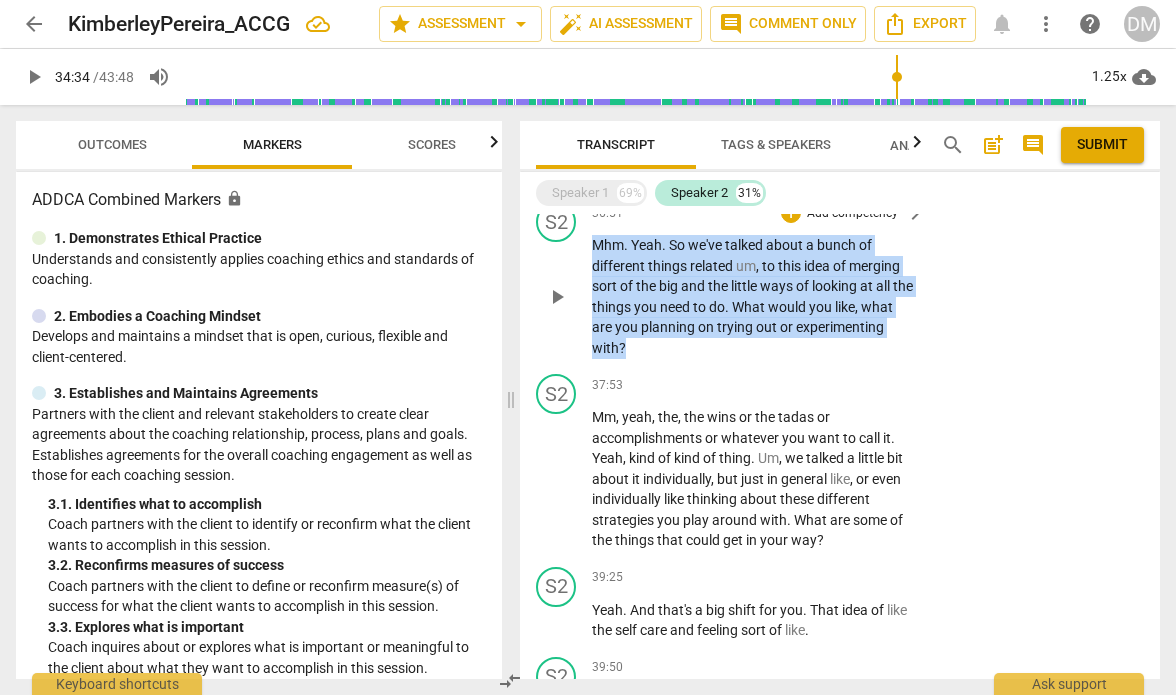 click on "Mhm .   Yeah .   So   we've   talked   about   a   bunch   of   different   things   related   um ,   to   this   idea   of   merging   sort   of   the   big   and   the   little   ways   of   looking   at   all   the   things   you   need   to   do .   What   would   you   like ,   what   are   you   planning   on   trying   out   or   experimenting   with ?" at bounding box center (753, 296) 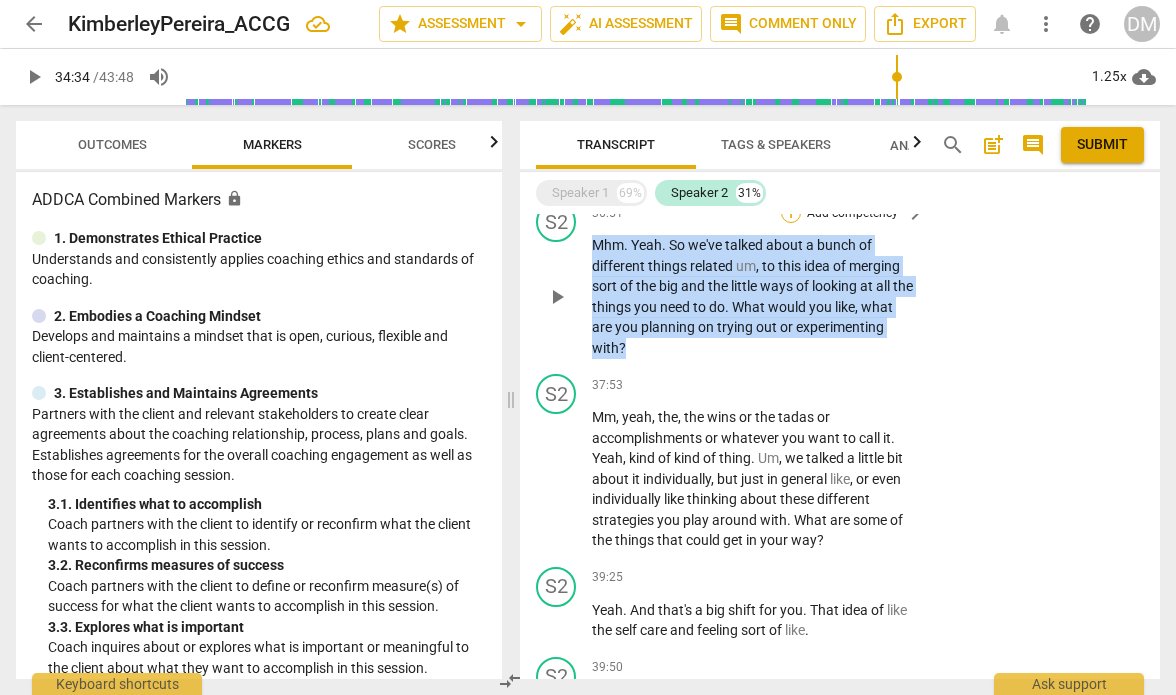 click on "+" at bounding box center [791, 213] 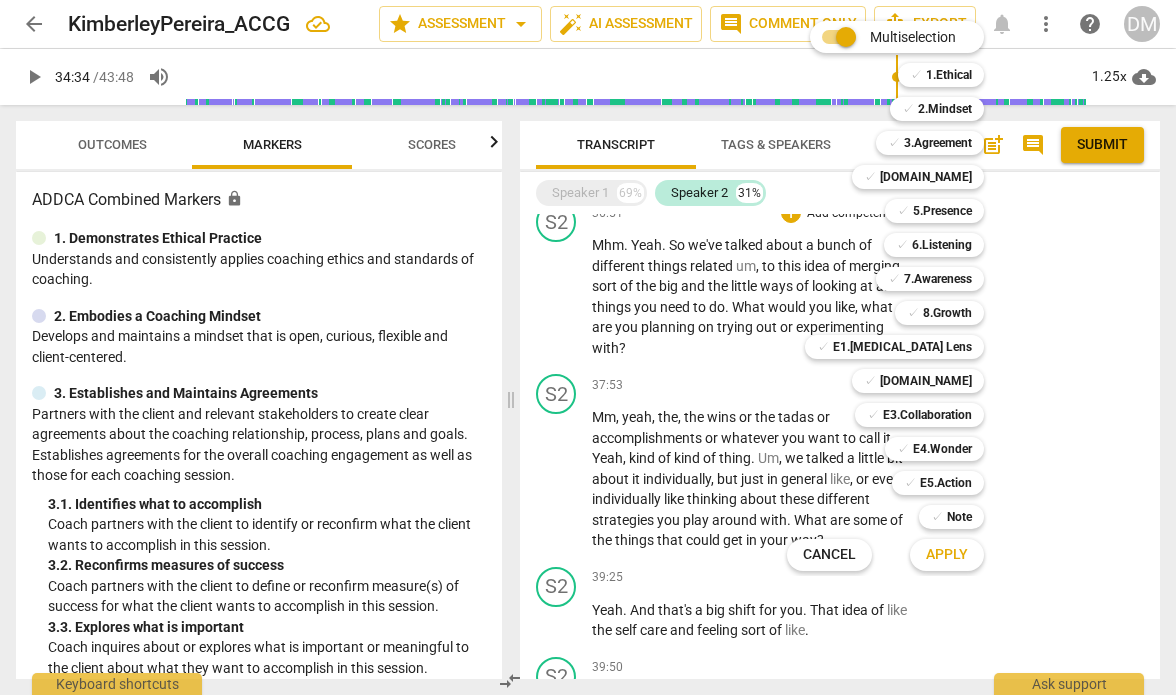 click at bounding box center [588, 347] 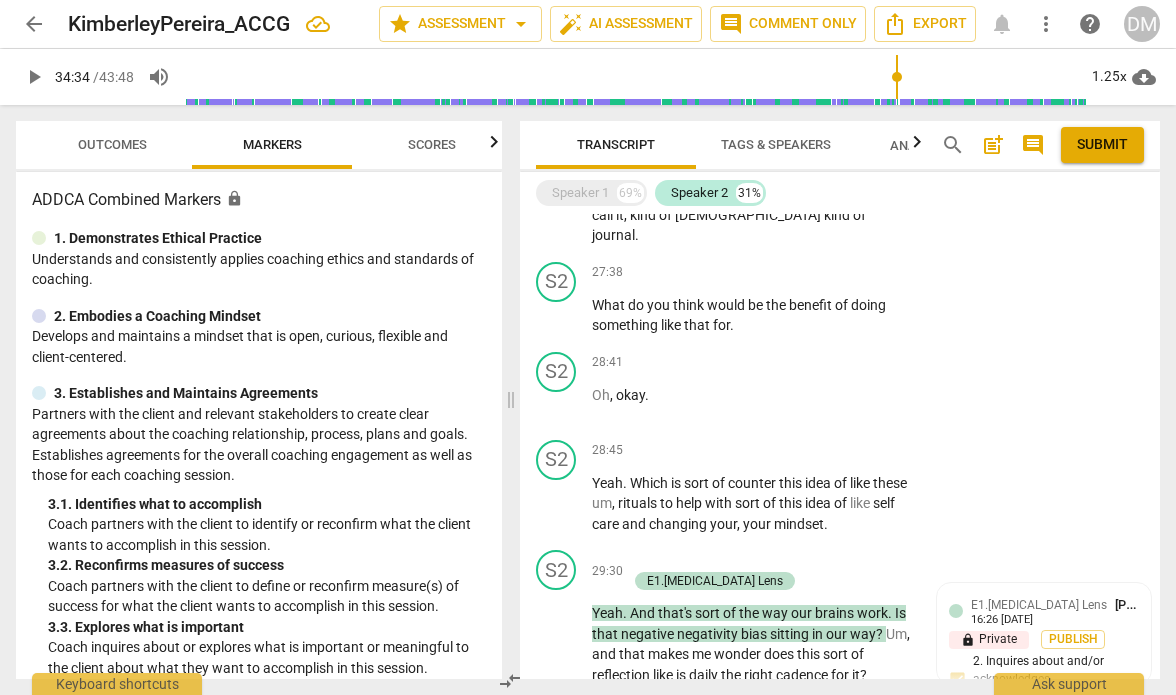 scroll, scrollTop: 5368, scrollLeft: 0, axis: vertical 